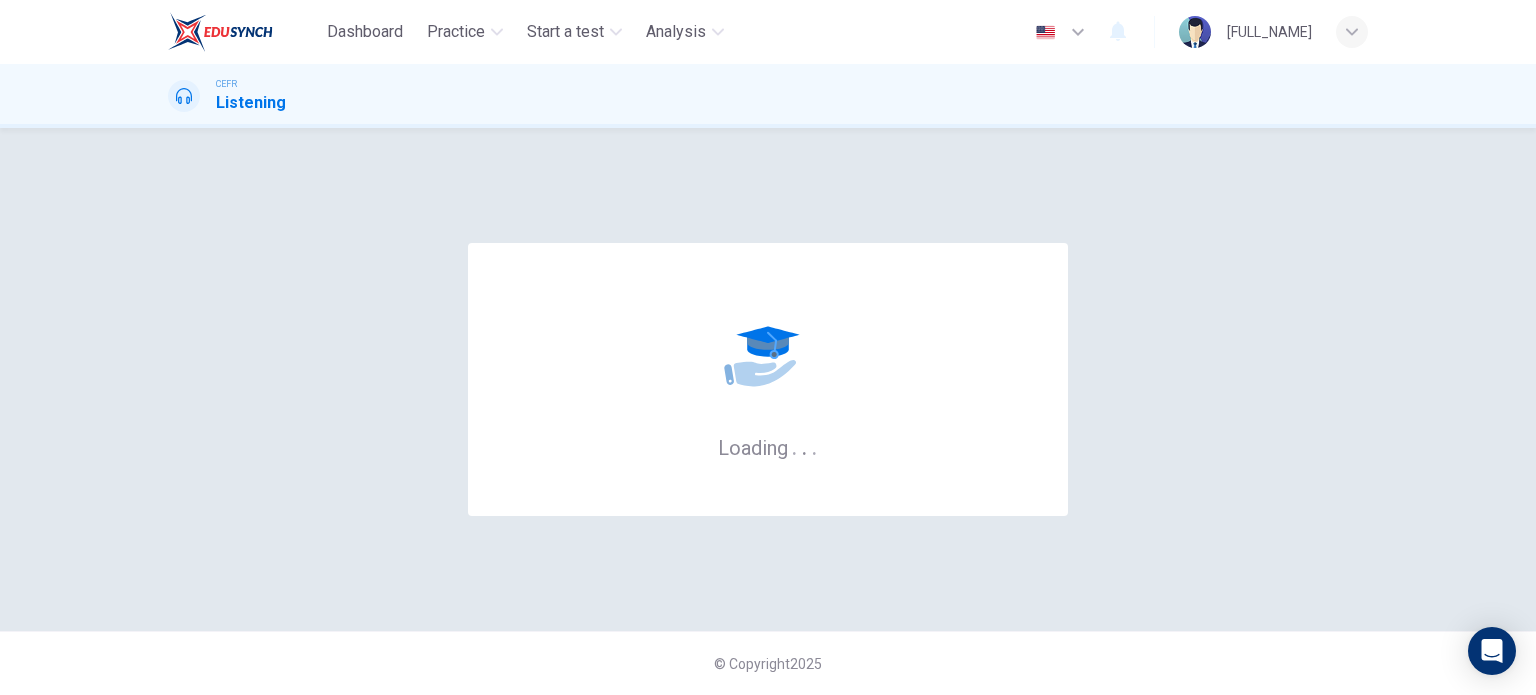 scroll, scrollTop: 0, scrollLeft: 0, axis: both 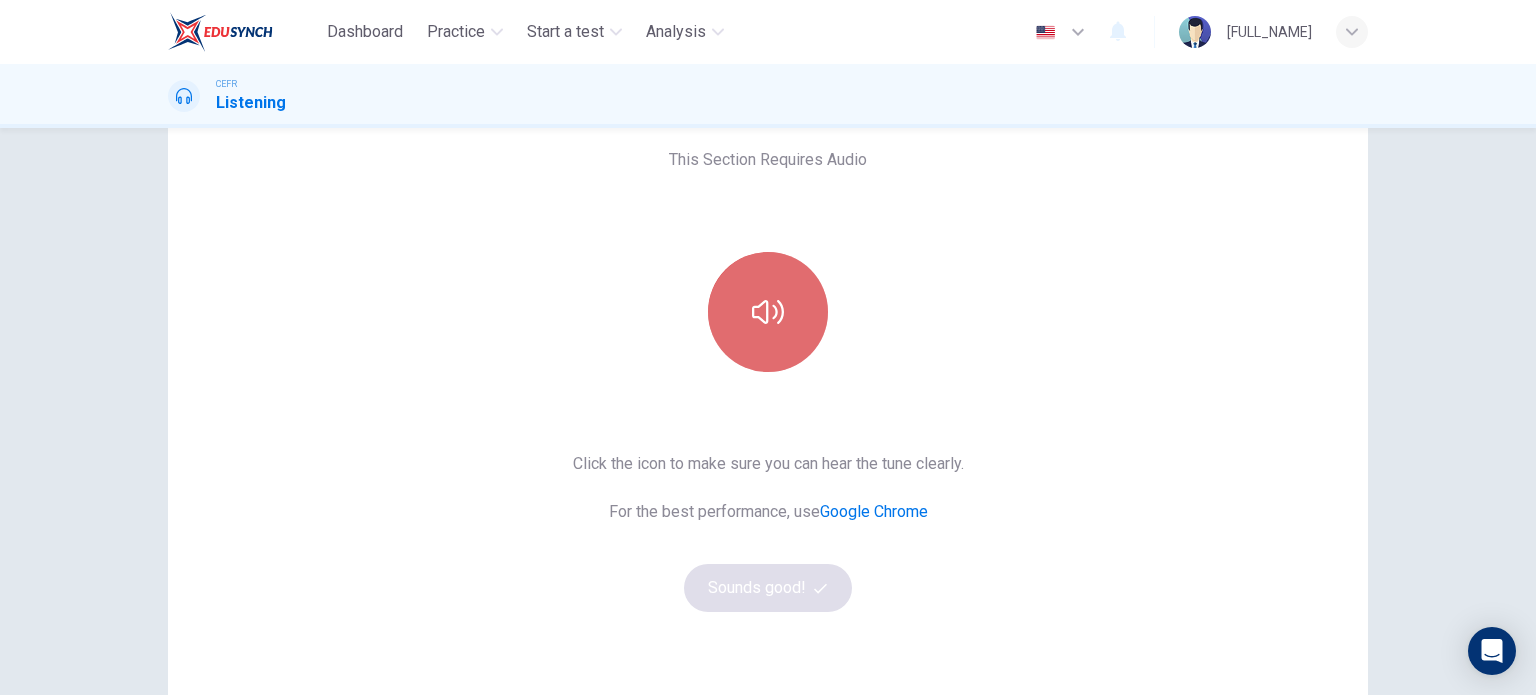 click at bounding box center [768, 312] 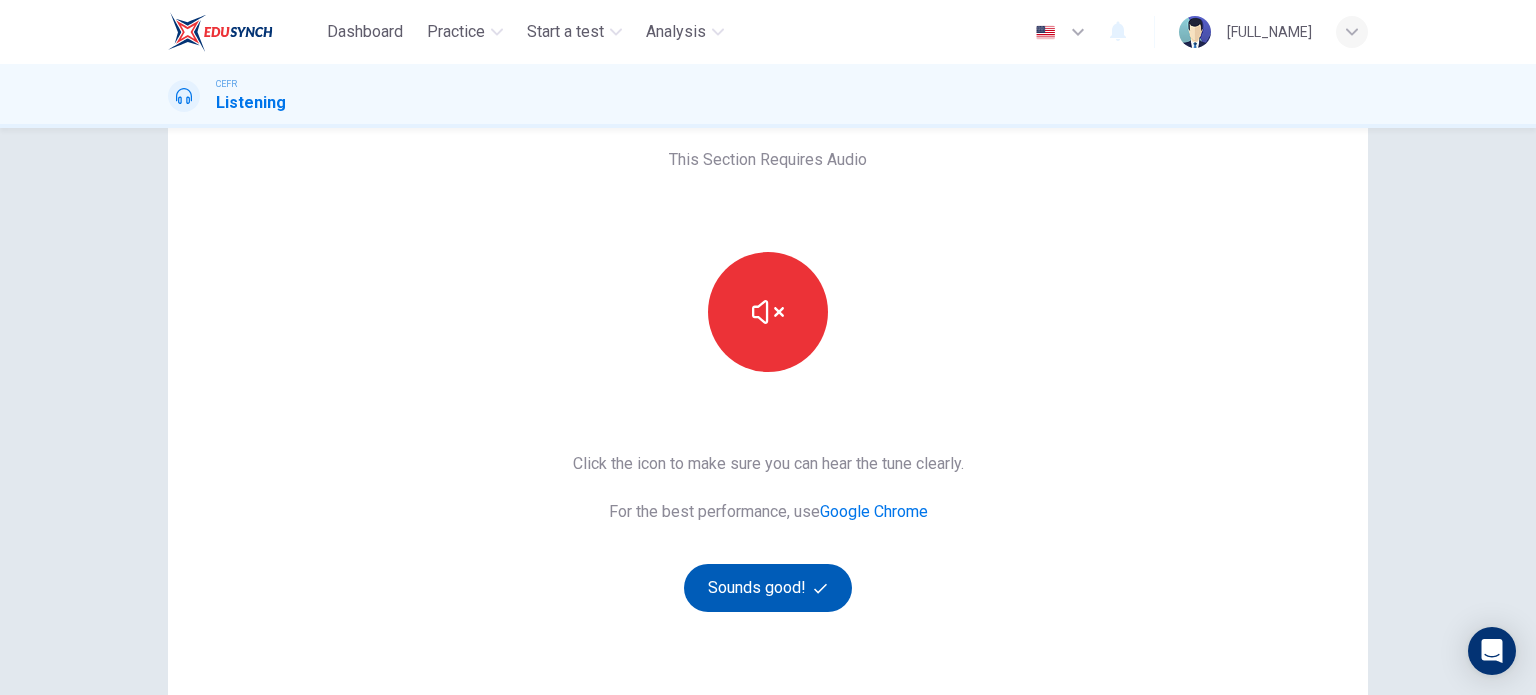 click on "Sounds good!" at bounding box center [768, 588] 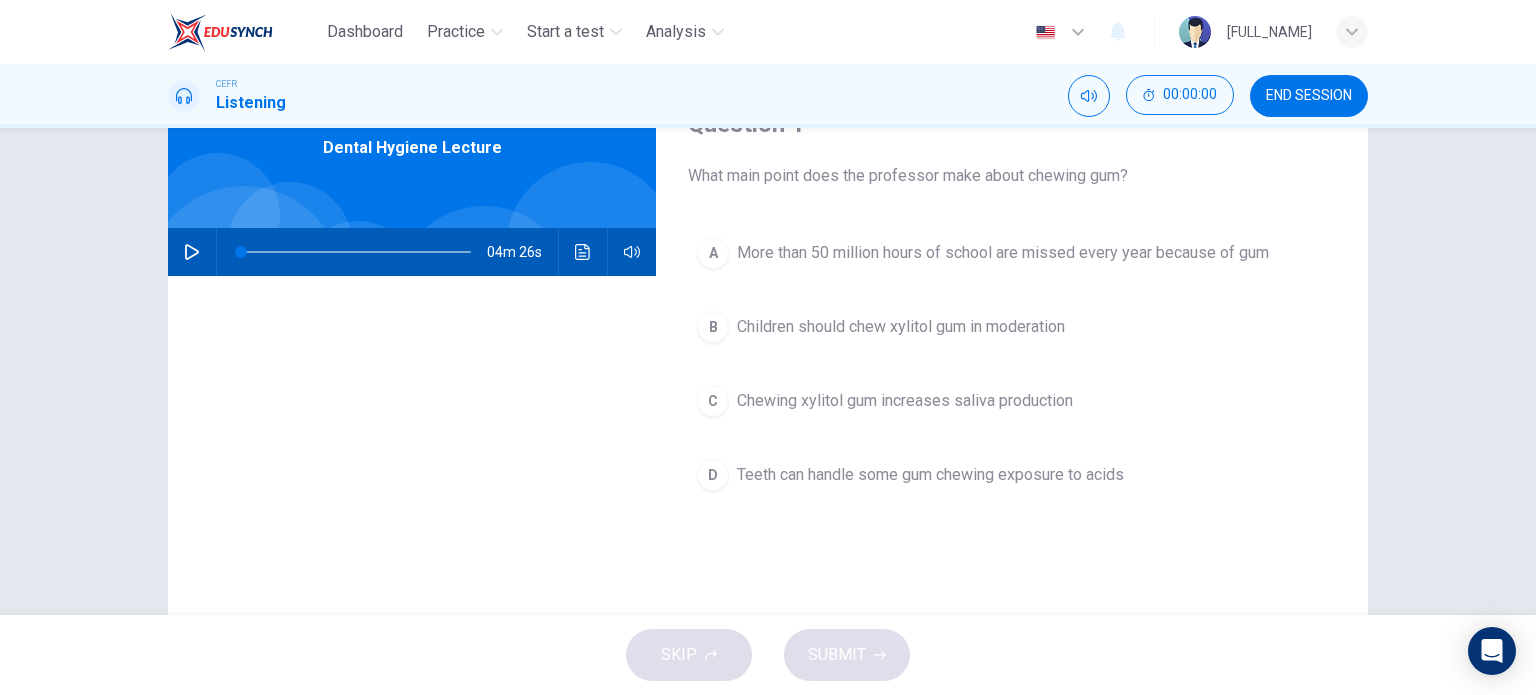 scroll, scrollTop: 0, scrollLeft: 0, axis: both 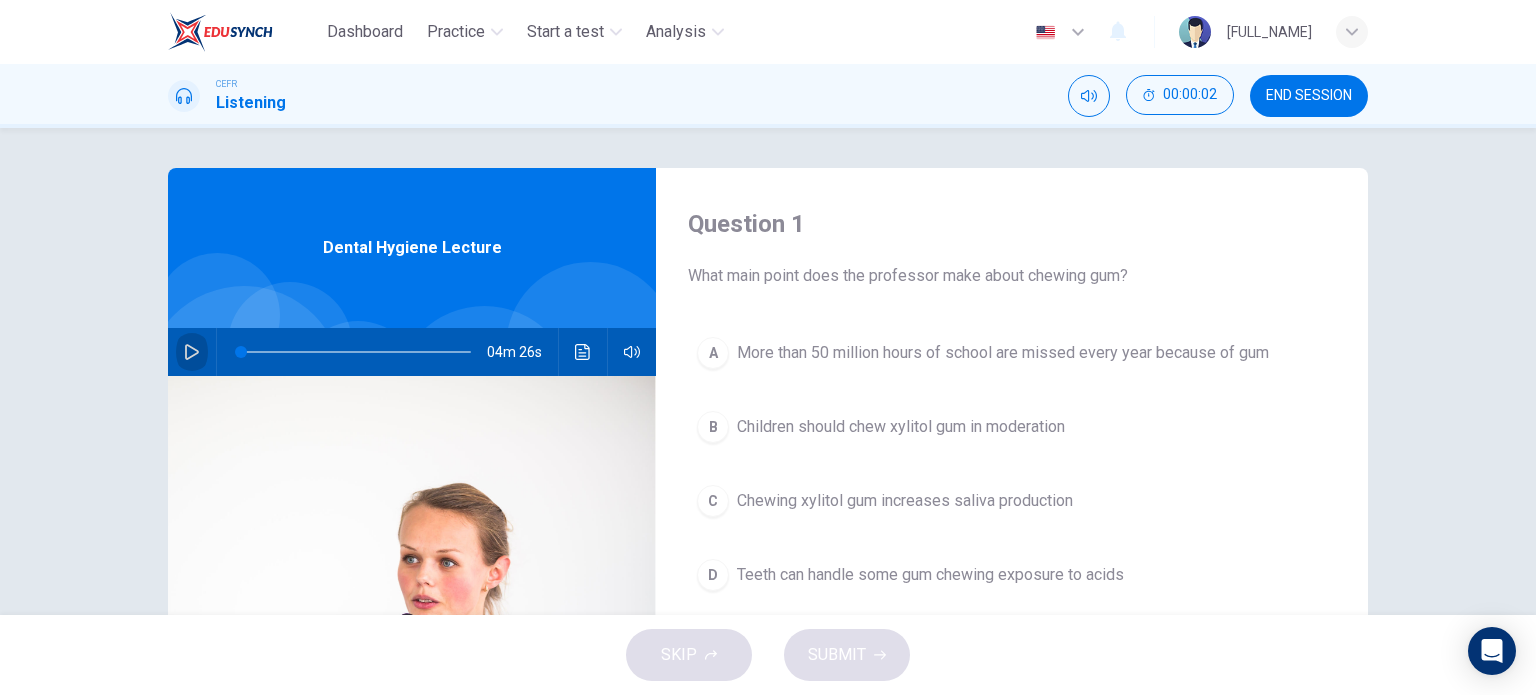 click at bounding box center (192, 352) 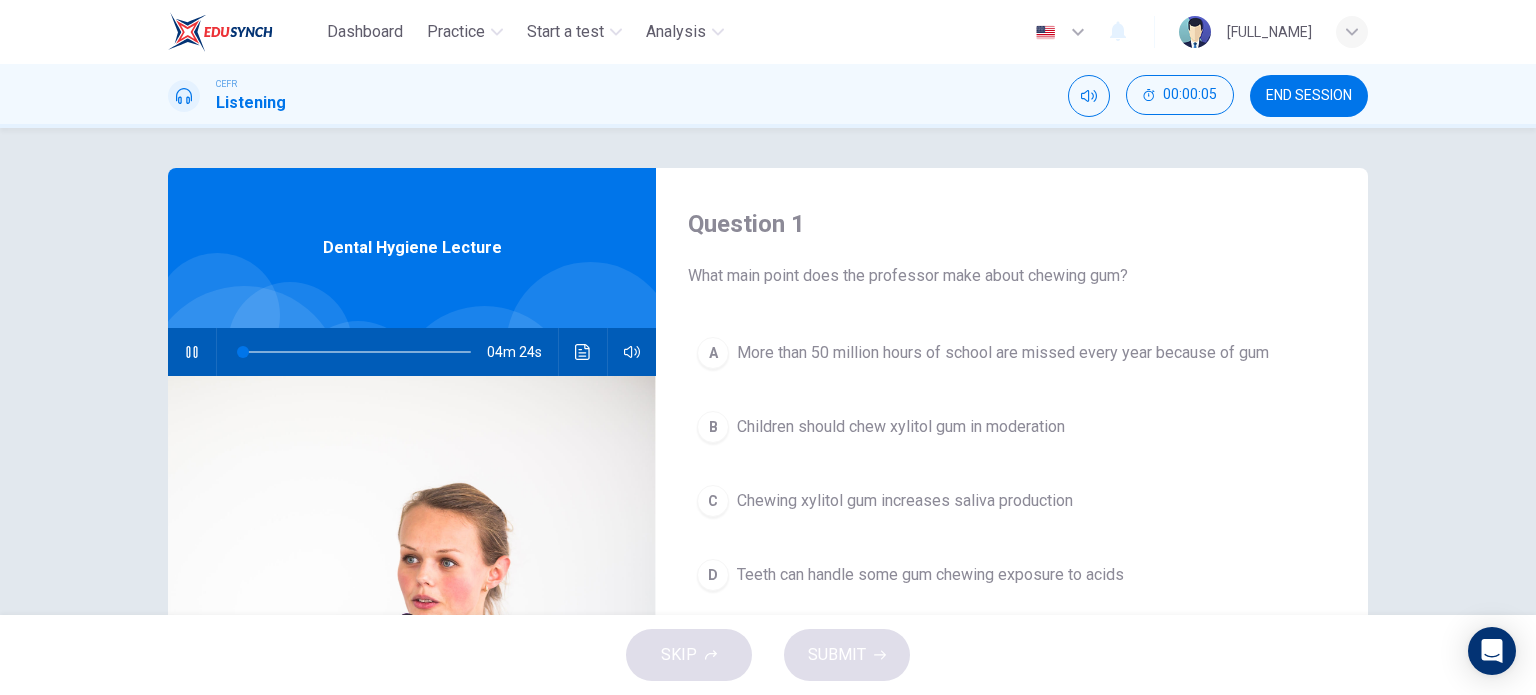 type 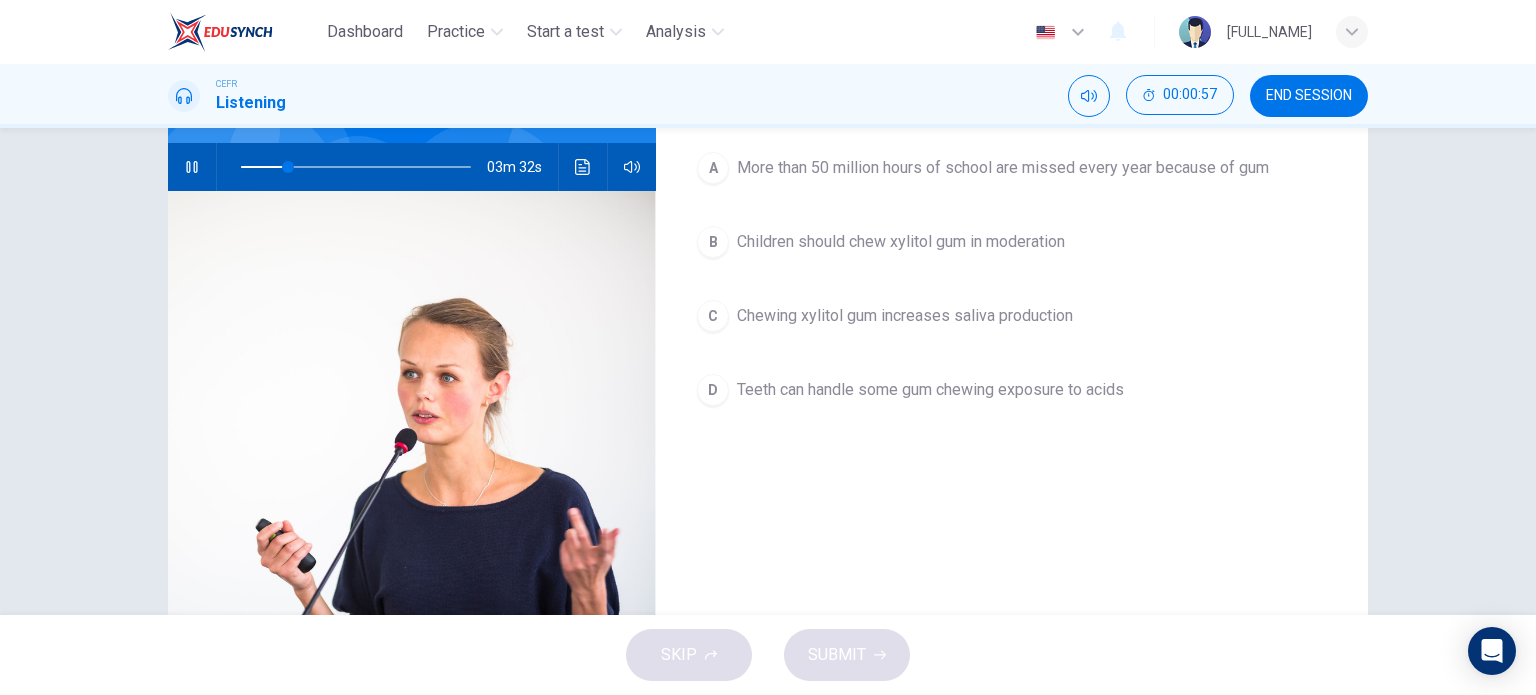 scroll, scrollTop: 288, scrollLeft: 0, axis: vertical 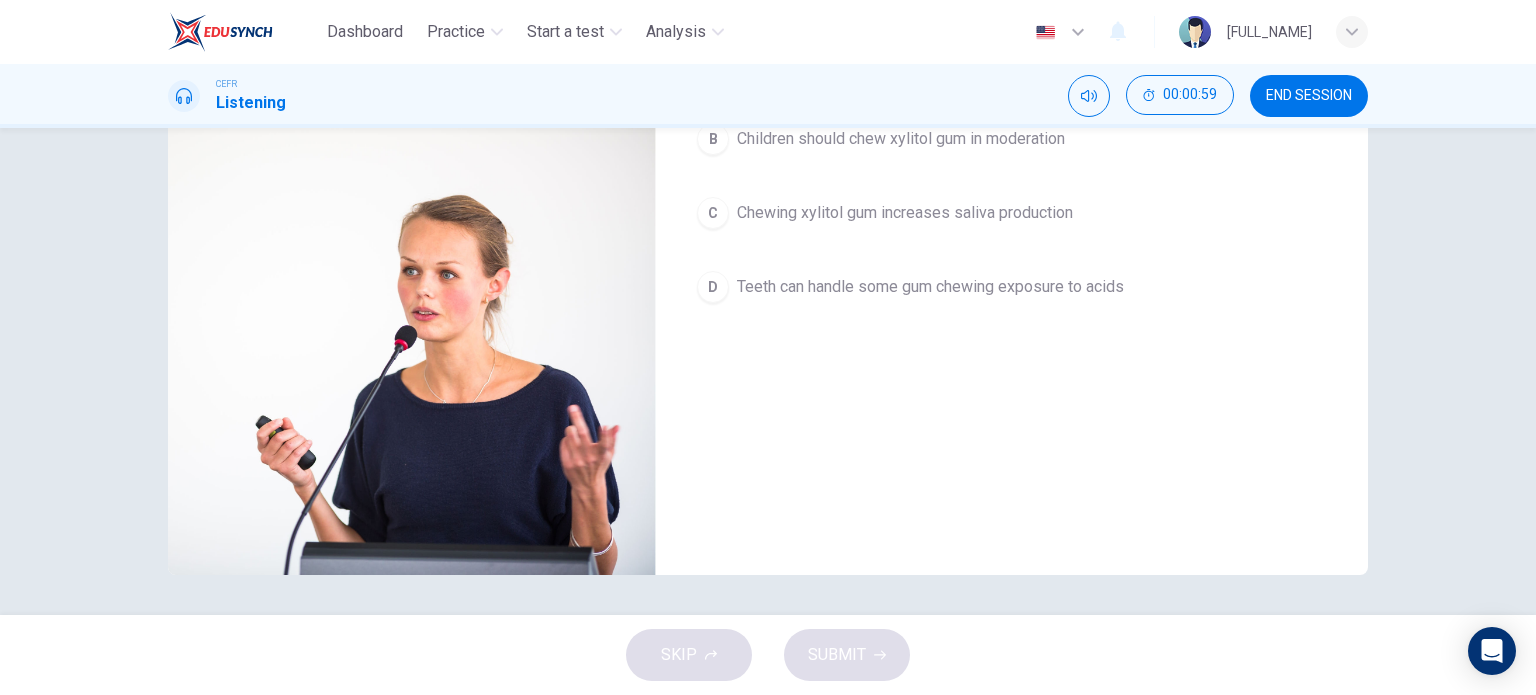 click on "SKIP SUBMIT" at bounding box center [768, 655] 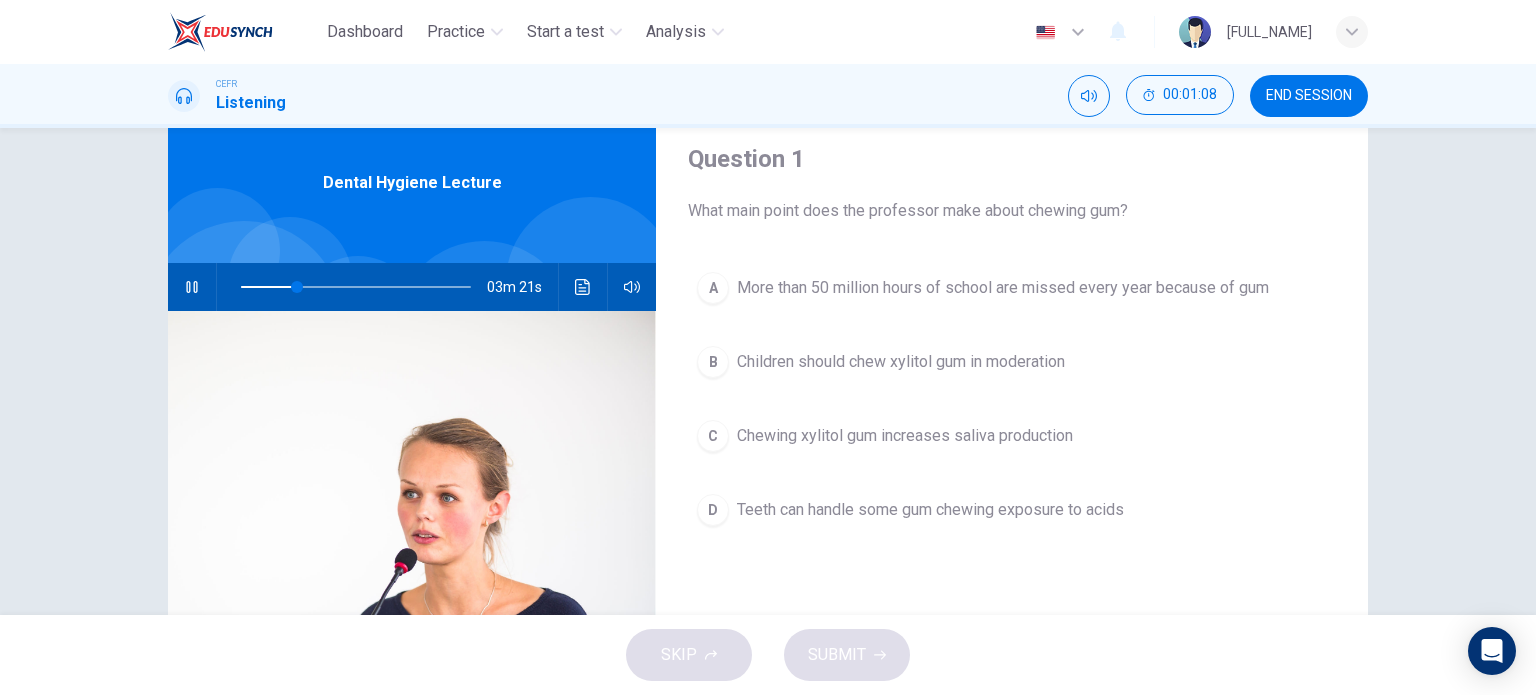 scroll, scrollTop: 100, scrollLeft: 0, axis: vertical 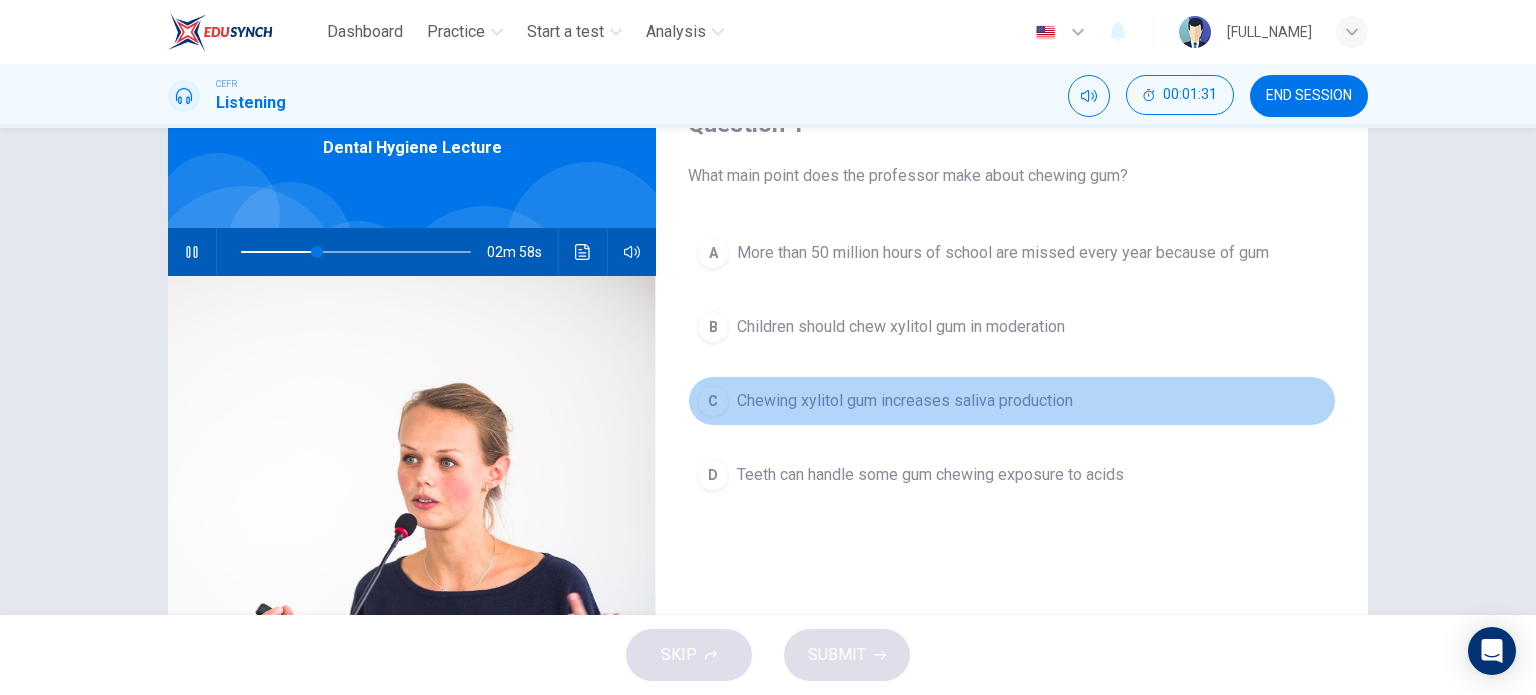 click on "Chewing xylitol gum increases saliva production" at bounding box center (1003, 253) 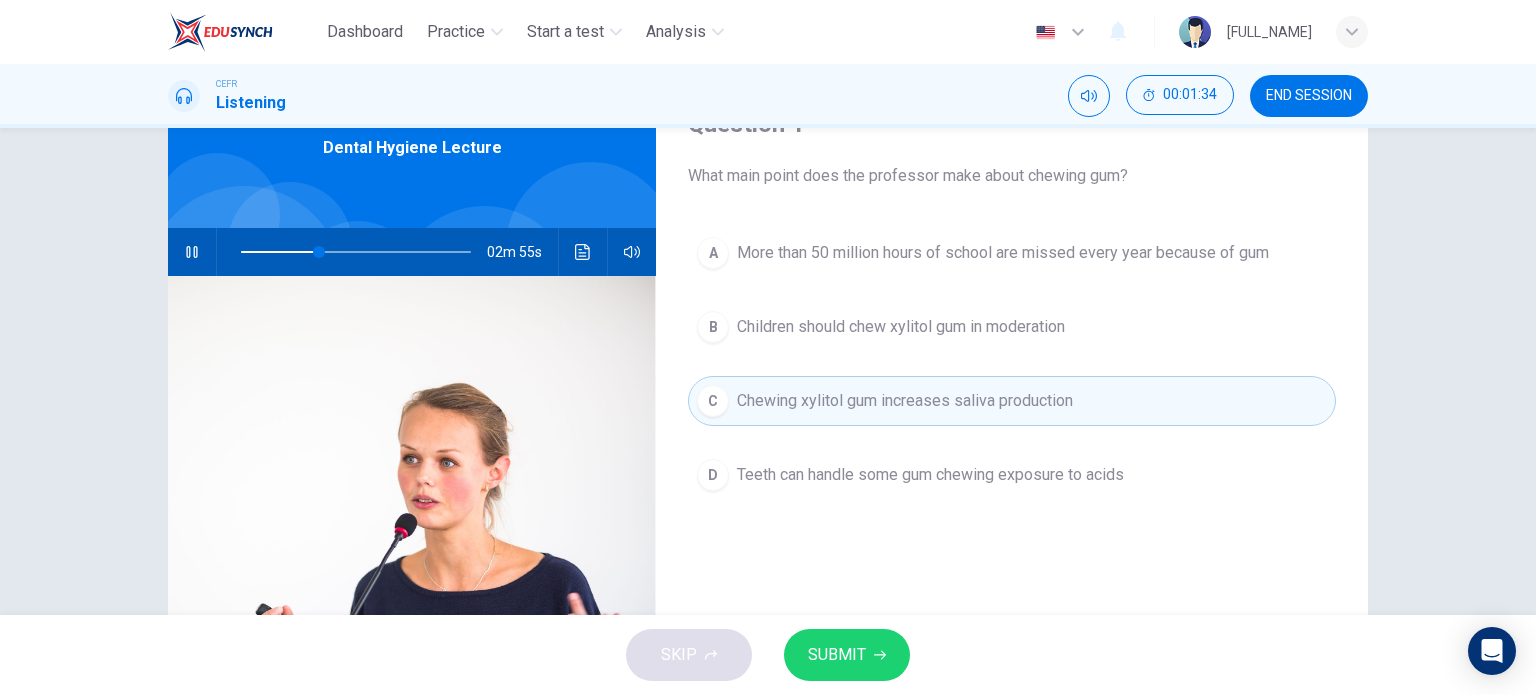 click on "SUBMIT" at bounding box center [837, 655] 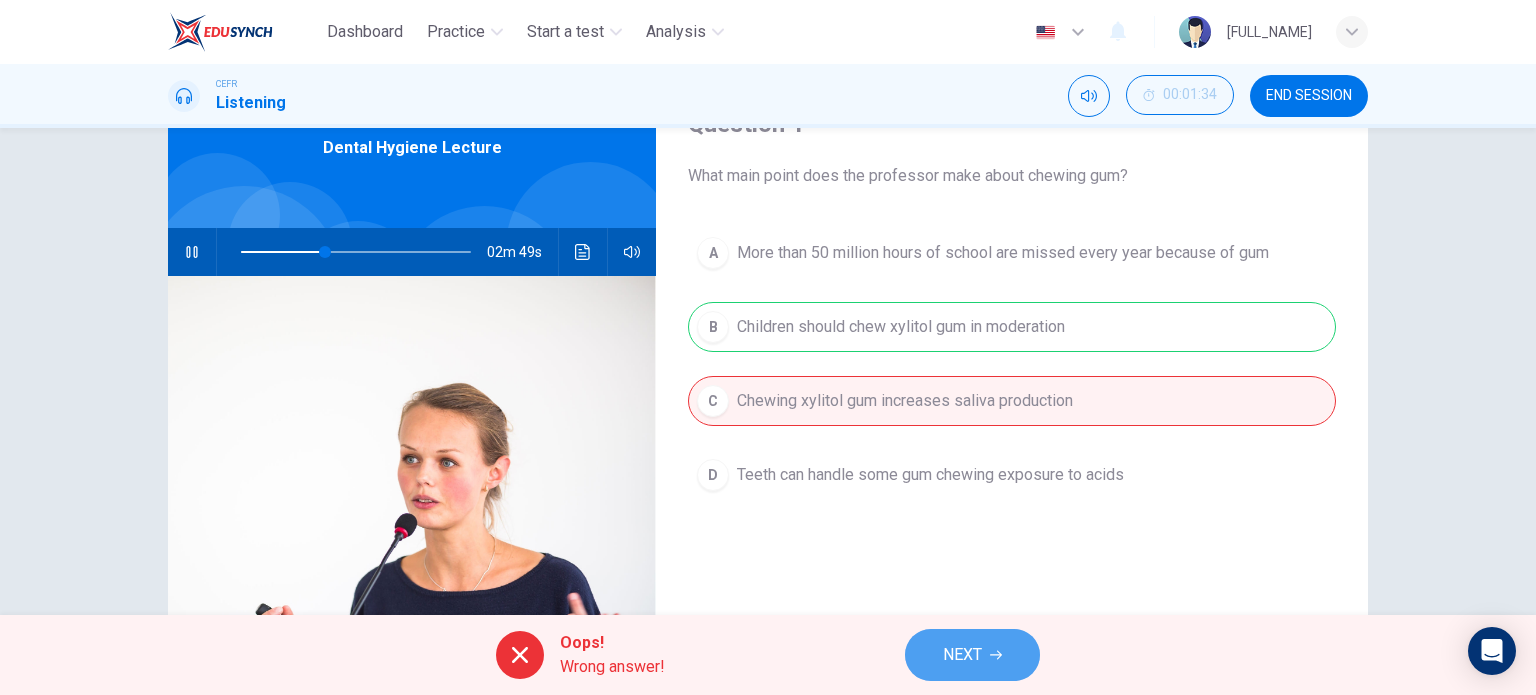 click on "NEXT" at bounding box center (972, 655) 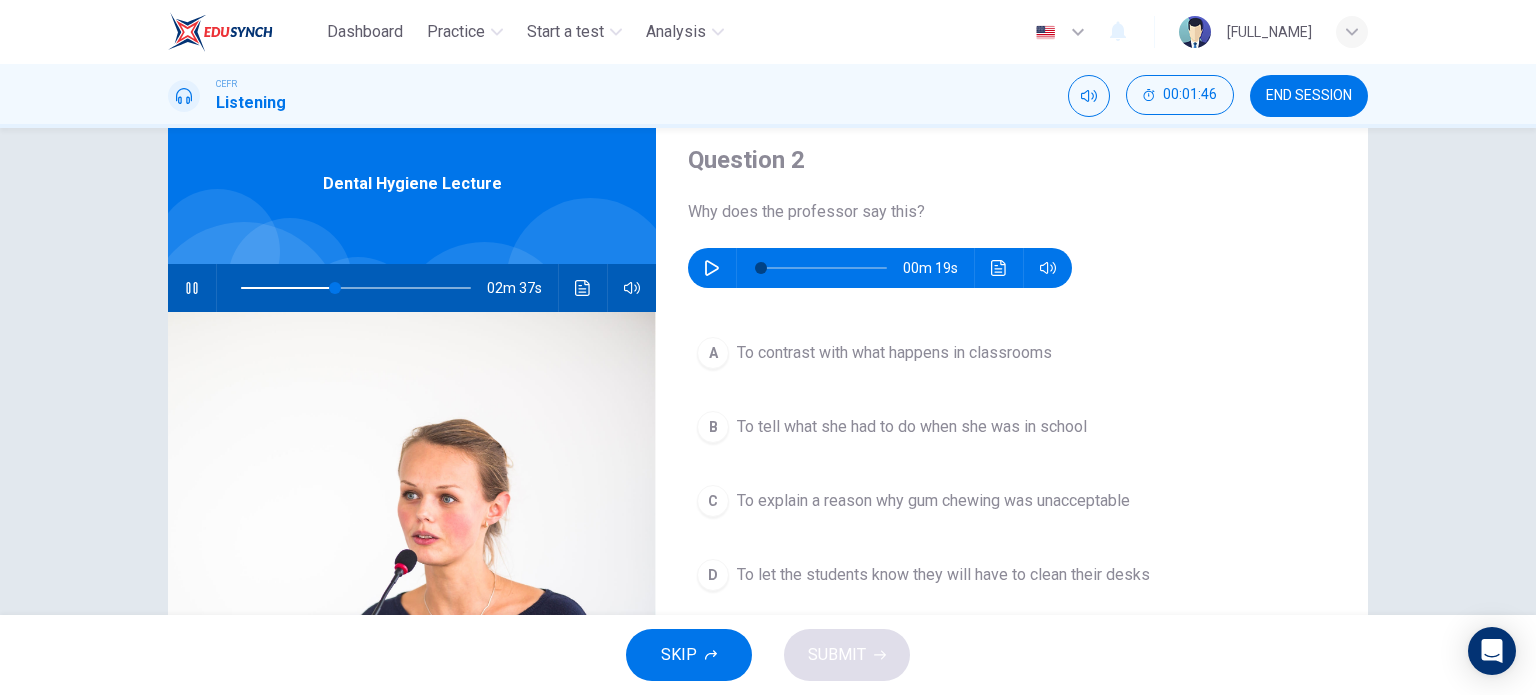 scroll, scrollTop: 100, scrollLeft: 0, axis: vertical 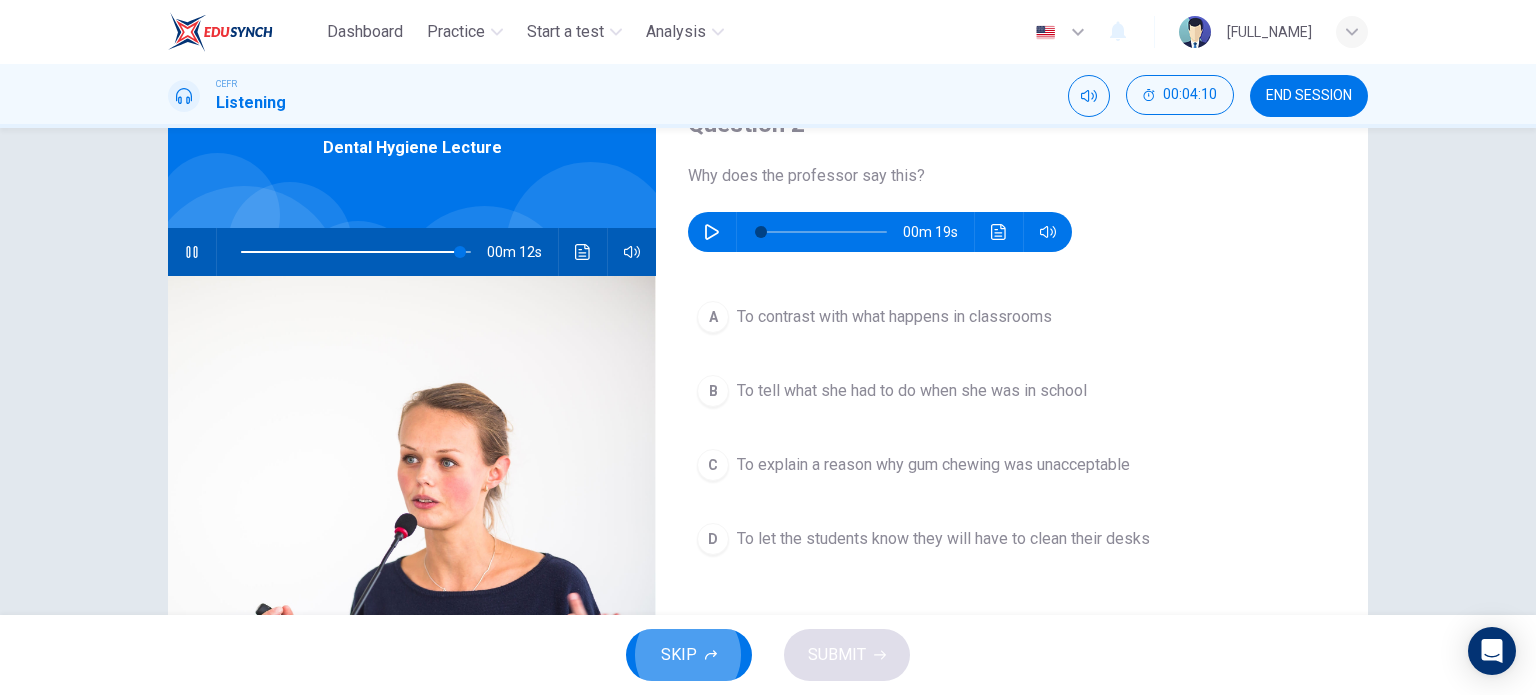 type 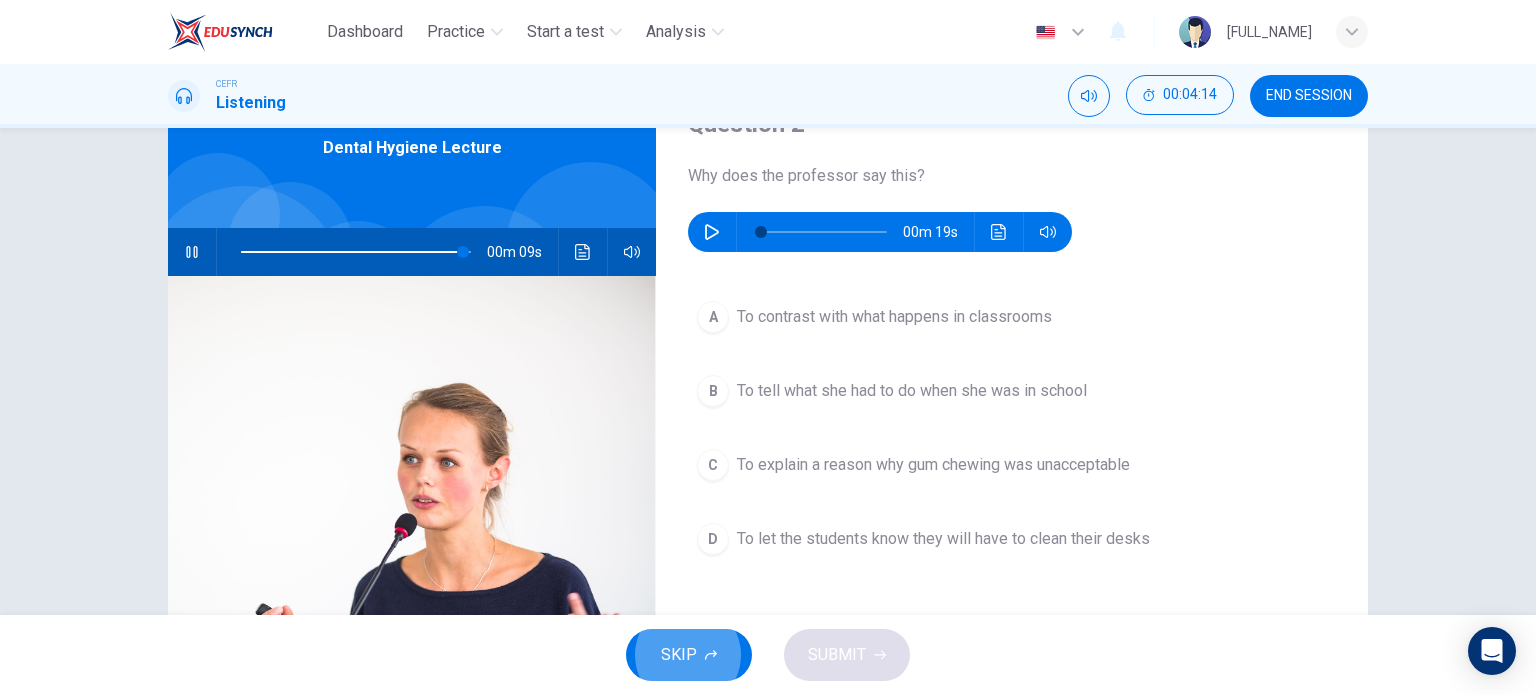 click on "SKIP" at bounding box center [689, 655] 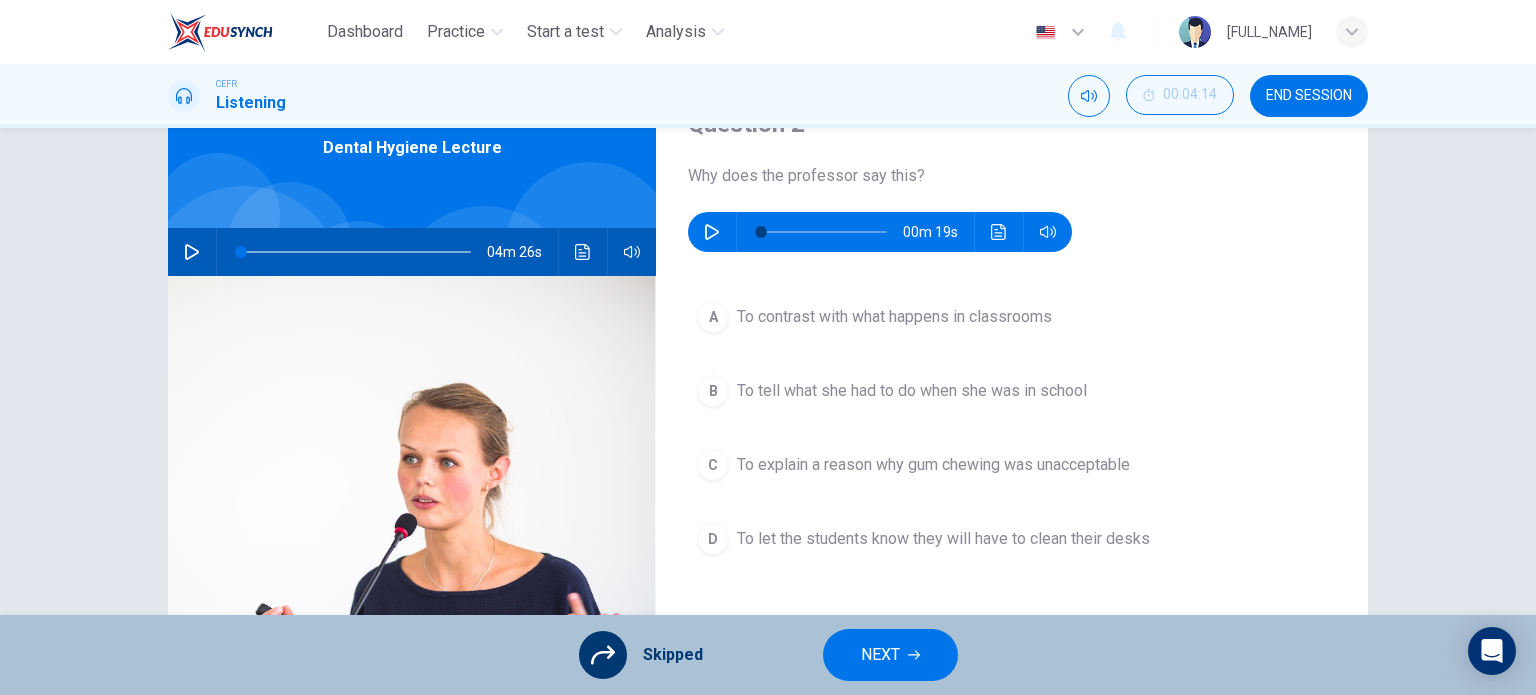 click at bounding box center [712, 232] 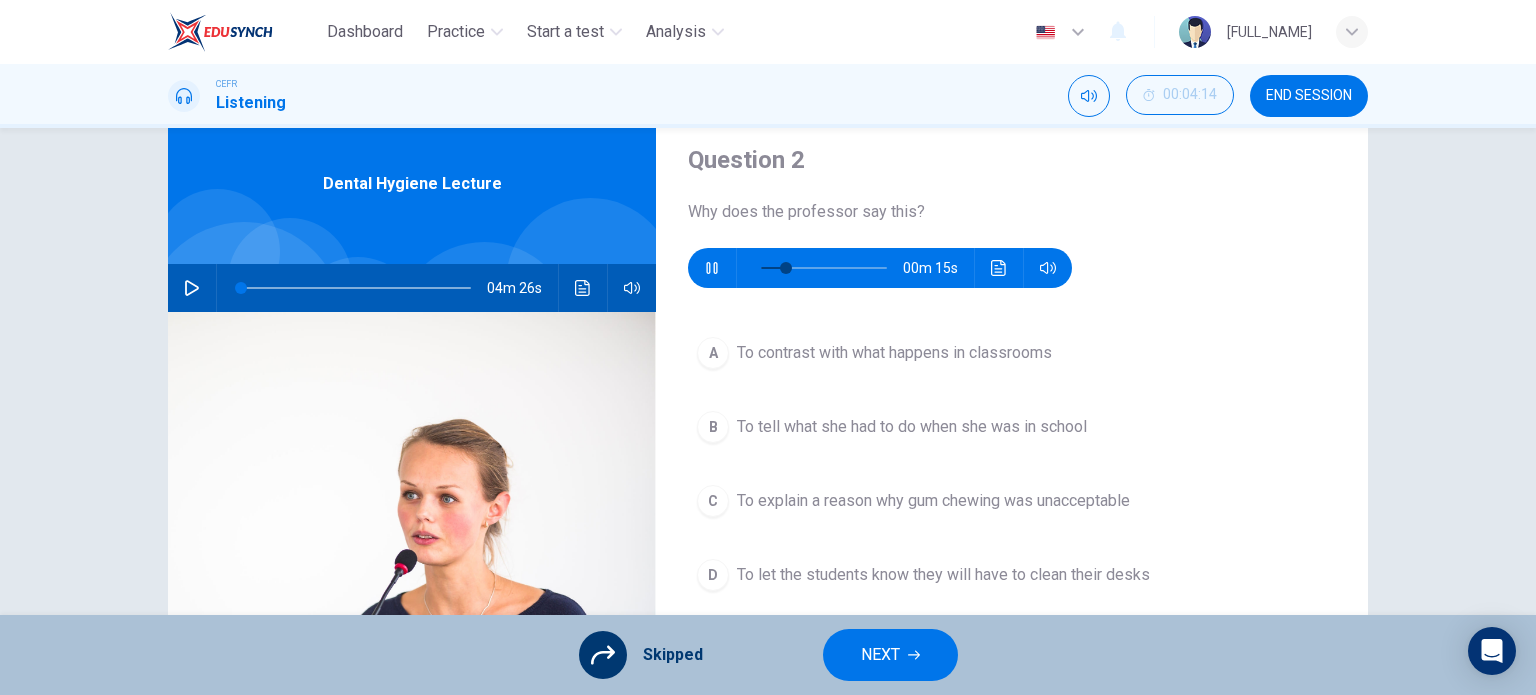 scroll, scrollTop: 100, scrollLeft: 0, axis: vertical 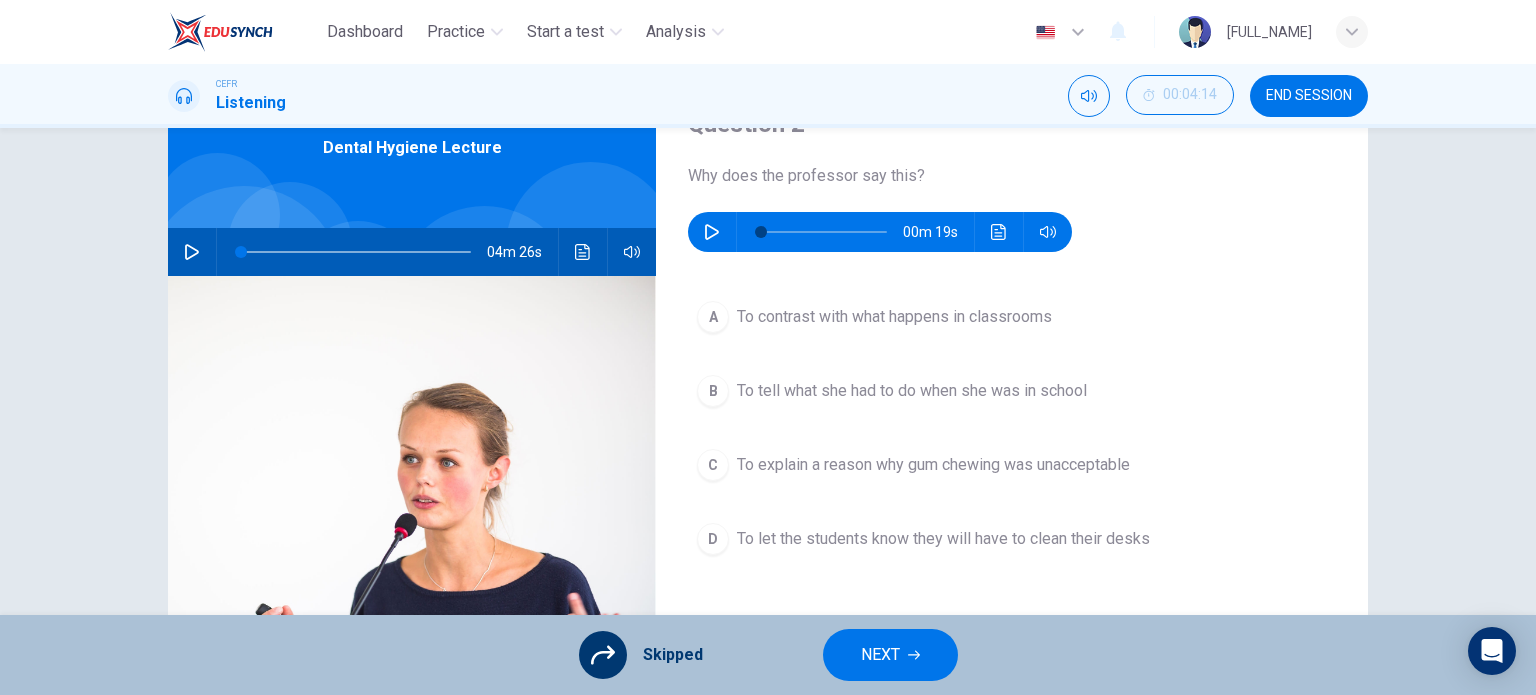 click on "A To contrast with what happens in classrooms B To tell what she had to do when she was in school C To explain a reason why gum chewing was unacceptable D To let the students know they will have to clean their desks" at bounding box center (1012, 448) 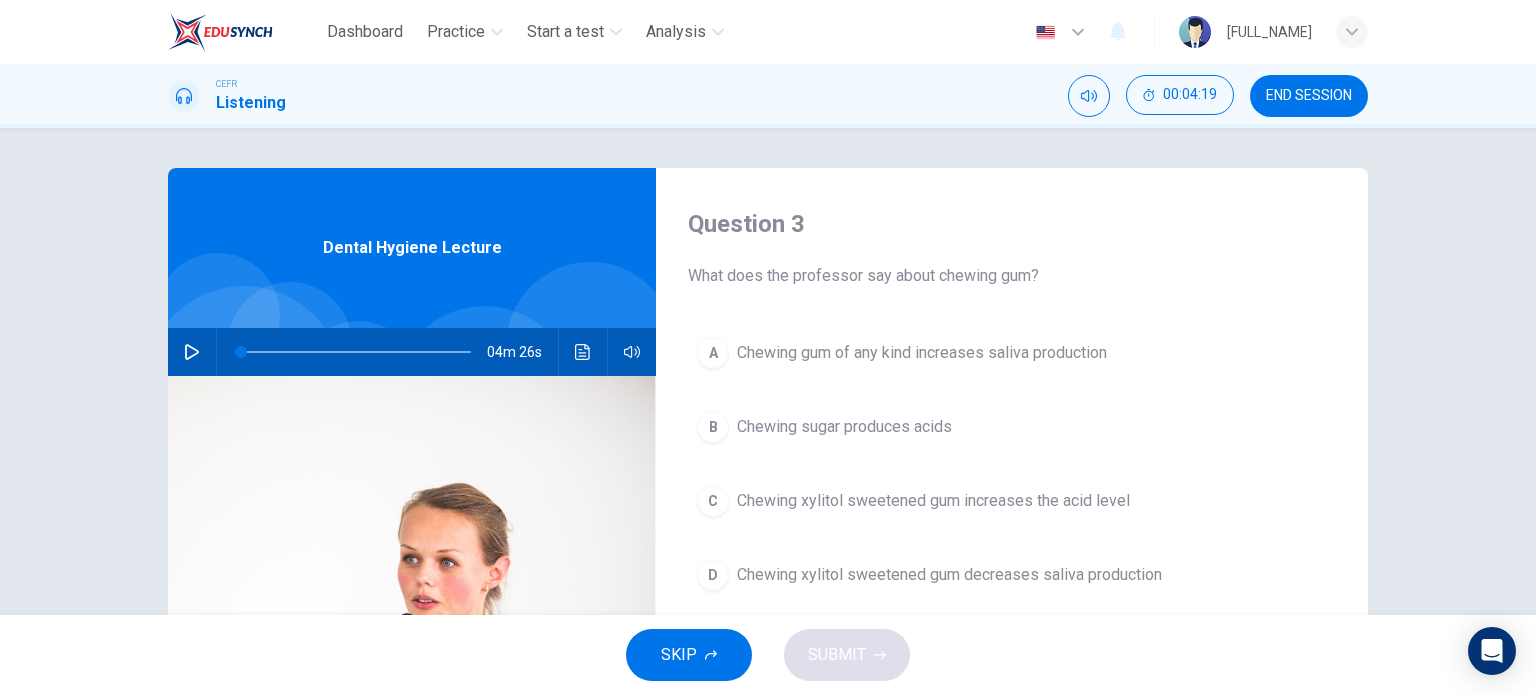 scroll, scrollTop: 100, scrollLeft: 0, axis: vertical 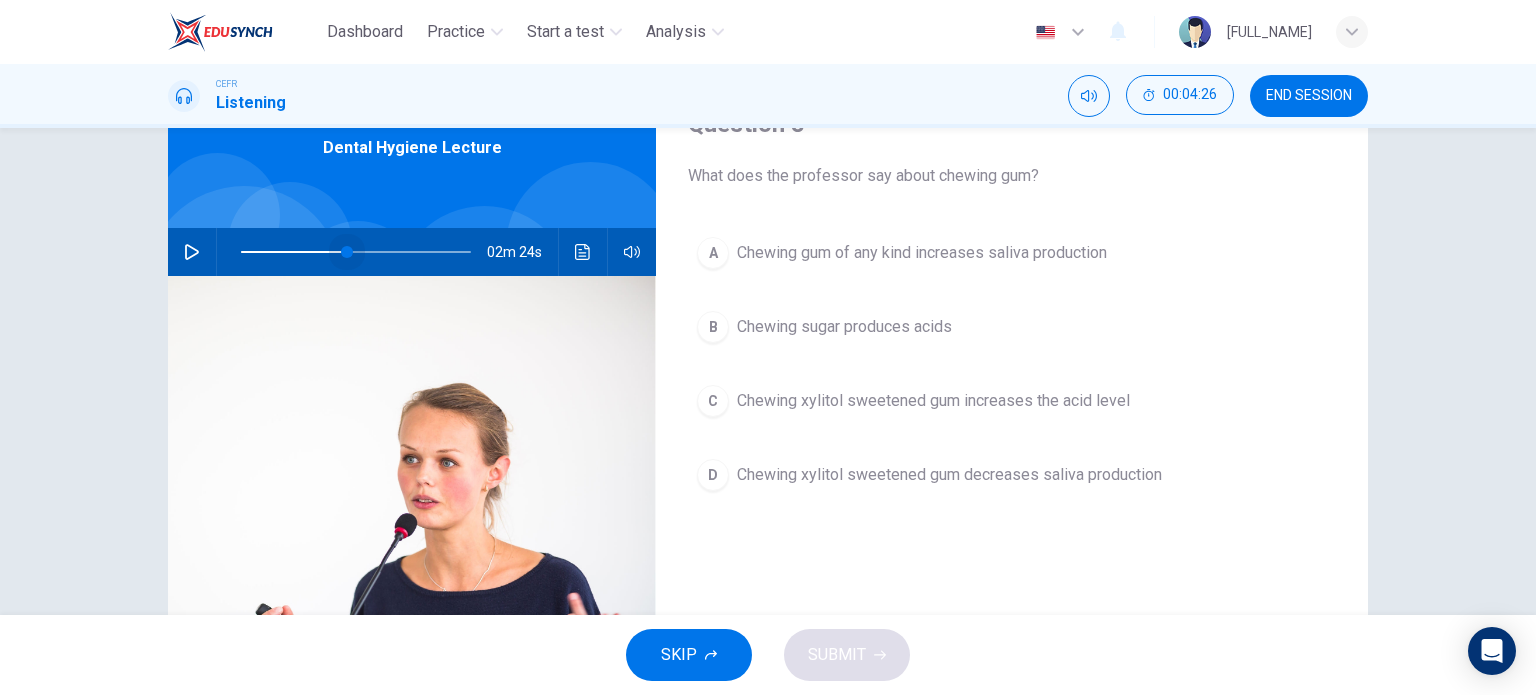 drag, startPoint x: 341, startPoint y: 250, endPoint x: 296, endPoint y: 244, distance: 45.39824 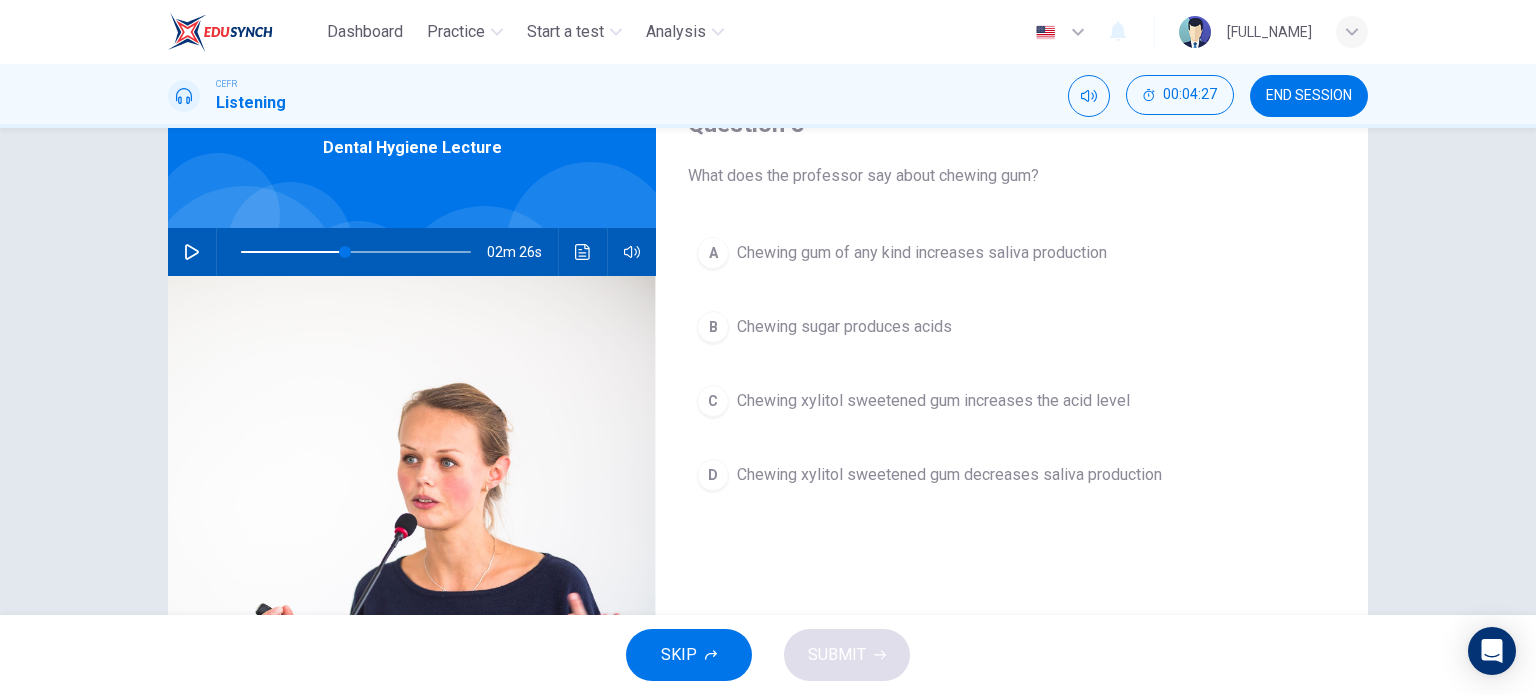 click on "02m 26s" at bounding box center (412, 252) 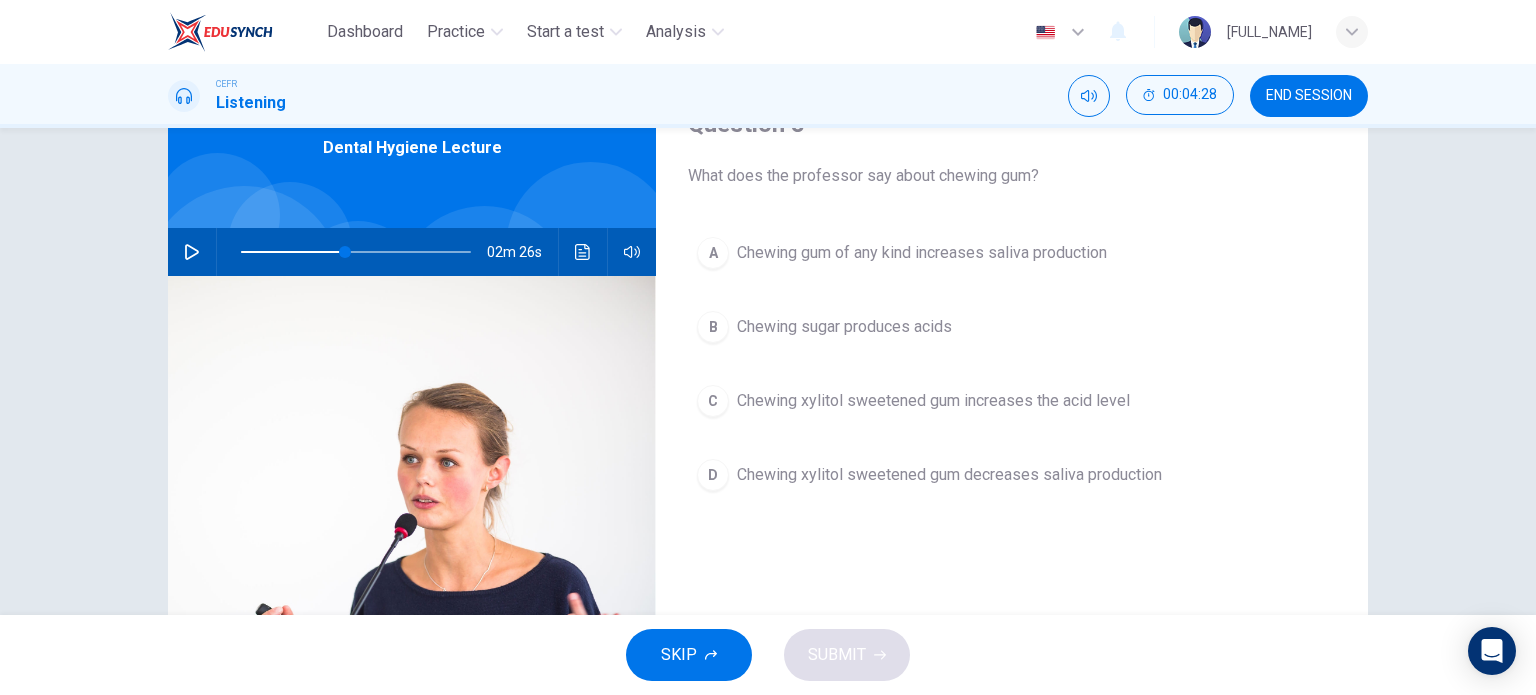 click at bounding box center [192, 252] 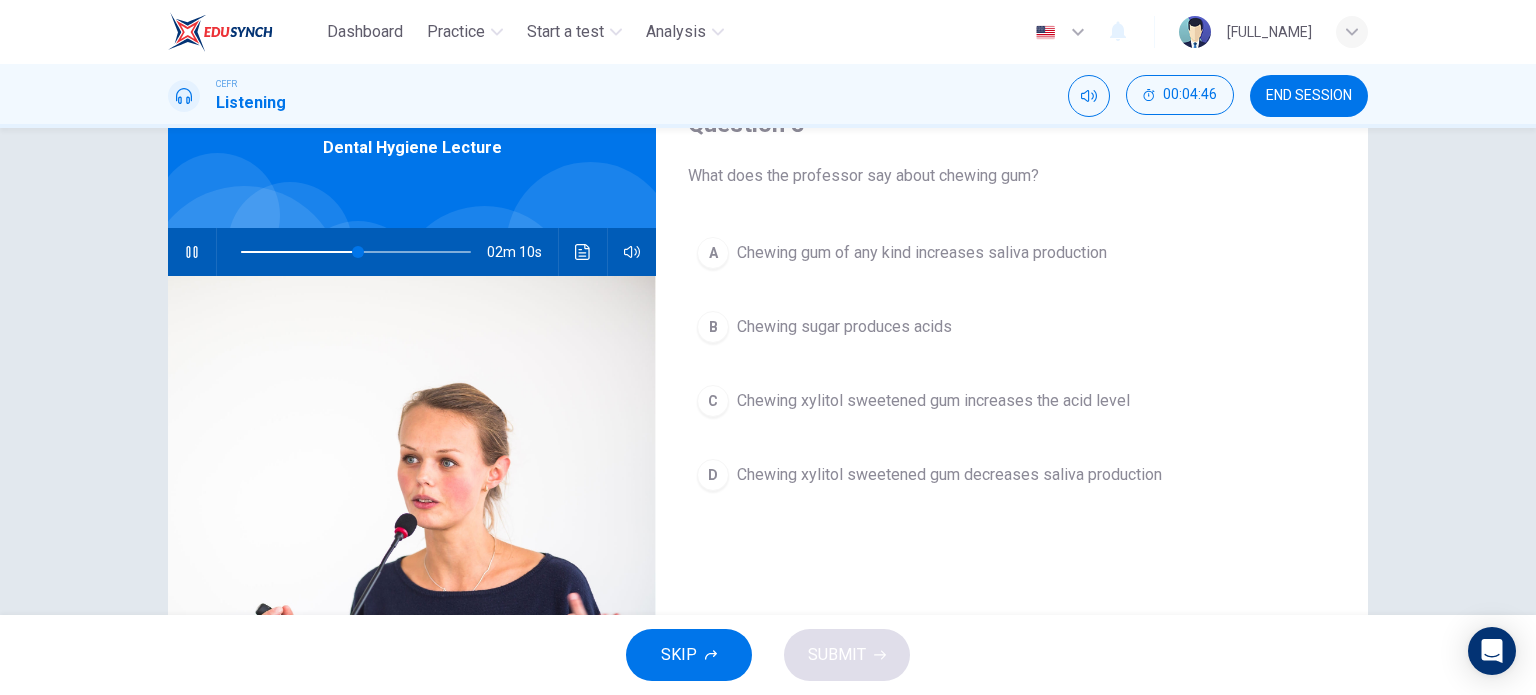 click on "C" at bounding box center [713, 253] 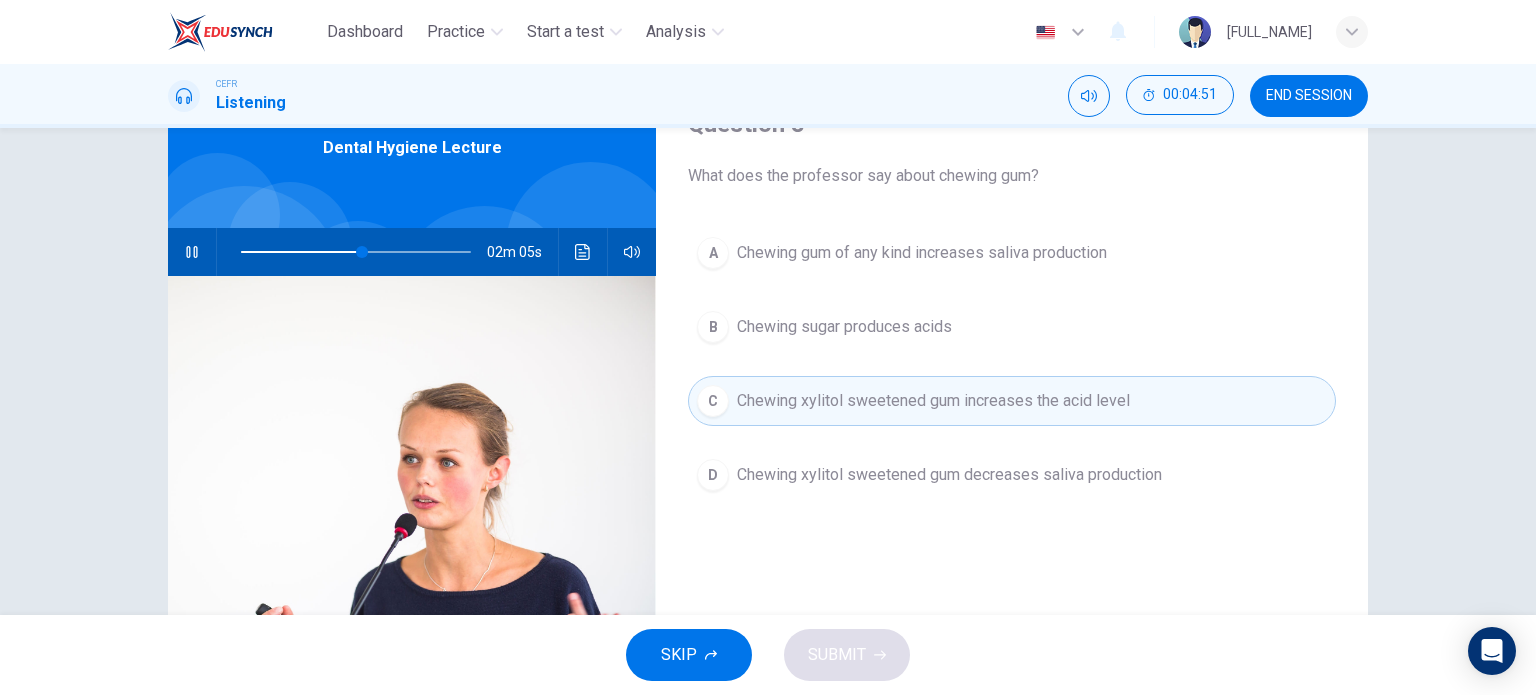 click on "SKIP SUBMIT" at bounding box center (768, 655) 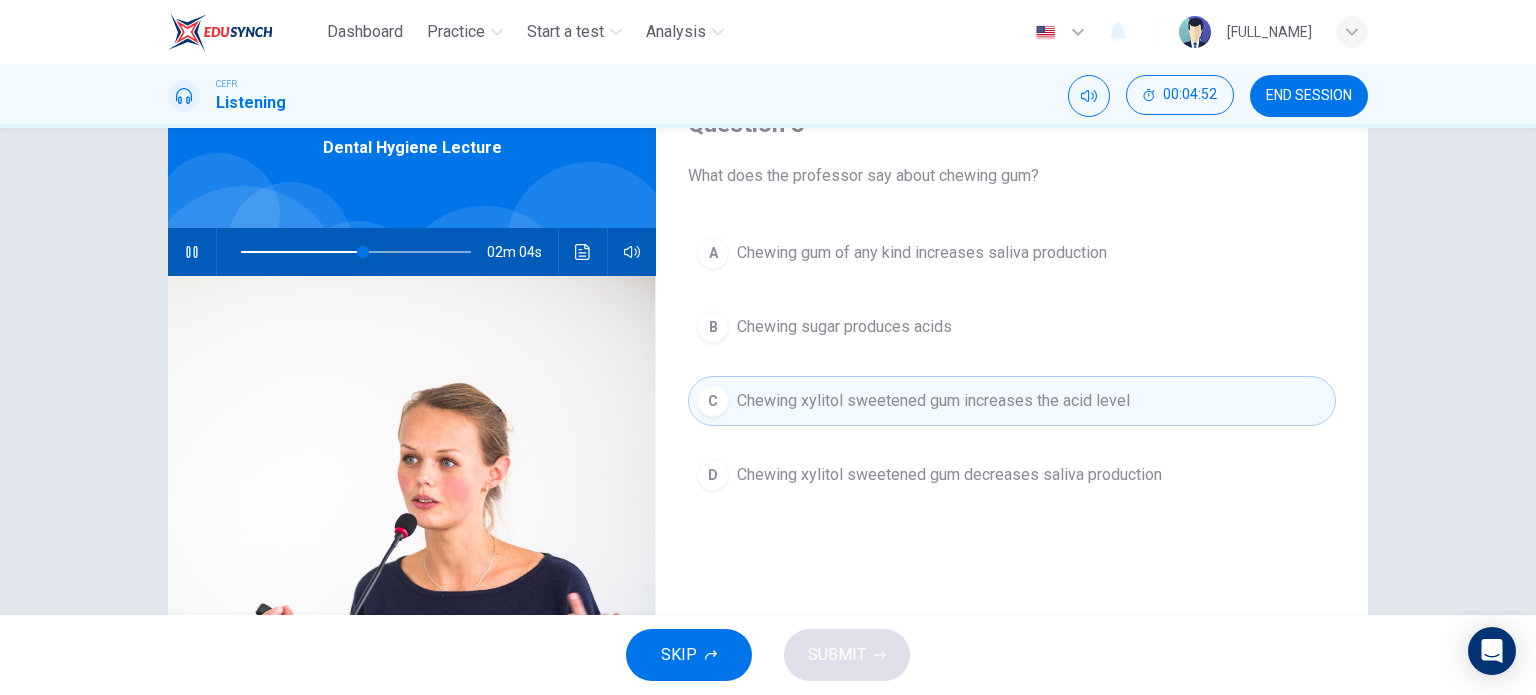 click on "C" at bounding box center [713, 401] 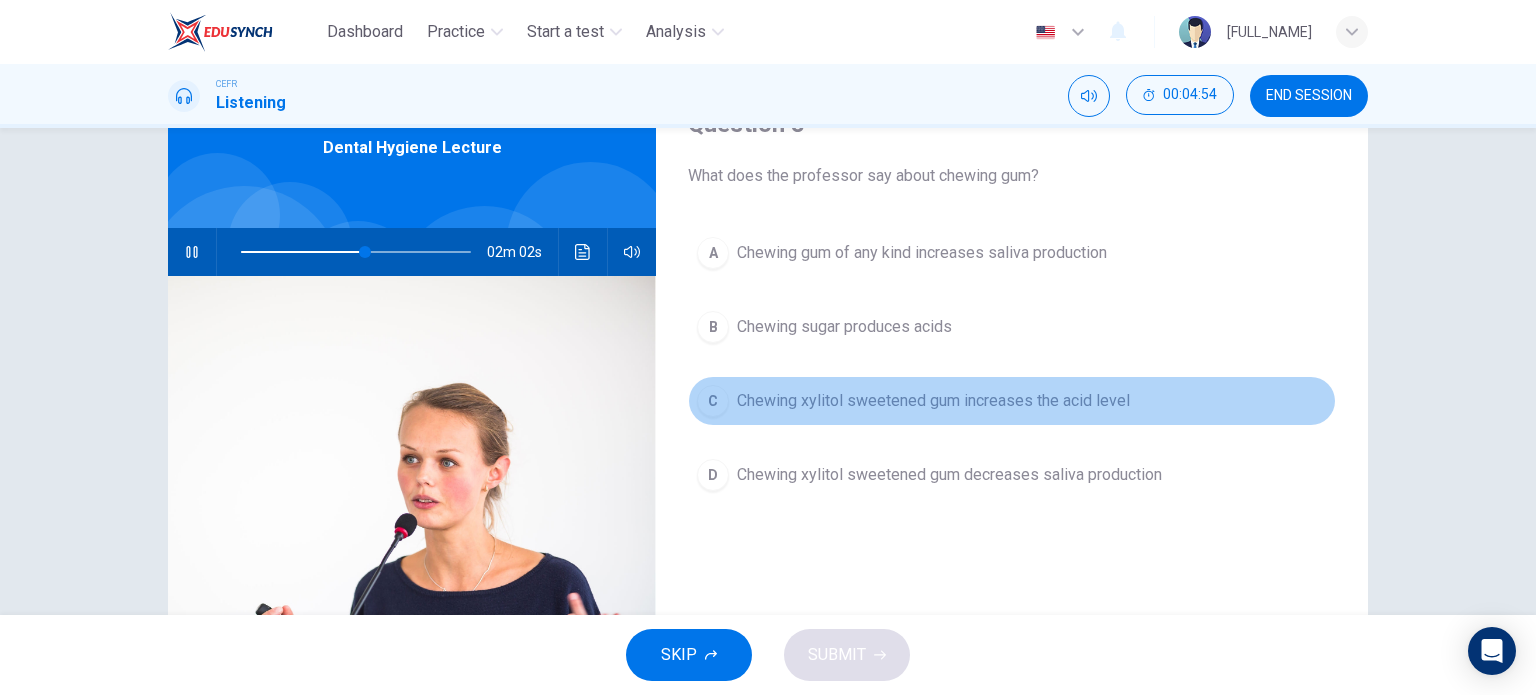 click on "C" at bounding box center [713, 253] 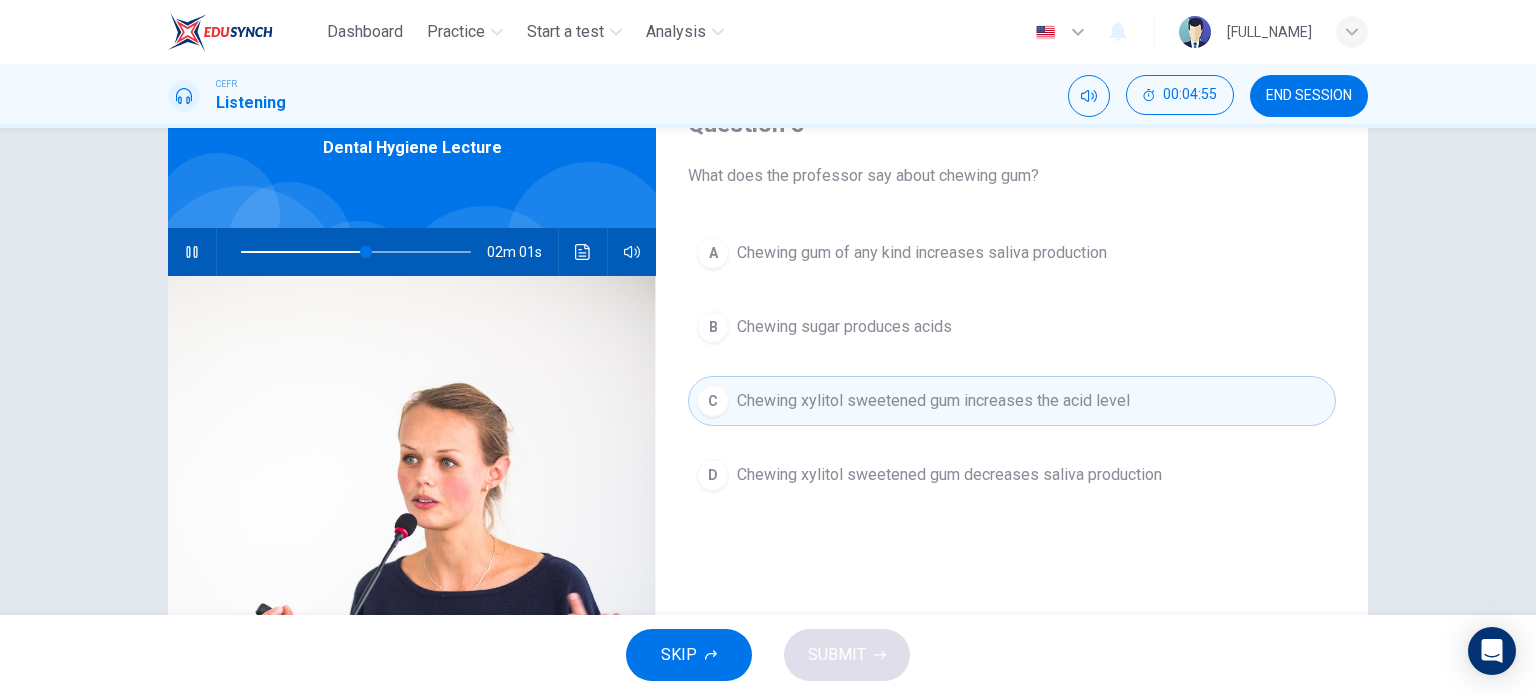 click on "SKIP SUBMIT" at bounding box center (768, 655) 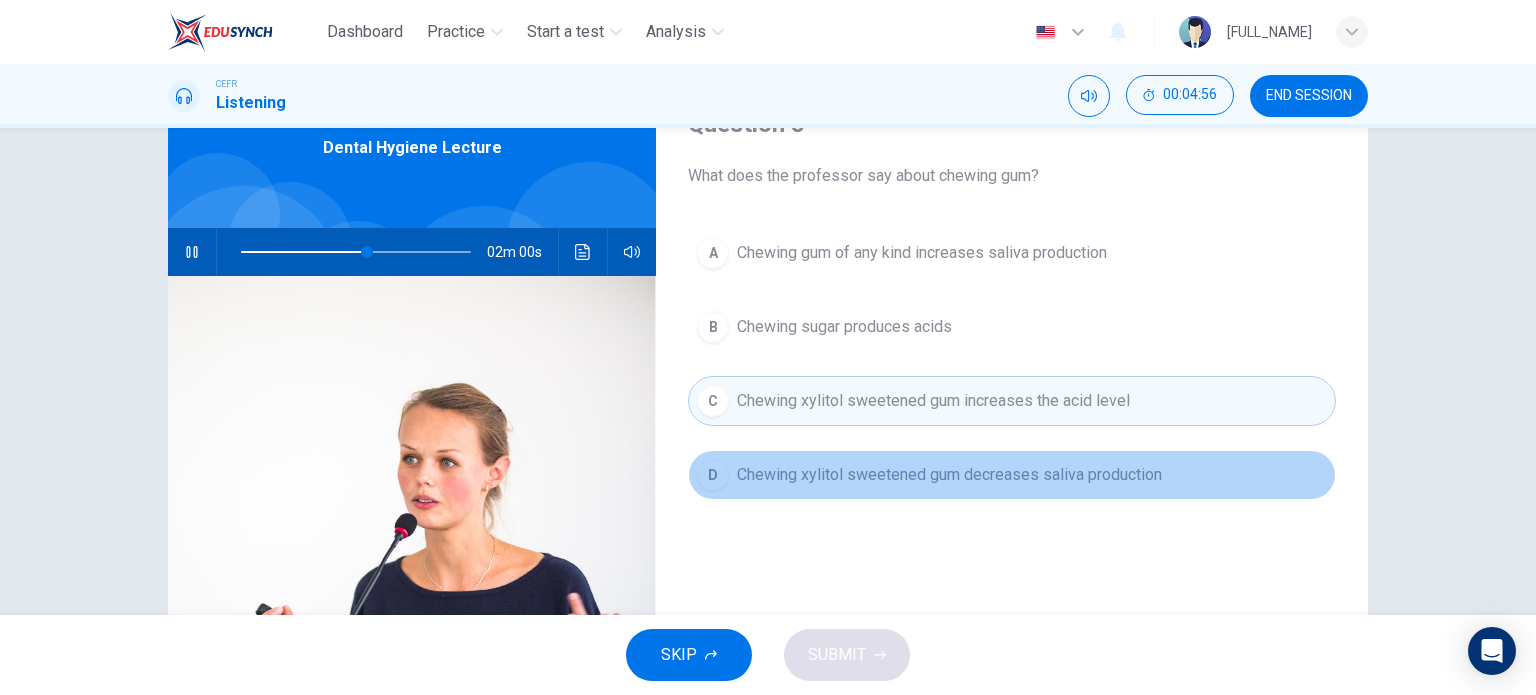 click on "D" at bounding box center (713, 253) 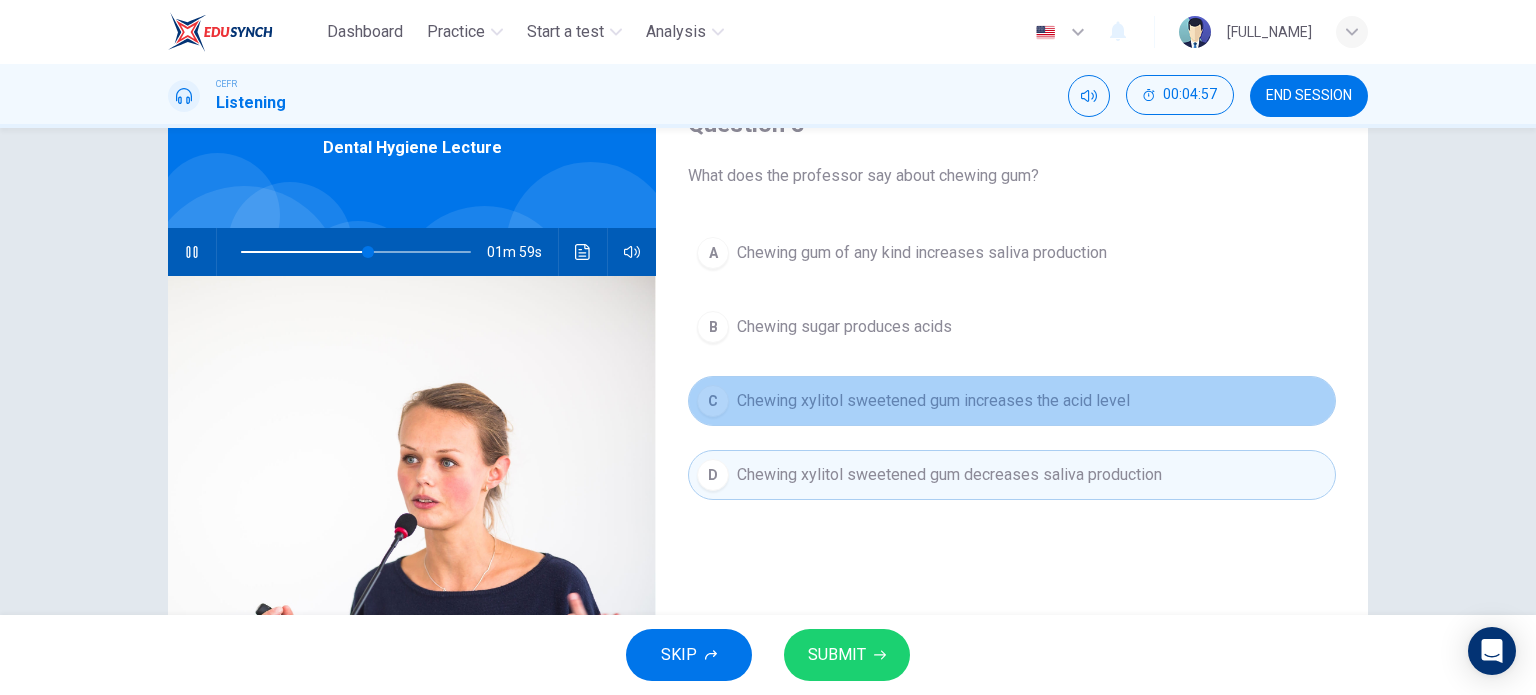 click on "C" at bounding box center [713, 401] 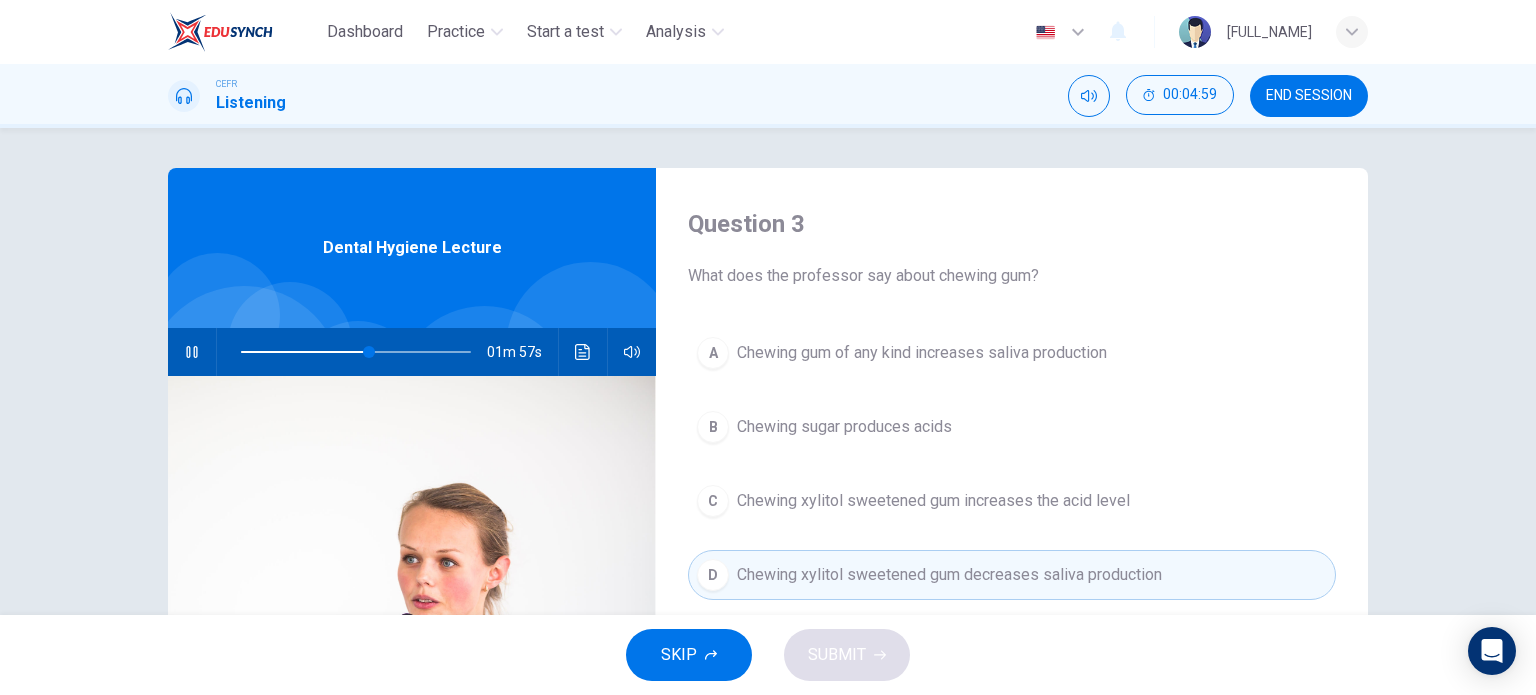 scroll, scrollTop: 200, scrollLeft: 0, axis: vertical 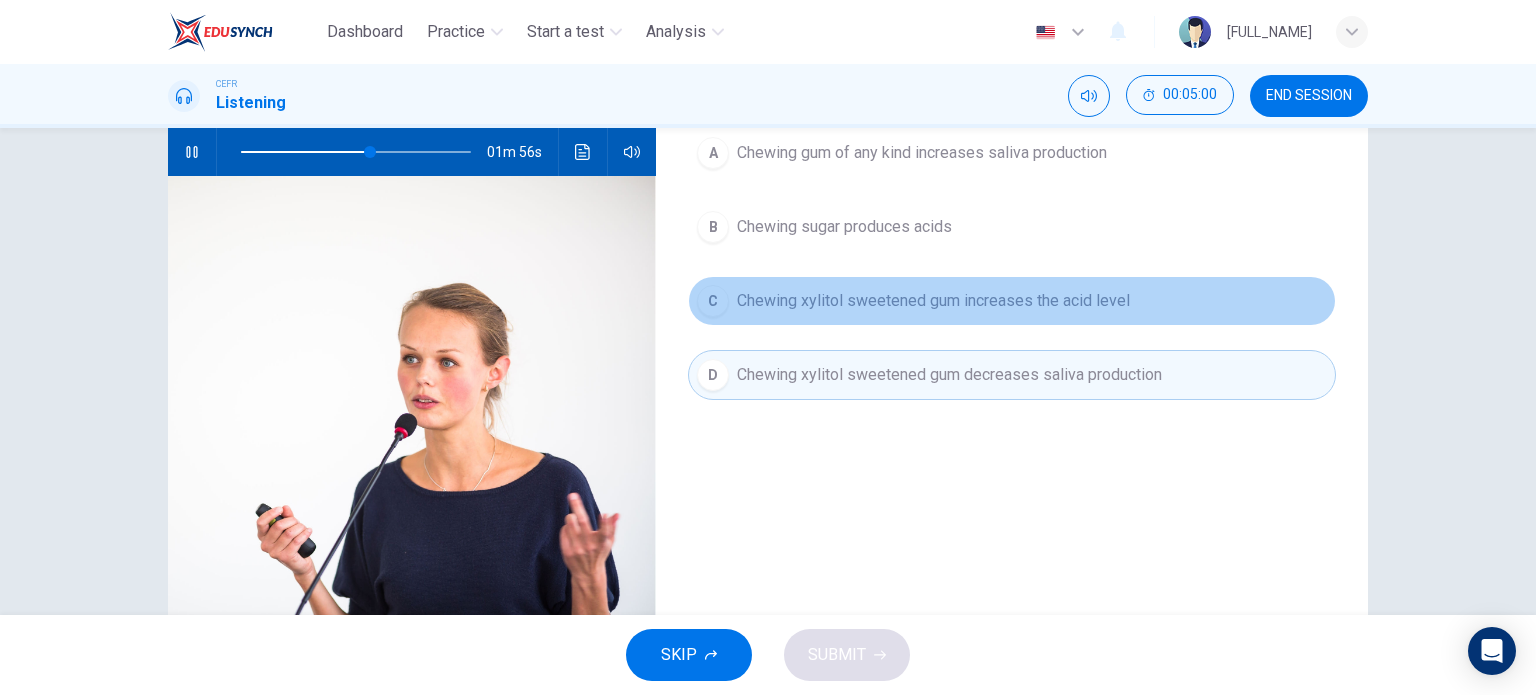 click on "C" at bounding box center (713, 153) 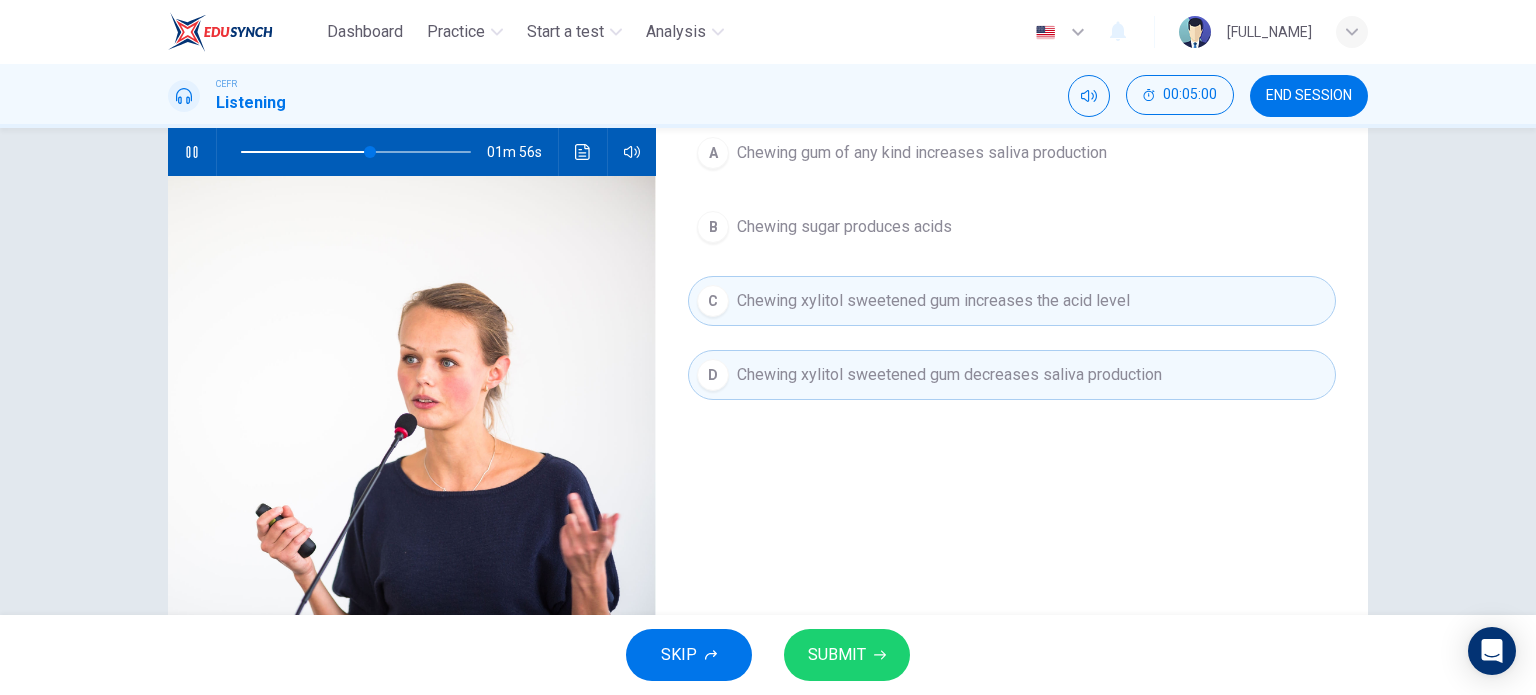 scroll, scrollTop: 100, scrollLeft: 0, axis: vertical 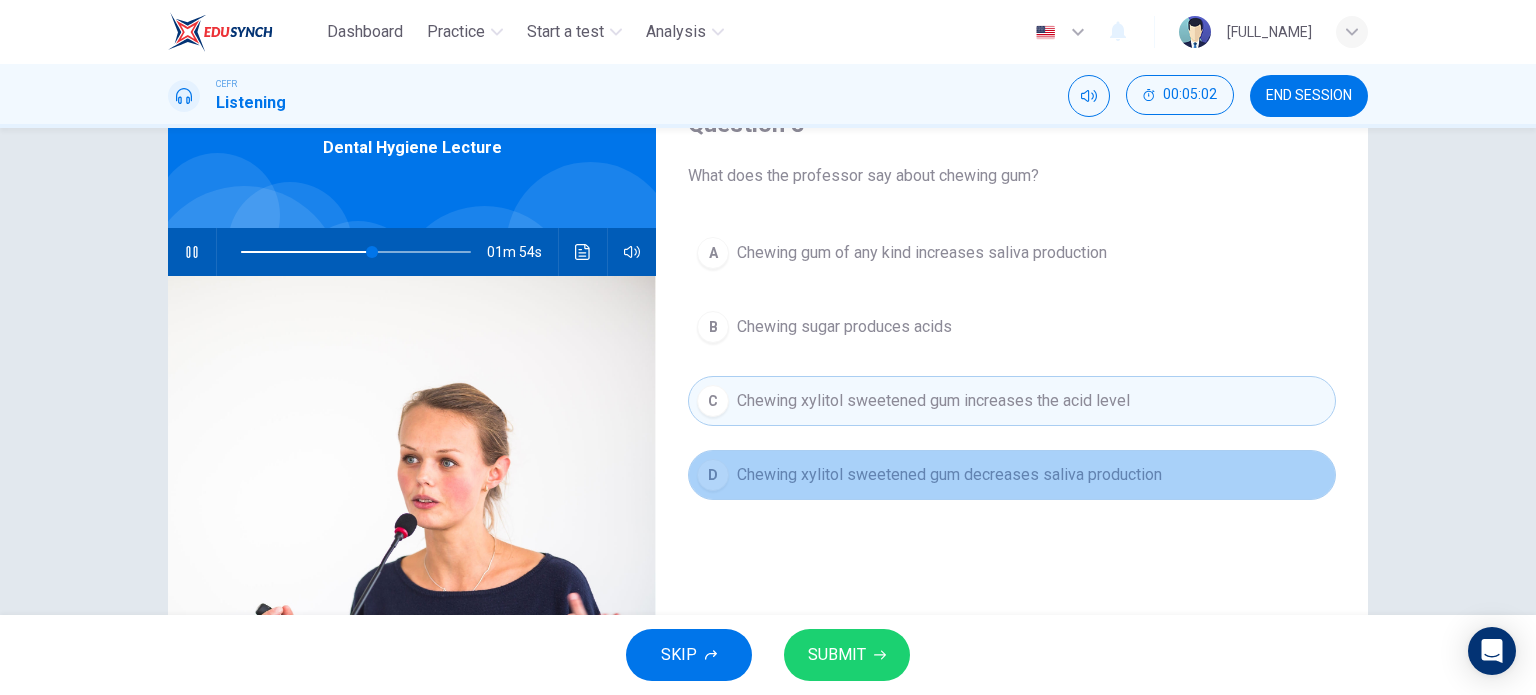 click on "D" at bounding box center (713, 401) 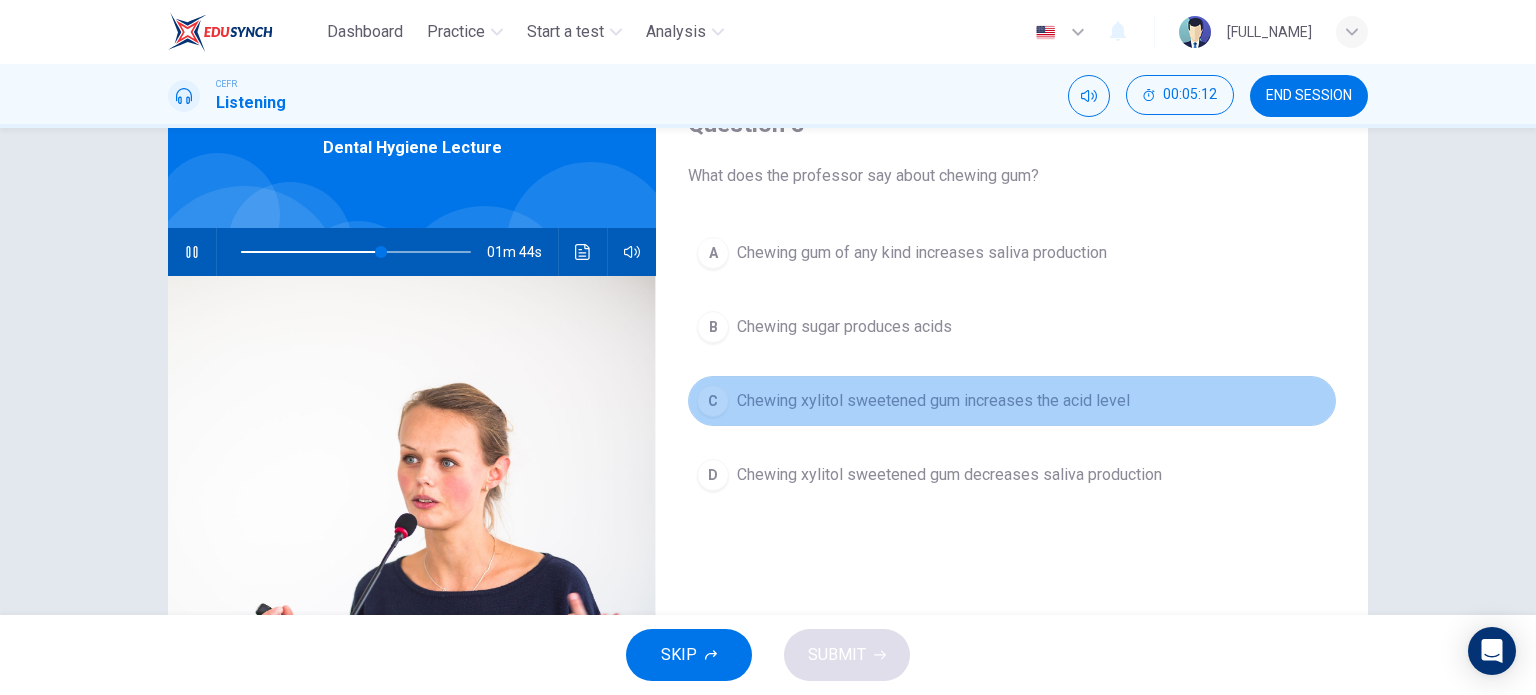 drag, startPoint x: 836, startPoint y: 397, endPoint x: 825, endPoint y: 407, distance: 14.866069 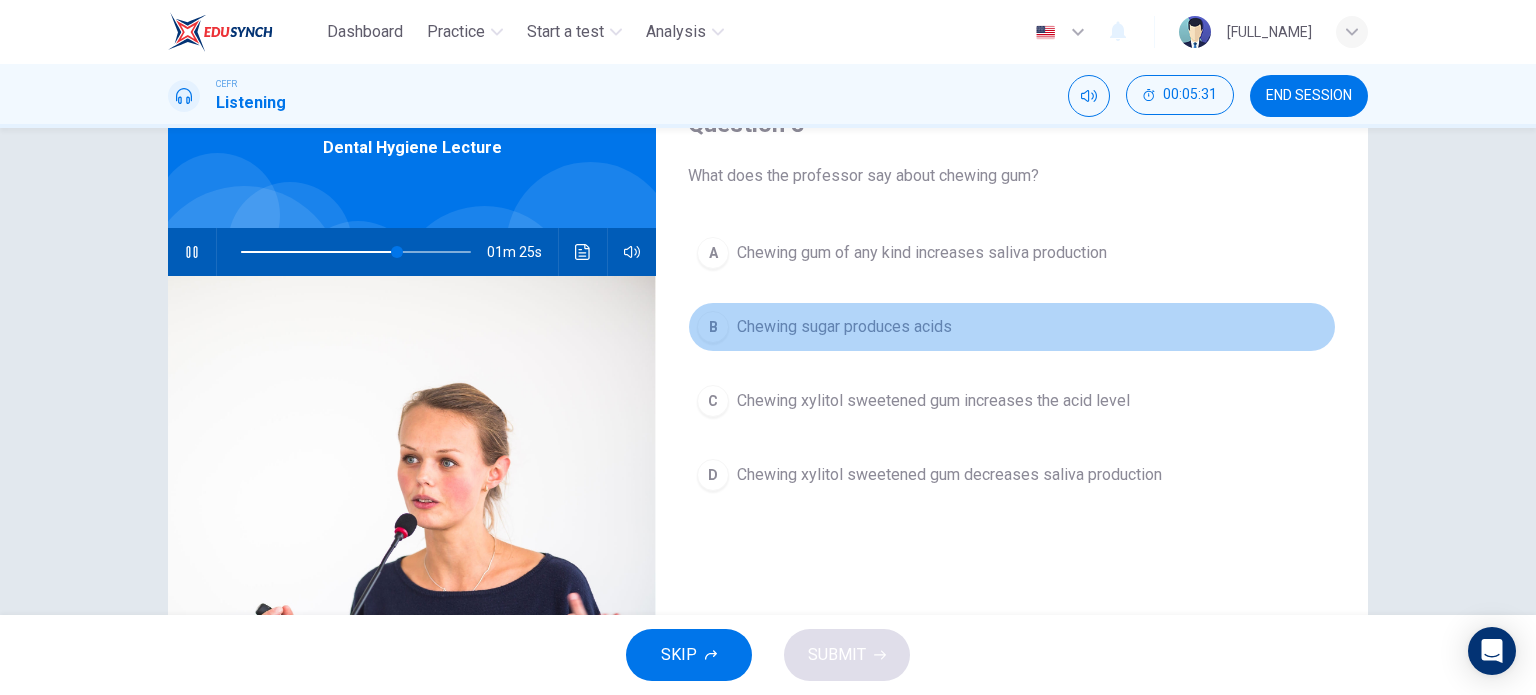 click on "Chewing sugar produces acids" at bounding box center [922, 253] 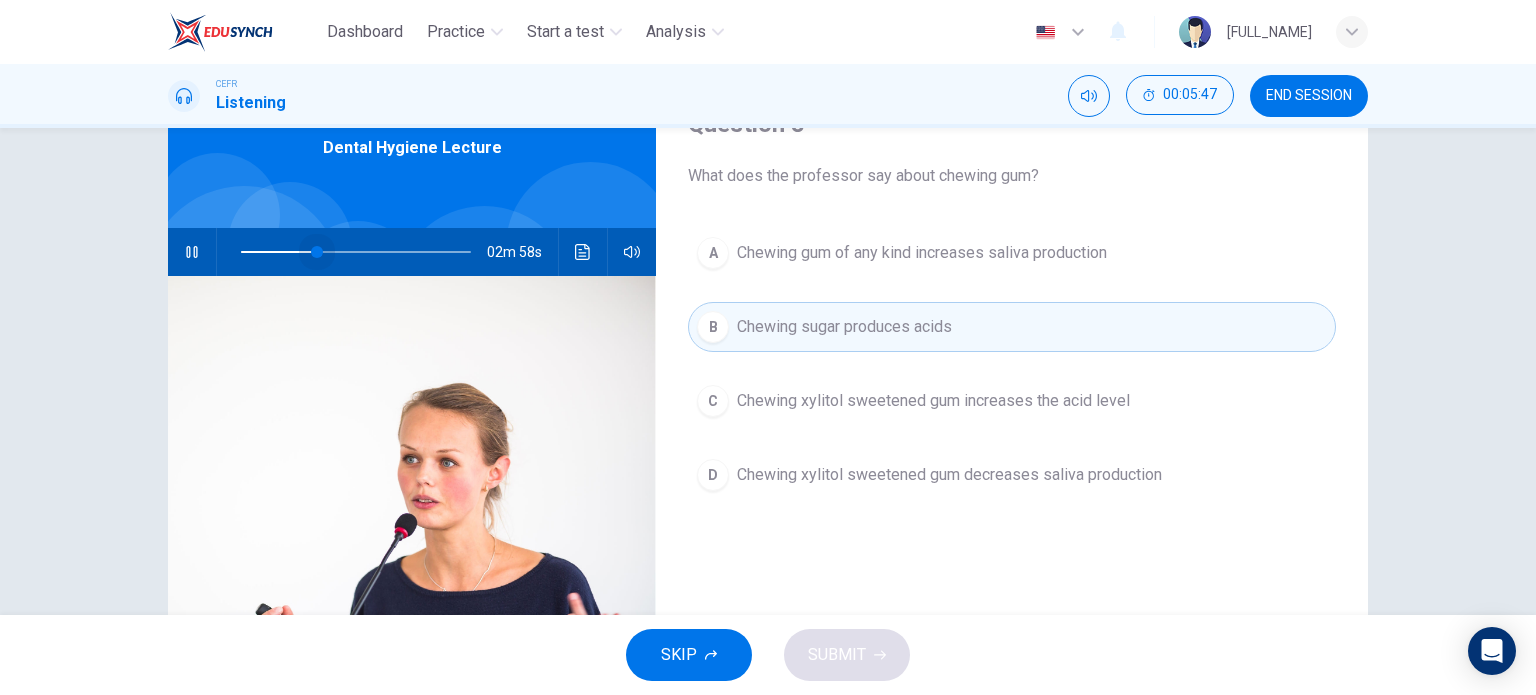 click at bounding box center [356, 252] 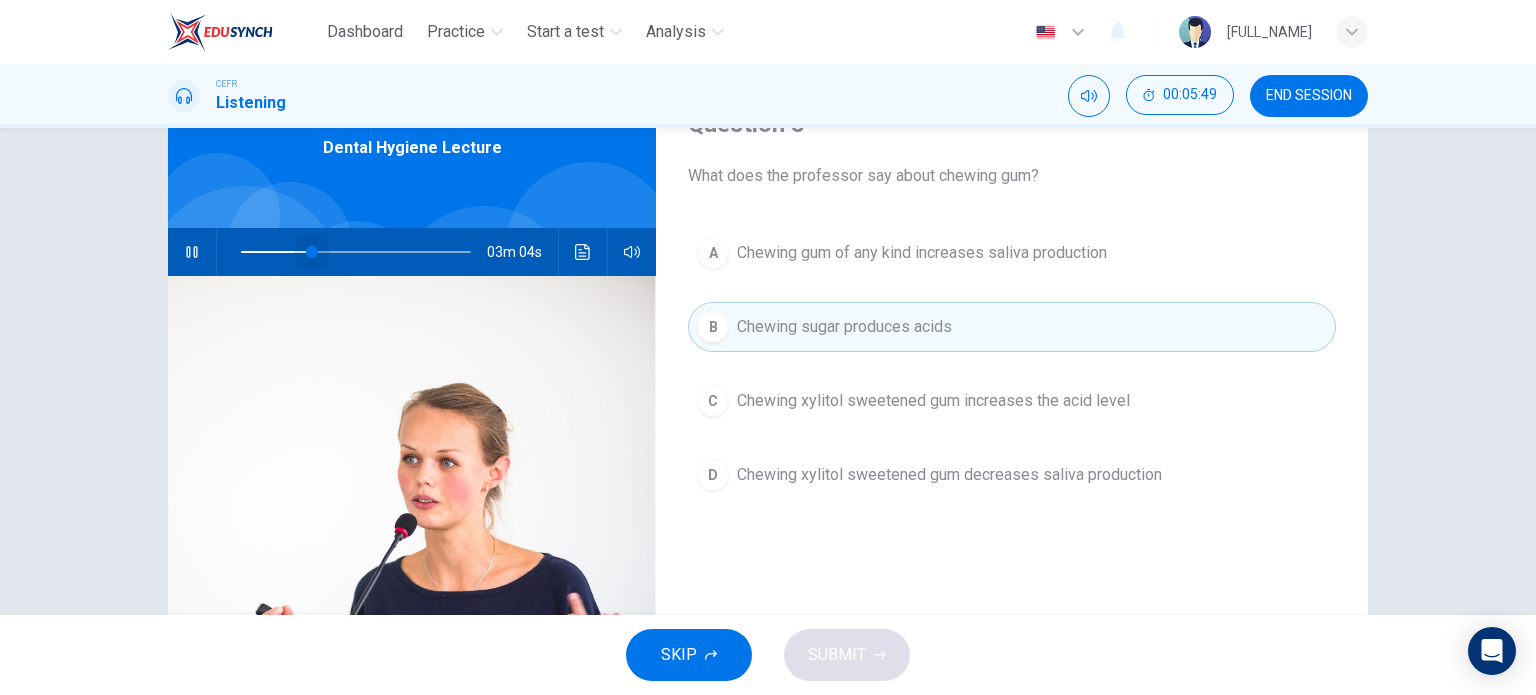 click at bounding box center (312, 252) 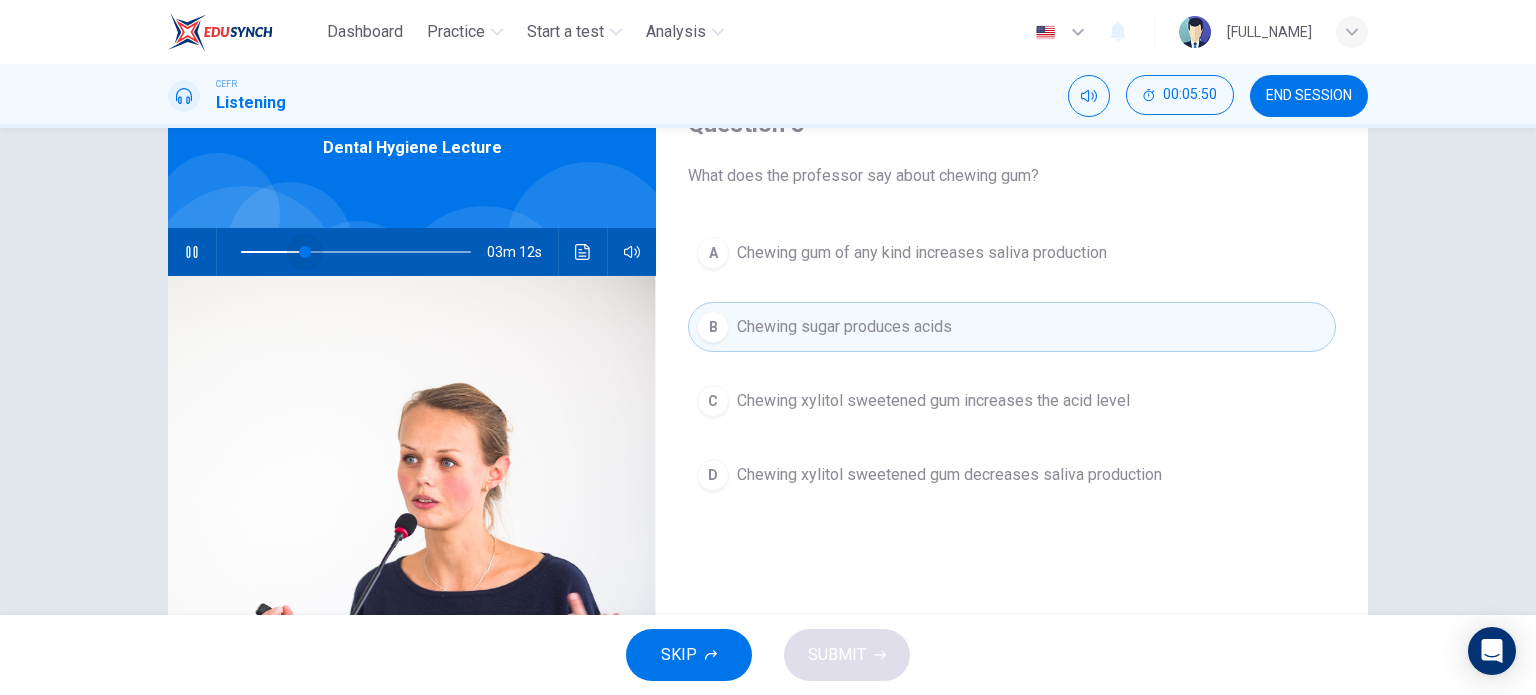 click at bounding box center (305, 252) 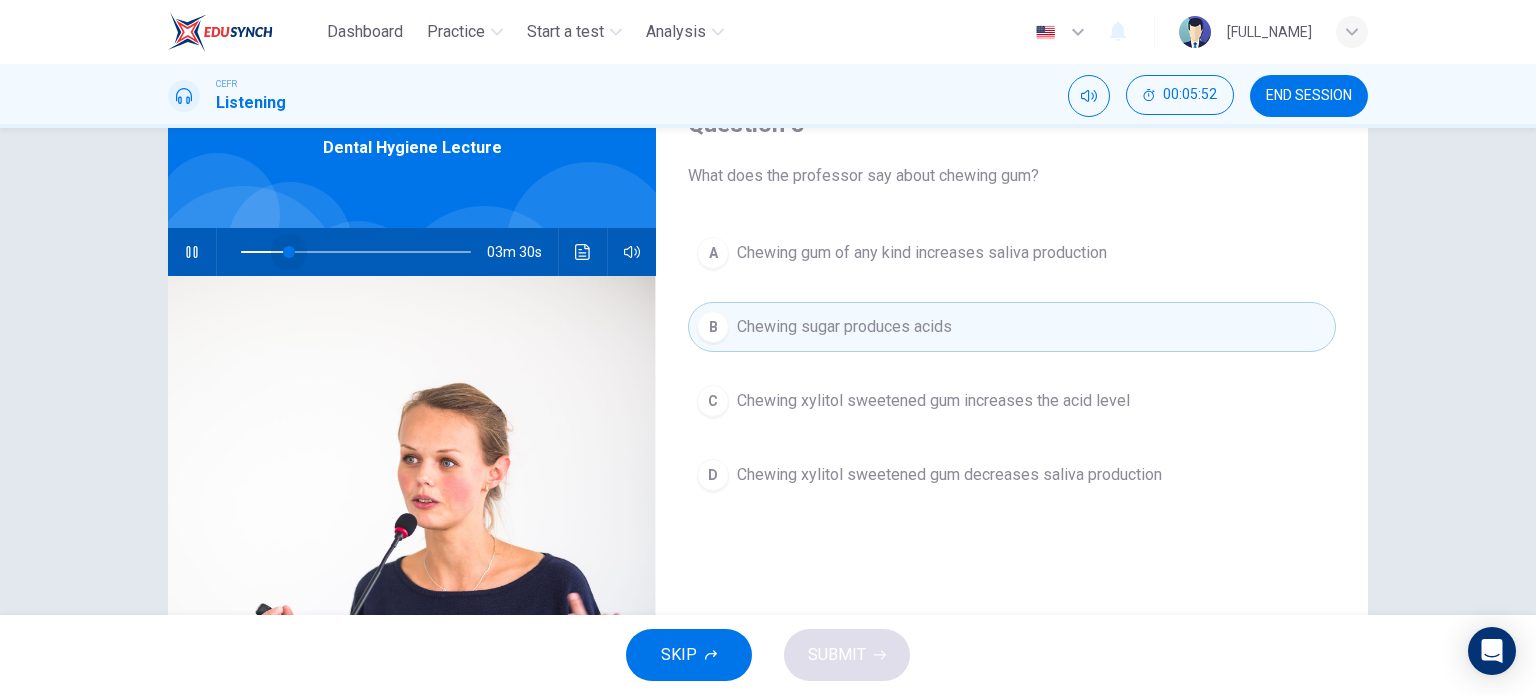 click at bounding box center (289, 252) 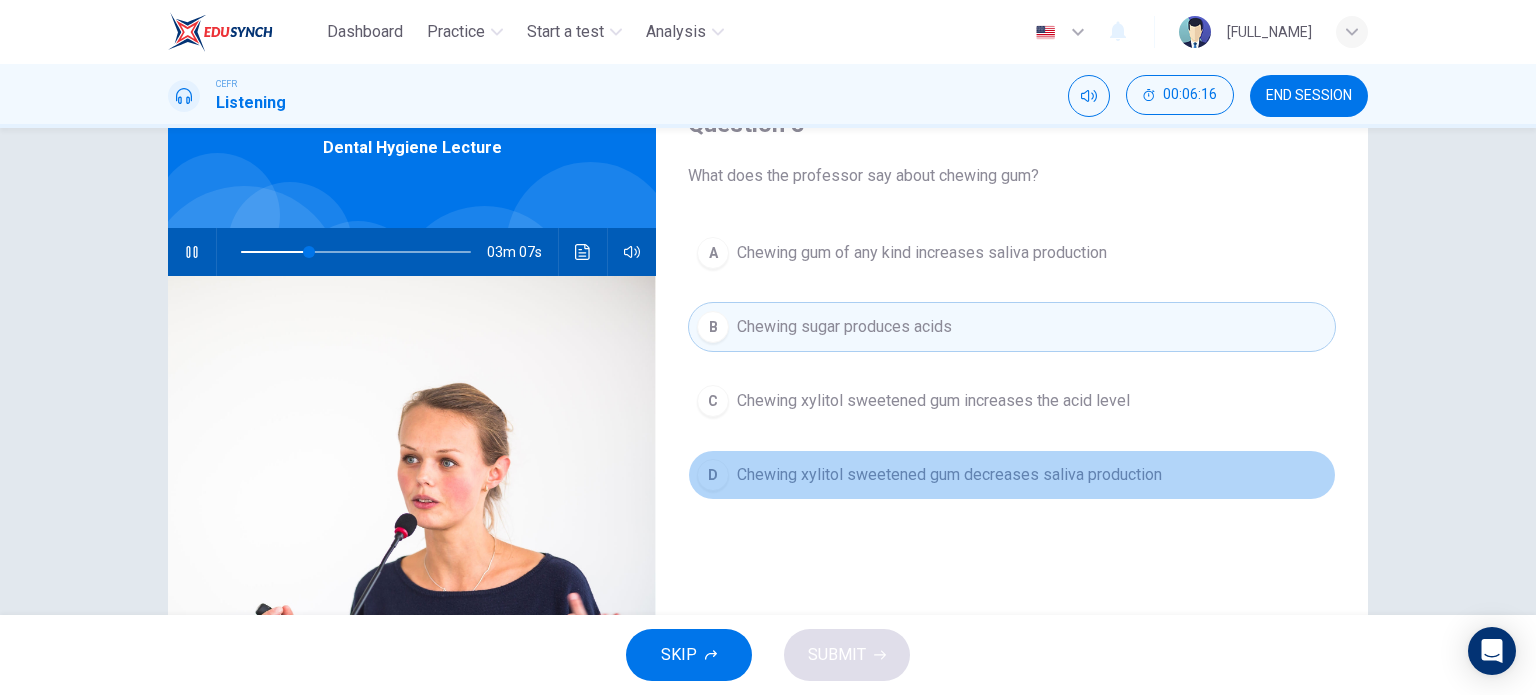 click on "Chewing xylitol sweetened gum decreases saliva production" at bounding box center (922, 253) 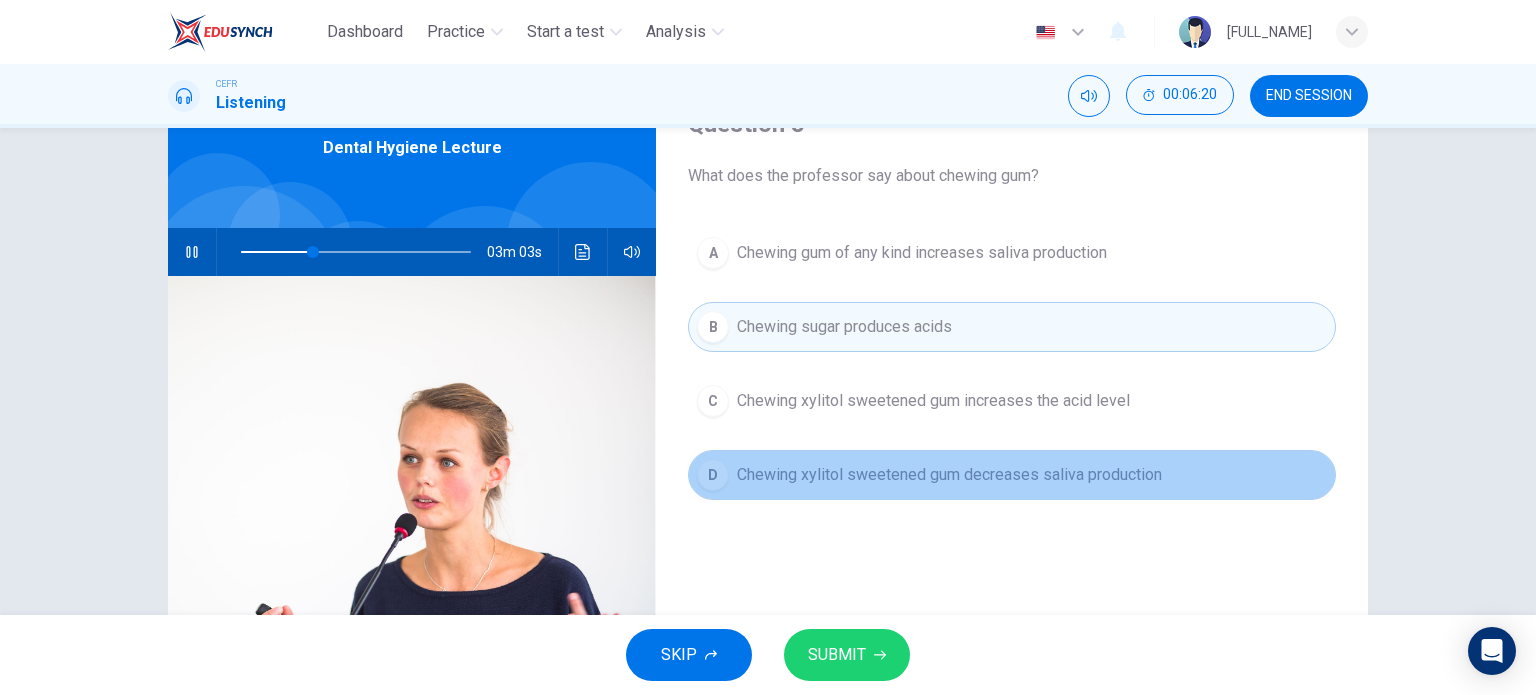 click on "Chewing xylitol sweetened gum decreases saliva production" at bounding box center (844, 327) 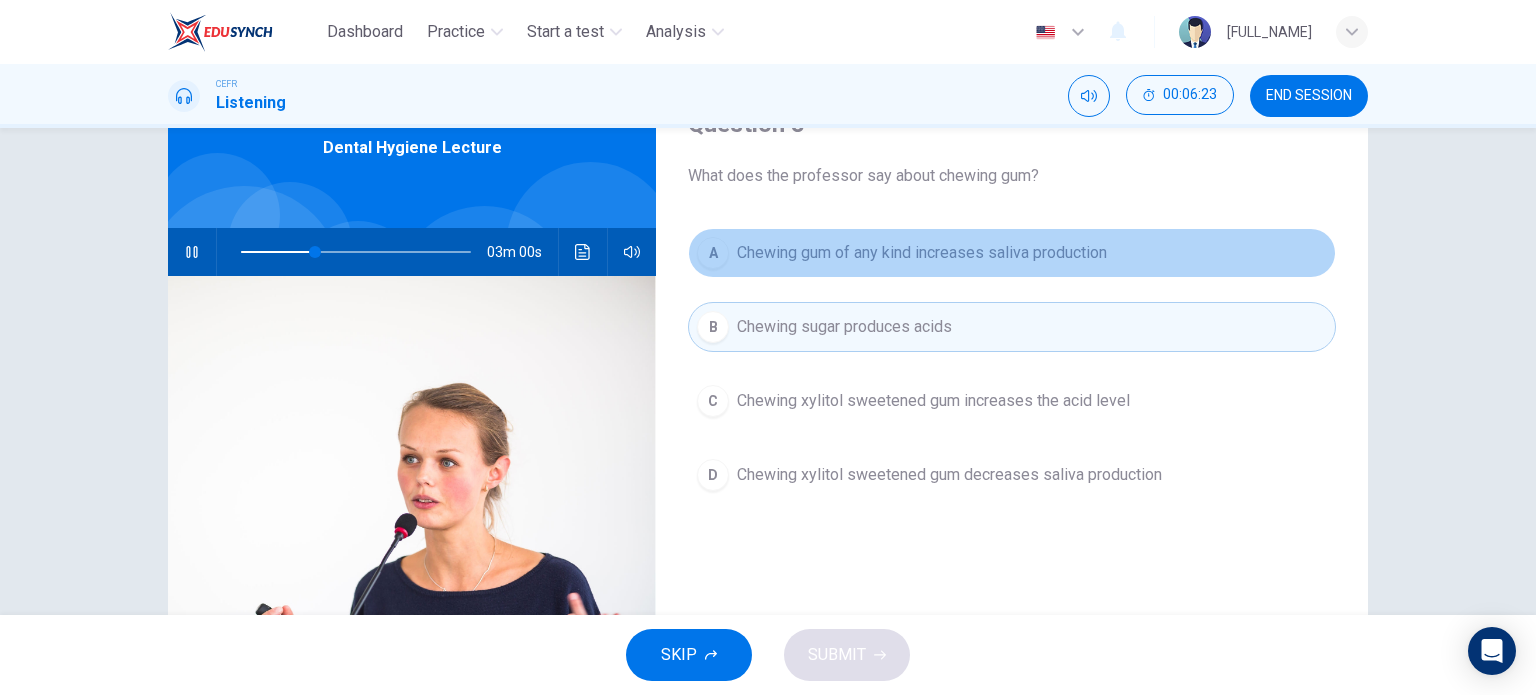 click on "Chewing gum of any kind increases saliva production" at bounding box center [922, 253] 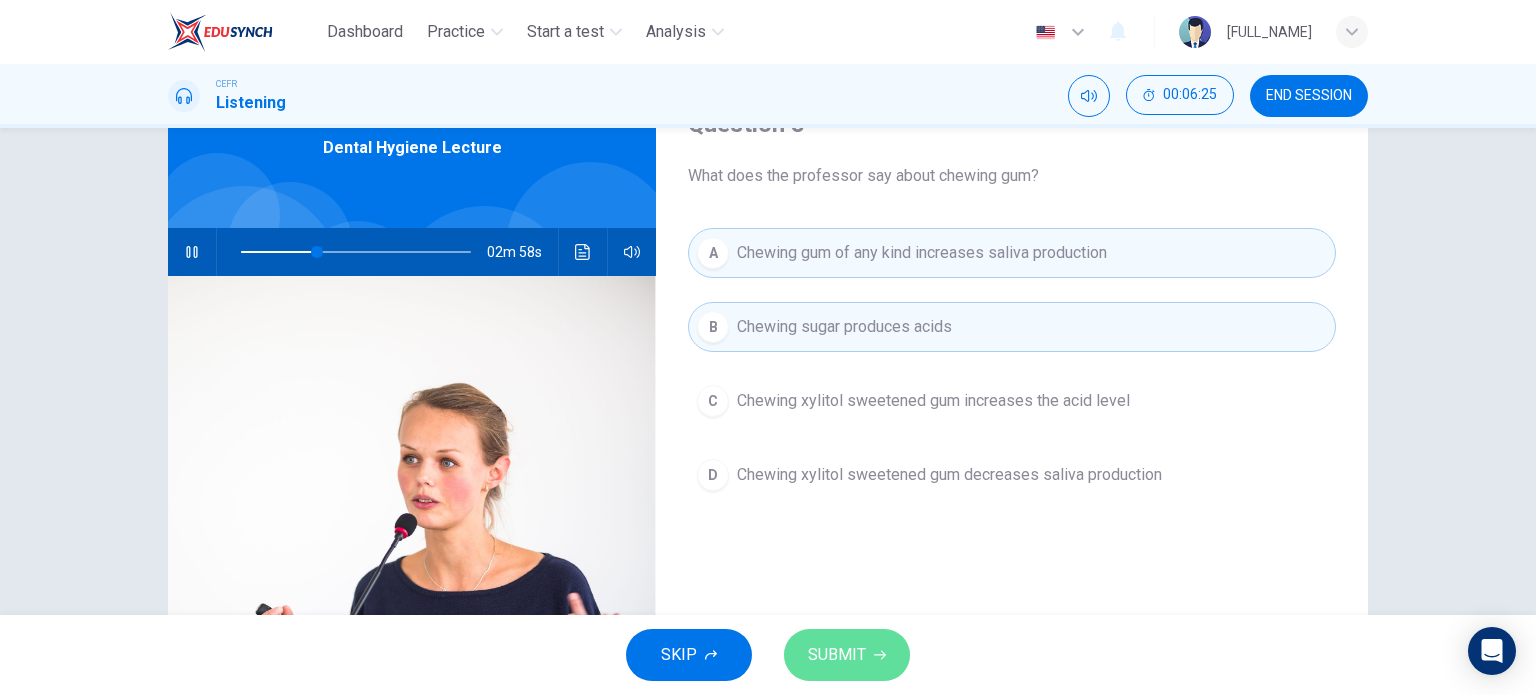 click on "SUBMIT" at bounding box center (847, 655) 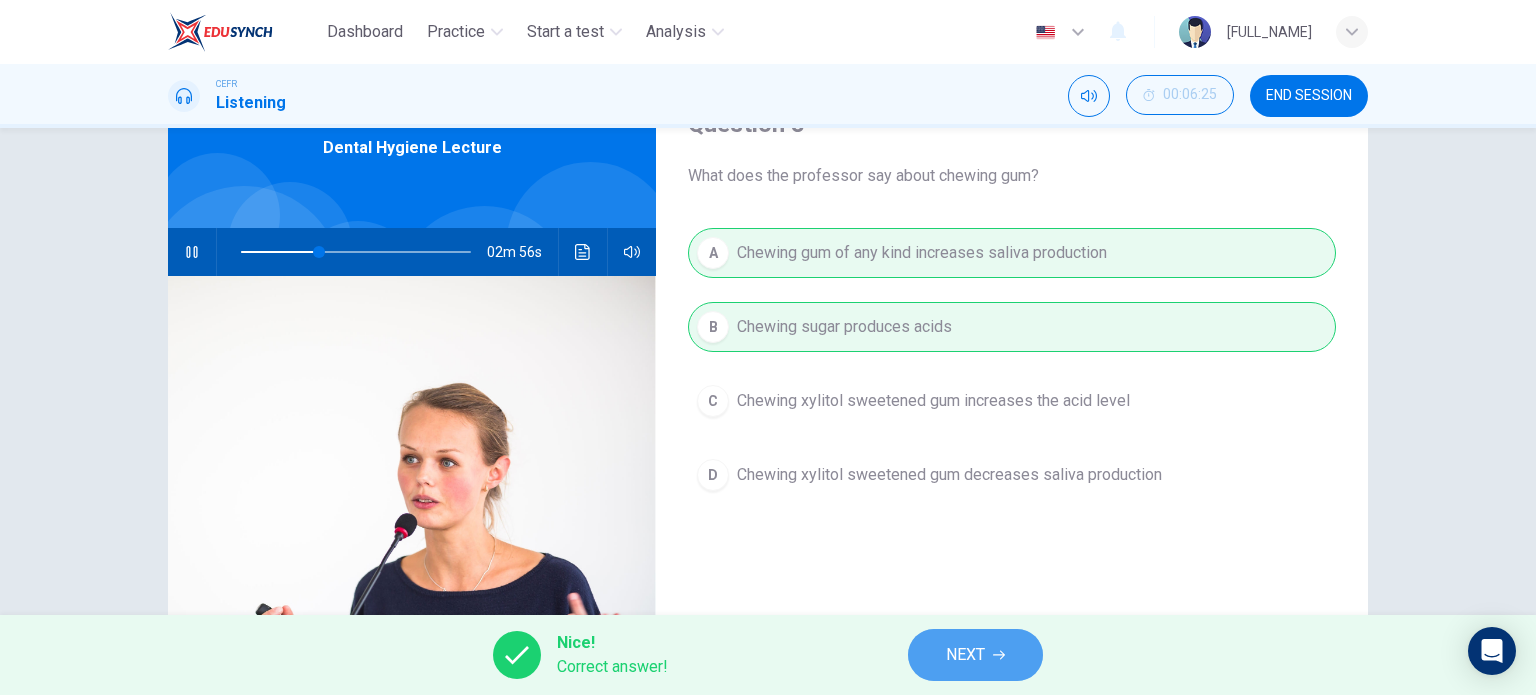 click on "NEXT" at bounding box center [965, 655] 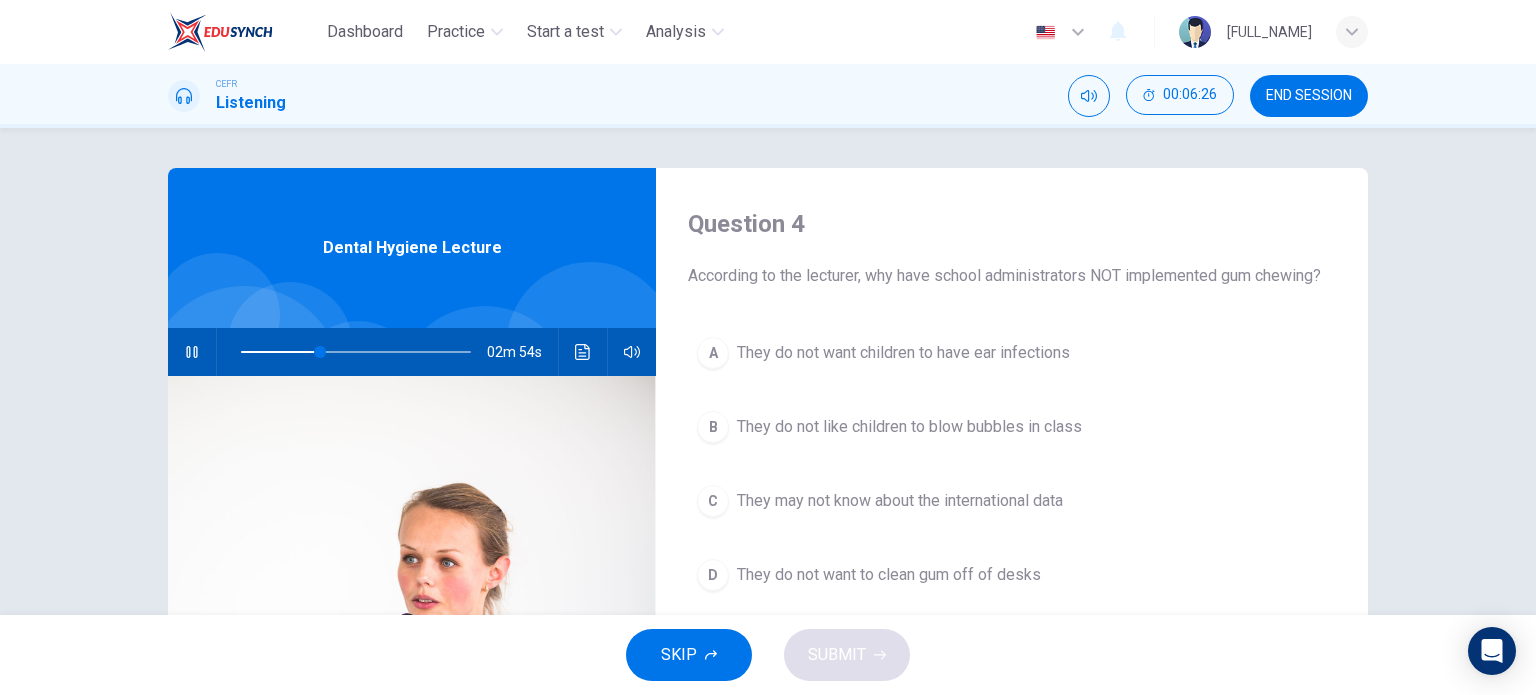 scroll, scrollTop: 100, scrollLeft: 0, axis: vertical 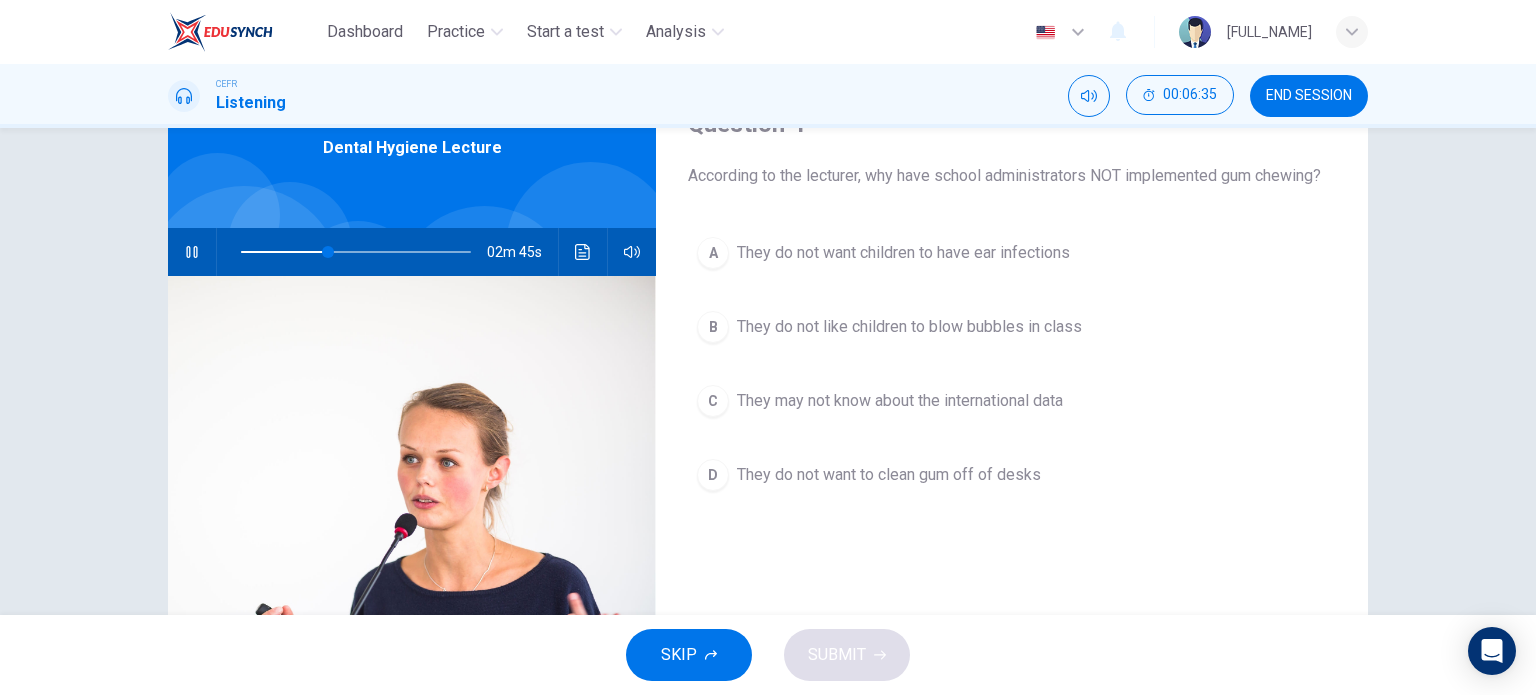 click on "They do not like children to blow bubbles in class" at bounding box center (903, 253) 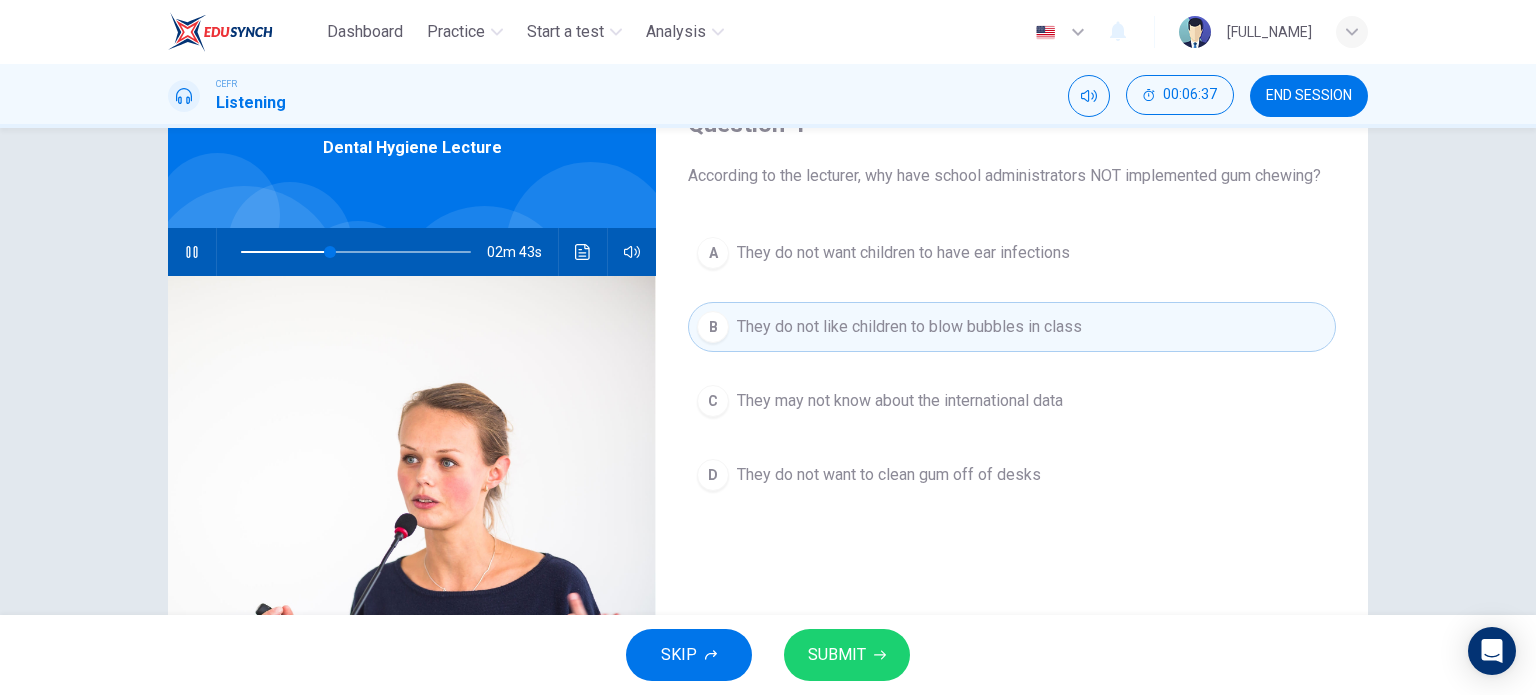 click on "They may not know about the international data" at bounding box center (903, 253) 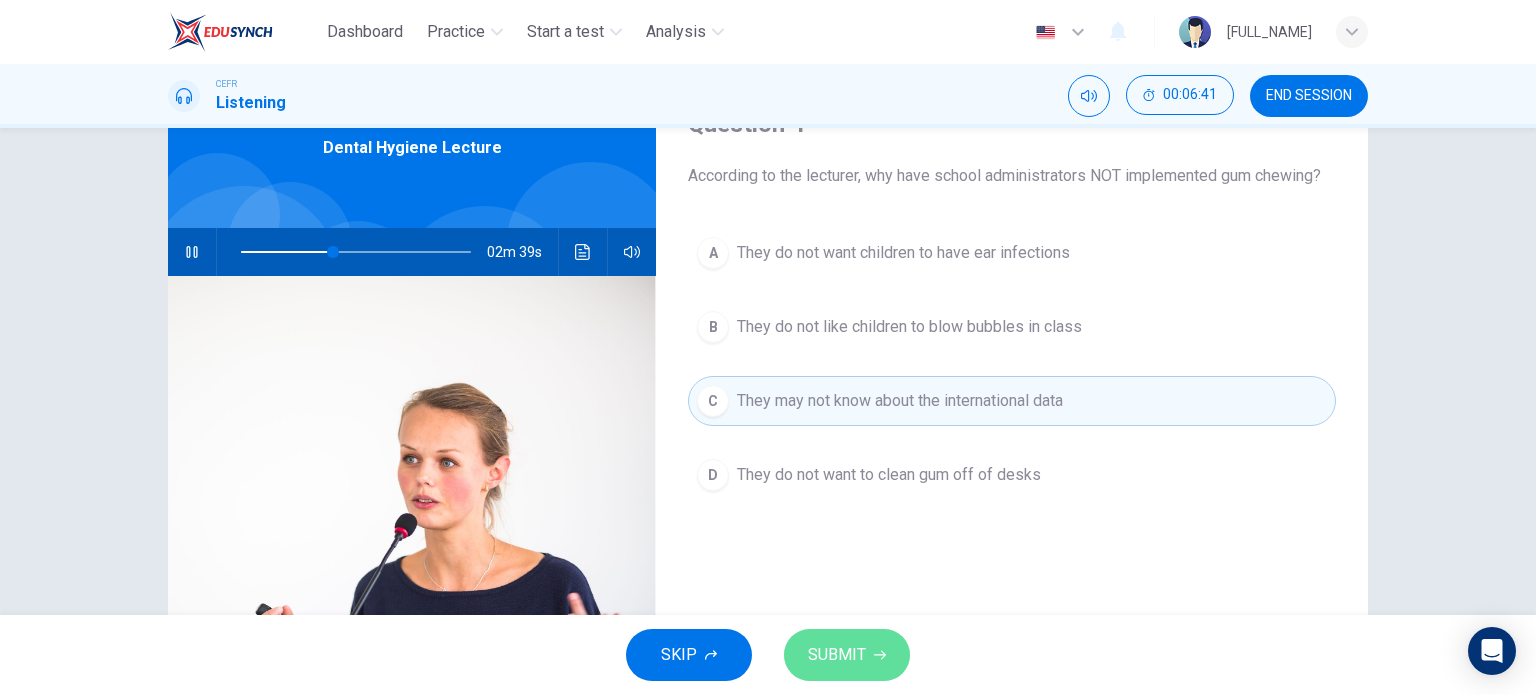 click on "SUBMIT" at bounding box center (837, 655) 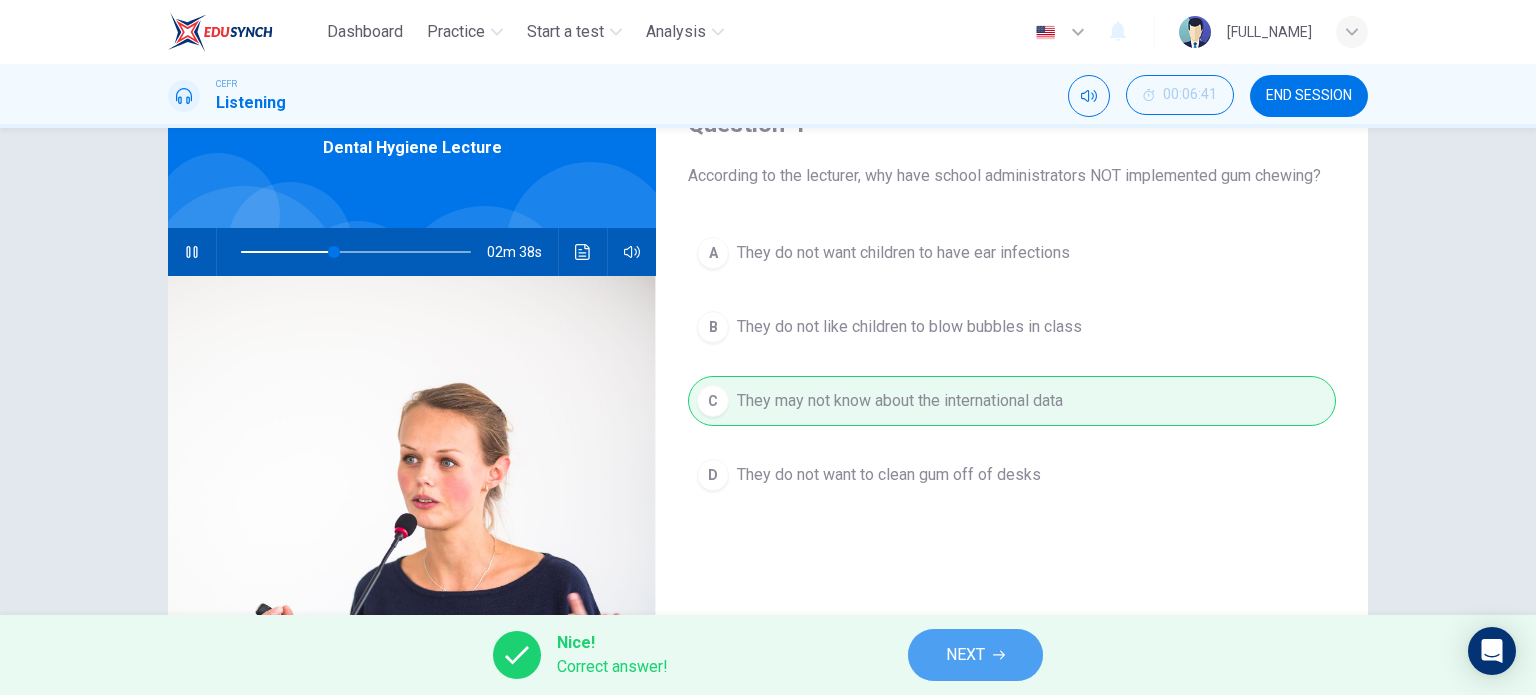 click on "NEXT" at bounding box center (975, 655) 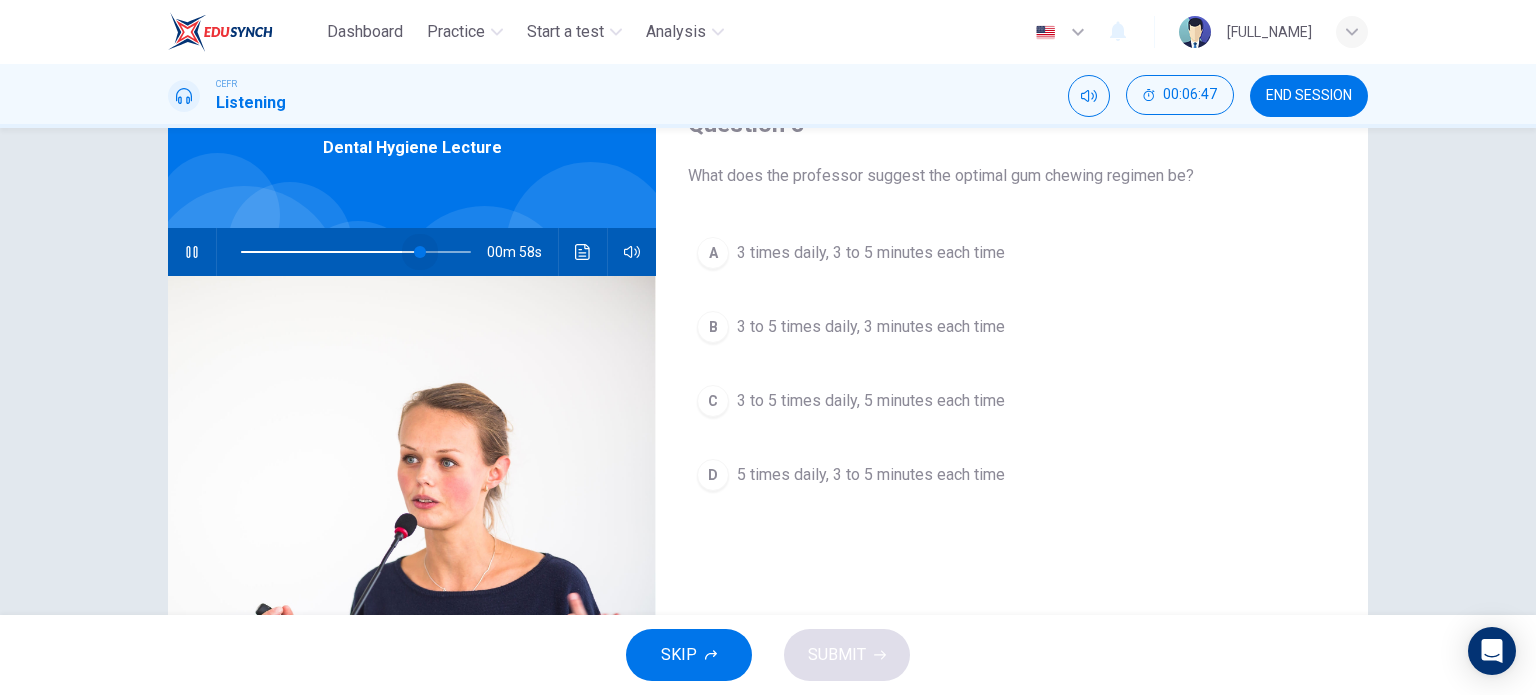 click at bounding box center (356, 252) 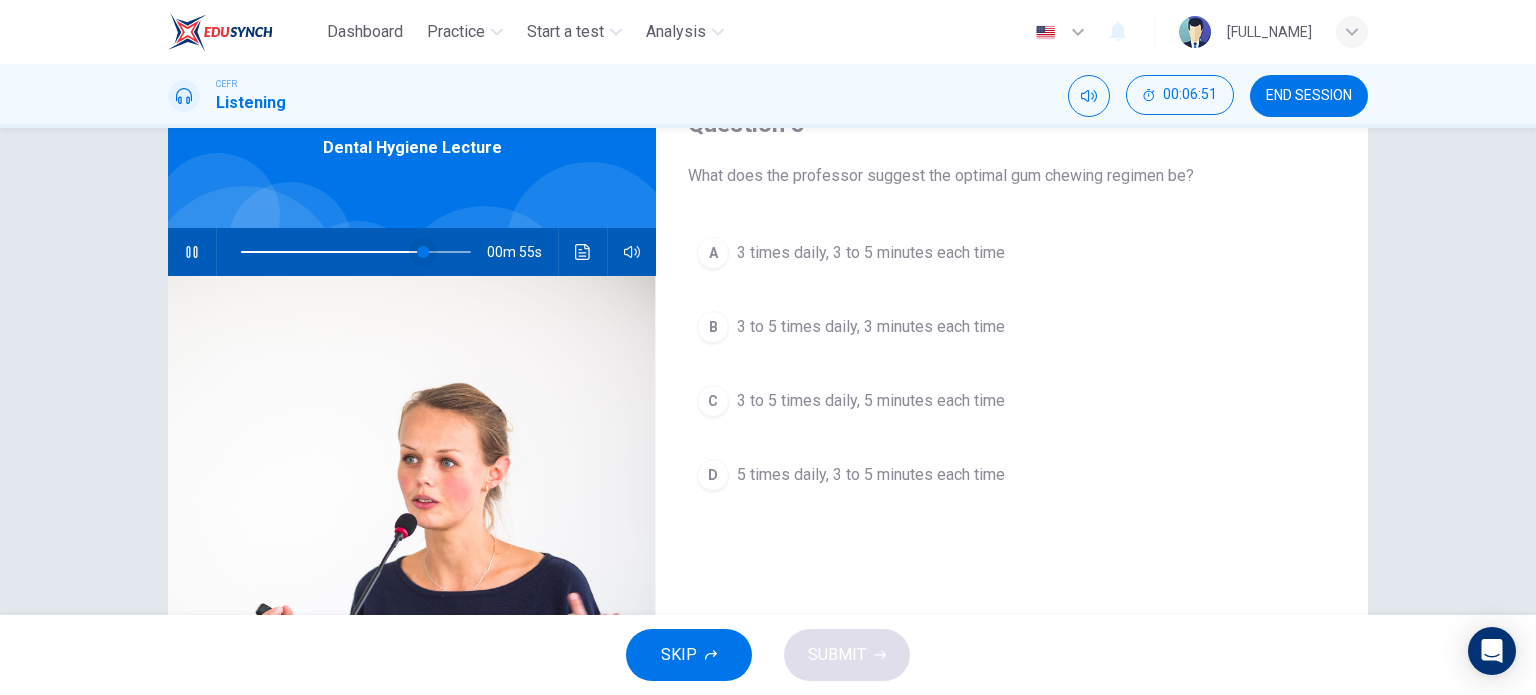 click at bounding box center (423, 252) 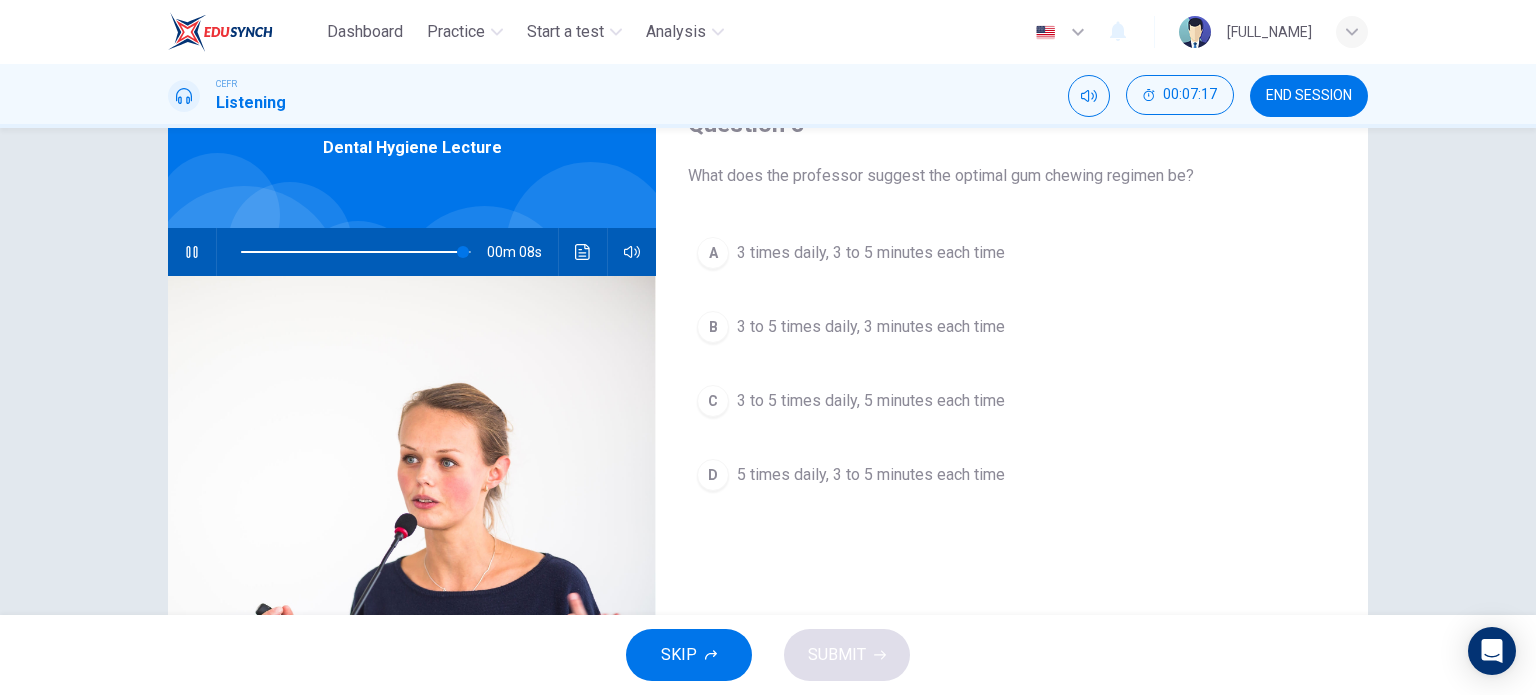 click on "3 to 5 times daily, 5 minutes each time" at bounding box center [871, 253] 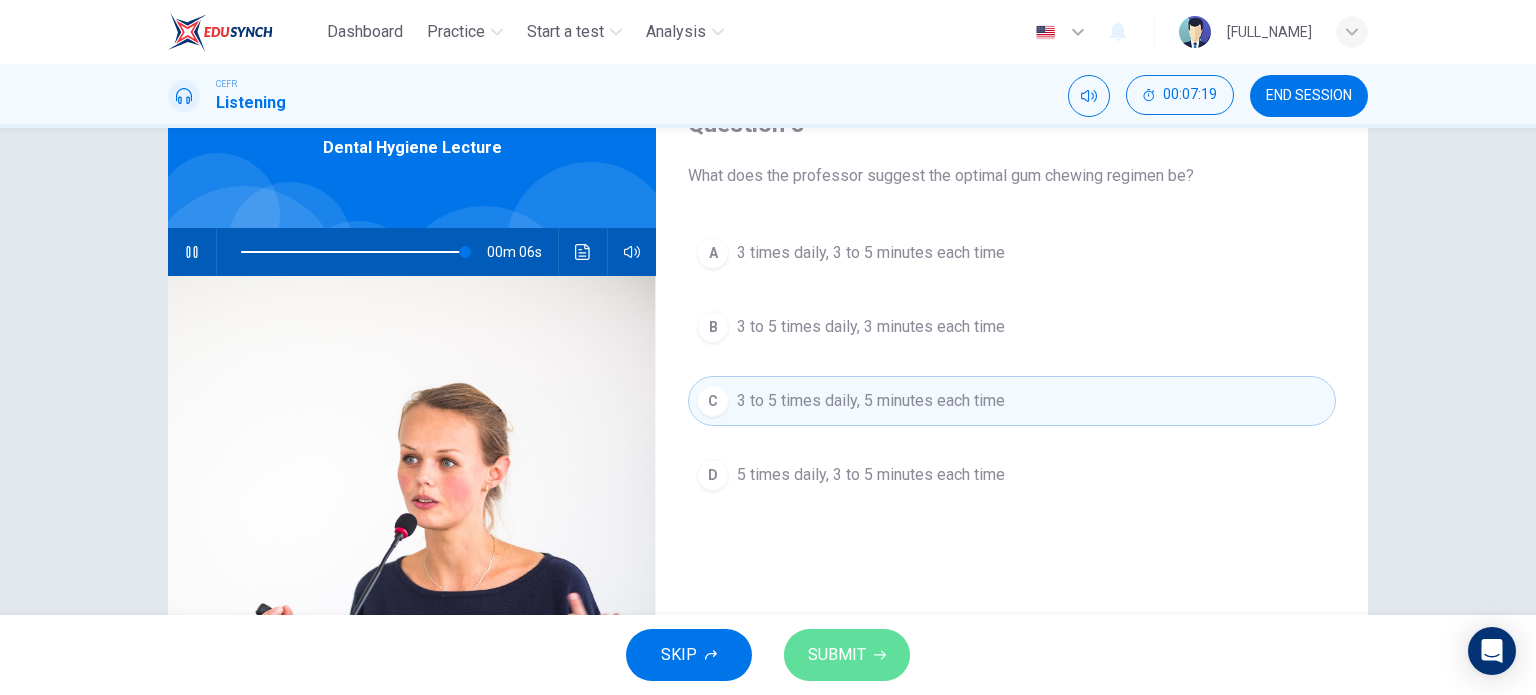 click on "SUBMIT" at bounding box center [837, 655] 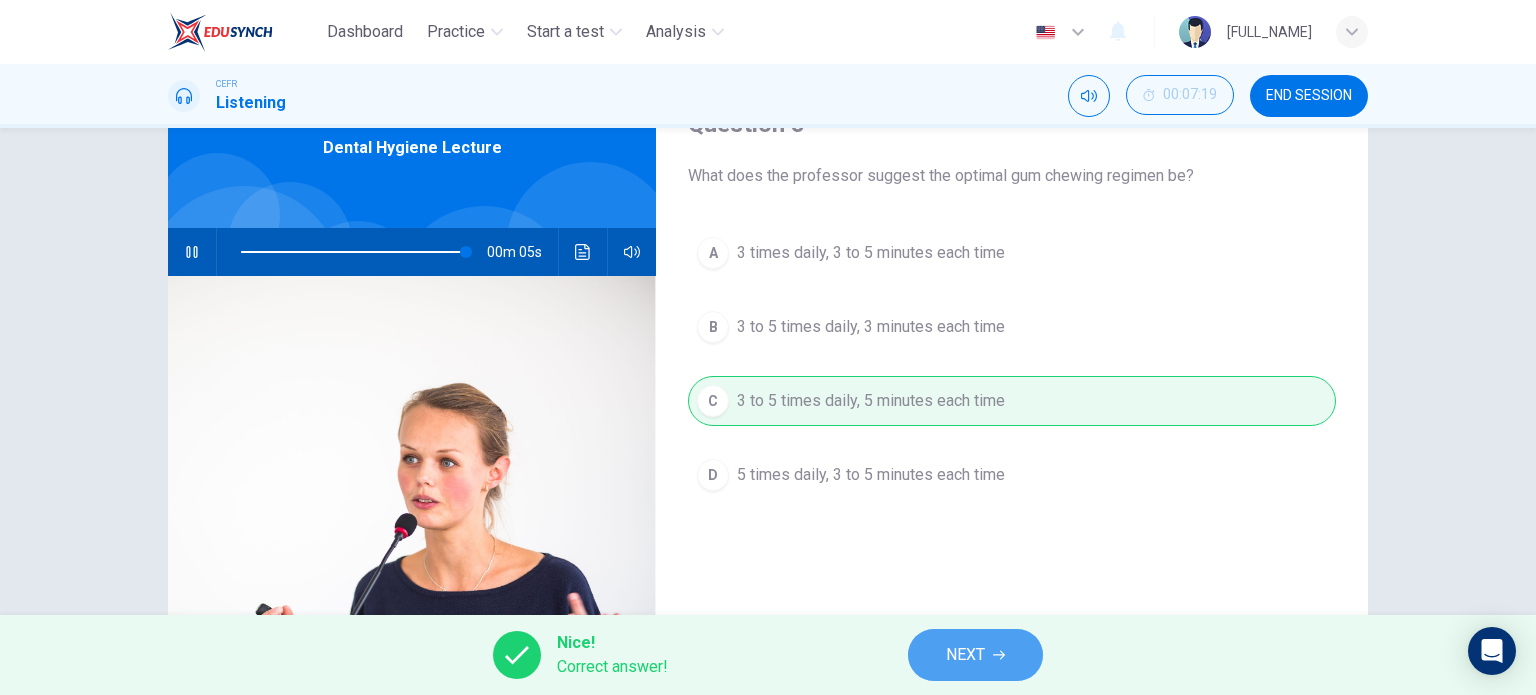 click on "NEXT" at bounding box center (965, 655) 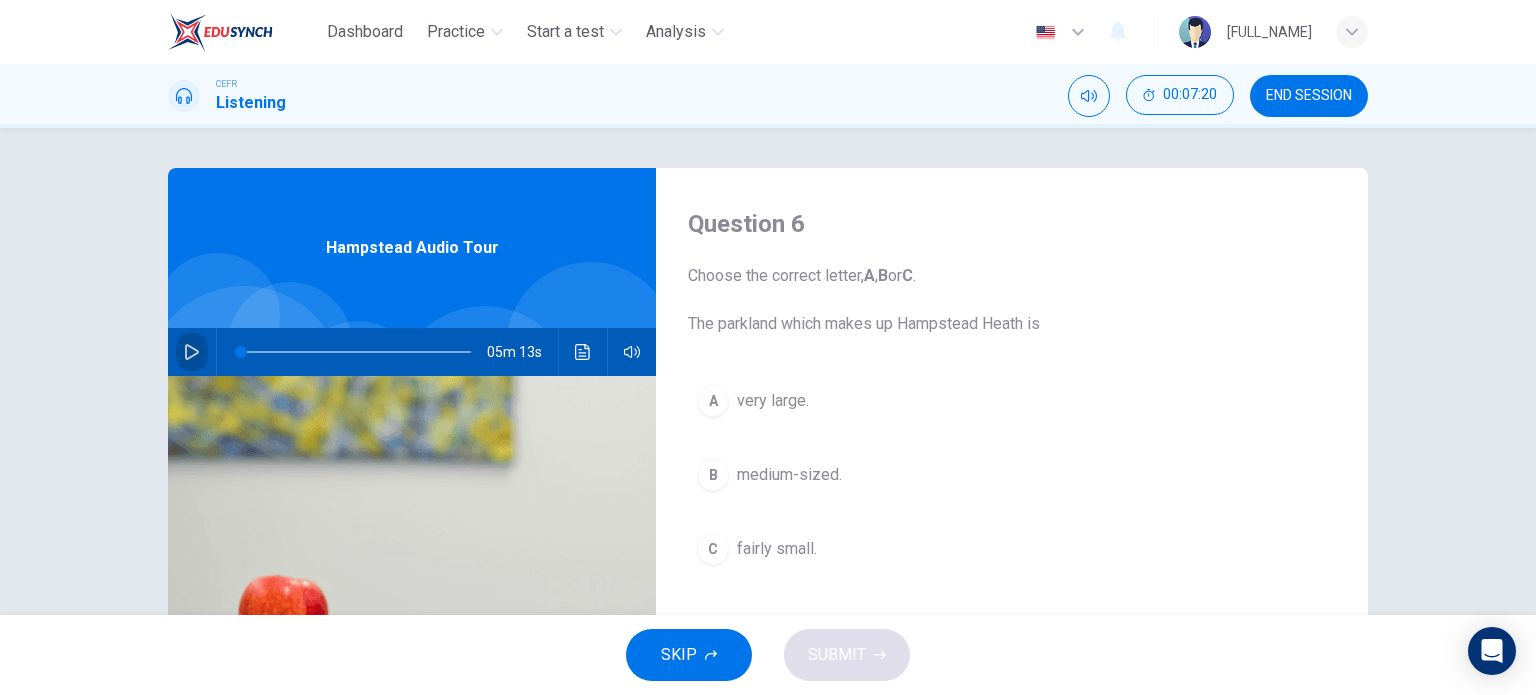 click at bounding box center (192, 352) 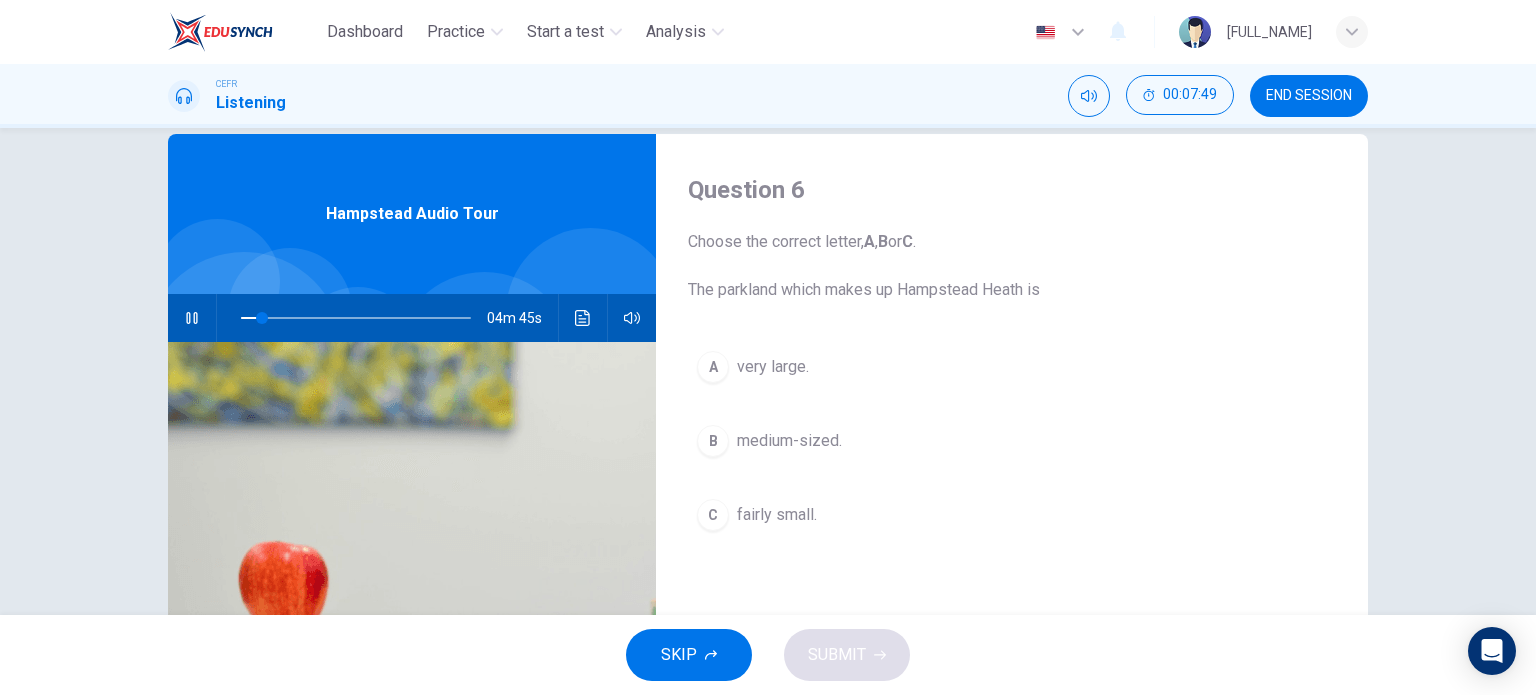 scroll, scrollTop: 0, scrollLeft: 0, axis: both 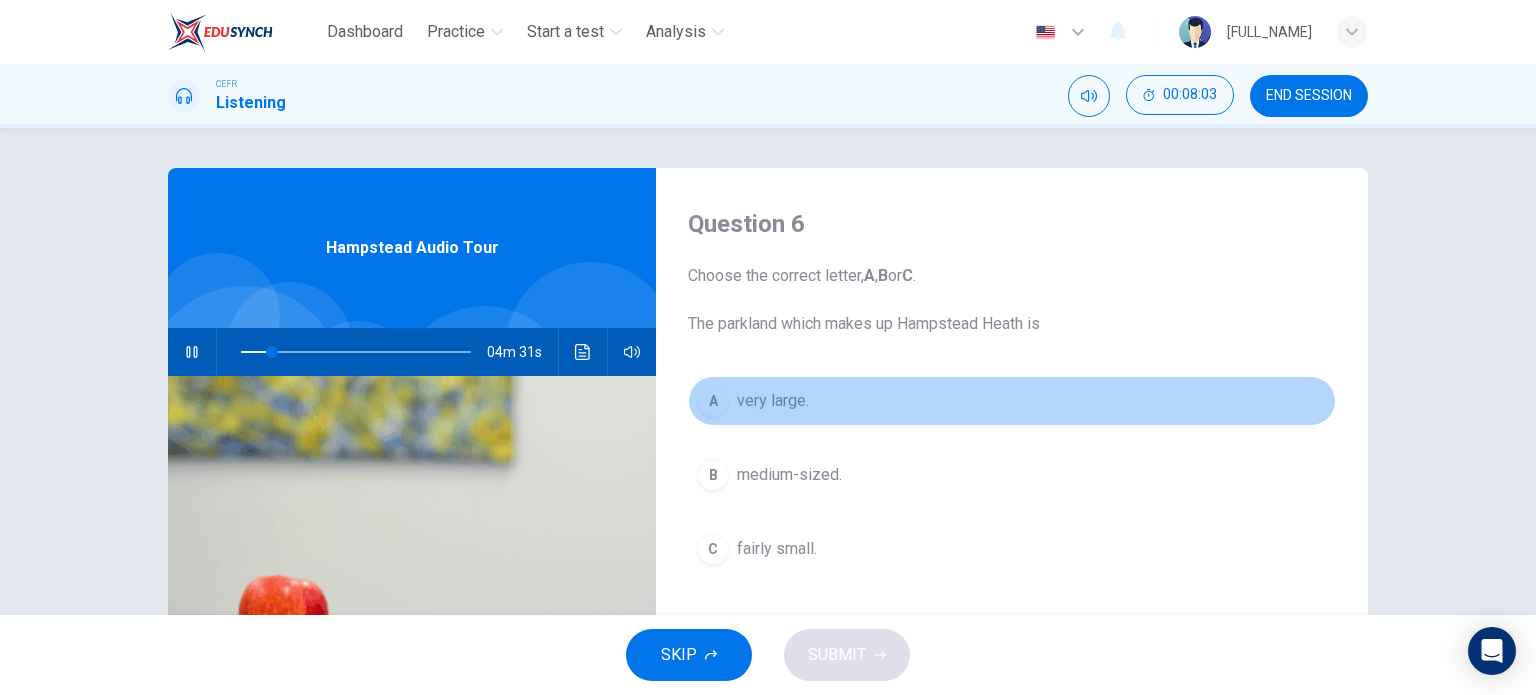 click on "very large." at bounding box center (773, 401) 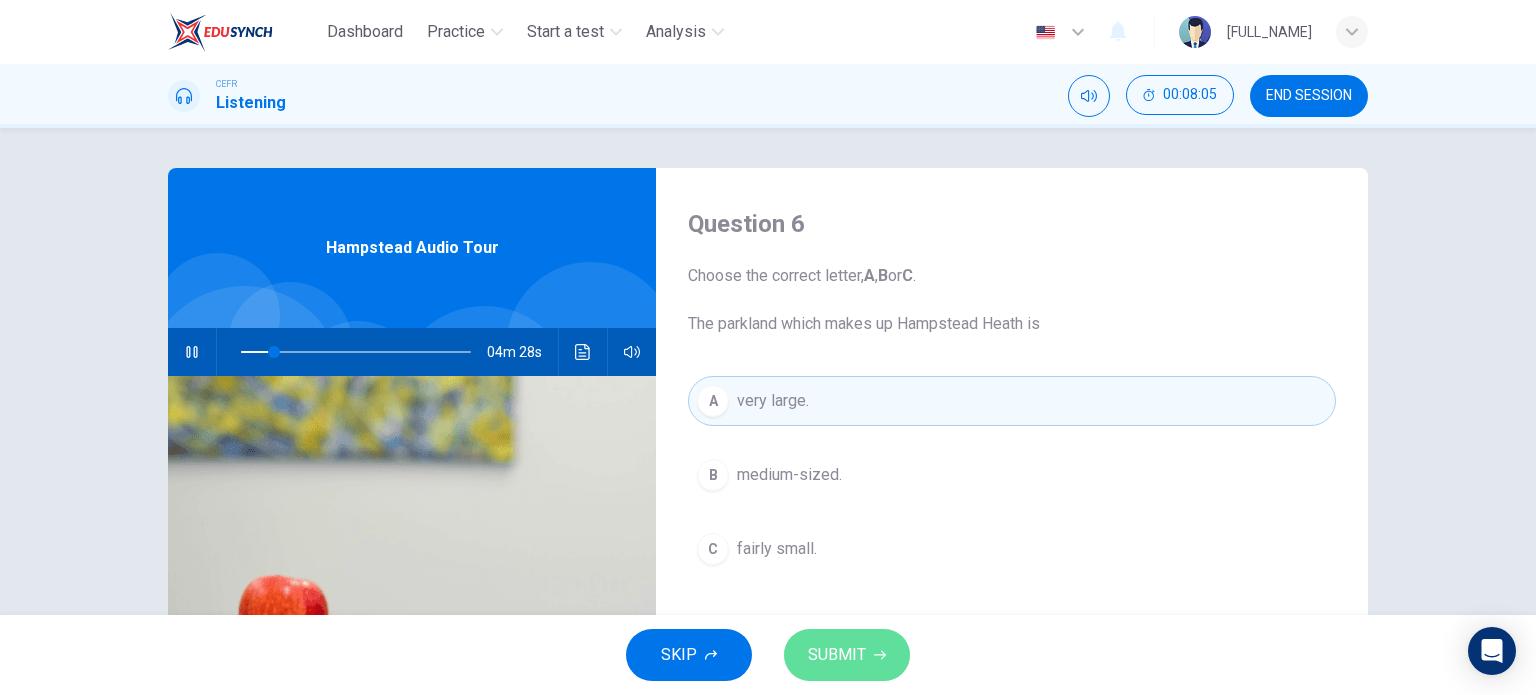 click on "SUBMIT" at bounding box center [837, 655] 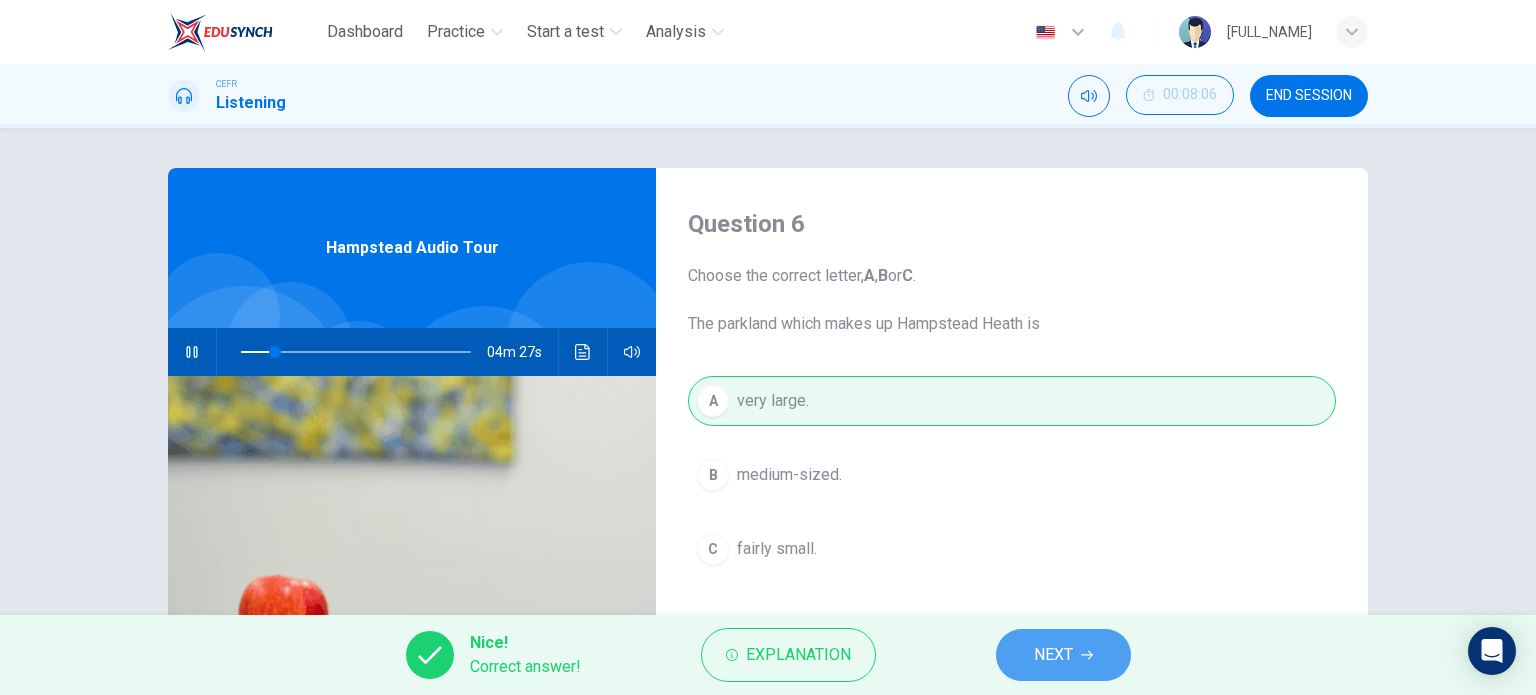 click on "NEXT" at bounding box center [1053, 655] 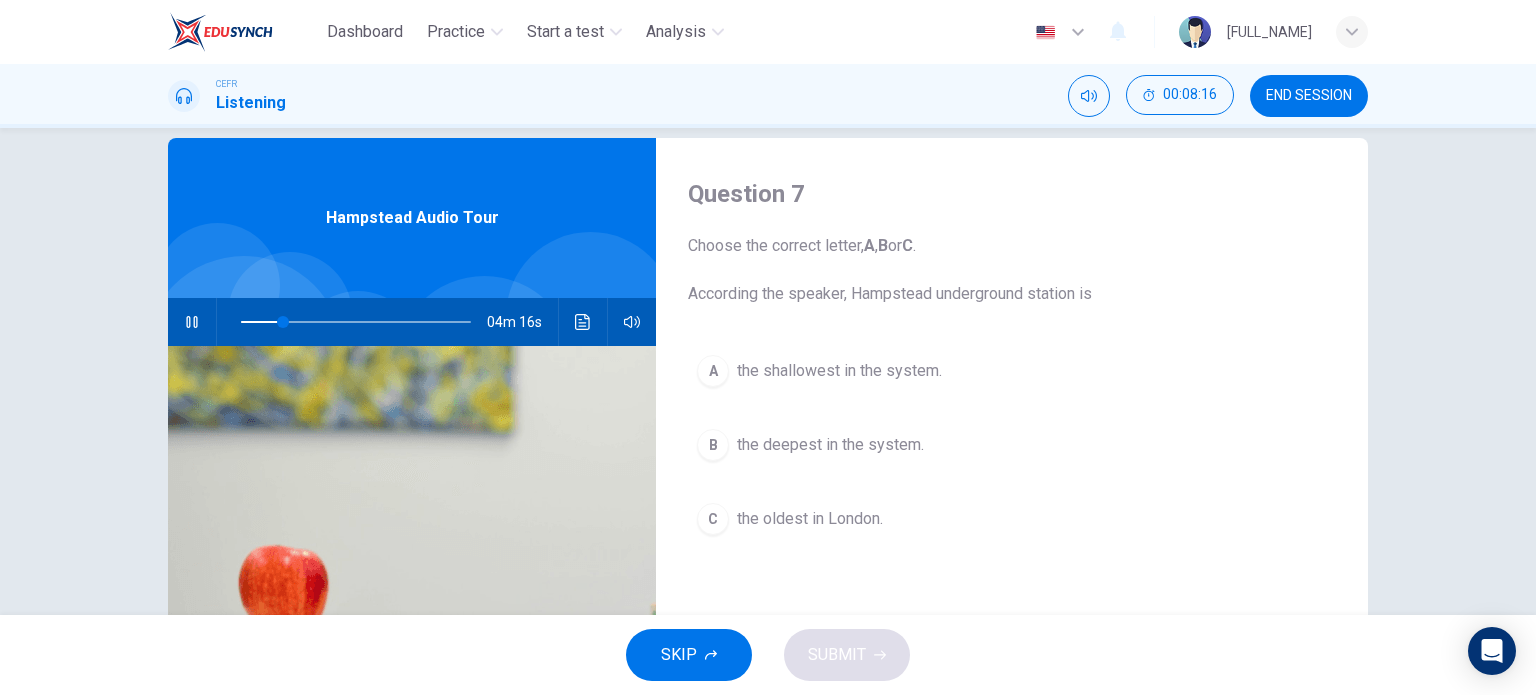 scroll, scrollTop: 0, scrollLeft: 0, axis: both 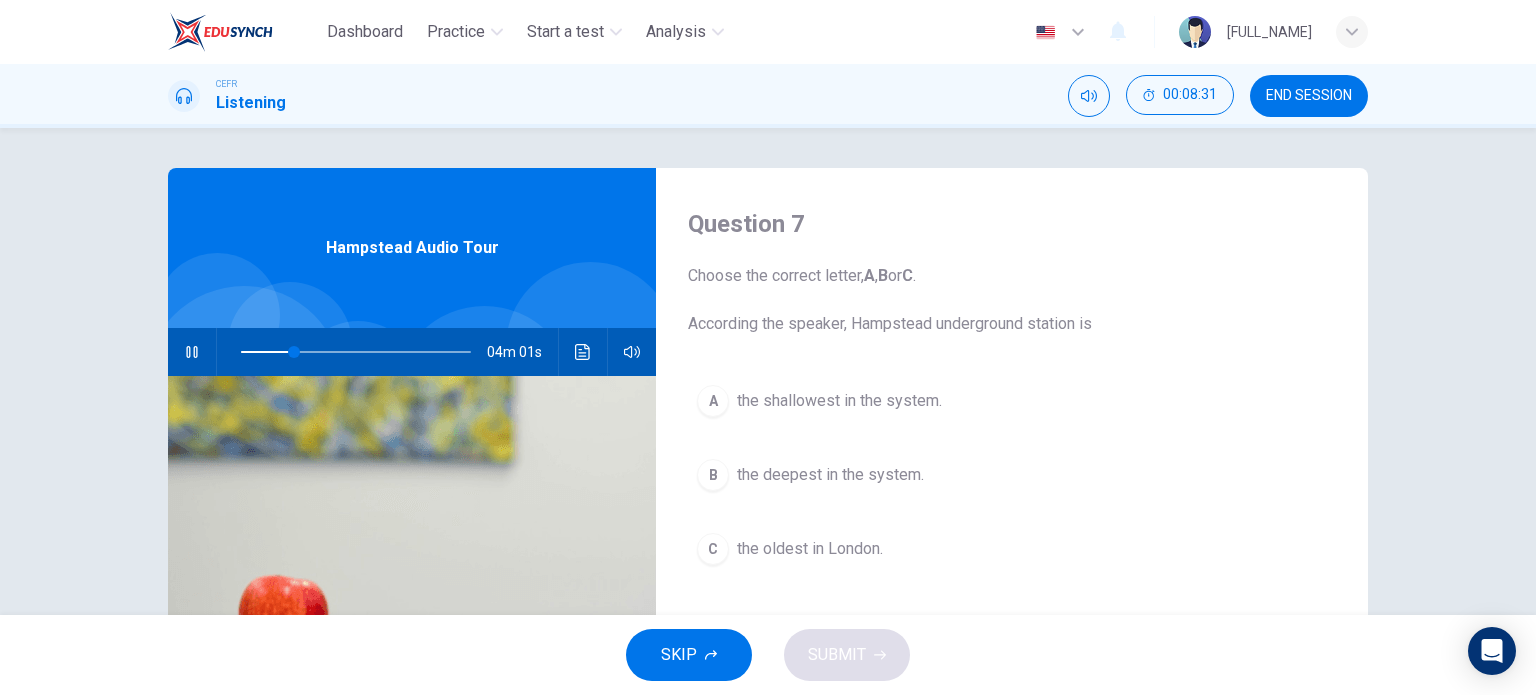 click on "the deepest in the system." at bounding box center [839, 401] 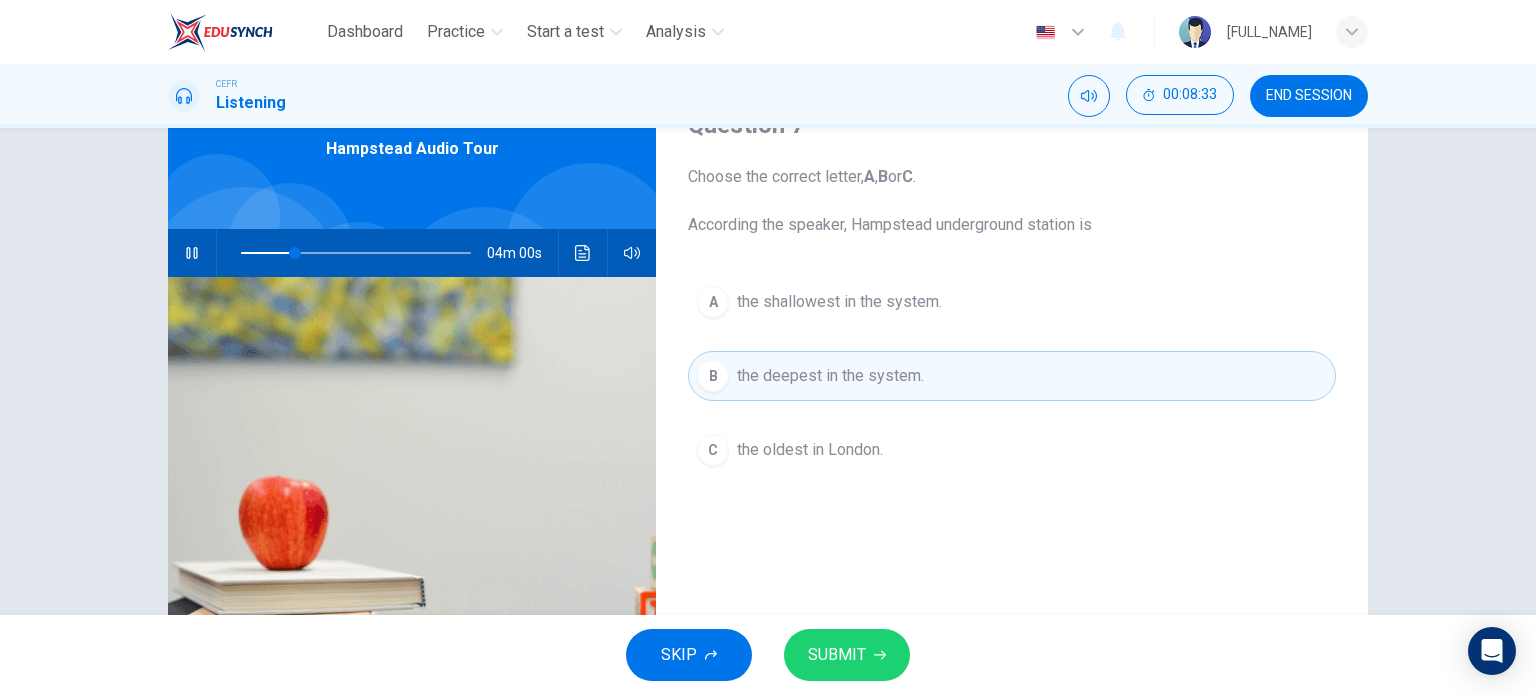 scroll, scrollTop: 100, scrollLeft: 0, axis: vertical 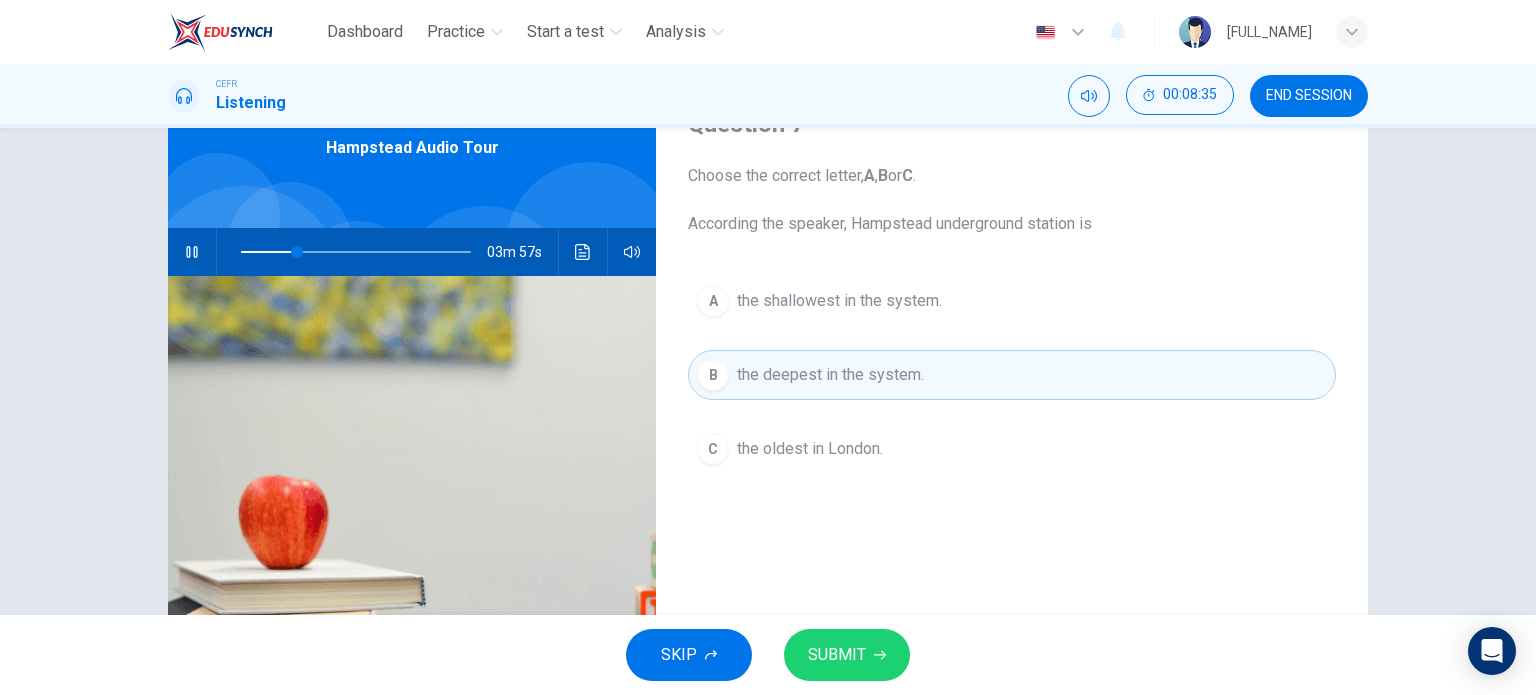 click on "SUBMIT" at bounding box center (847, 655) 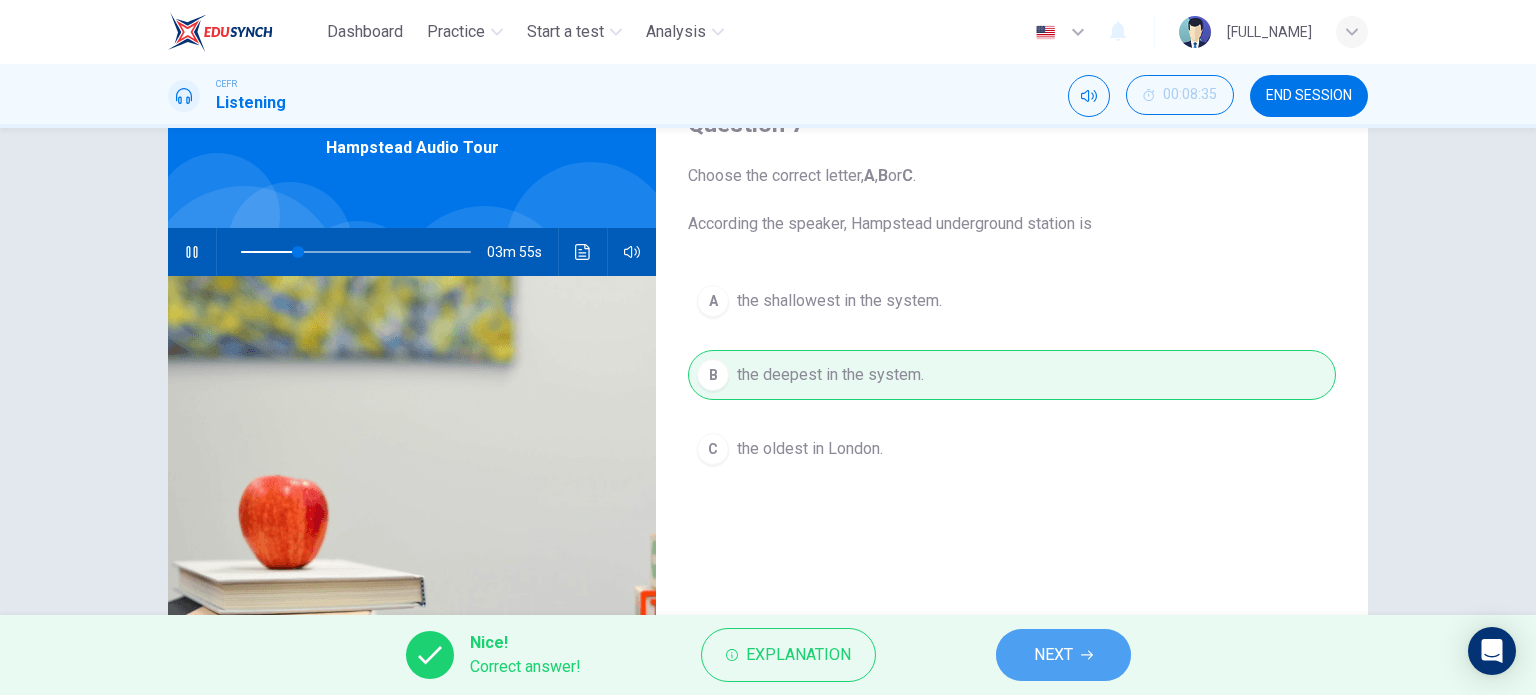 click on "NEXT" at bounding box center (1053, 655) 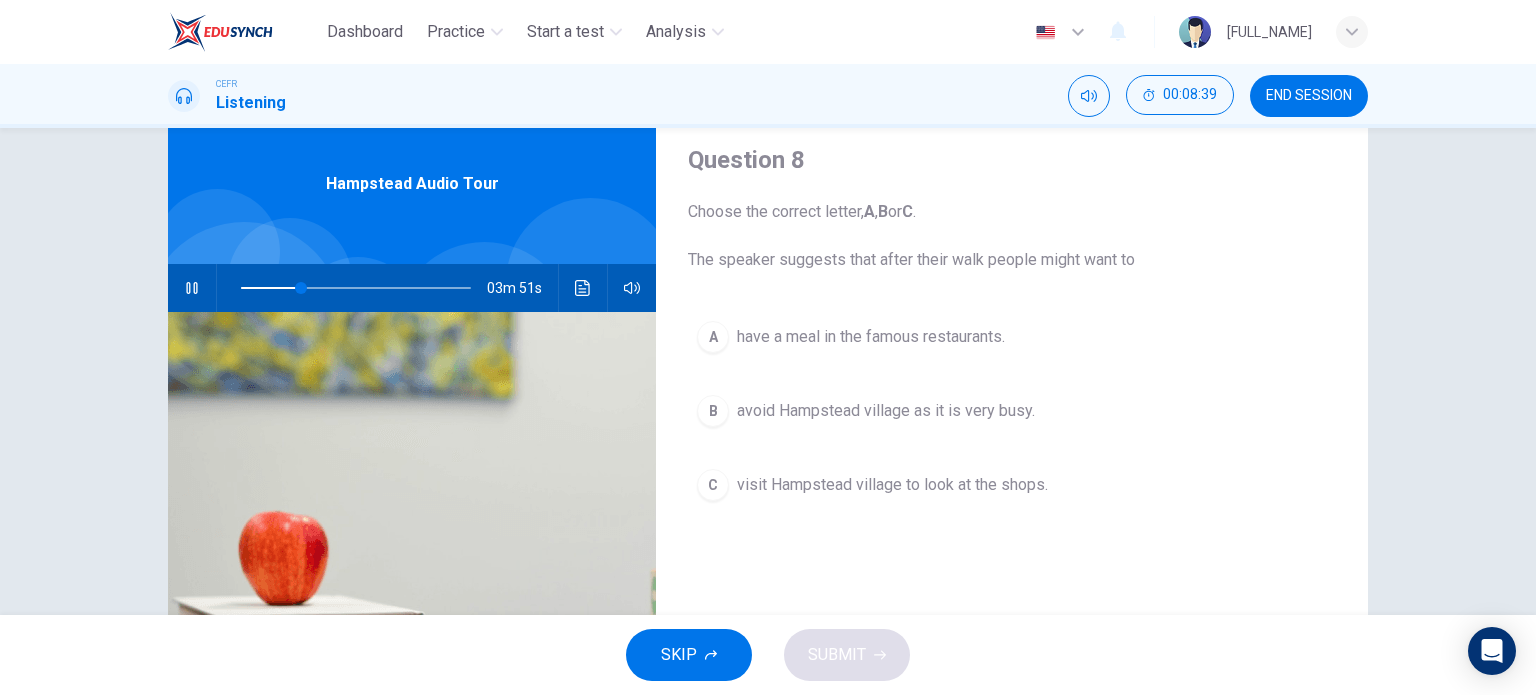 scroll, scrollTop: 100, scrollLeft: 0, axis: vertical 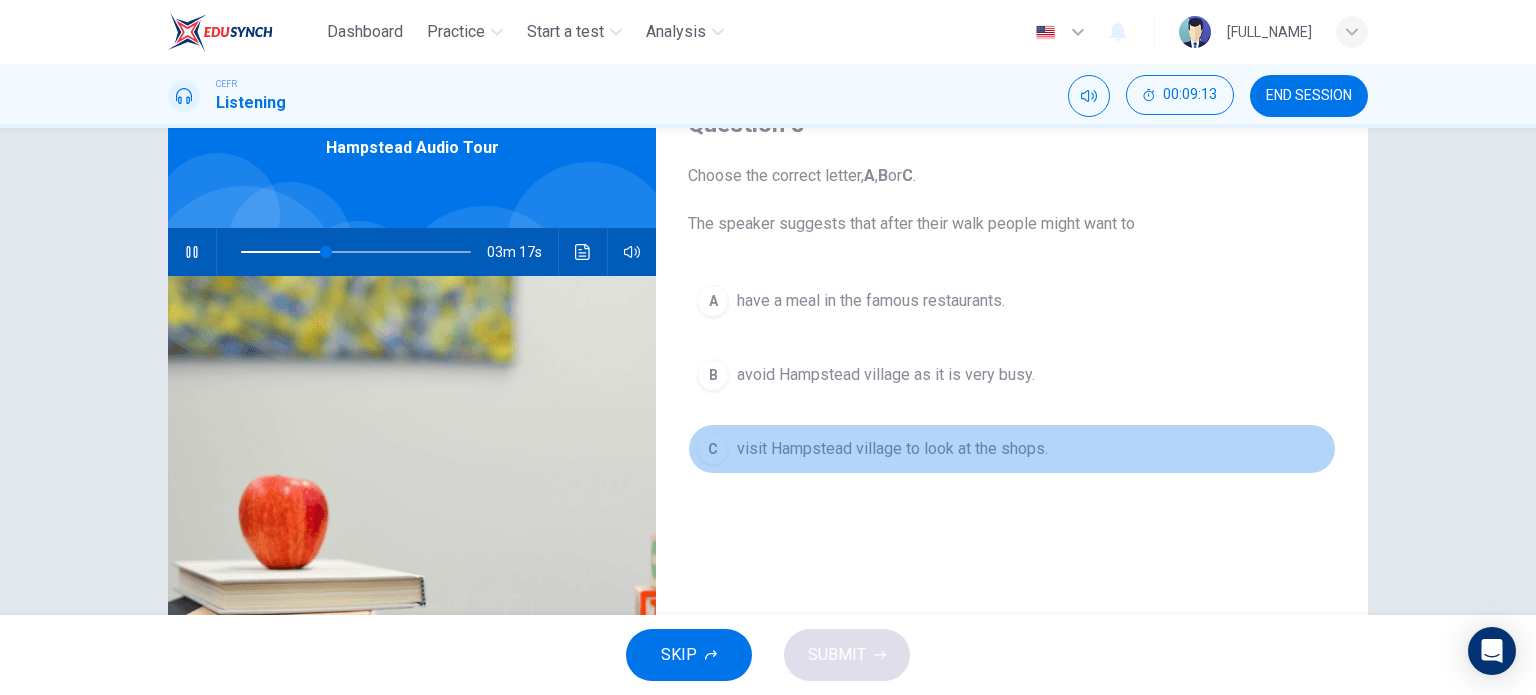click on "visit Hampstead village to look at the shops." at bounding box center (871, 301) 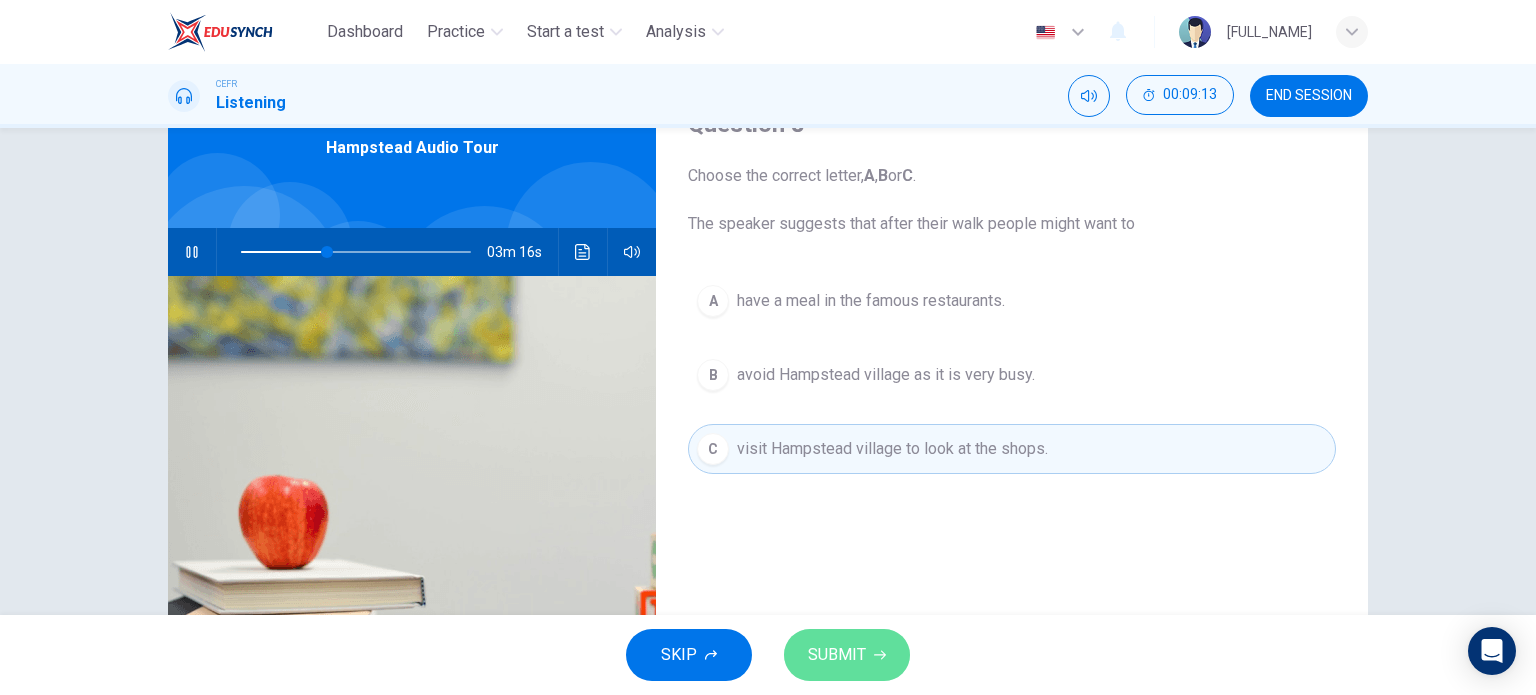 click on "SUBMIT" at bounding box center [847, 655] 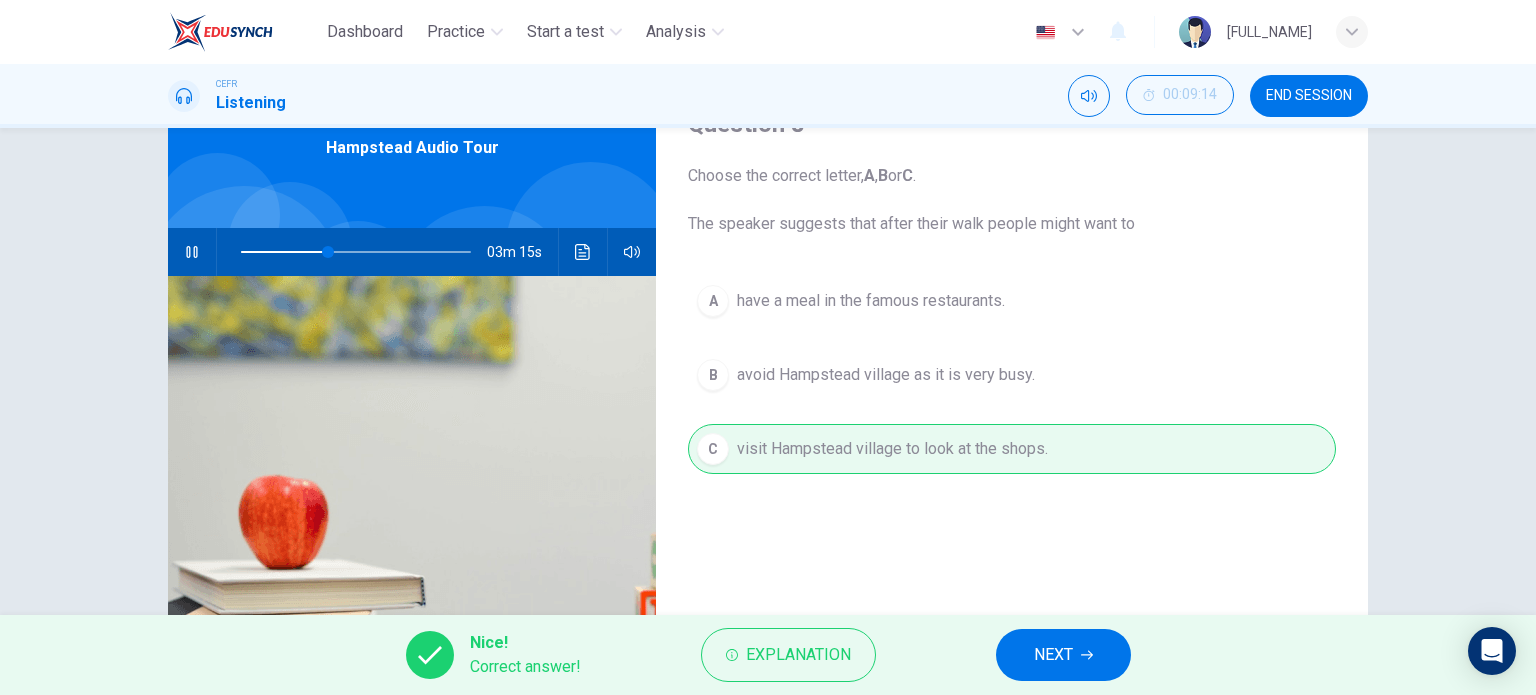 click on "NEXT" at bounding box center [1063, 655] 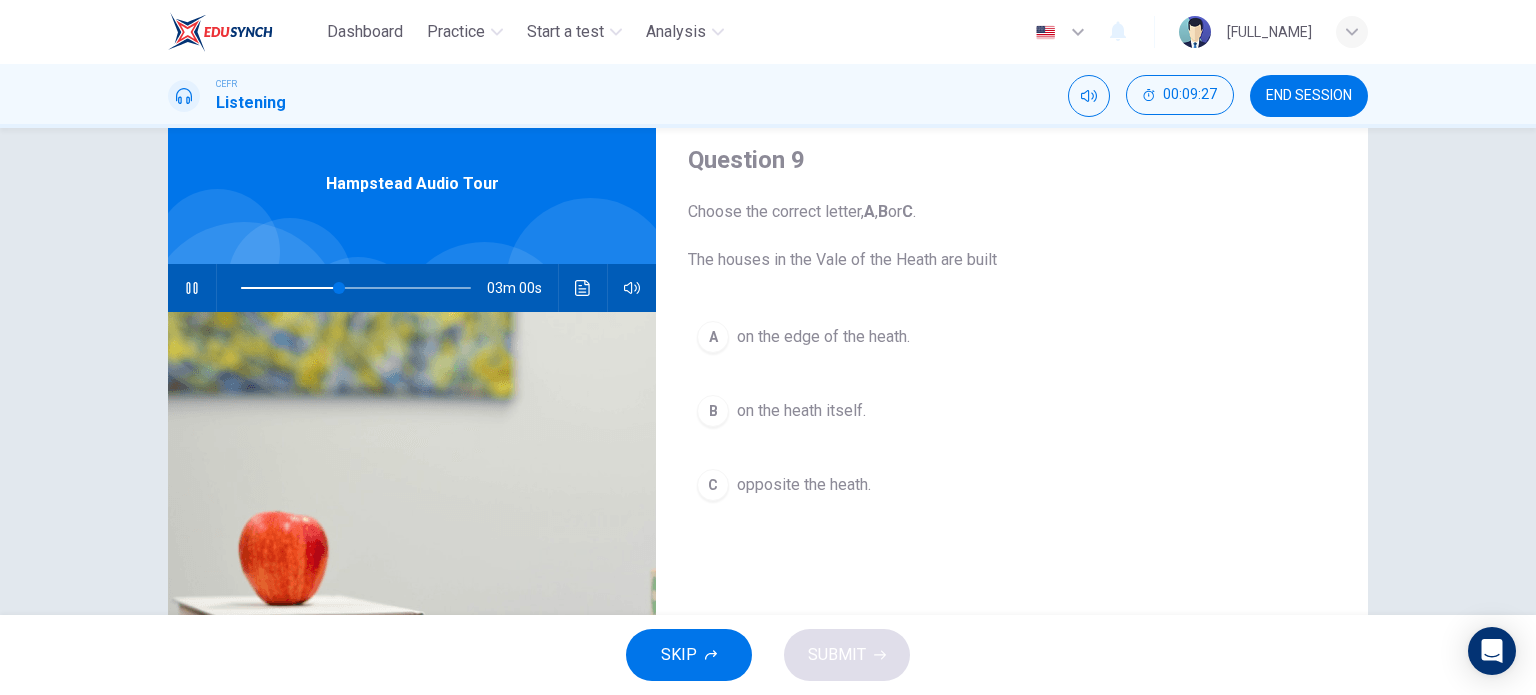 scroll, scrollTop: 100, scrollLeft: 0, axis: vertical 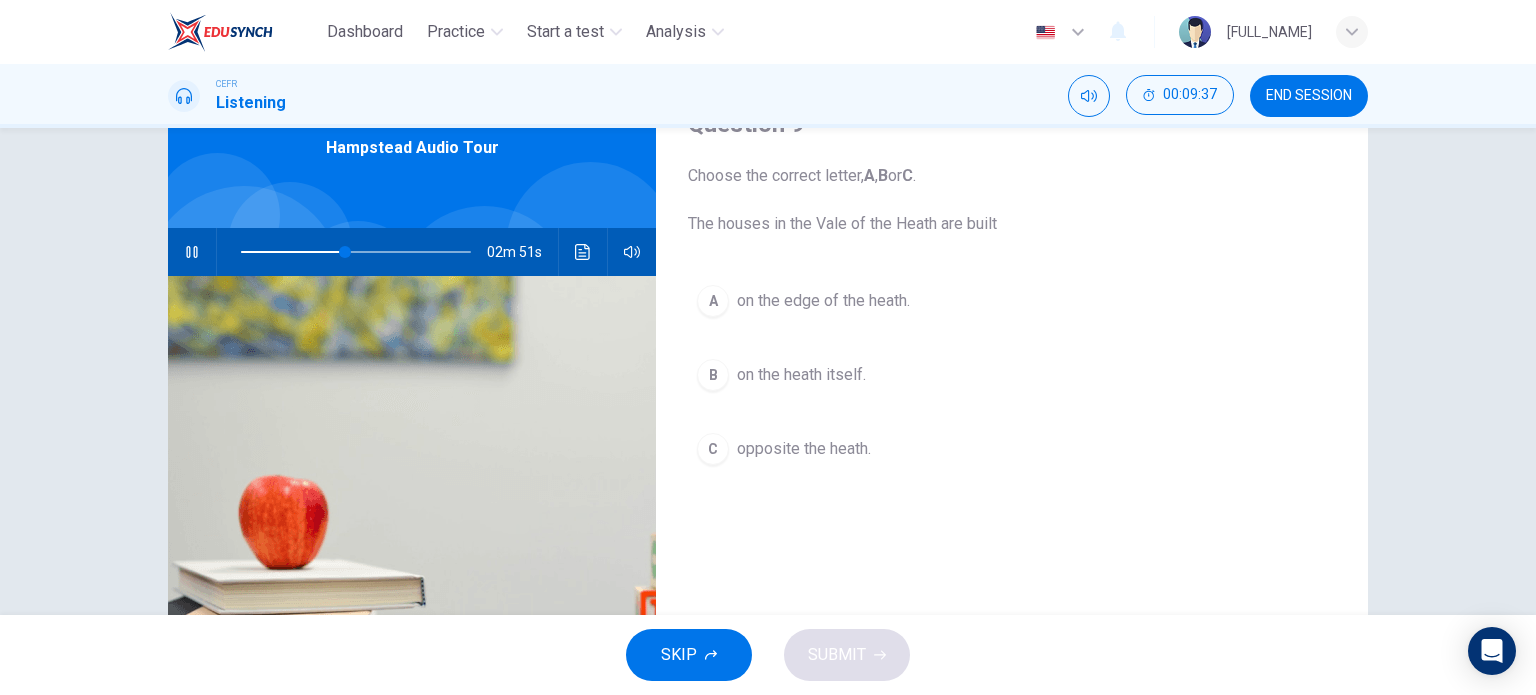 click on "on the heath itself." at bounding box center (823, 301) 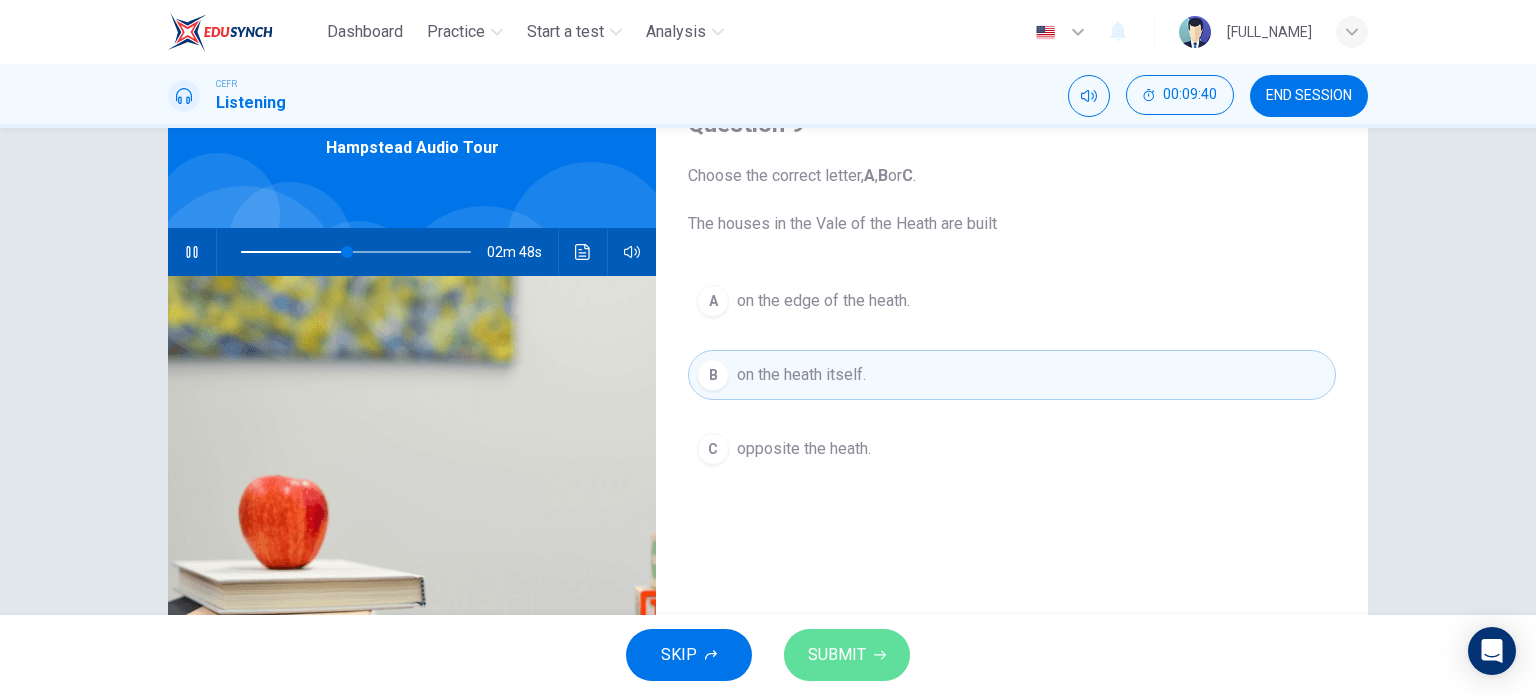 click on "SUBMIT" at bounding box center (837, 655) 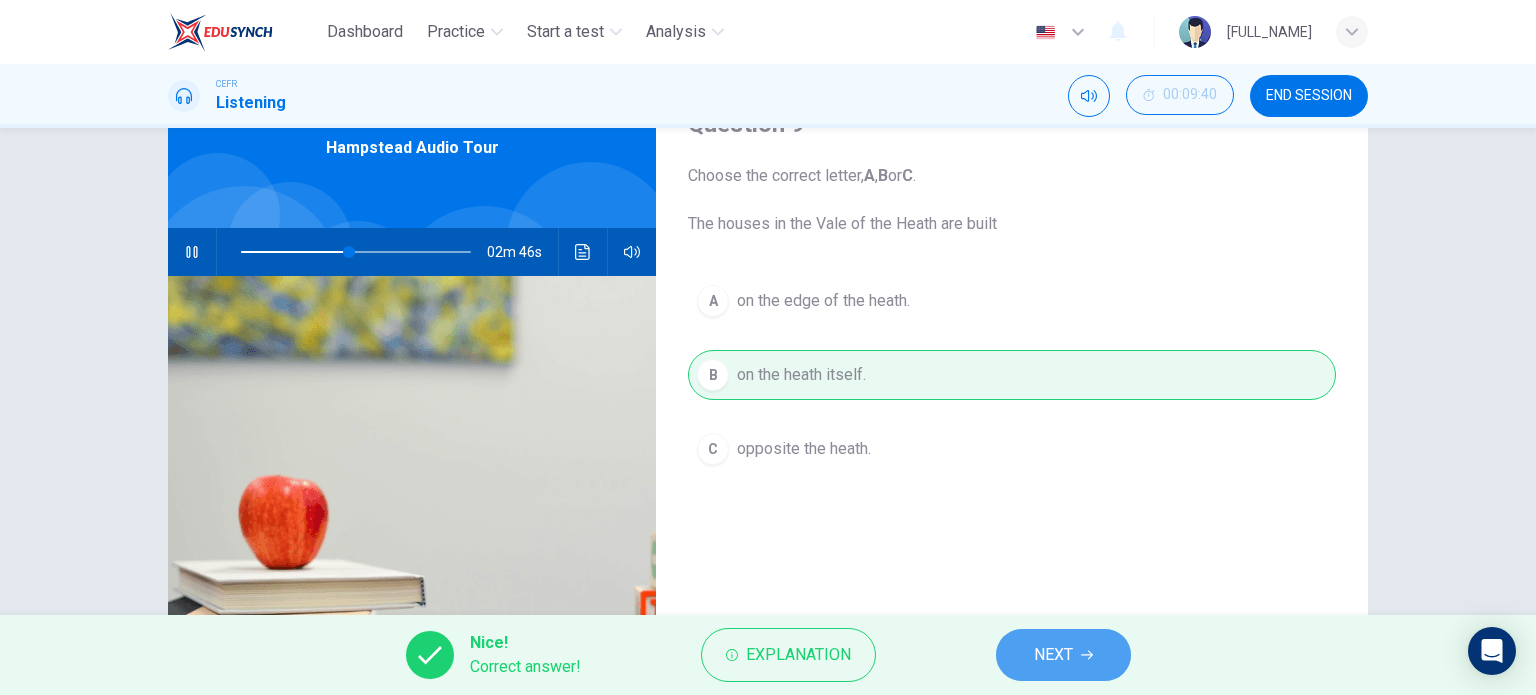 click on "NEXT" at bounding box center (1063, 655) 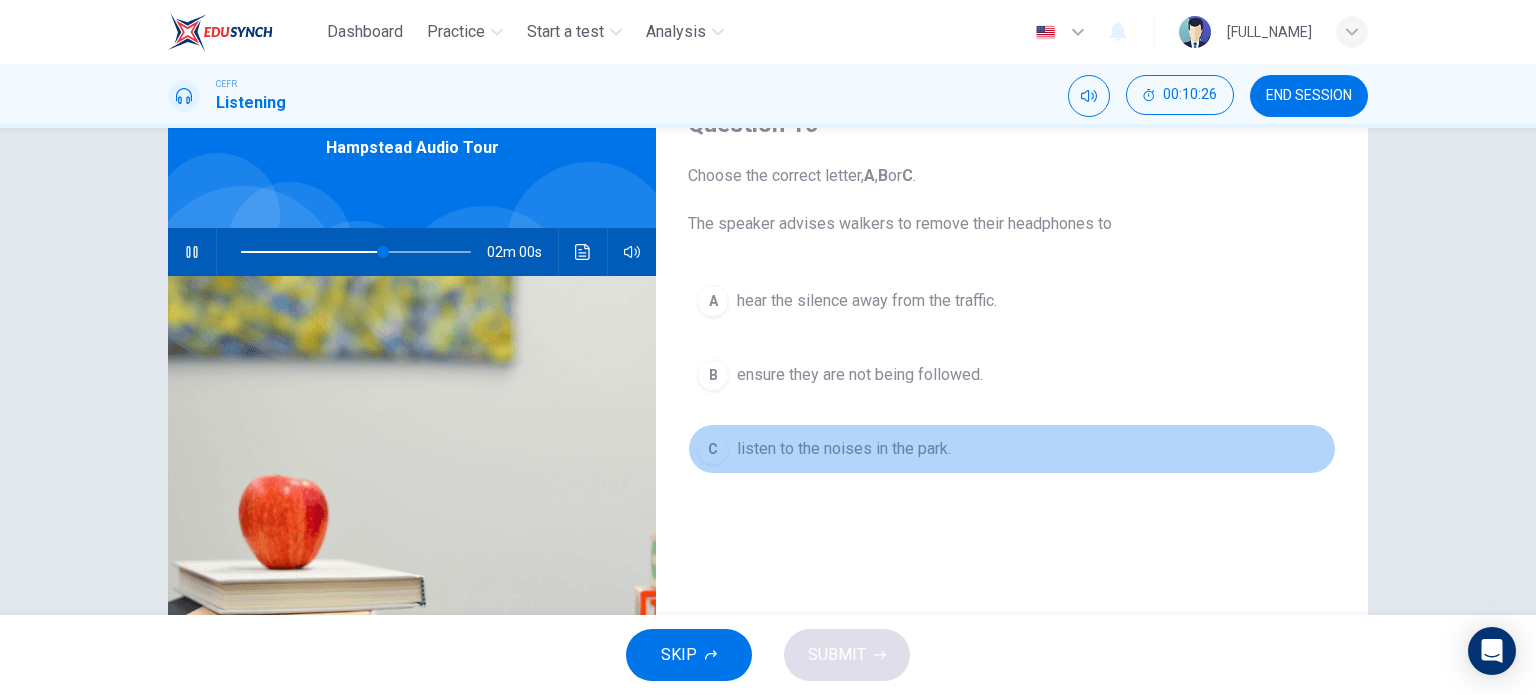 click on "listen to the noises in the park." at bounding box center (867, 301) 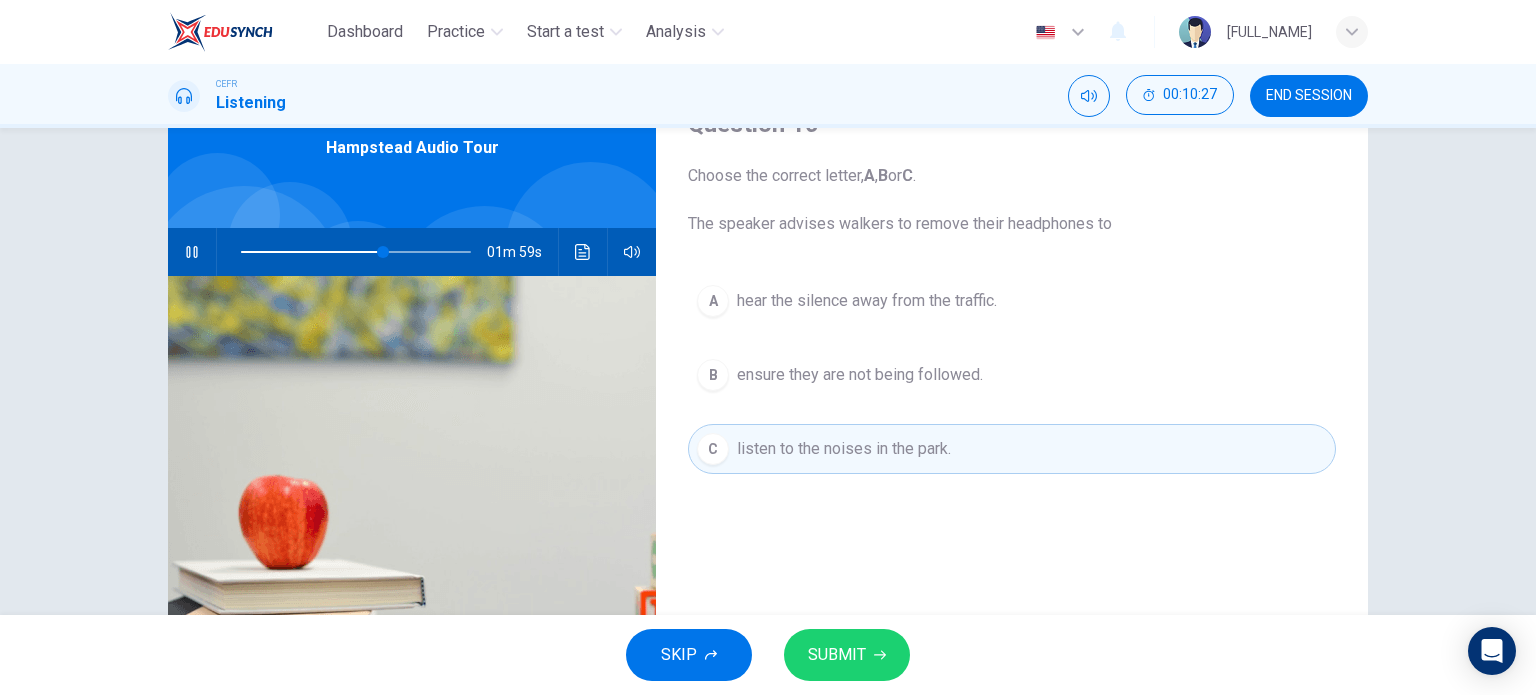 click on "SUBMIT" at bounding box center [837, 655] 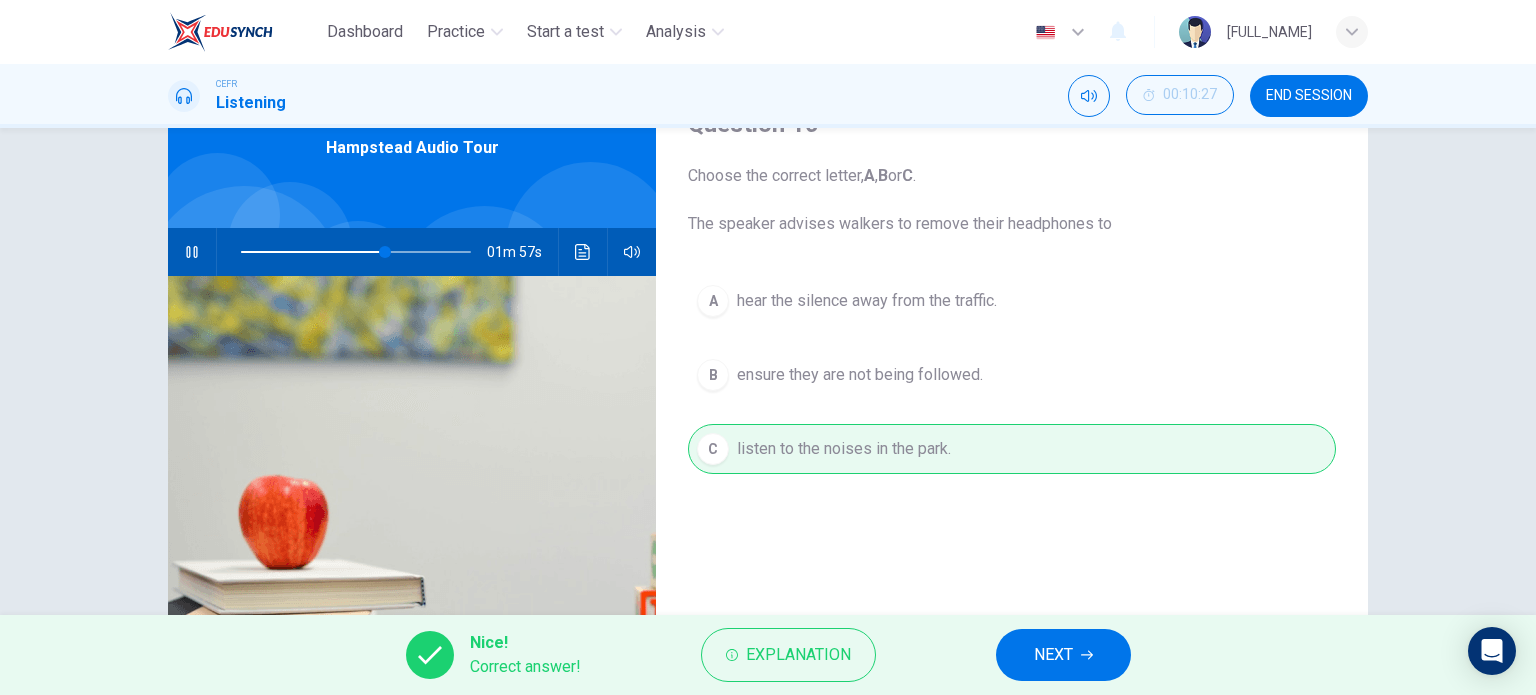 click on "NEXT" at bounding box center [1053, 655] 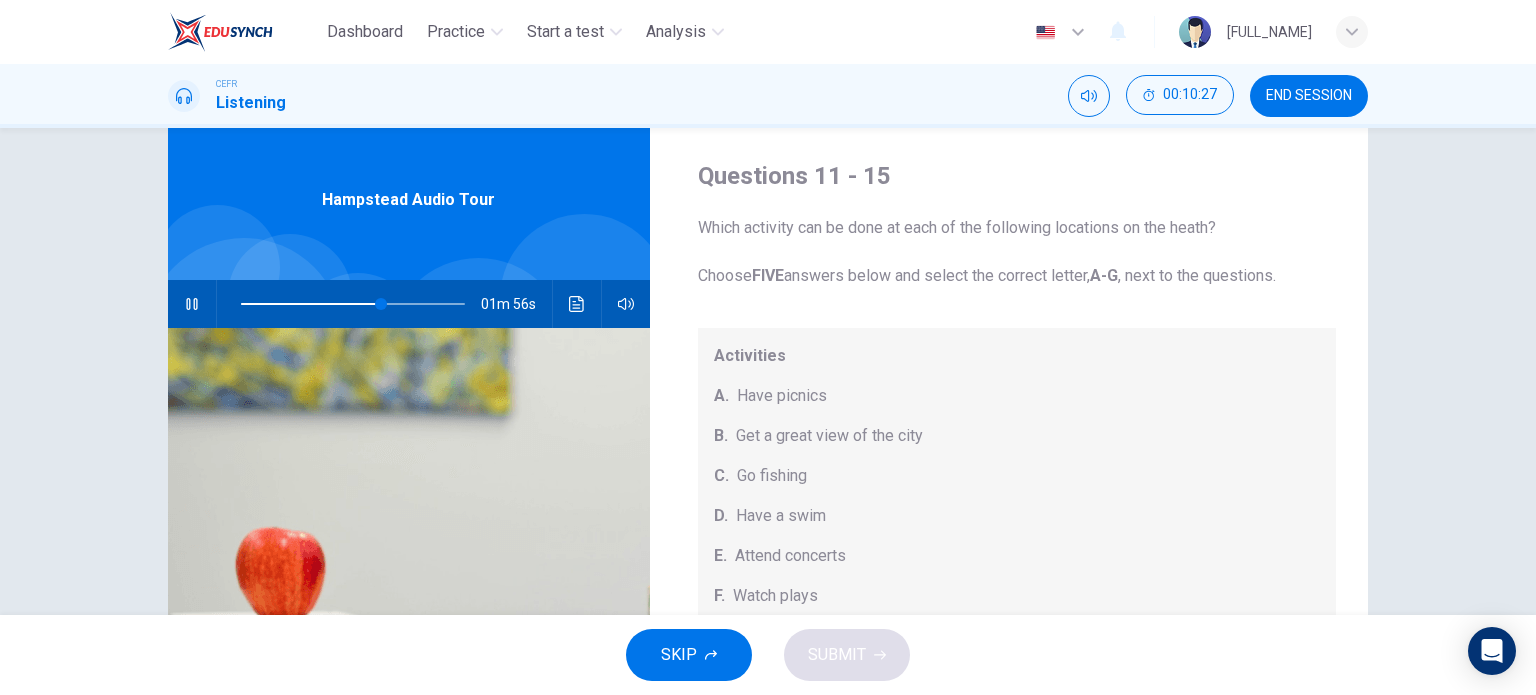 scroll, scrollTop: 0, scrollLeft: 0, axis: both 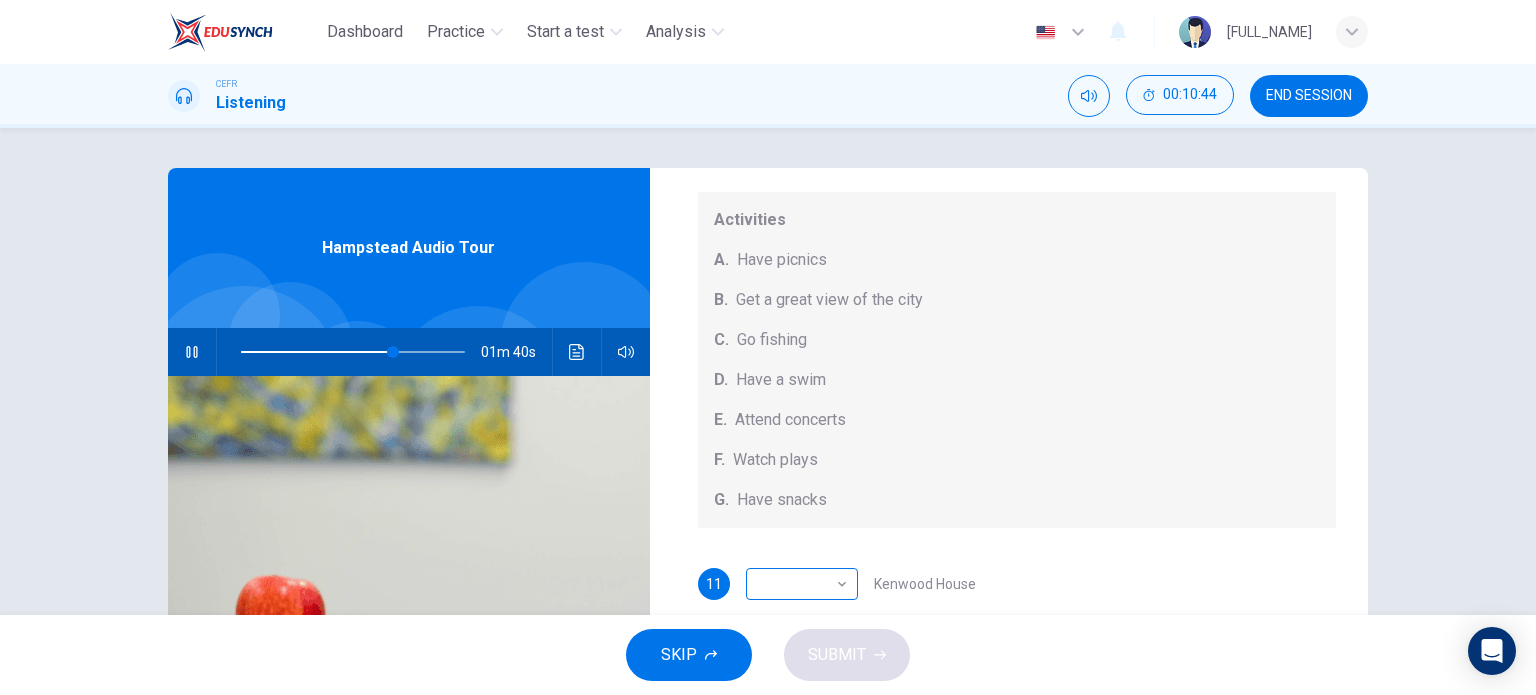 click on "Dashboard Practice Start a test Analysis English en ​ [FULL_NAME] CEFR Listening 00:10:44 END SESSION Questions 11 - 15 Which activity can be done at each of the following locations on the heath? Choose  FIVE  answers below and select the correct letter,  A-G , next to the questions. Activities A. Have picnics B. Get a great view of the city C. Go fishing D. Have a swim E. Attend concerts F. Watch plays G. Have snacks 11 ​ ​ Kenwood House 12 ​ ​ grassy slopes 13 ​ ​ open-air stage 14 ​ ​ ponds 15 ​ ​ Parliament Hill Hampstead Audio Tour 01m 40s SKIP SUBMIT EduSynch - Online Language Proficiency Testing
Dashboard Practice Start a test Analysis Notifications © Copyright  2025" at bounding box center [768, 347] 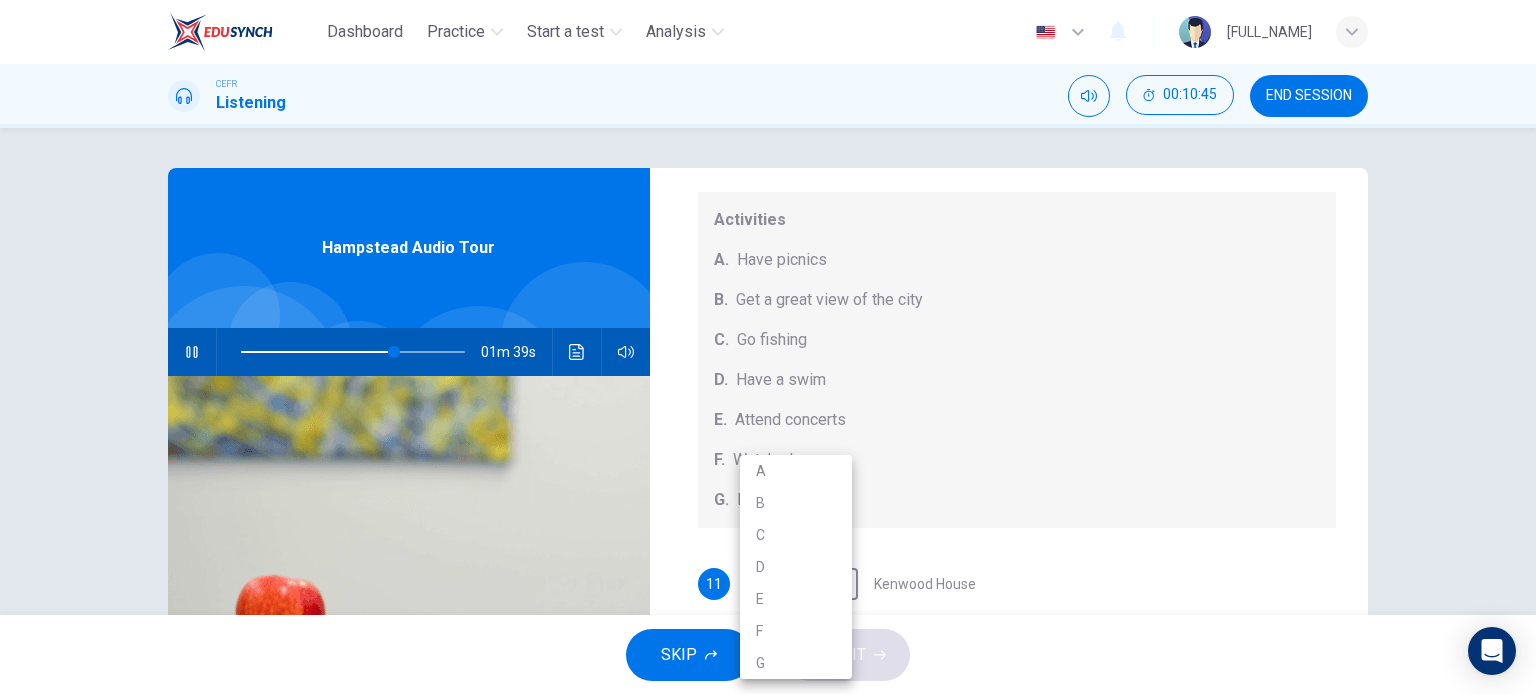 click at bounding box center [768, 347] 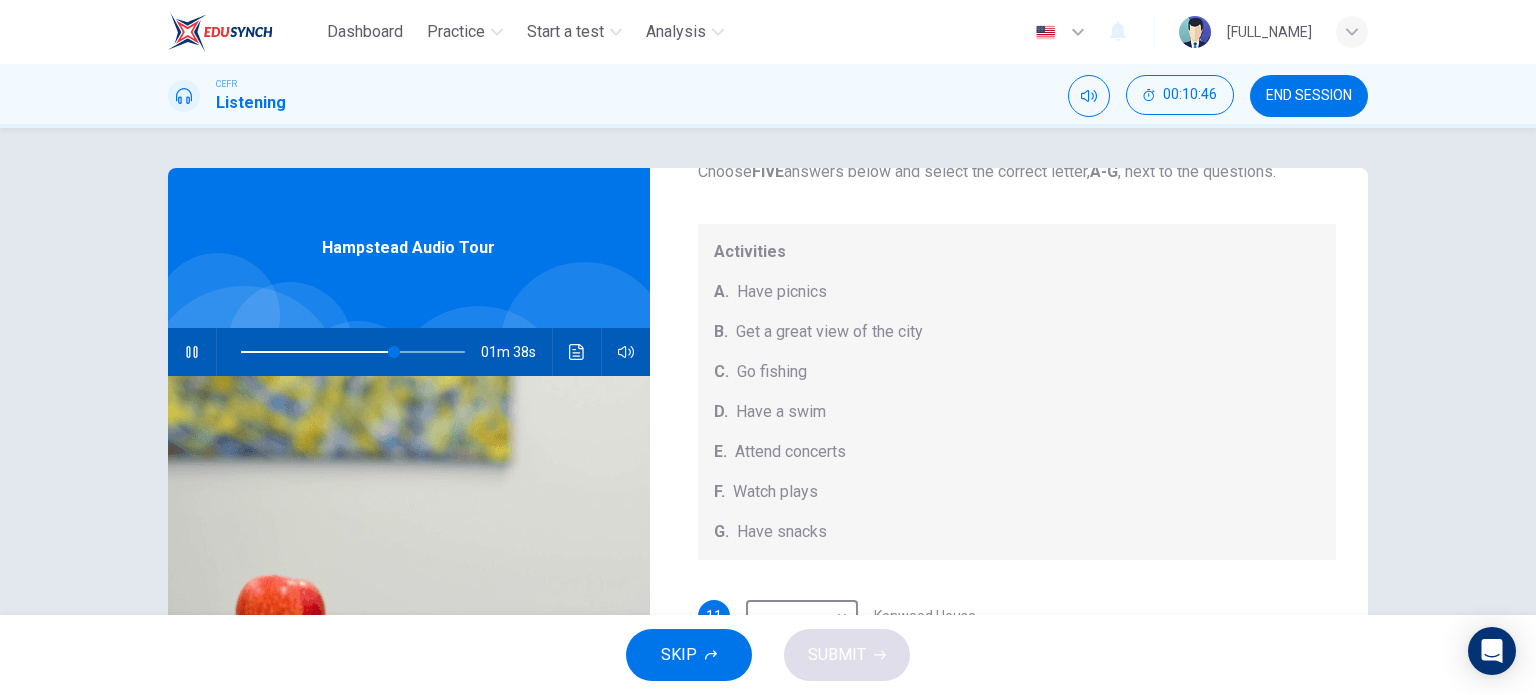 scroll, scrollTop: 184, scrollLeft: 0, axis: vertical 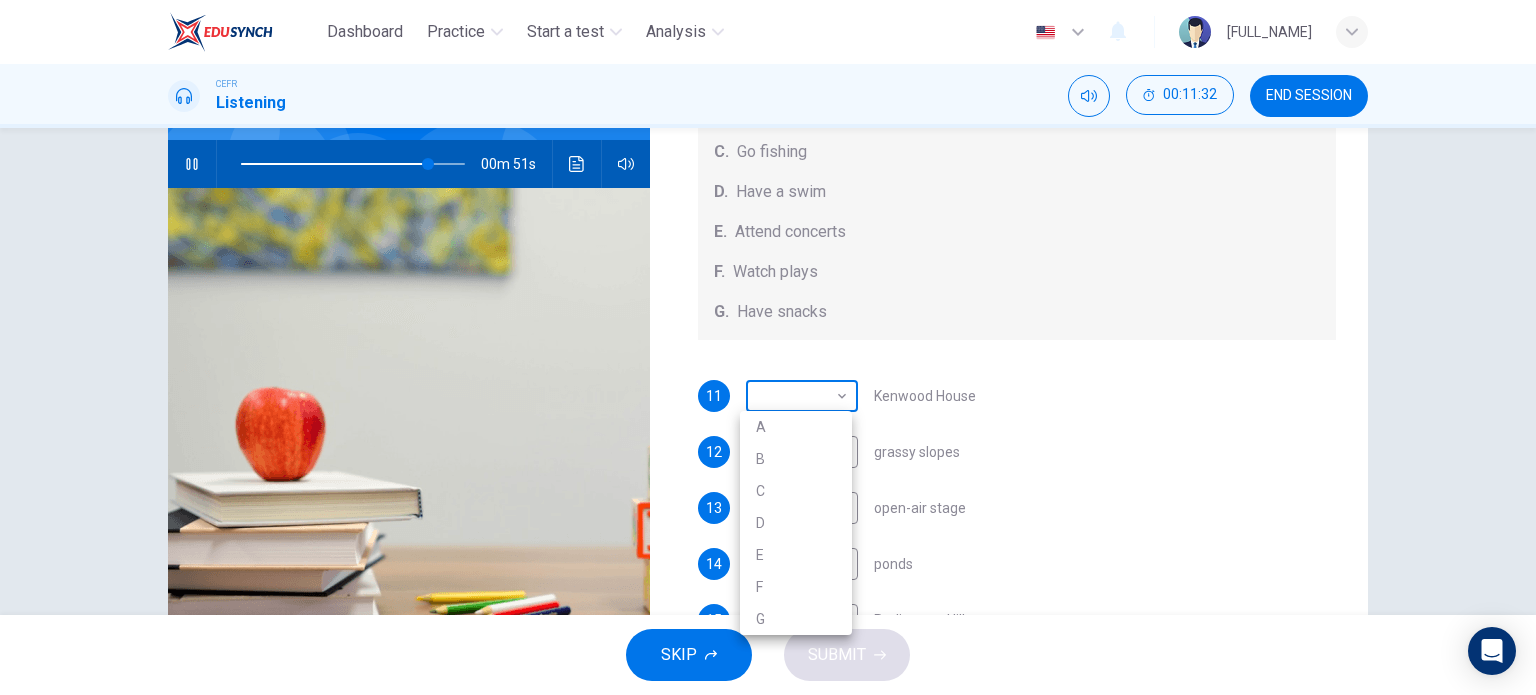 click on "Dashboard Practice Start a test Analysis English en ​ [FULL_NAME] CEFR Listening 00:11:32 END SESSION Questions 11 - 15 Which activity can be done at each of the following locations on the heath? Choose  FIVE  answers below and select the correct letter,  A-G , next to the questions. Activities A. Have picnics B. Get a great view of the city C. Go fishing D. Have a swim E. Attend concerts F. Watch plays G. Have snacks 11 ​ ​ Kenwood House 12 ​ ​ grassy slopes 13 ​ ​ open-air stage 14 ​ ​ ponds 15 ​ ​ Parliament Hill Hampstead Audio Tour 00m 51s SKIP SUBMIT EduSynch - Online Language Proficiency Testing
Dashboard Practice Start a test Analysis Notifications © Copyright  2025 A B C D E F G" at bounding box center [768, 347] 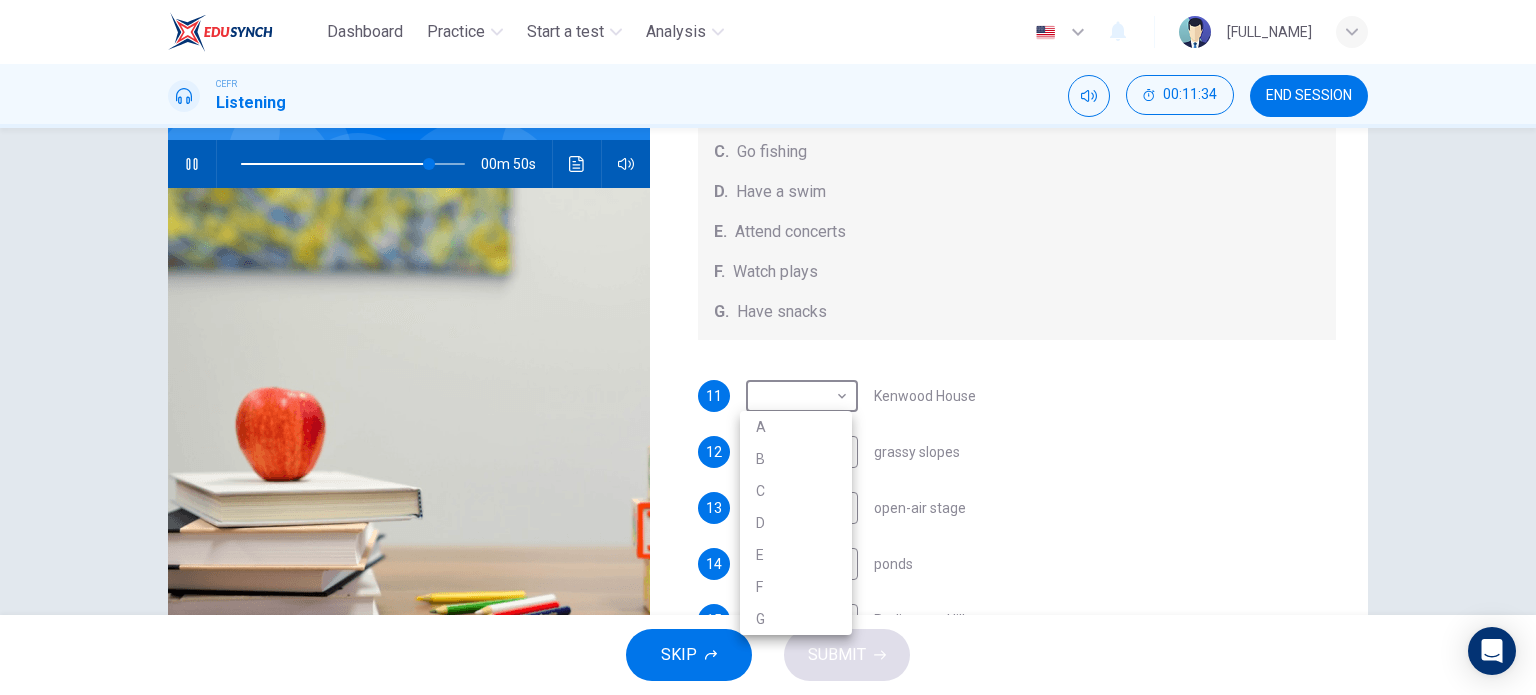 click at bounding box center (768, 347) 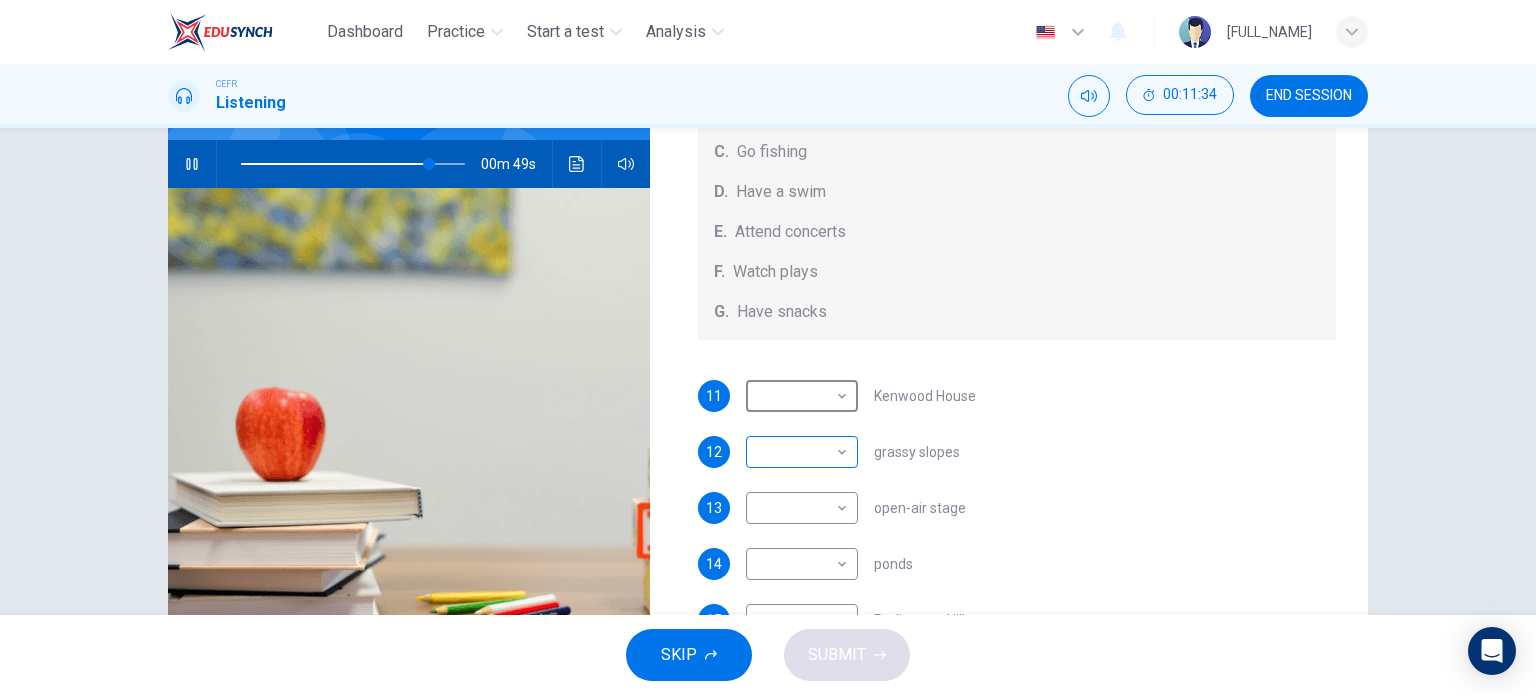 click on "Dashboard Practice Start a test Analysis English en ​ [FULL_NAME] CEFR Listening 00:11:34 END SESSION Questions 11 - 15 Which activity can be done at each of the following locations on the heath? Choose  FIVE  answers below and select the correct letter,  A-G , next to the questions. Activities A. Have picnics B. Get a great view of the city C. Go fishing D. Have a swim E. Attend concerts F. Watch plays G. Have snacks 11 ​ ​ Kenwood House 12 ​ ​ grassy slopes 13 ​ ​ open-air stage 14 ​ ​ ponds 15 ​ ​ Parliament Hill Hampstead Audio Tour 00m 49s SKIP SUBMIT EduSynch - Online Language Proficiency Testing
Dashboard Practice Start a test Analysis Notifications © Copyright  2025" at bounding box center (768, 347) 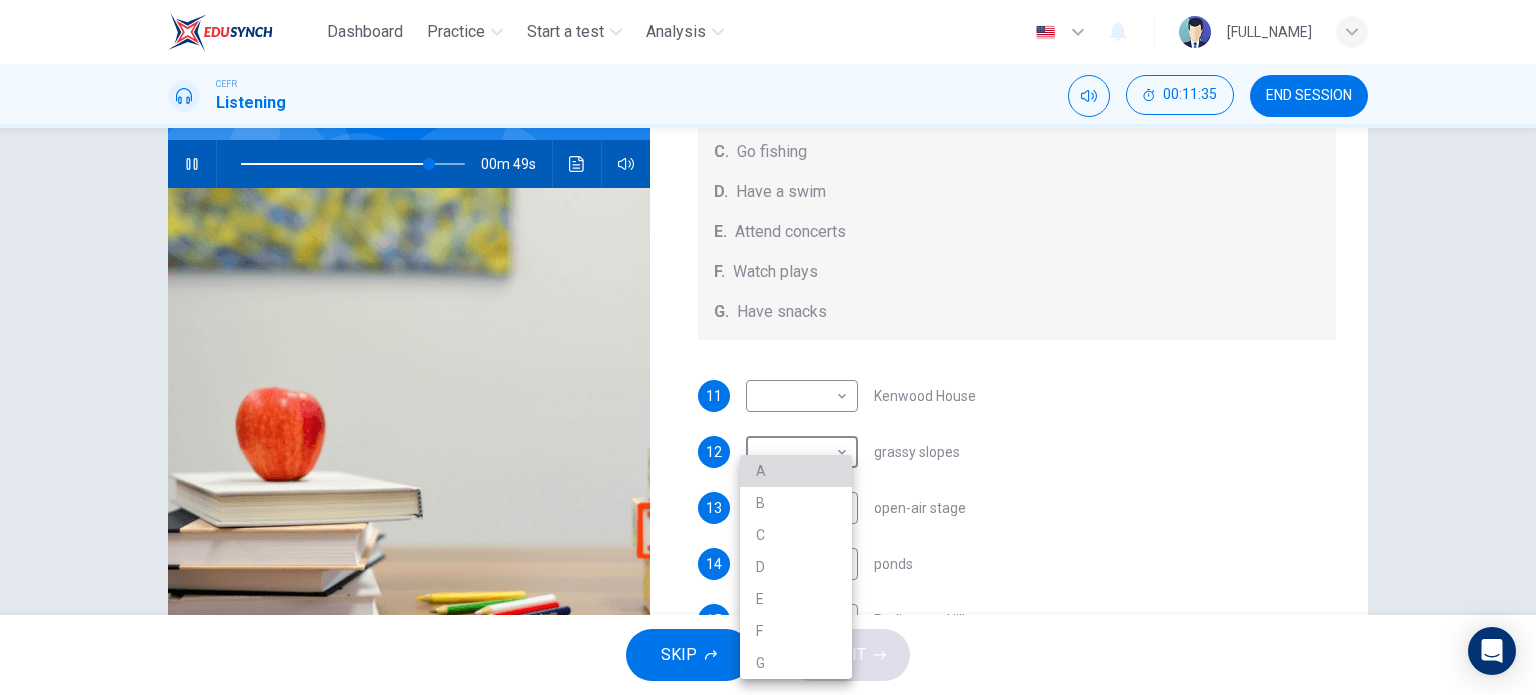 click on "A" at bounding box center (796, 471) 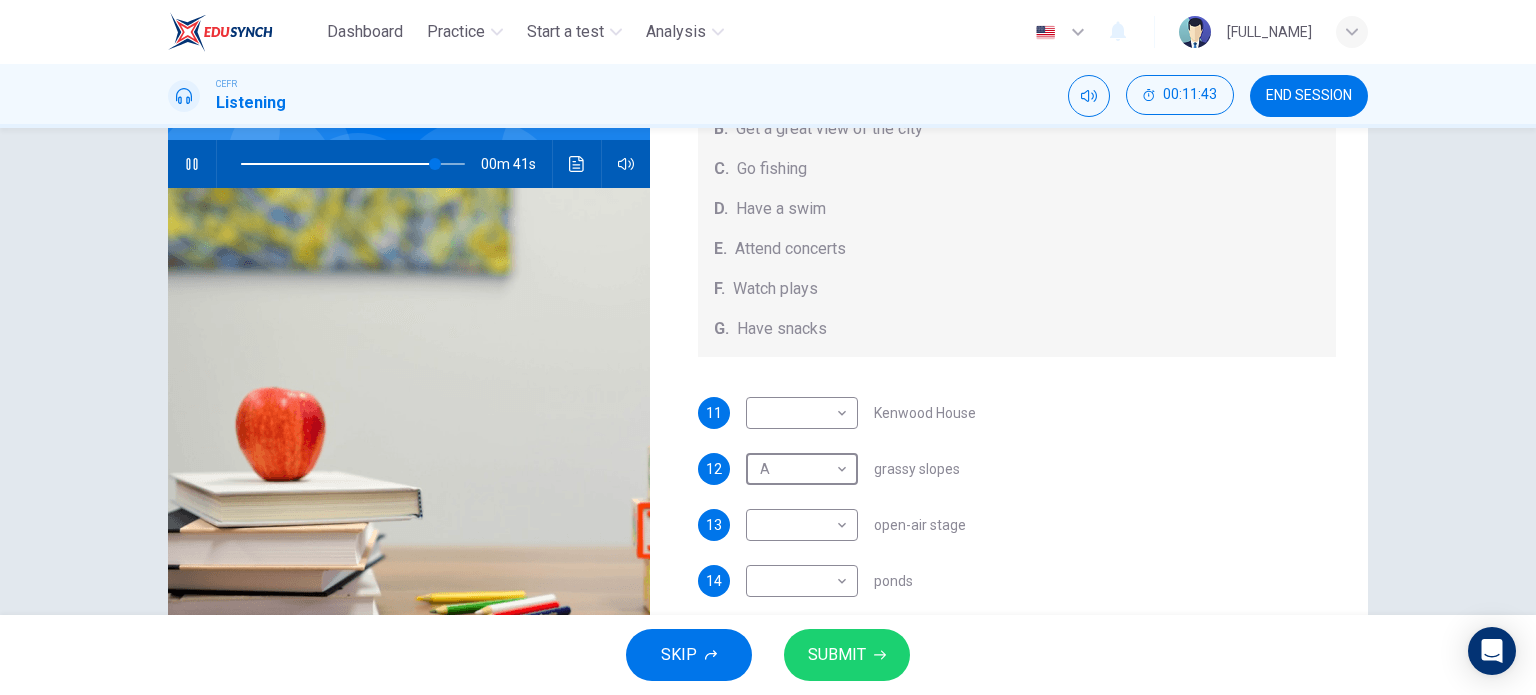 scroll, scrollTop: 184, scrollLeft: 0, axis: vertical 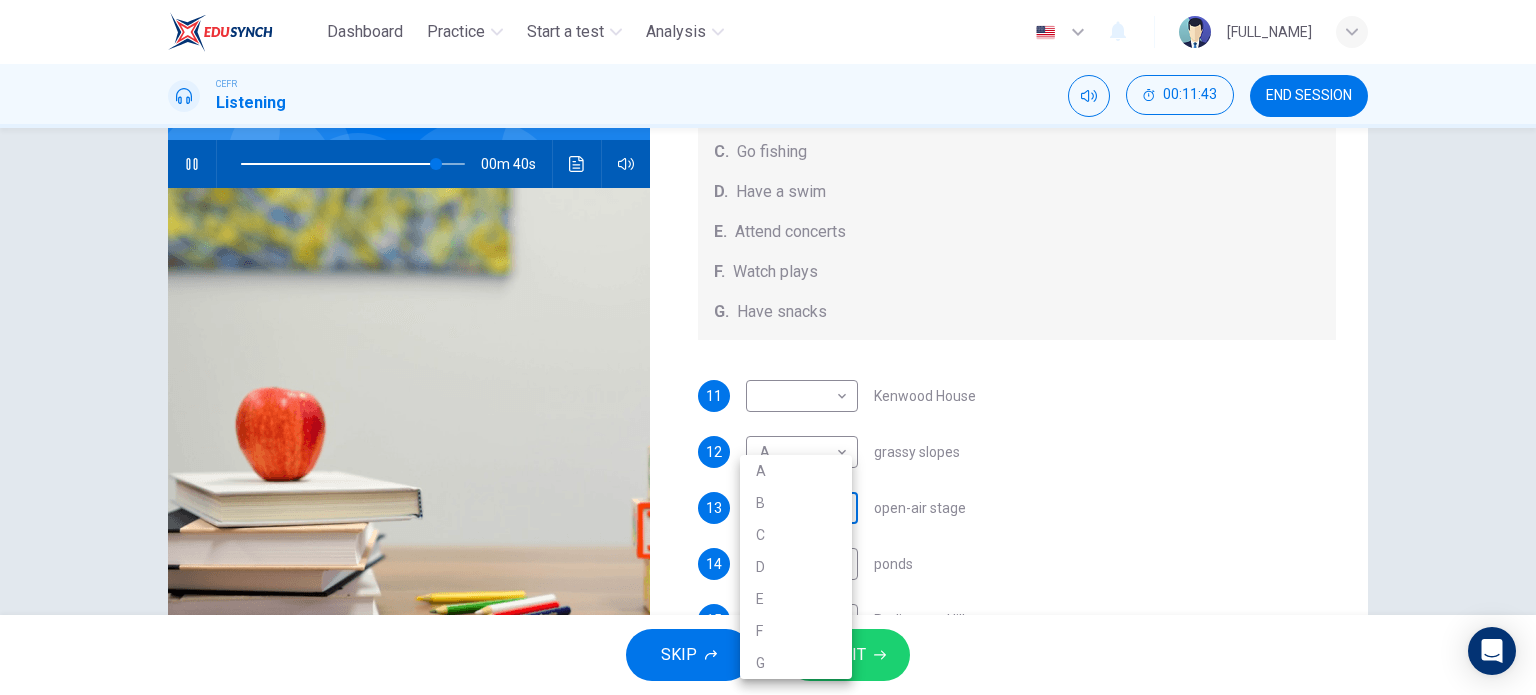 click on "Dashboard Practice Start a test Analysis English en ​ [FULL_NAME] CEFR Listening 00:11:43 END SESSION Questions 11 - 15 Which activity can be done at each of the following locations on the heath? Choose  FIVE  answers below and select the correct letter,  A-G , next to the questions. Activities A. Have picnics B. Get a great view of the city C. Go fishing D. Have a swim E. Attend concerts F. Watch plays G. Have snacks 11 ​ ​ Kenwood House 12 A A ​ grassy slopes 13 ​ ​ open-air stage 14 ​ ​ ponds 15 ​ ​ Parliament Hill Hampstead Audio Tour 00m 40s SKIP SUBMIT EduSynch - Online Language Proficiency Testing
Dashboard Practice Start a test Analysis Notifications © Copyright  2025 A B C D E F G" at bounding box center (768, 347) 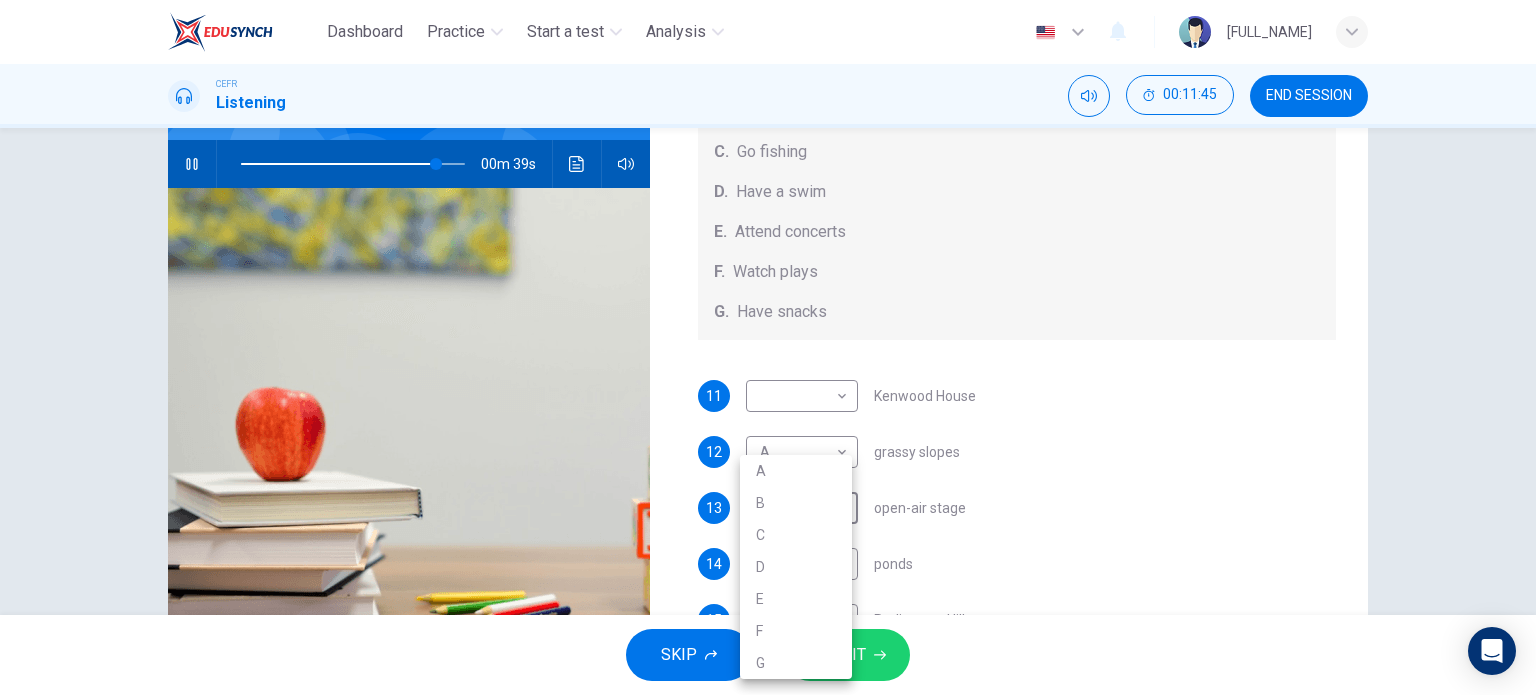 click at bounding box center (768, 347) 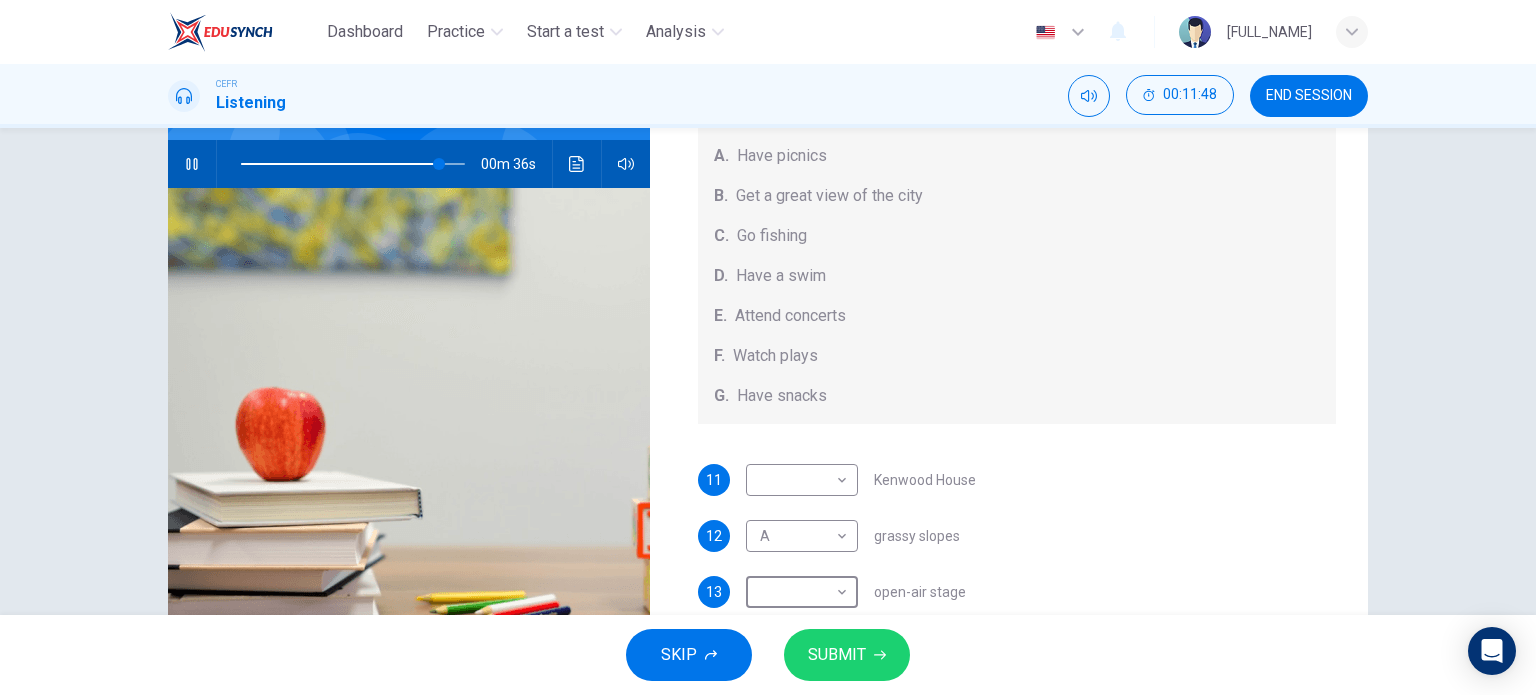 scroll, scrollTop: 184, scrollLeft: 0, axis: vertical 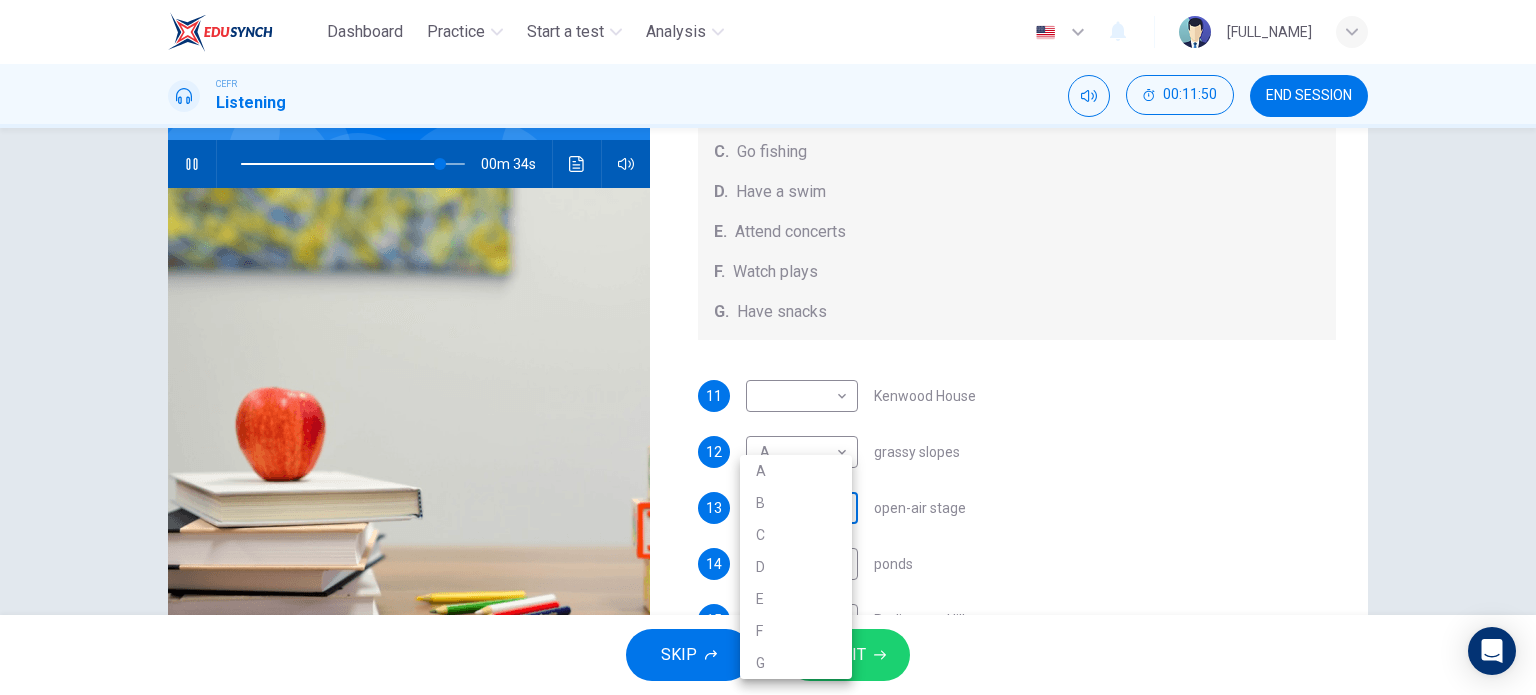 click on "Dashboard Practice Start a test Analysis English en ​ [FULL_NAME] CEFR Listening 00:11:50 END SESSION Questions 11 - 15 Which activity can be done at each of the following locations on the heath? Choose  FIVE  answers below and select the correct letter,  A-G , next to the questions. Activities A. Have picnics B. Get a great view of the city C. Go fishing D. Have a swim E. Attend concerts F. Watch plays G. Have snacks 11 ​ ​ Kenwood House 12 A A ​ grassy slopes 13 ​ ​ open-air stage 14 ​ ​ ponds 15 ​ ​ Parliament Hill Hampstead Audio Tour 00m 34s SKIP SUBMIT EduSynch - Online Language Proficiency Testing
Dashboard Practice Start a test Analysis Notifications © Copyright  2025 A B C D E F G" at bounding box center [768, 347] 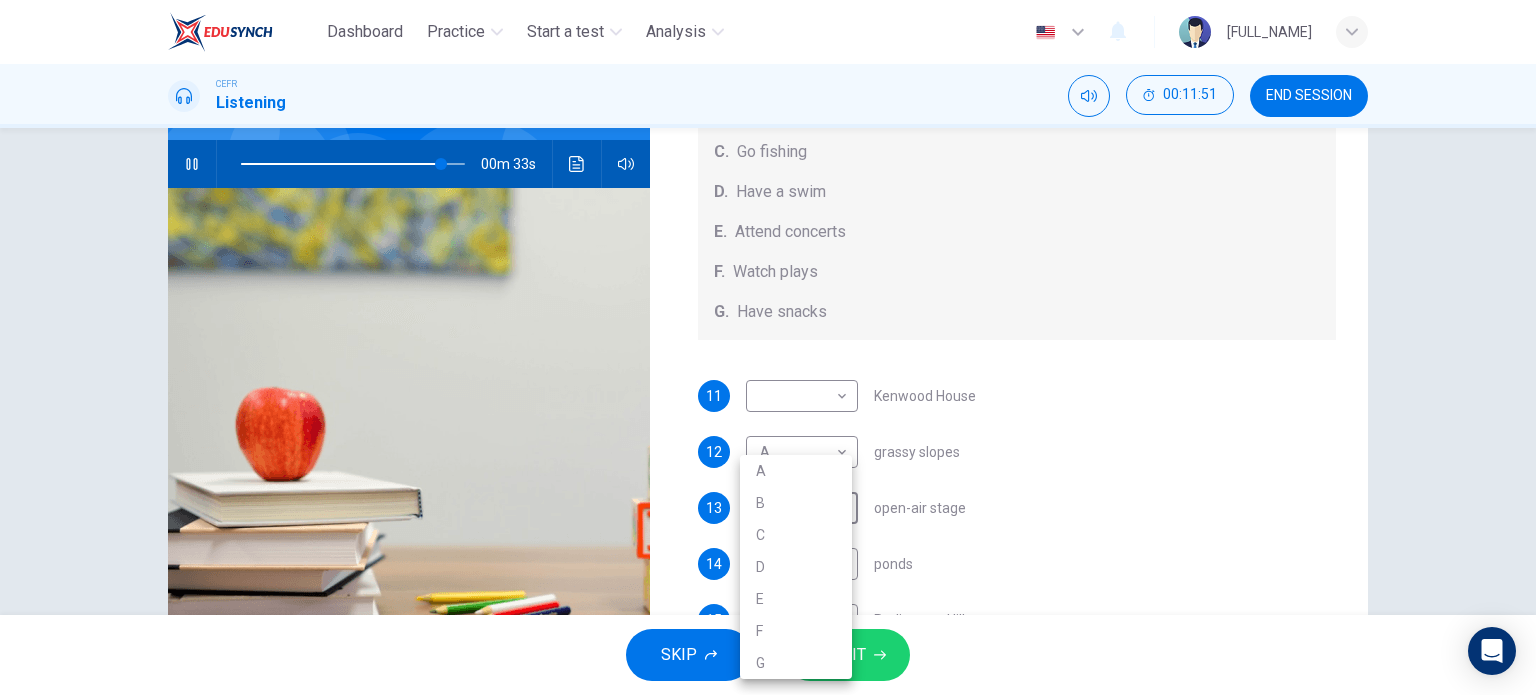 click on "E" at bounding box center (796, 599) 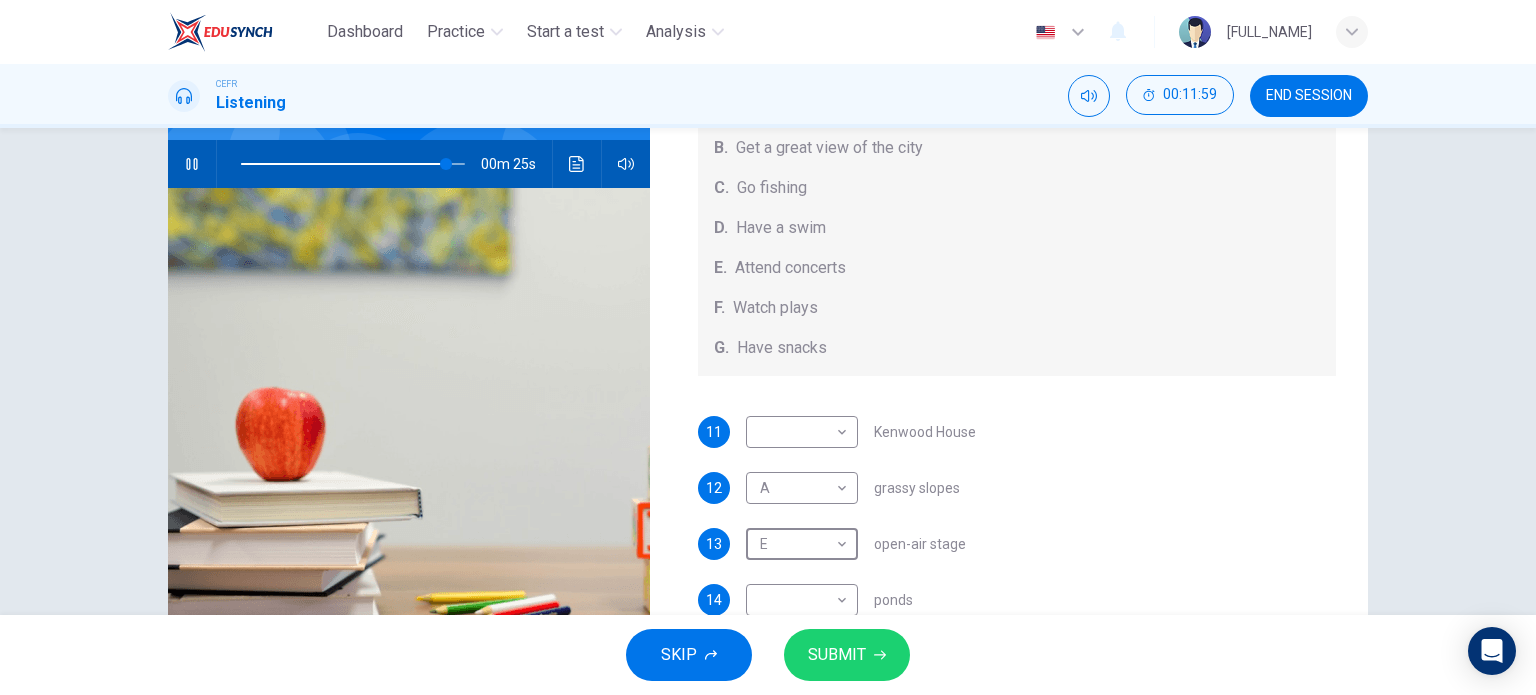scroll, scrollTop: 184, scrollLeft: 0, axis: vertical 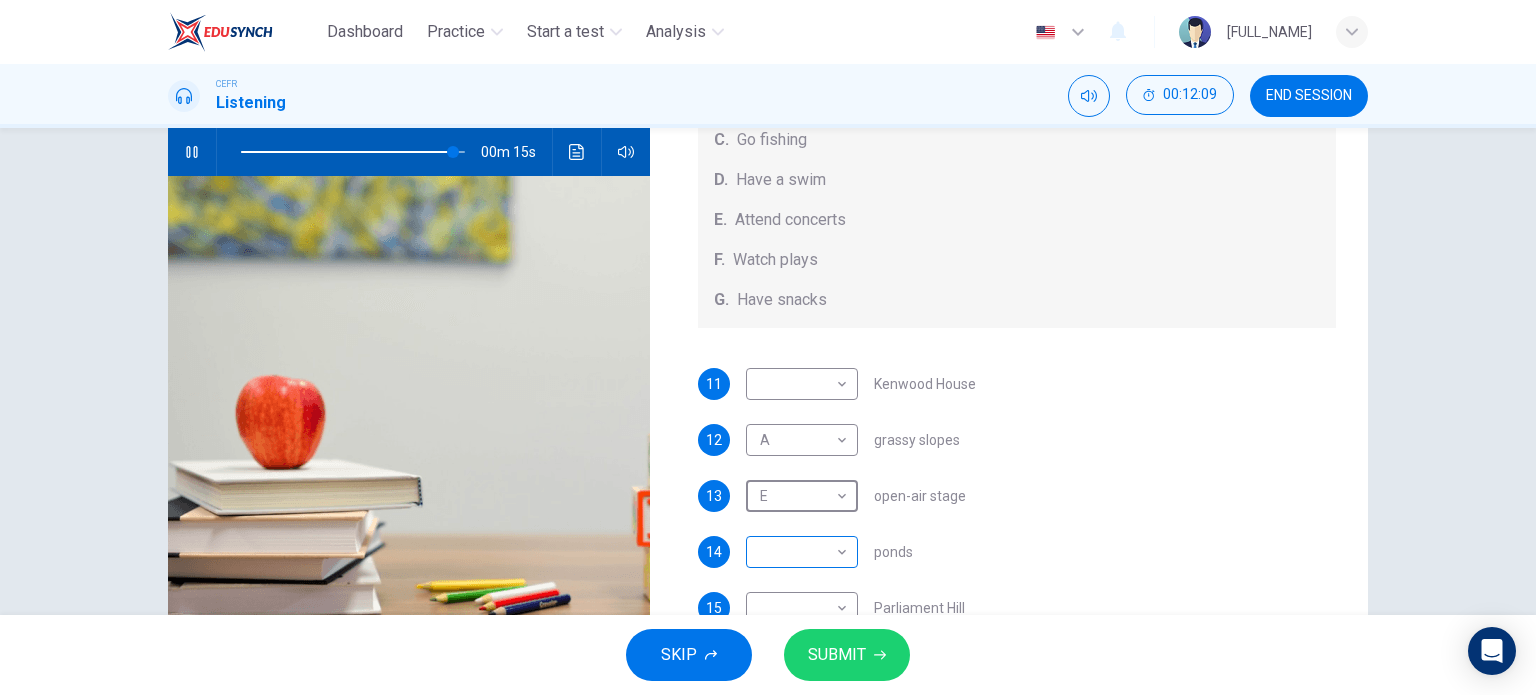 click on "Dashboard Practice Start a test Analysis English en ​ [FULL_NAME] CEFR Listening 00:12:09 END SESSION Questions 11 - 15 Which activity can be done at each of the following locations on the heath? Choose  FIVE  answers below and select the correct letter,  A-G , next to the questions. Activities A. Have picnics B. Get a great view of the city C. Go fishing D. Have a swim E. Attend concerts F. Watch plays G. Have snacks 11 ​ ​ Kenwood House 12 A A ​ grassy slopes 13 E E ​ open-air stage 14 ​ ​ ponds 15 ​ ​ Parliament Hill Hampstead Audio Tour 00m 15s SKIP SUBMIT EduSynch - Online Language Proficiency Testing
Dashboard Practice Start a test Analysis Notifications © Copyright  2025" at bounding box center (768, 347) 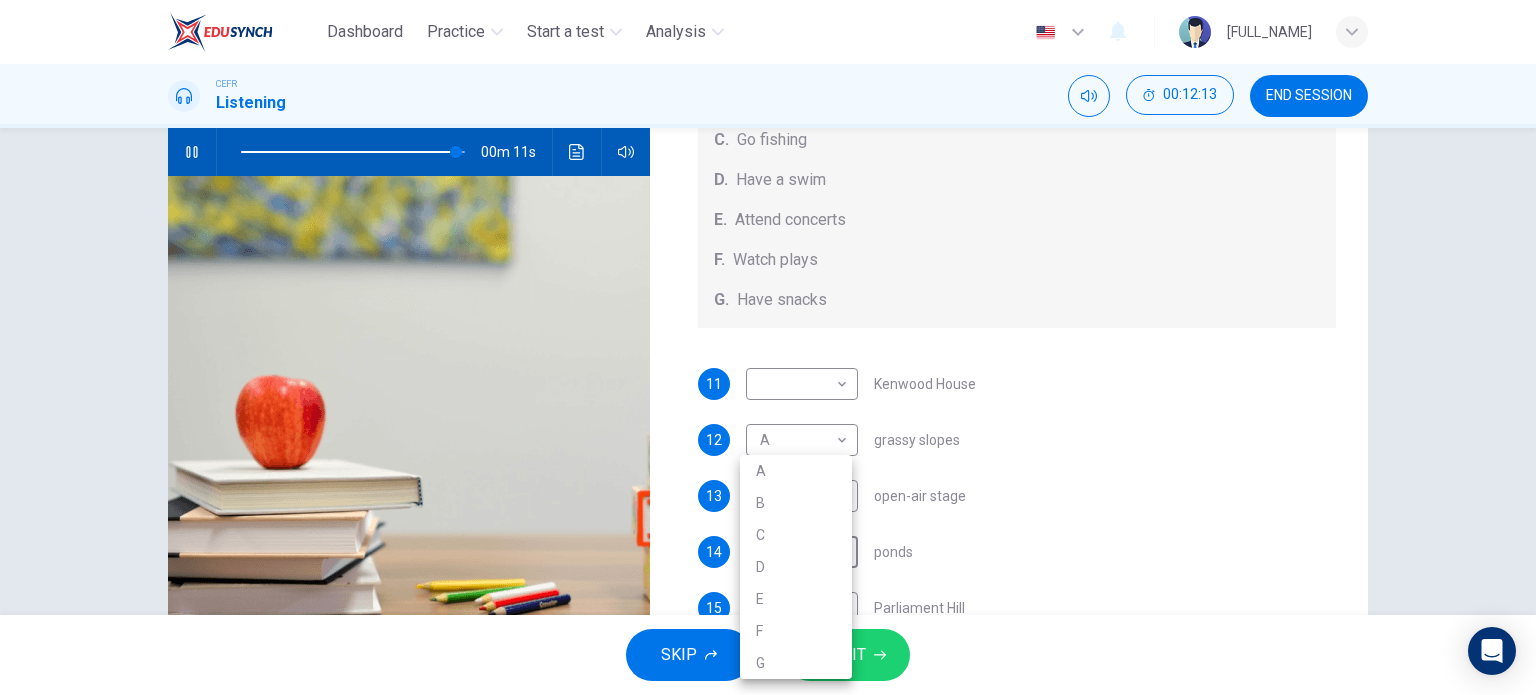 drag, startPoint x: 1348, startPoint y: 267, endPoint x: 1187, endPoint y: 304, distance: 165.19685 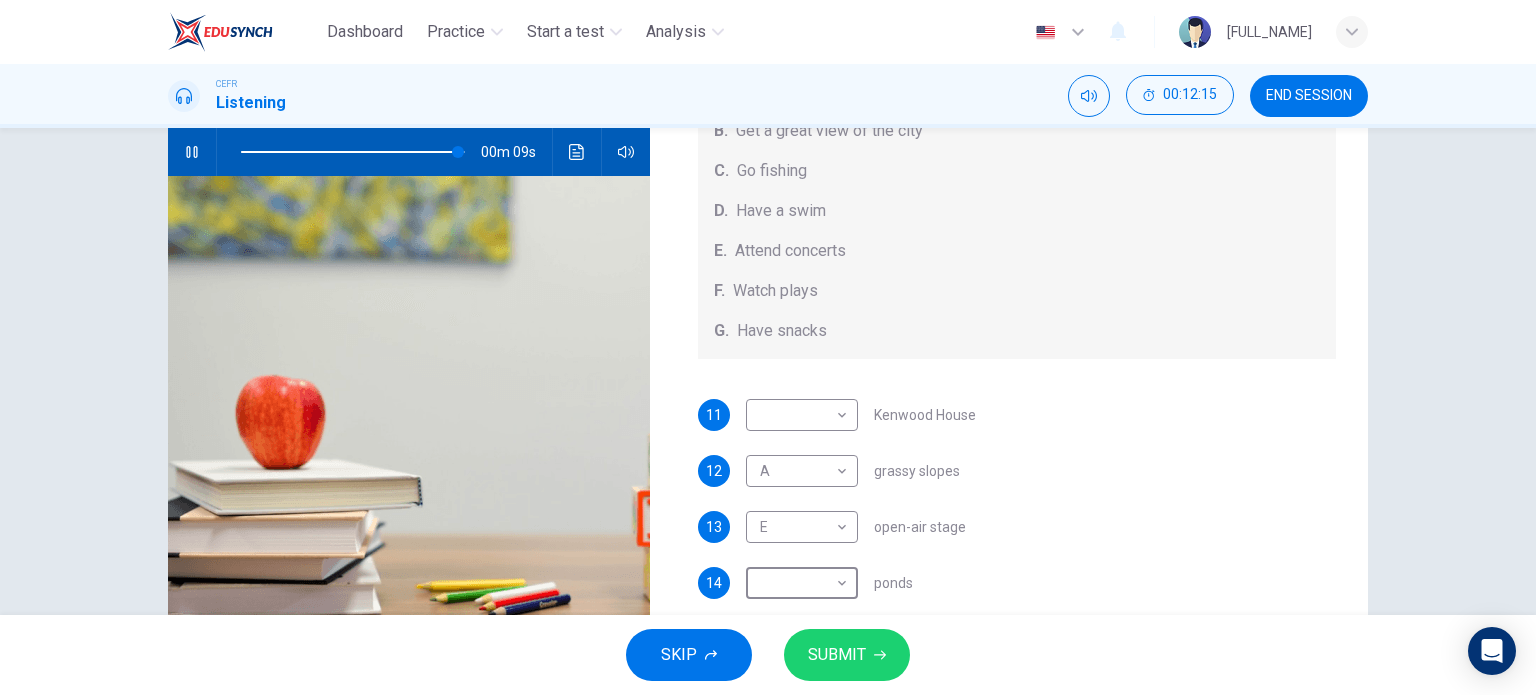 scroll, scrollTop: 184, scrollLeft: 0, axis: vertical 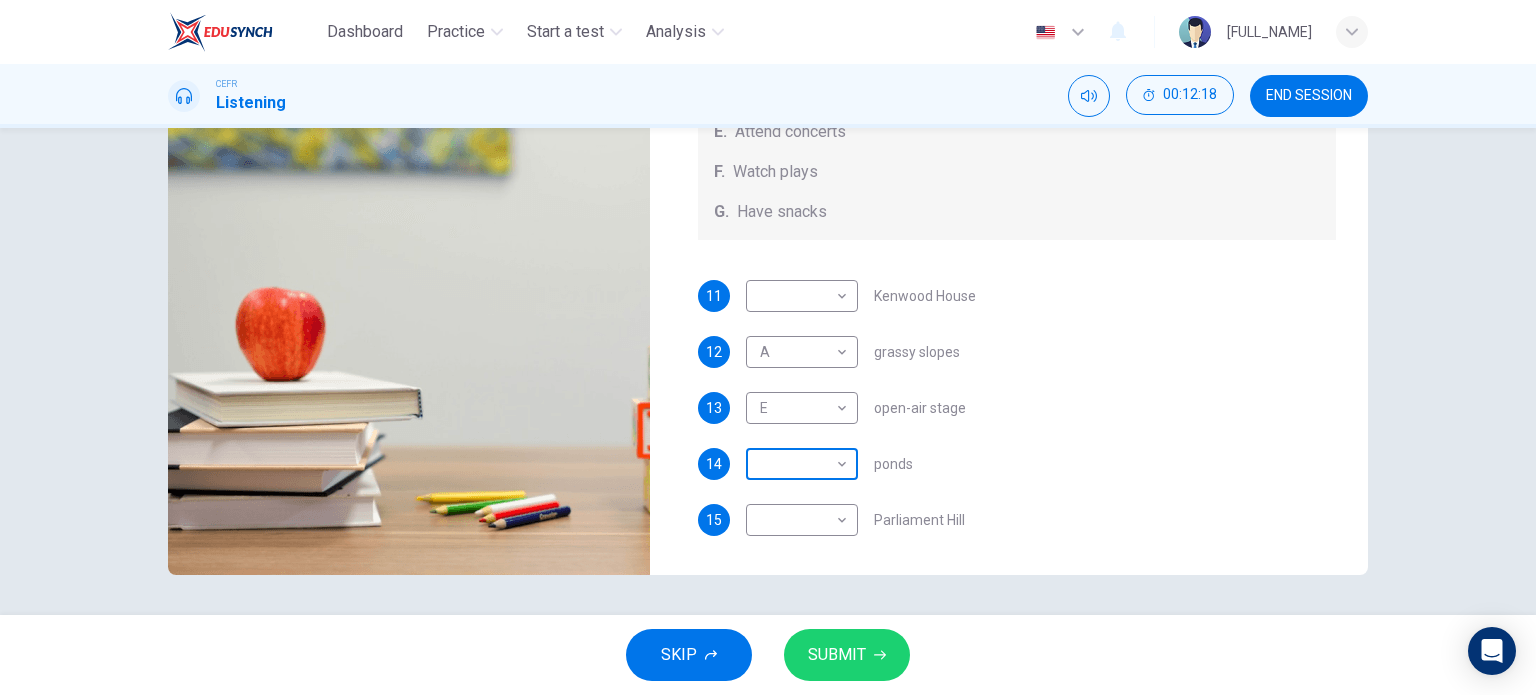 click on "Dashboard Practice Start a test Analysis English en ​ [FULL_NAME] CEFR Listening 00:12:18 END SESSION Questions 11 - 15 Which activity can be done at each of the following locations on the heath? Choose  FIVE  answers below and select the correct letter,  A-G , next to the questions. Activities A. Have picnics B. Get a great view of the city C. Go fishing D. Have a swim E. Attend concerts F. Watch plays G. Have snacks 11 ​ ​ Kenwood House 12 A A ​ grassy slopes 13 E E ​ open-air stage 14 ​ ​ ponds 15 ​ ​ Parliament Hill Hampstead Audio Tour 00m 06s SKIP SUBMIT EduSynch - Online Language Proficiency Testing
Dashboard Practice Start a test Analysis Notifications © Copyright  2025" at bounding box center (768, 347) 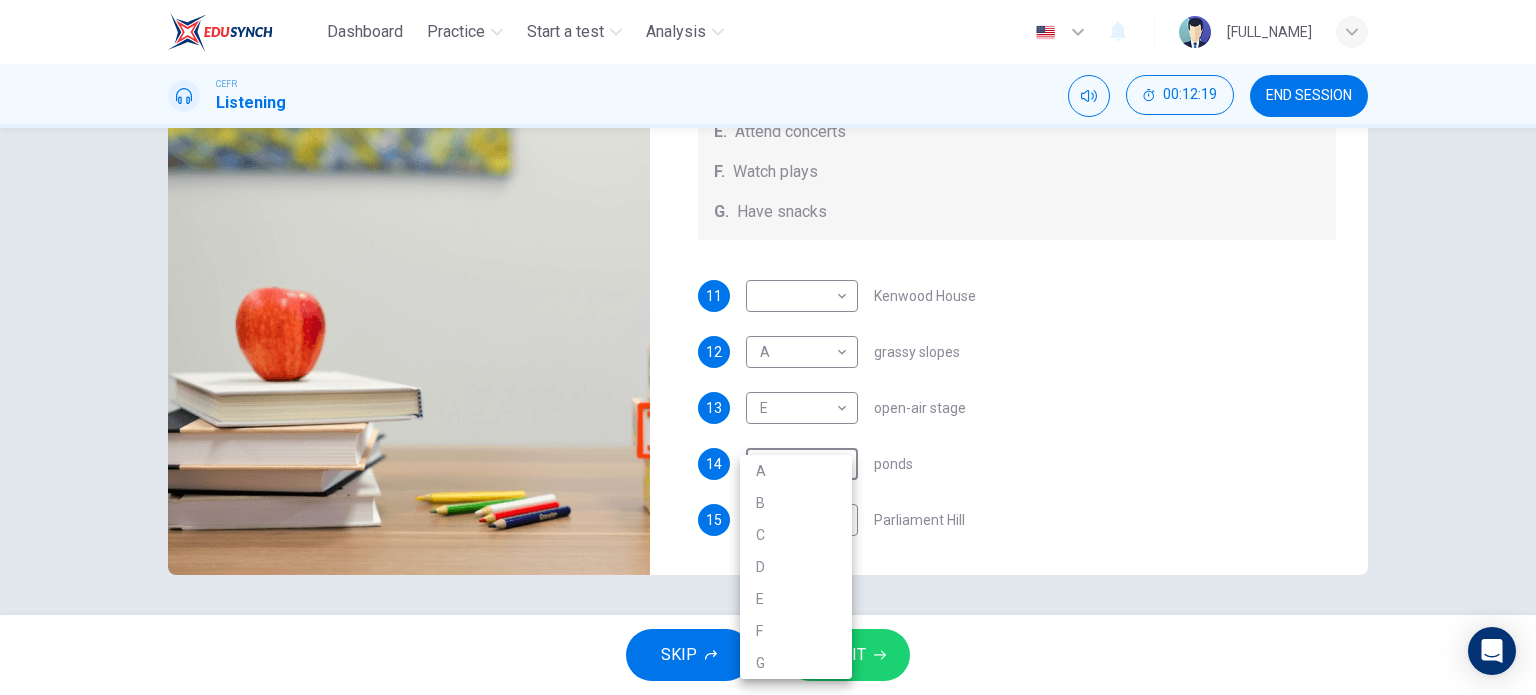 click at bounding box center (768, 347) 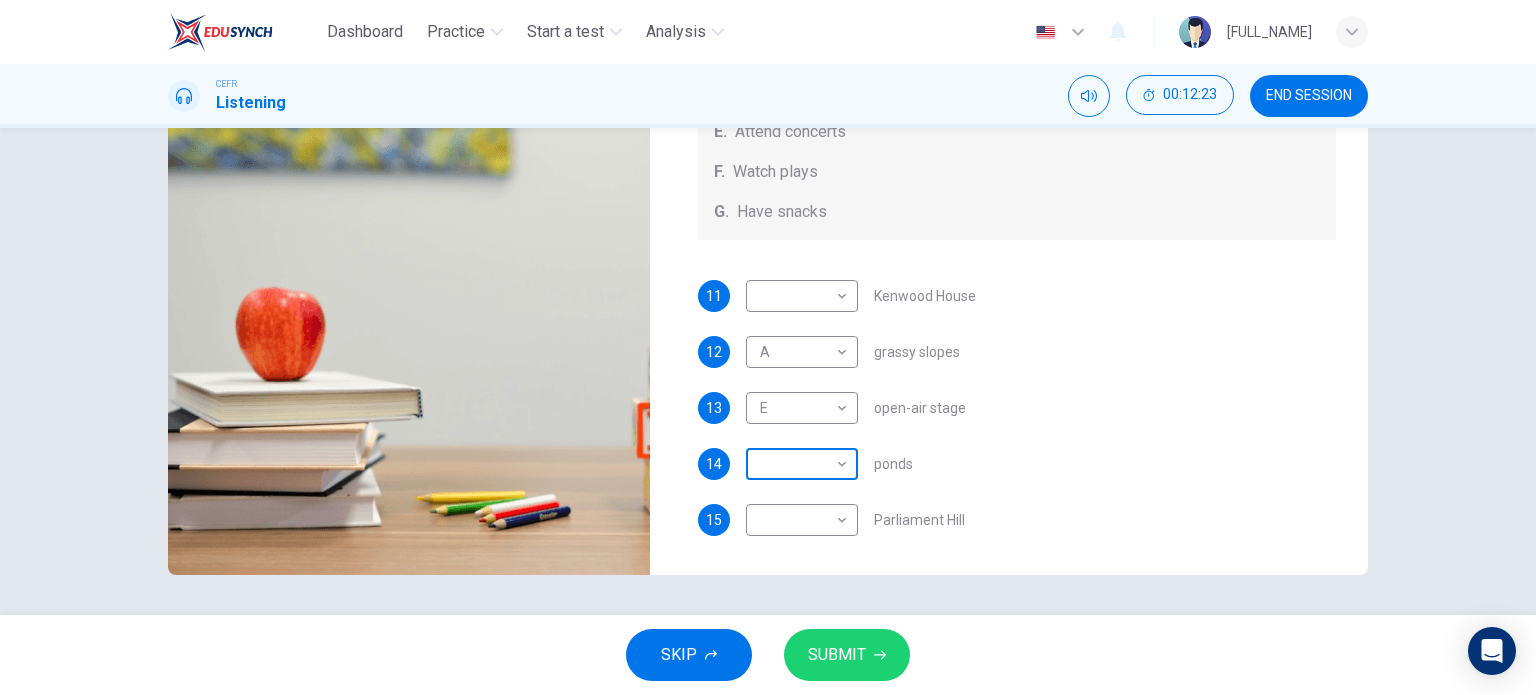 click on "Dashboard Practice Start a test Analysis English en ​ [FULL_NAME] CEFR Listening 00:12:23 END SESSION Questions 11 - 15 Which activity can be done at each of the following locations on the heath? Choose  FIVE  answers below and select the correct letter,  A-G , next to the questions. Activities A. Have picnics B. Get a great view of the city C. Go fishing D. Have a swim E. Attend concerts F. Watch plays G. Have snacks 11 ​ ​ Kenwood House 12 A A ​ grassy slopes 13 E E ​ open-air stage 14 ​ ​ ponds 15 ​ ​ Parliament Hill Hampstead Audio Tour 00m 01s SKIP SUBMIT EduSynch - Online Language Proficiency Testing
Dashboard Practice Start a test Analysis Notifications © Copyright  2025" at bounding box center (768, 347) 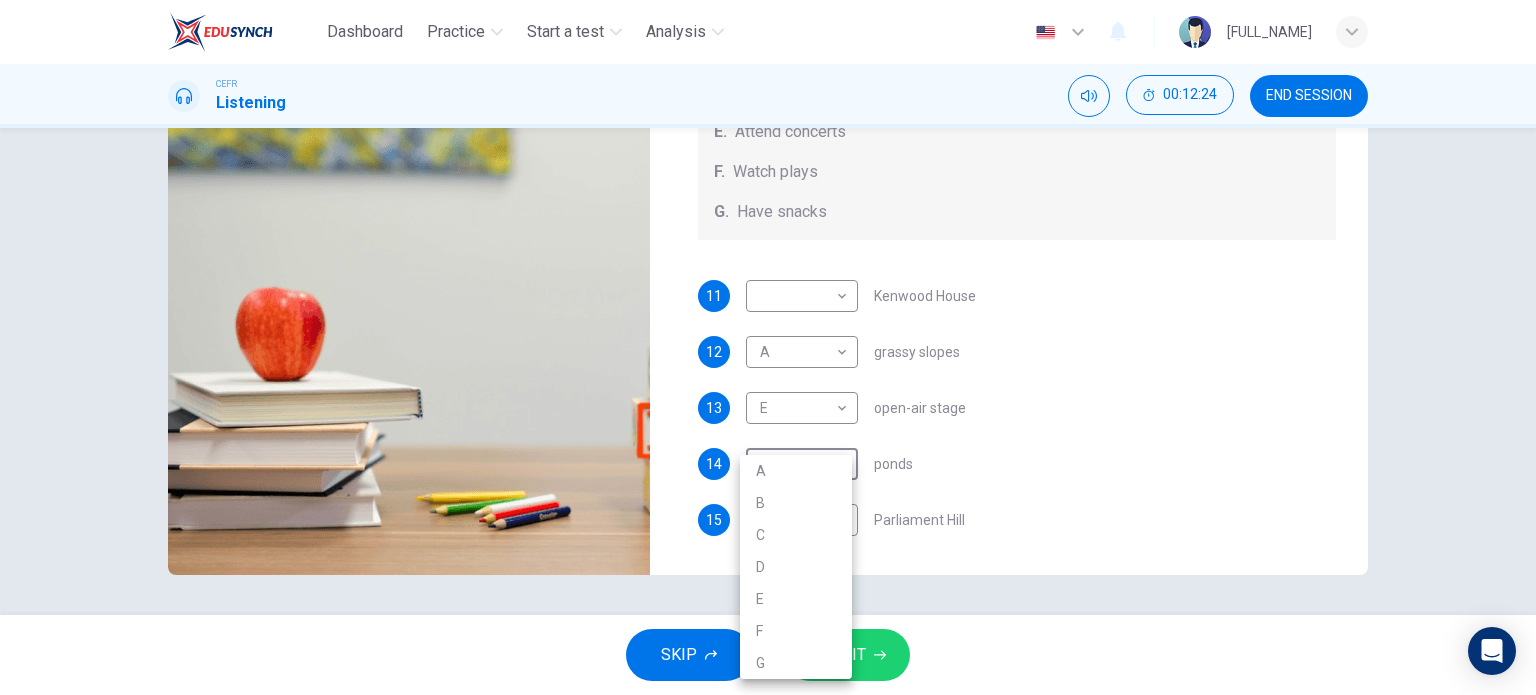 click on "D" at bounding box center (796, 567) 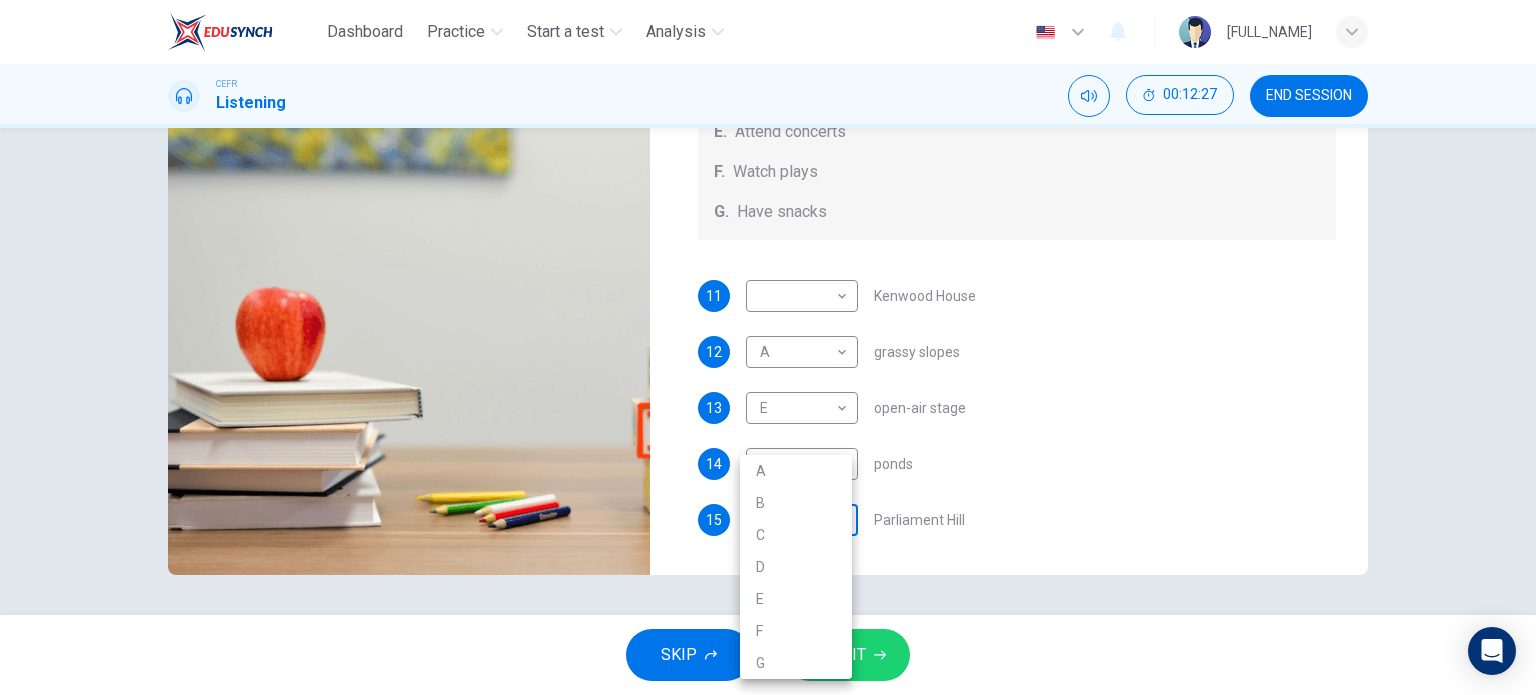 click on "Dashboard Practice Start a test Analysis English en ​ [FULL_NAME] CEFR Listening 00:12:27 END SESSION Questions 11 - 15 Which activity can be done at each of the following locations on the heath? Choose  FIVE  answers below and select the correct letter,  A-G , next to the questions. Activities A. Have picnics B. Get a great view of the city C. Go fishing D. Have a swim E. Attend concerts F. Watch plays G. Have snacks 11 ​ ​ Kenwood House 12 A A ​ grassy slopes 13 E E ​ open-air stage 14 D D ​ ponds 15 ​ ​ Parliament Hill Hampstead Audio Tour 05m 13s SKIP SUBMIT EduSynch - Online Language Proficiency Testing
Dashboard Practice Start a test Analysis Notifications © Copyright  2025 A B C D E F G" at bounding box center (768, 347) 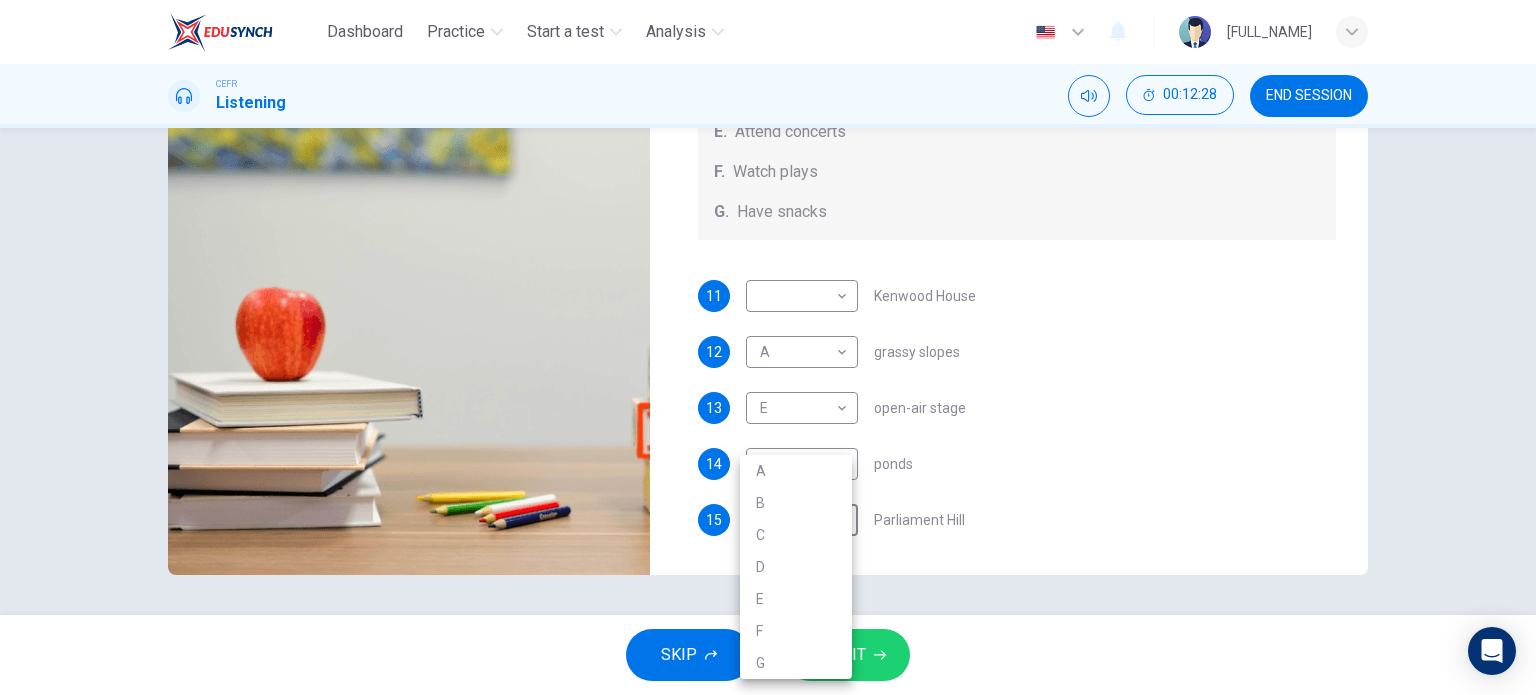 click on "B" at bounding box center [796, 503] 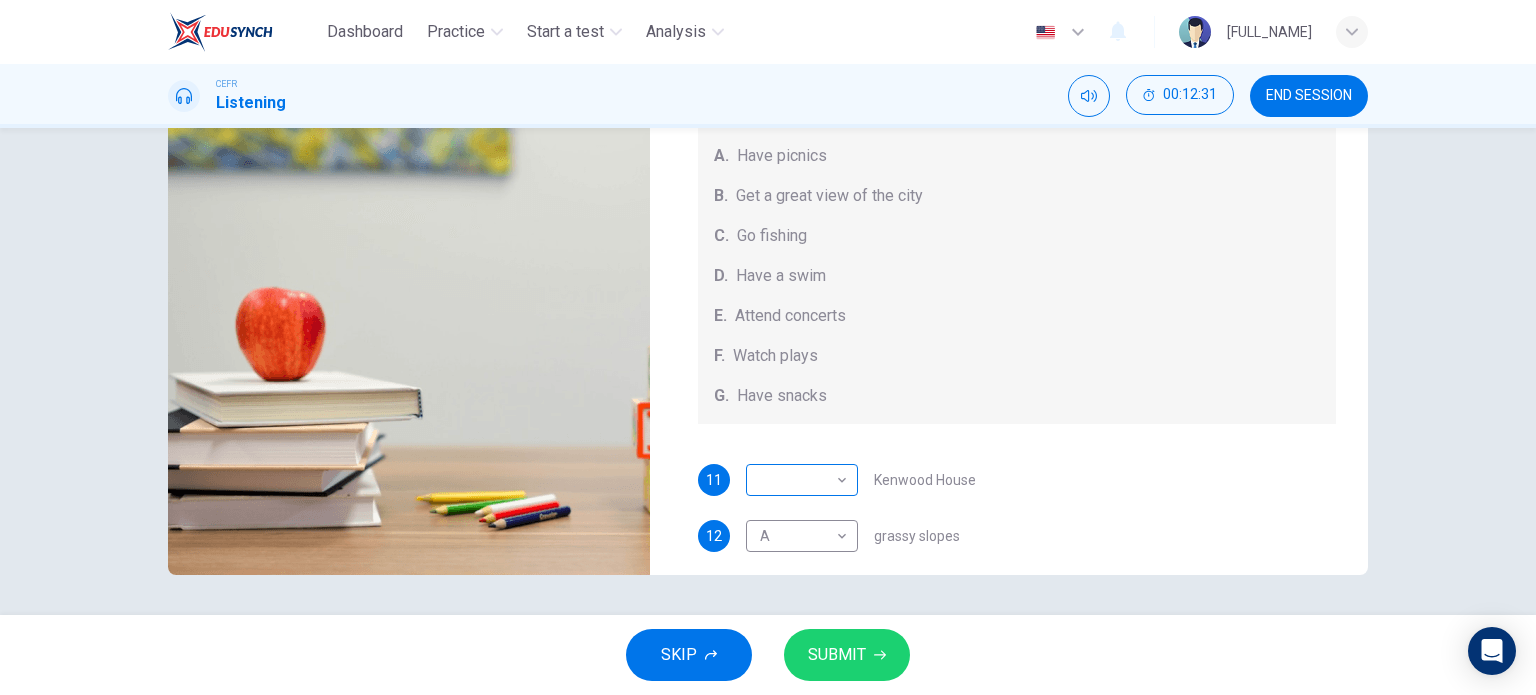 click on "Dashboard Practice Start a test Analysis English en ​ [FULL_NAME] CEFR Listening 00:12:31 END SESSION Questions 11 - 15 Which activity can be done at each of the following locations on the heath? Choose  FIVE  answers below and select the correct letter,  A-G , next to the questions. Activities A. Have picnics B. Get a great view of the city C. Go fishing D. Have a swim E. Attend concerts F. Watch plays G. Have snacks 11 ​ ​ Kenwood House 12 A A ​ grassy slopes 13 E E ​ open-air stage 14 D D ​ ponds 15 B B ​ Parliament Hill Hampstead Audio Tour 05m 13s SKIP SUBMIT EduSynch - Online Language Proficiency Testing
Dashboard Practice Start a test Analysis Notifications © Copyright  2025" at bounding box center [768, 347] 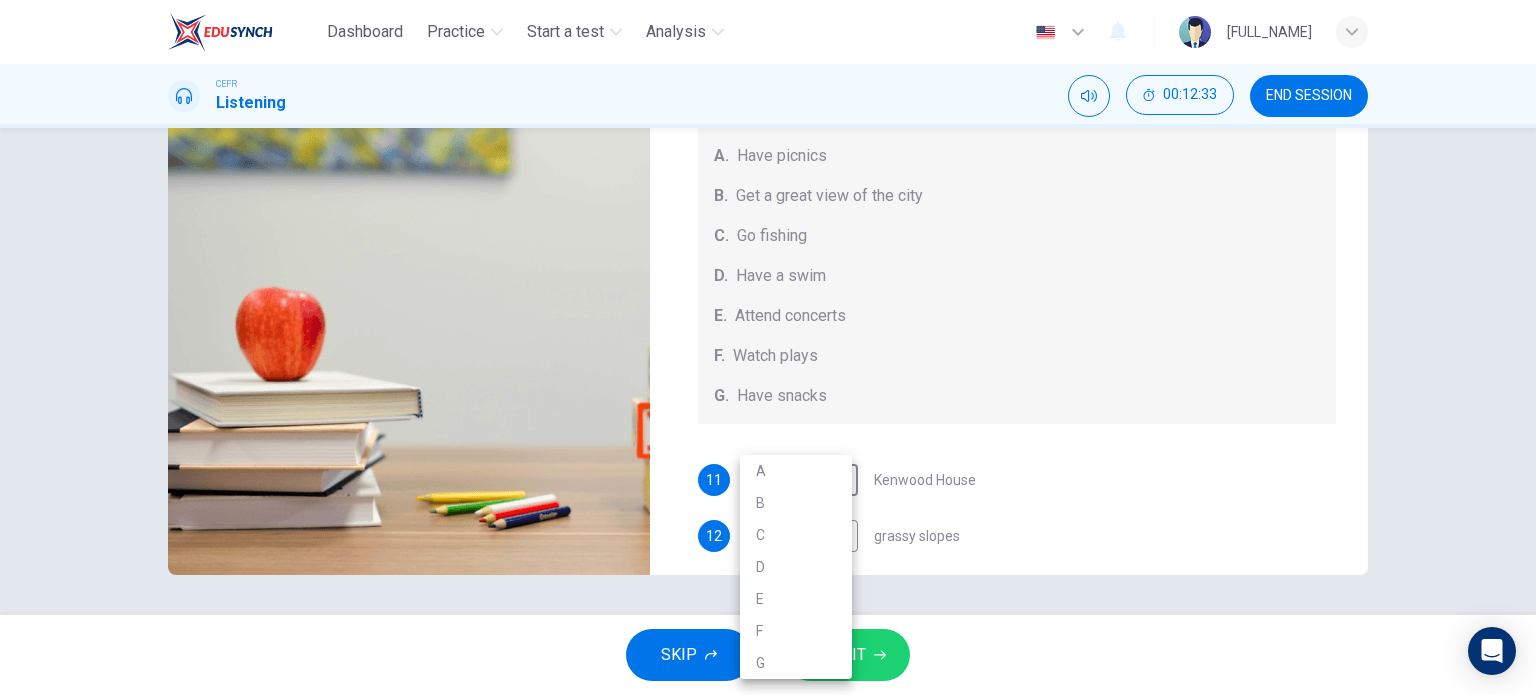 click on "F" at bounding box center [796, 631] 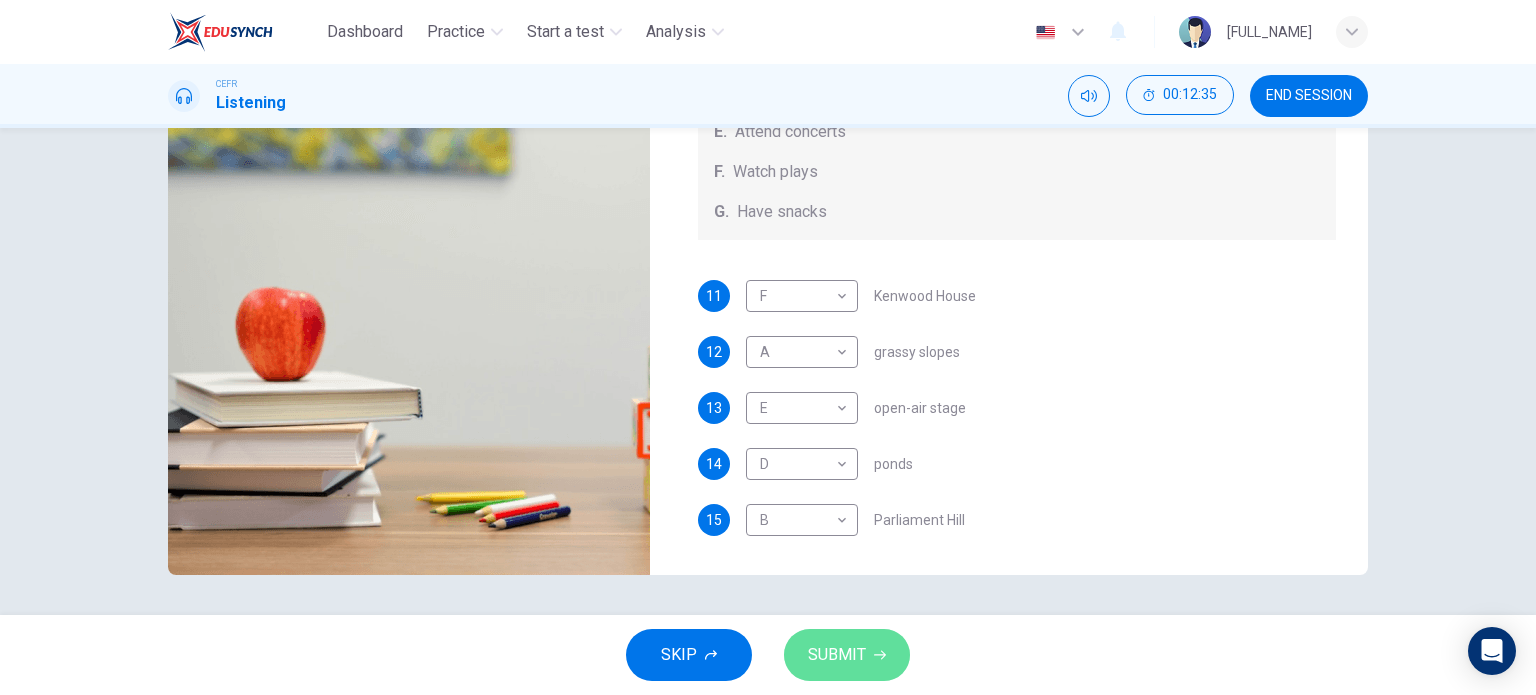 click on "SUBMIT" at bounding box center (837, 655) 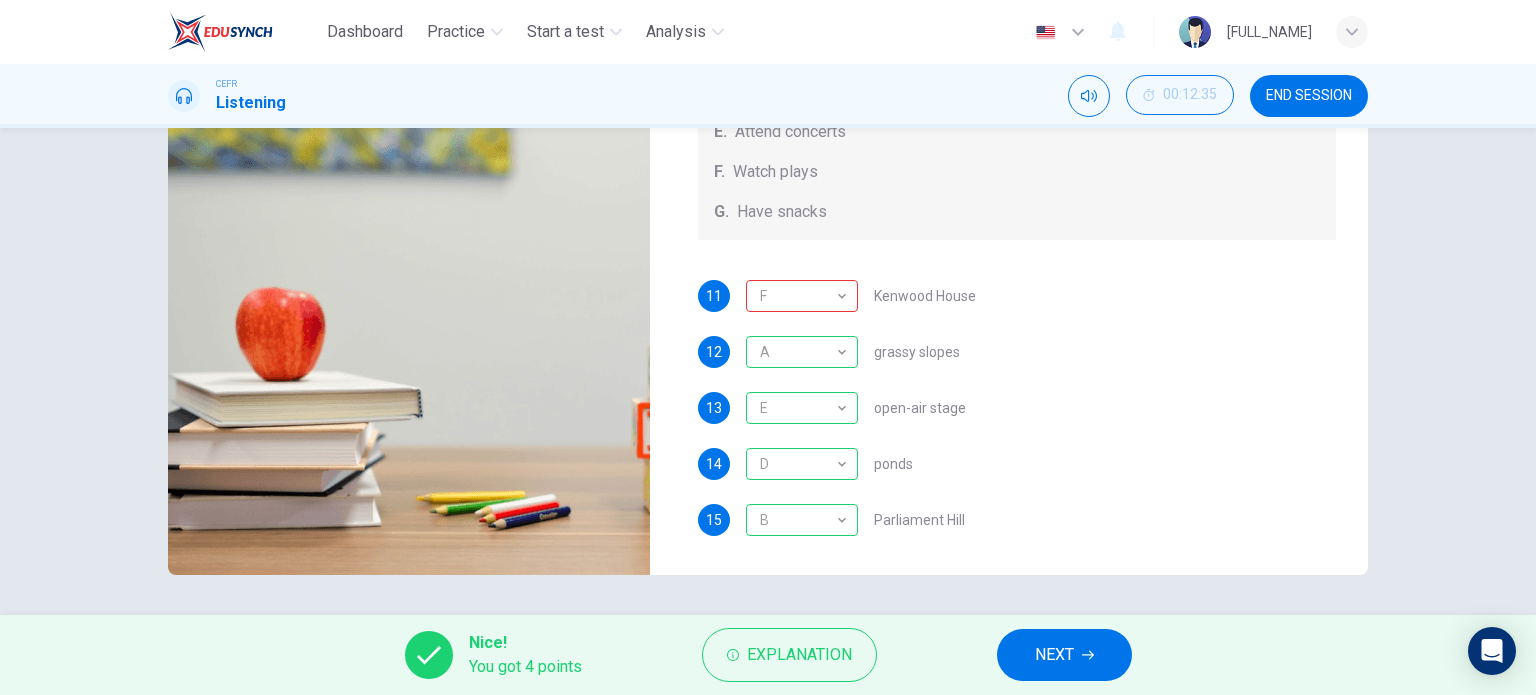 click on "NEXT" at bounding box center (1054, 655) 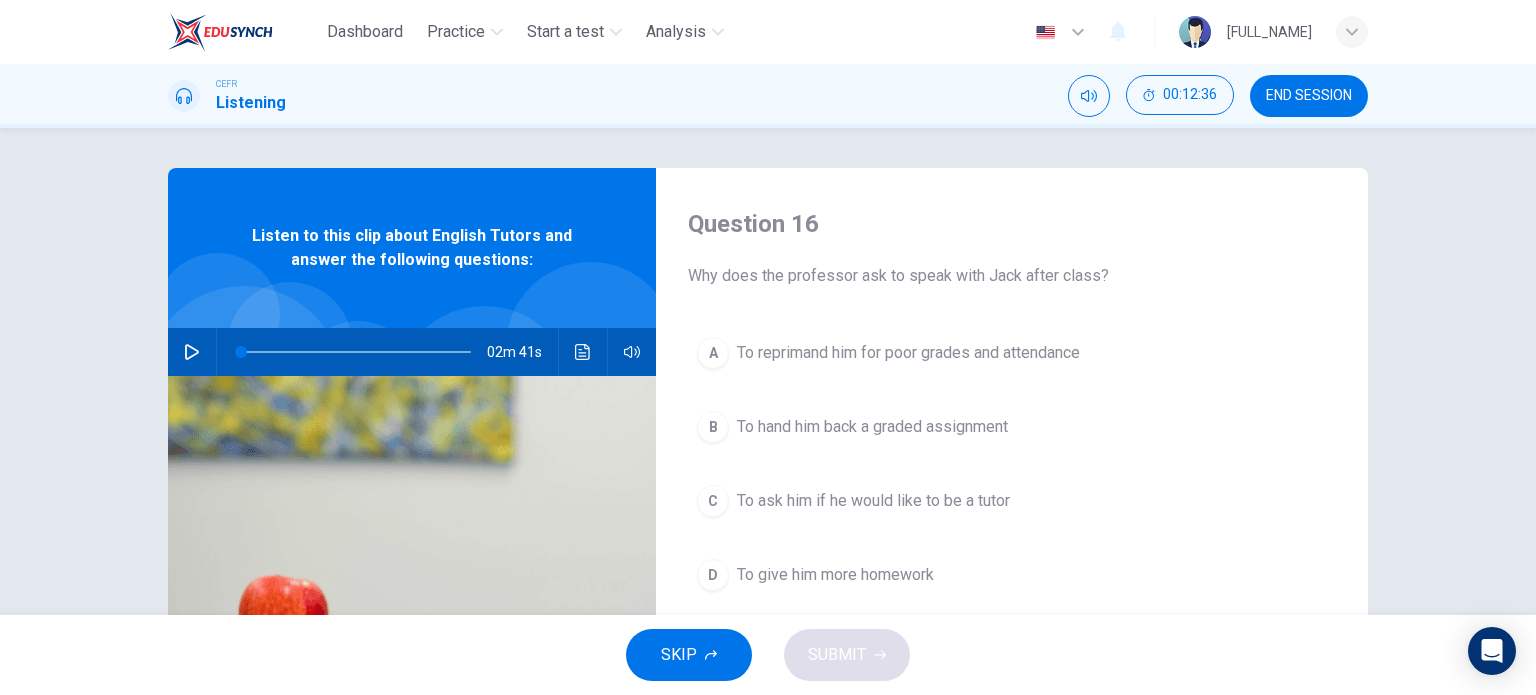 click at bounding box center [192, 352] 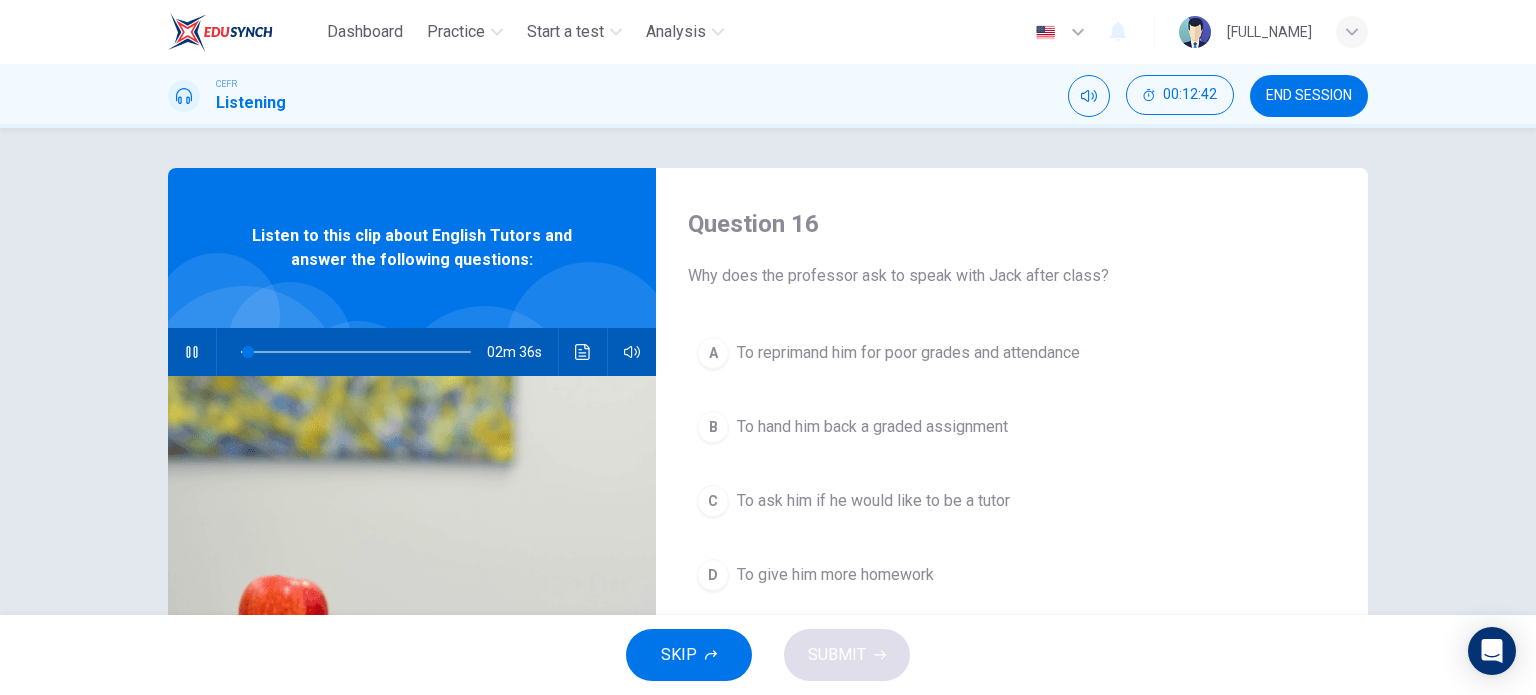 type 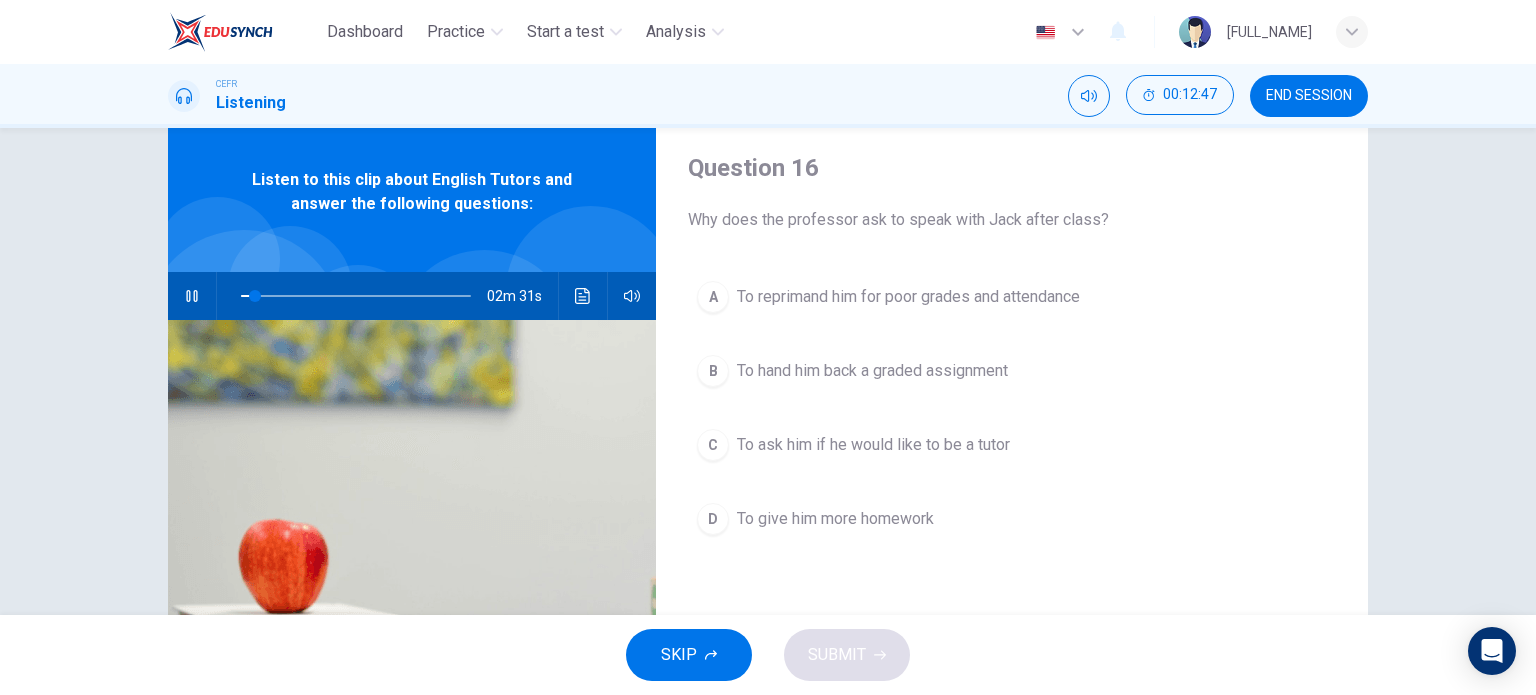 scroll, scrollTop: 100, scrollLeft: 0, axis: vertical 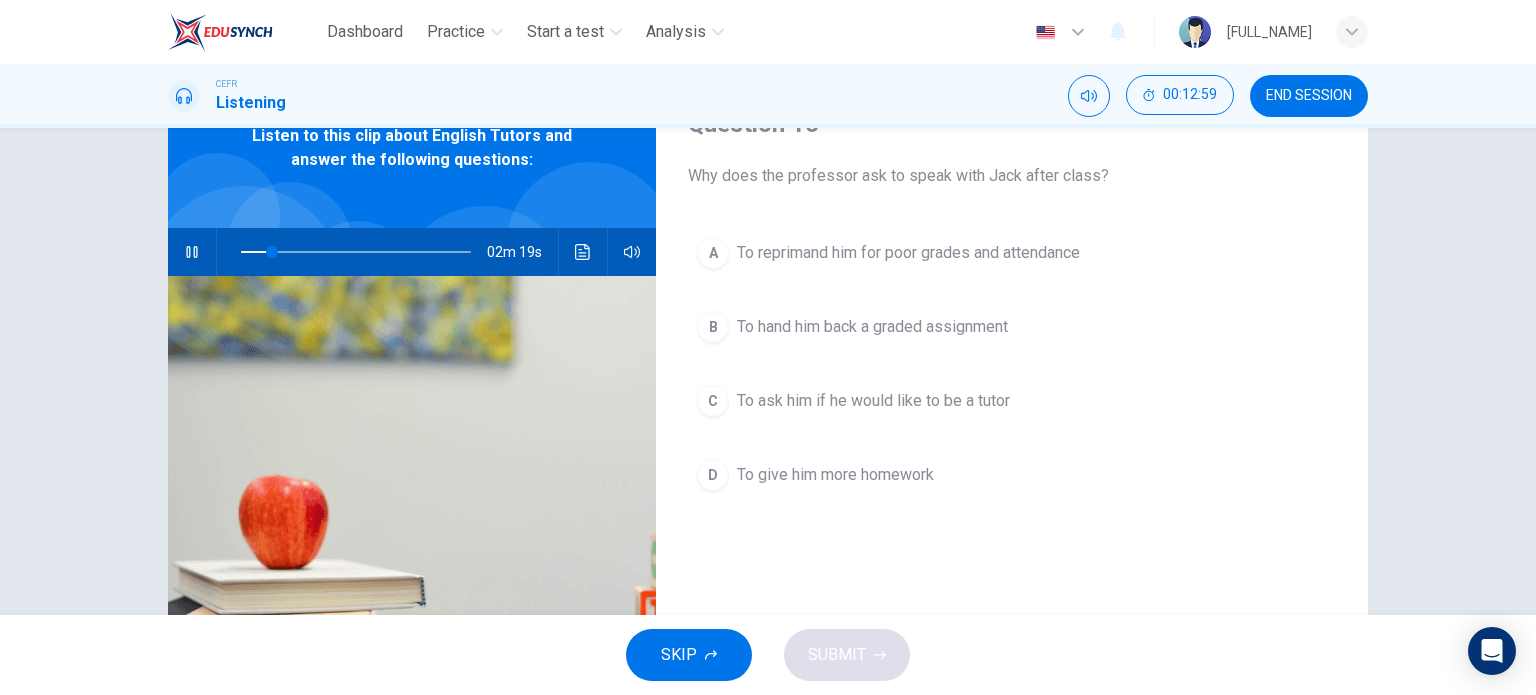 click on "C To ask him if he would like to be a tutor" at bounding box center (1012, 401) 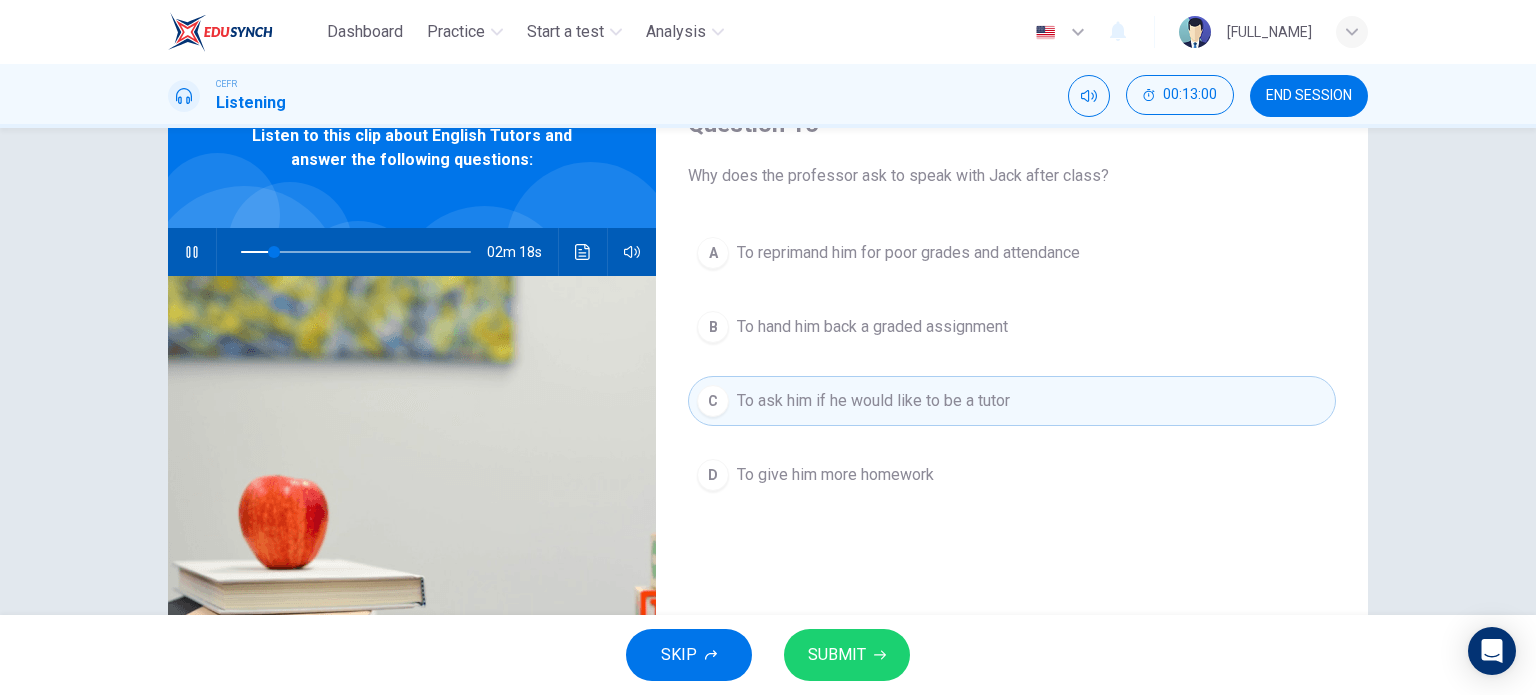 click on "SUBMIT" at bounding box center [847, 655] 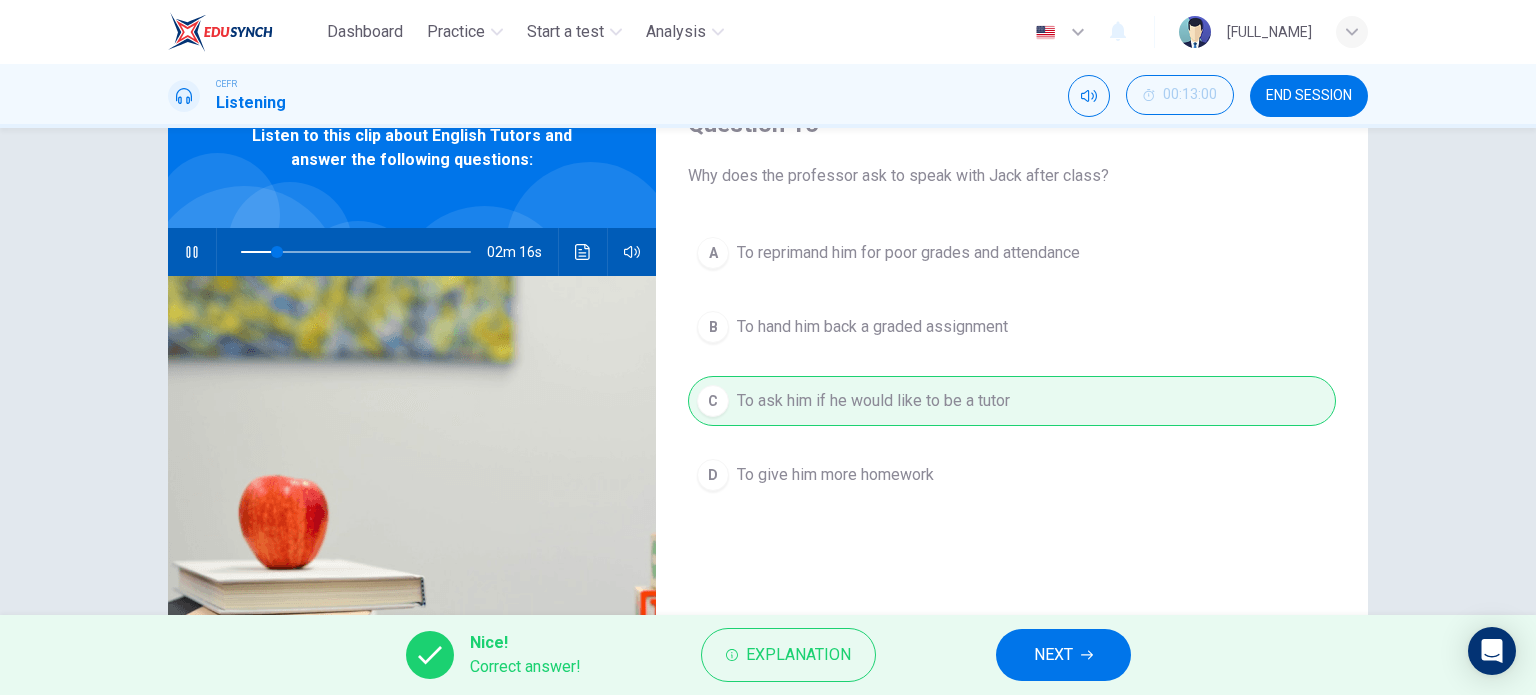 click on "NEXT" at bounding box center [1053, 655] 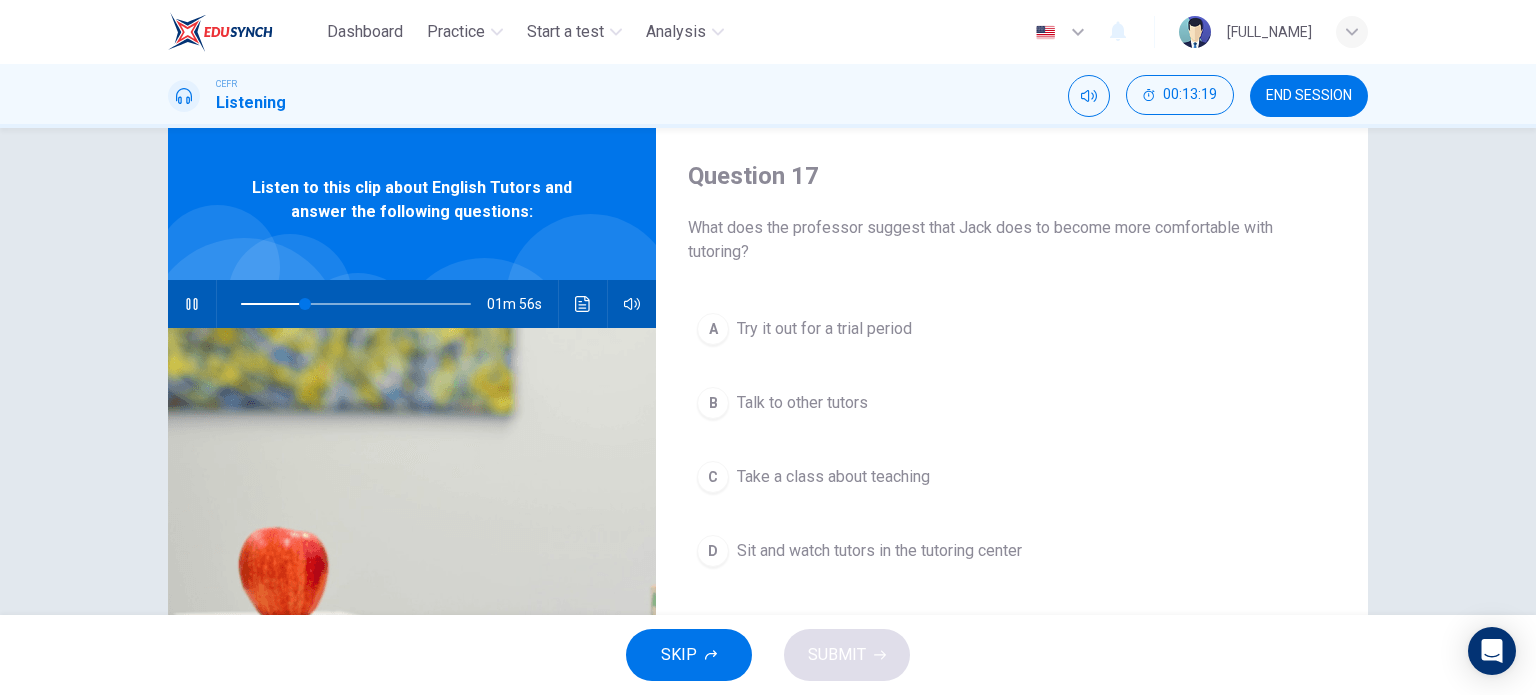 scroll, scrollTop: 0, scrollLeft: 0, axis: both 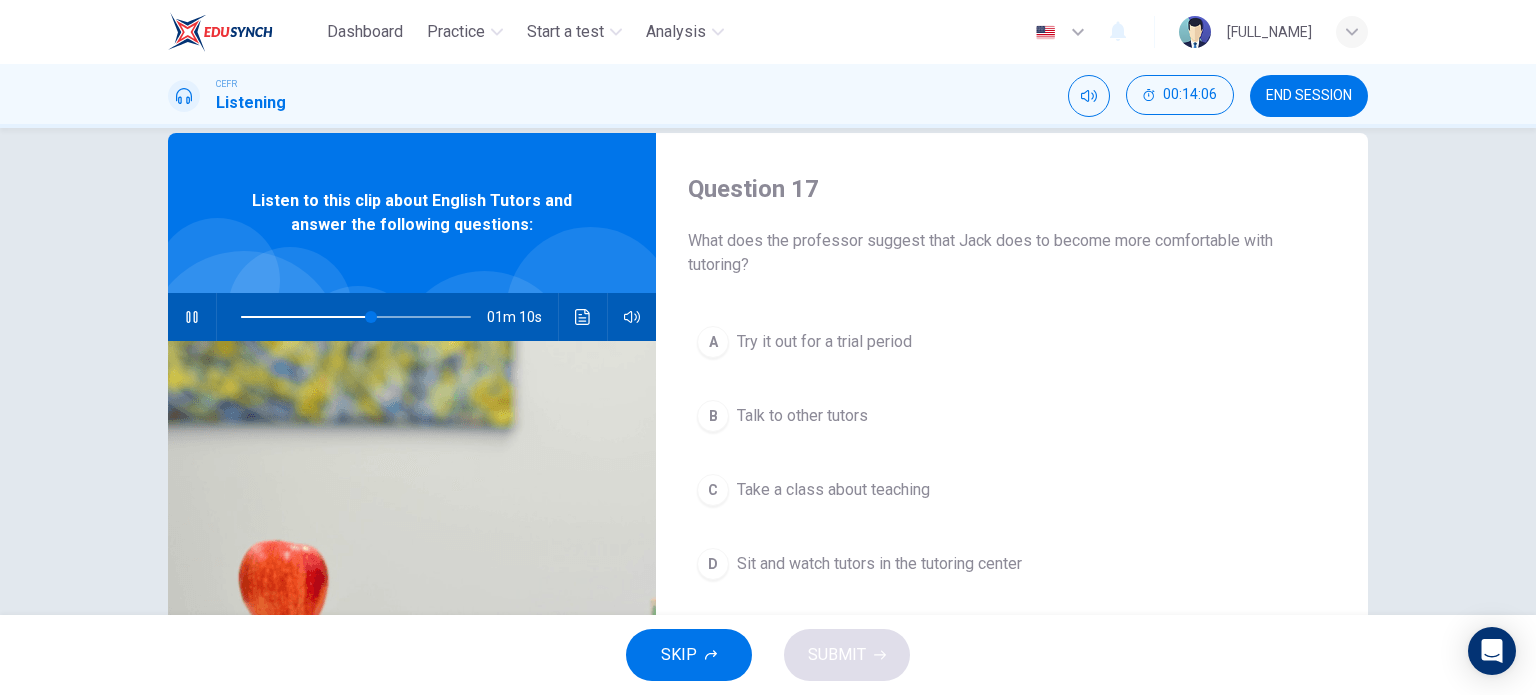 click on "Take a class about teaching" at bounding box center [824, 342] 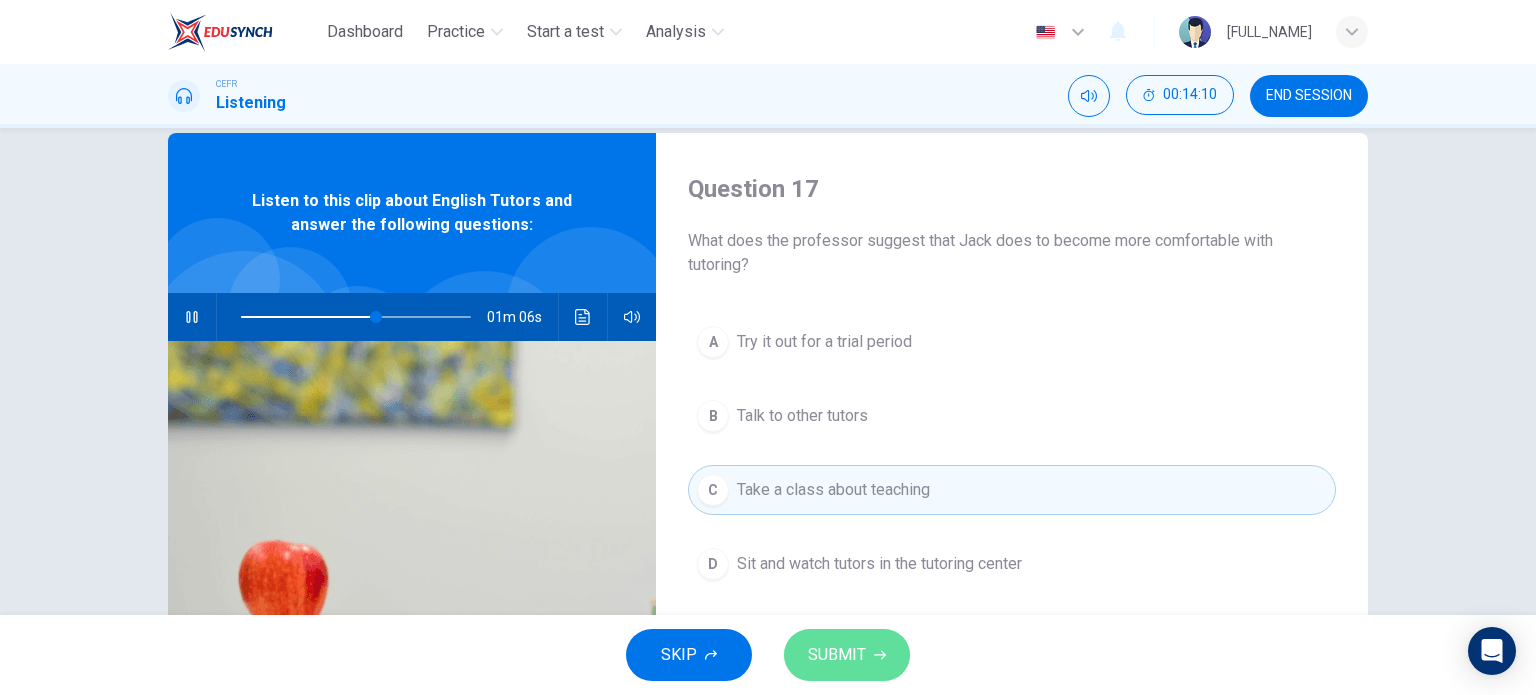 click on "SUBMIT" at bounding box center (837, 655) 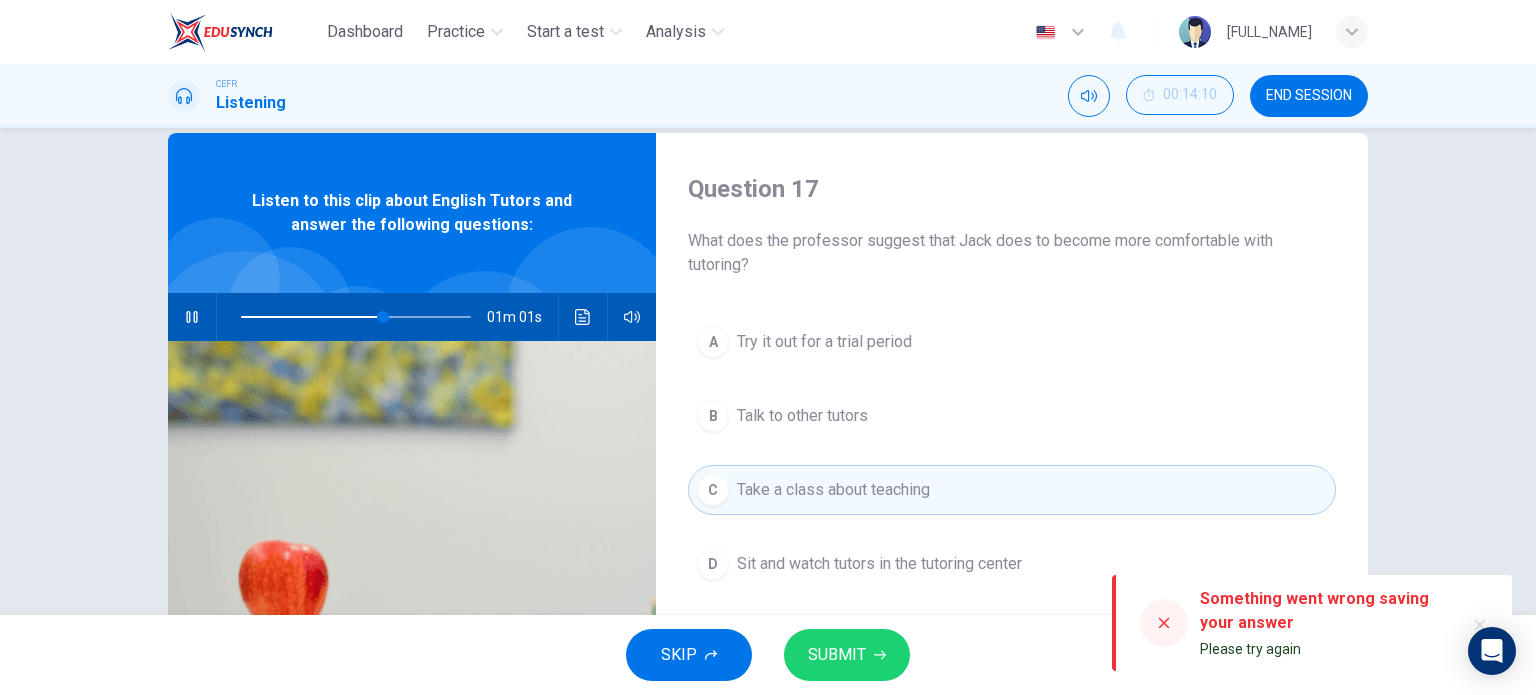 click at bounding box center [1164, 623] 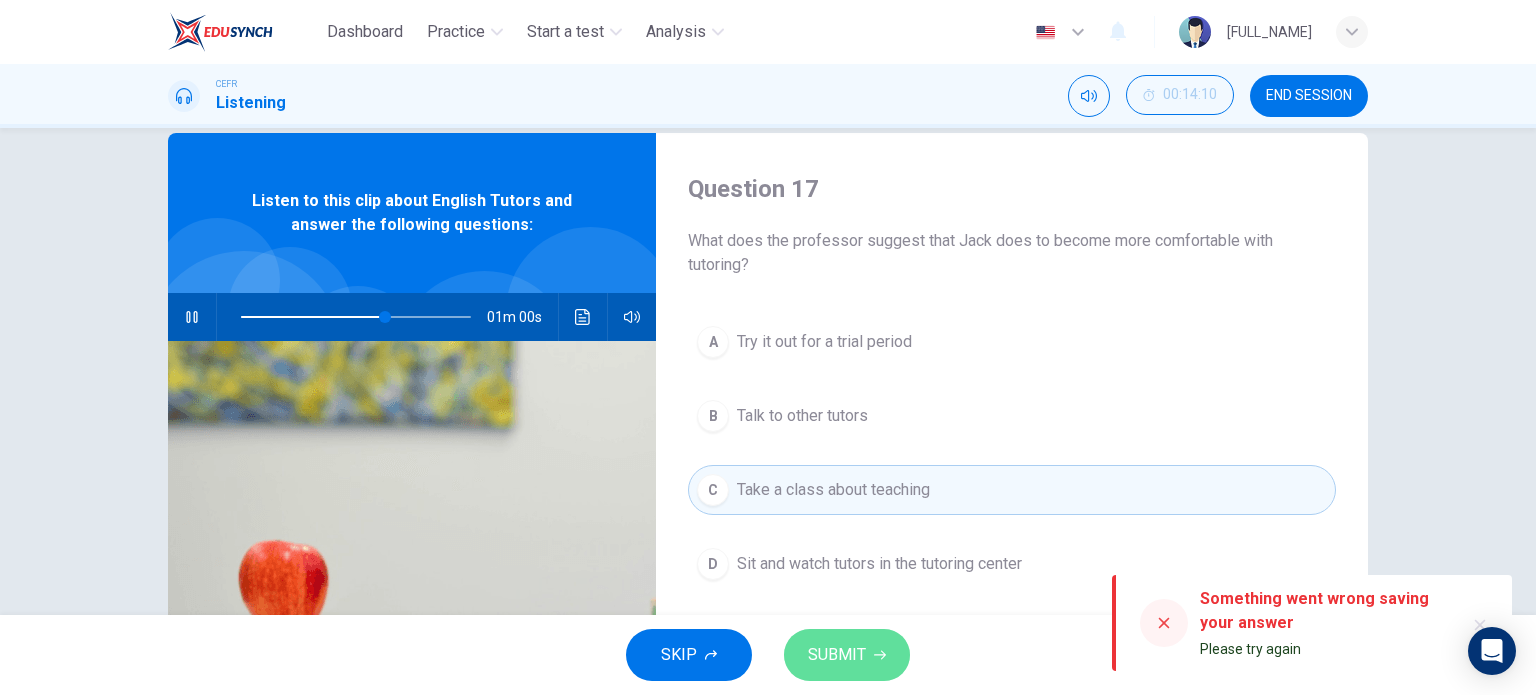 click at bounding box center [880, 655] 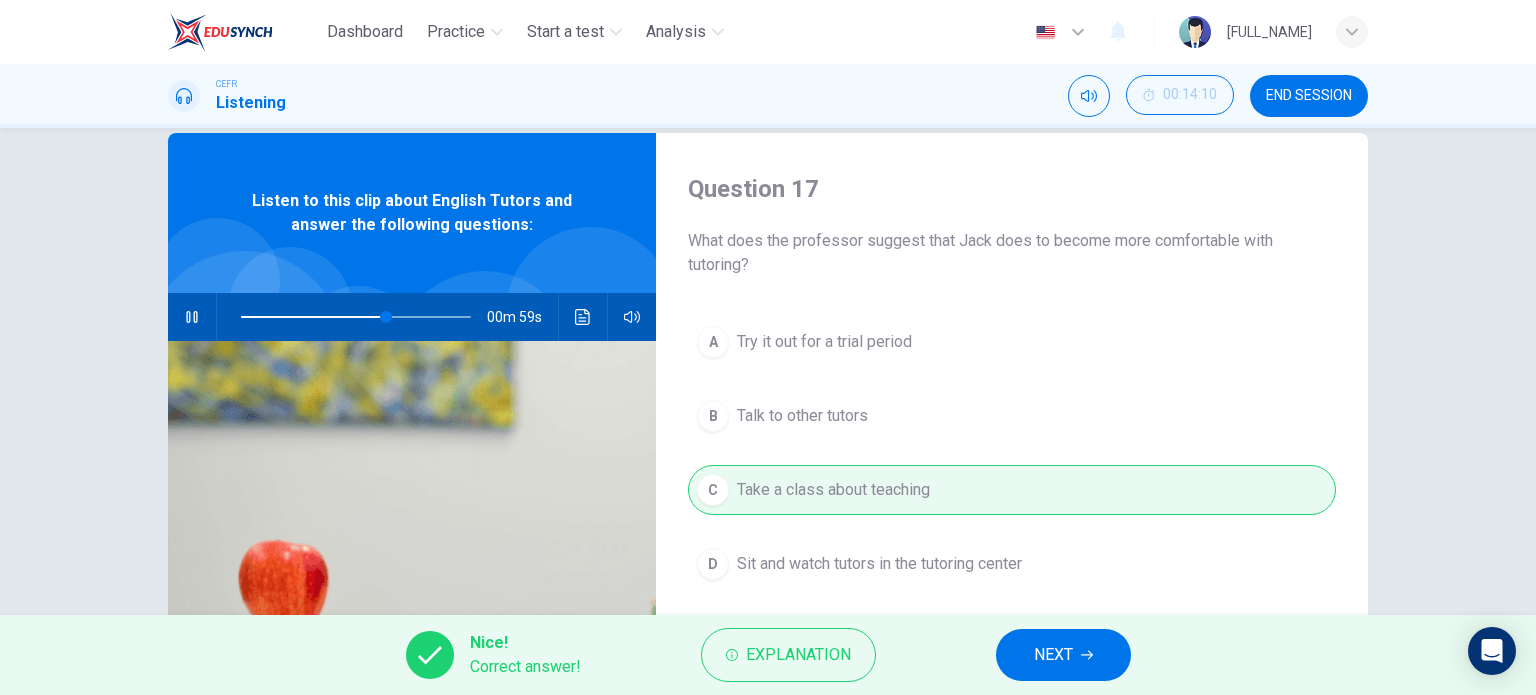click on "NEXT" at bounding box center [1063, 655] 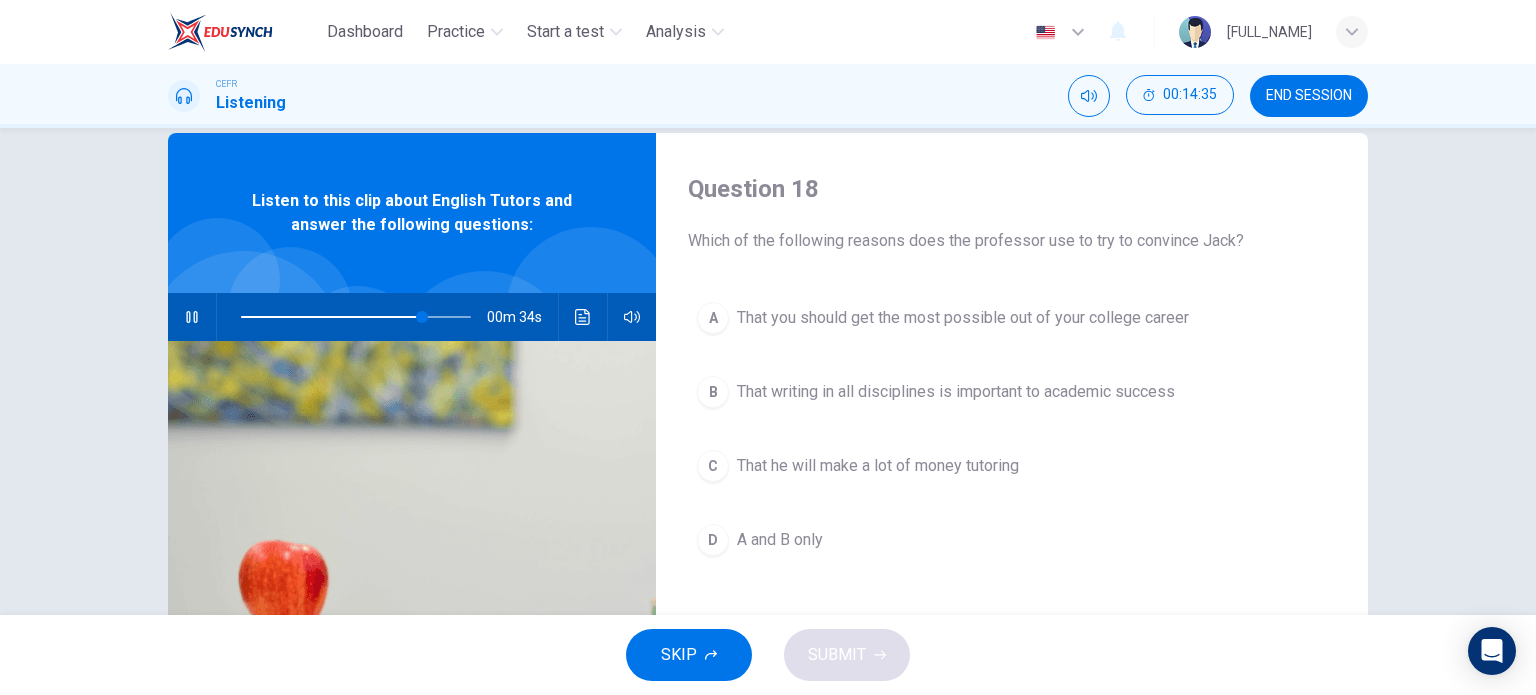 click on "B" at bounding box center (713, 318) 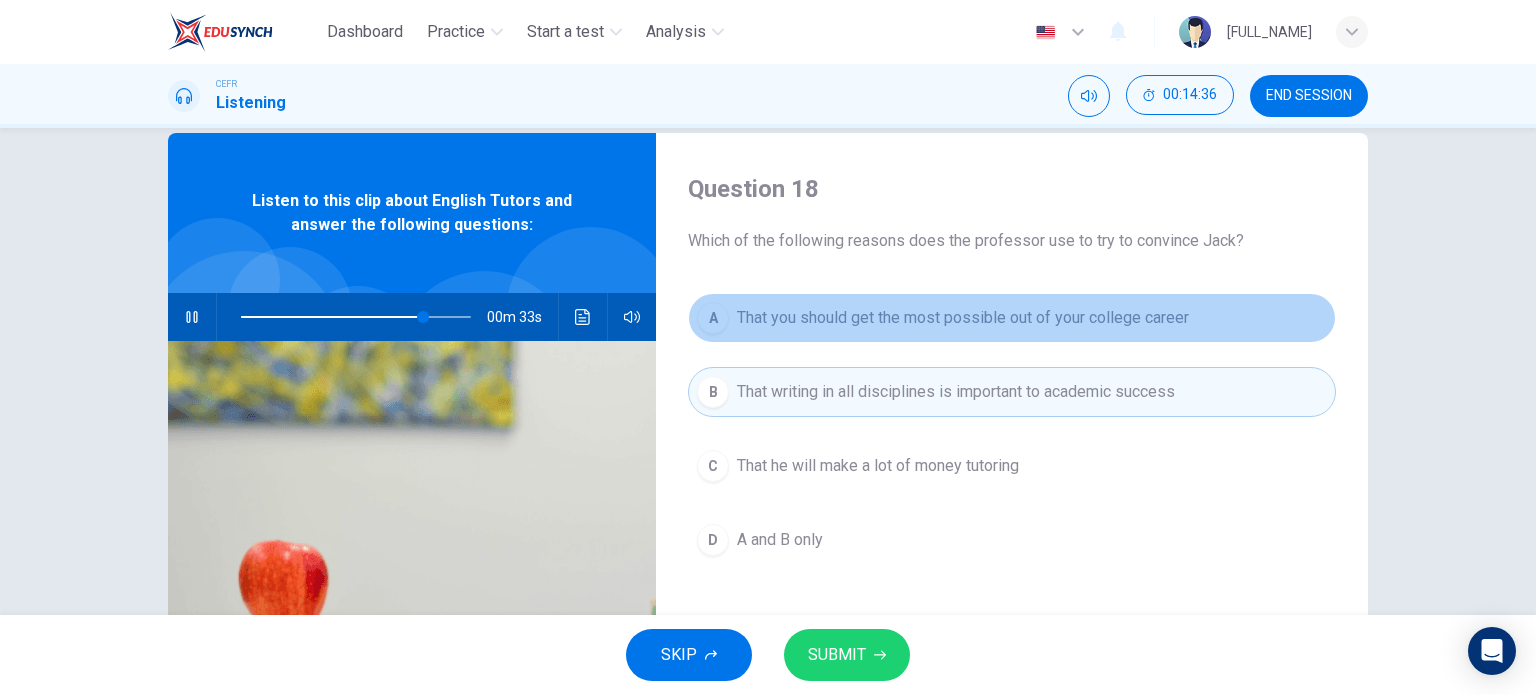 click on "A" at bounding box center [713, 318] 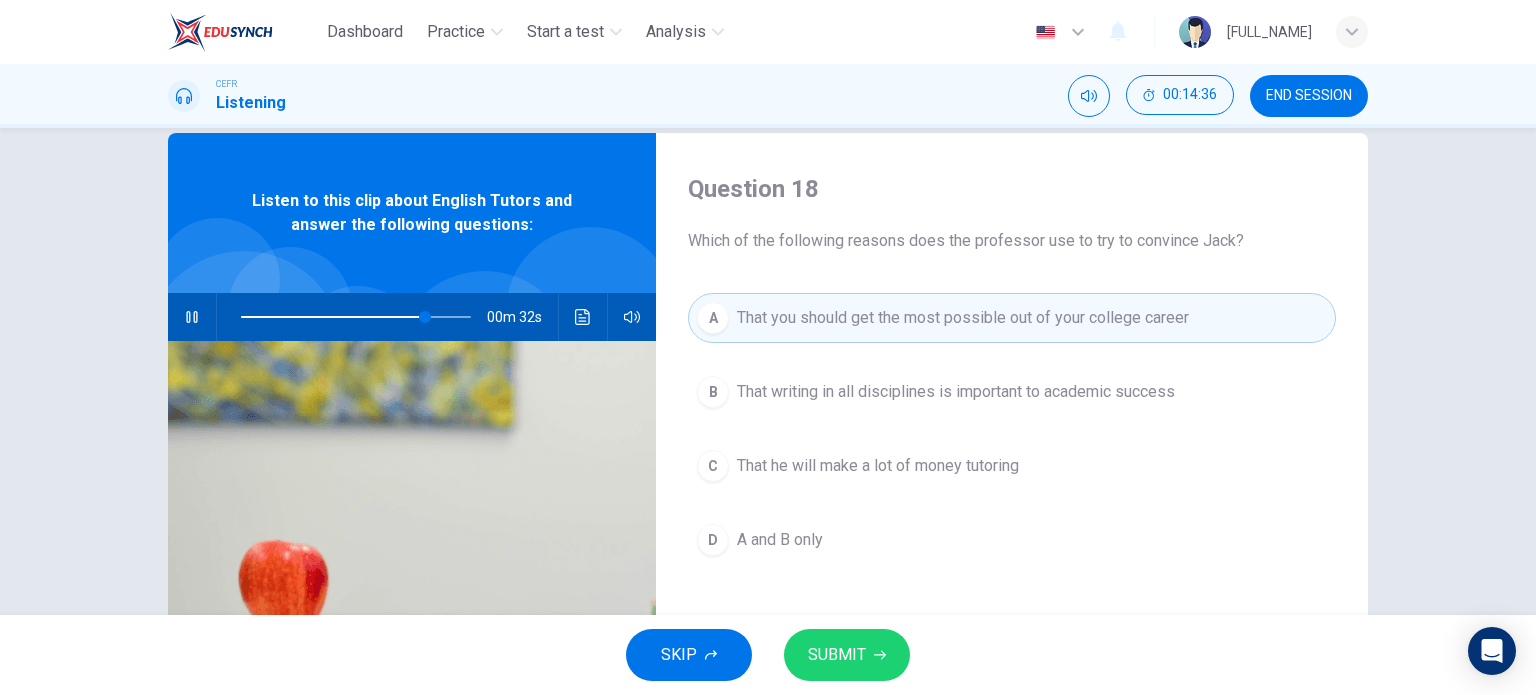 click on "C" at bounding box center (713, 392) 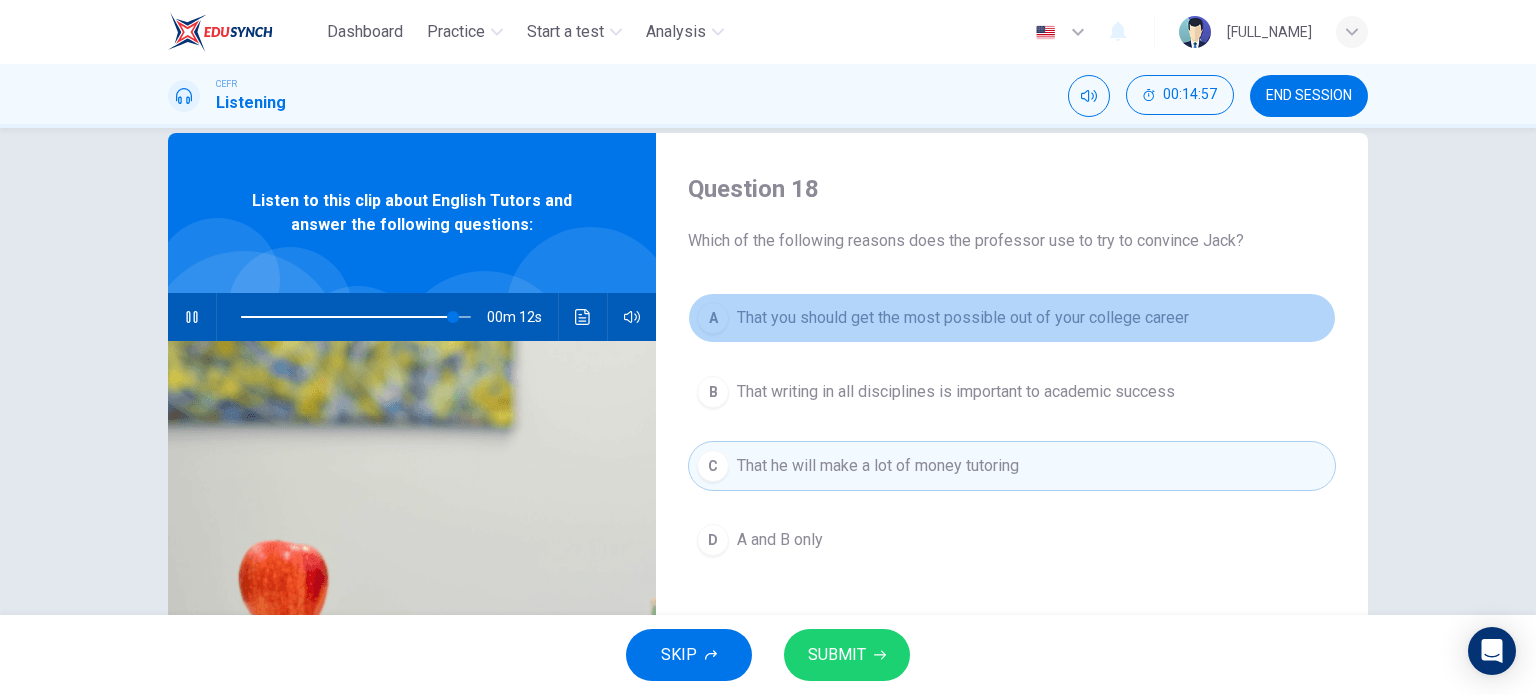 click on "A" at bounding box center [713, 318] 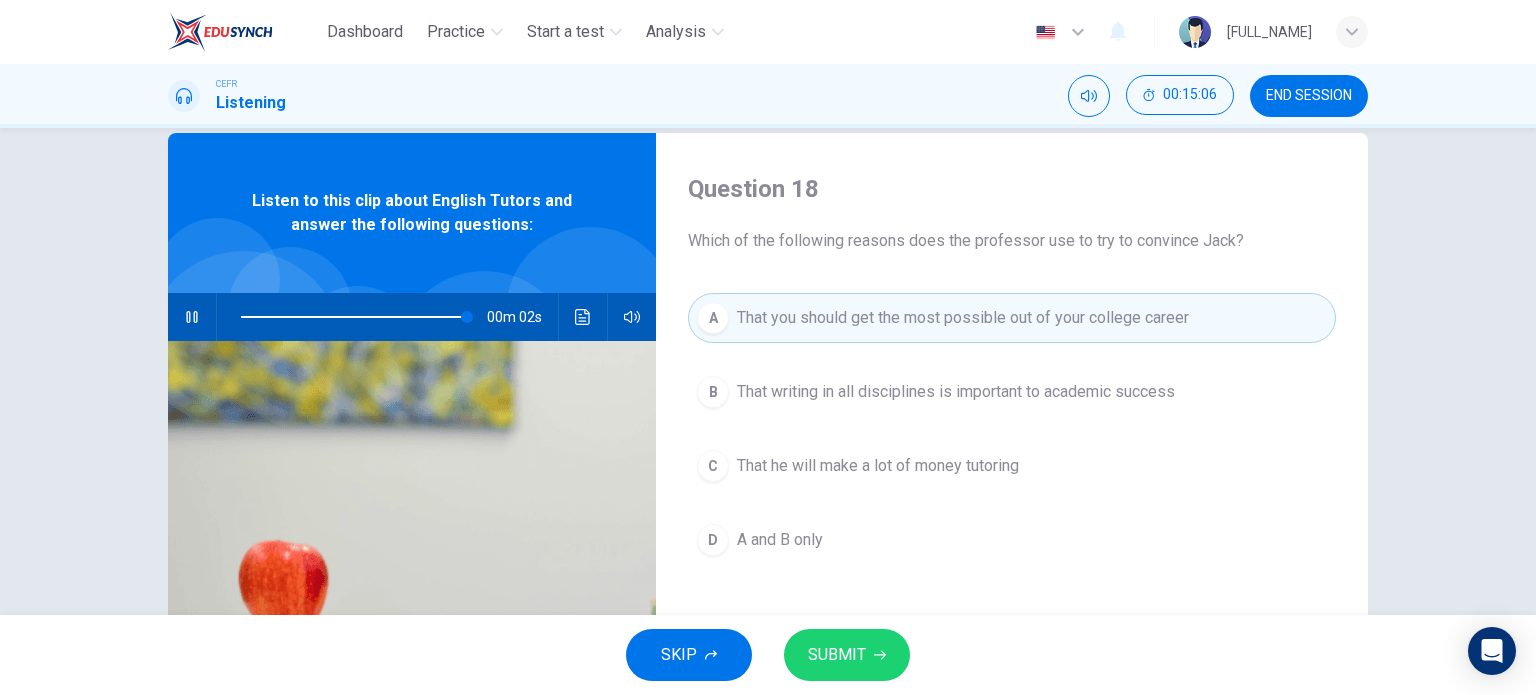click on "SUBMIT" at bounding box center [837, 655] 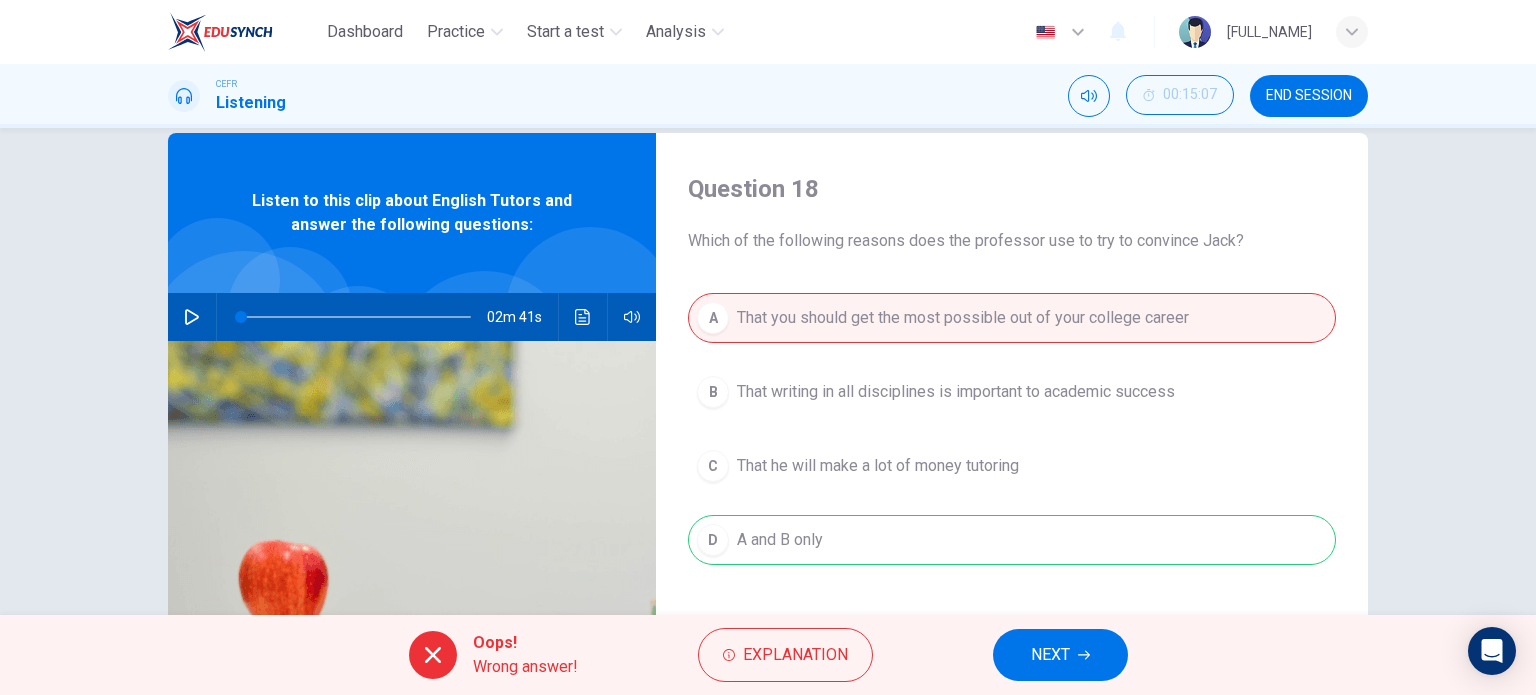 click on "NEXT" at bounding box center (1060, 655) 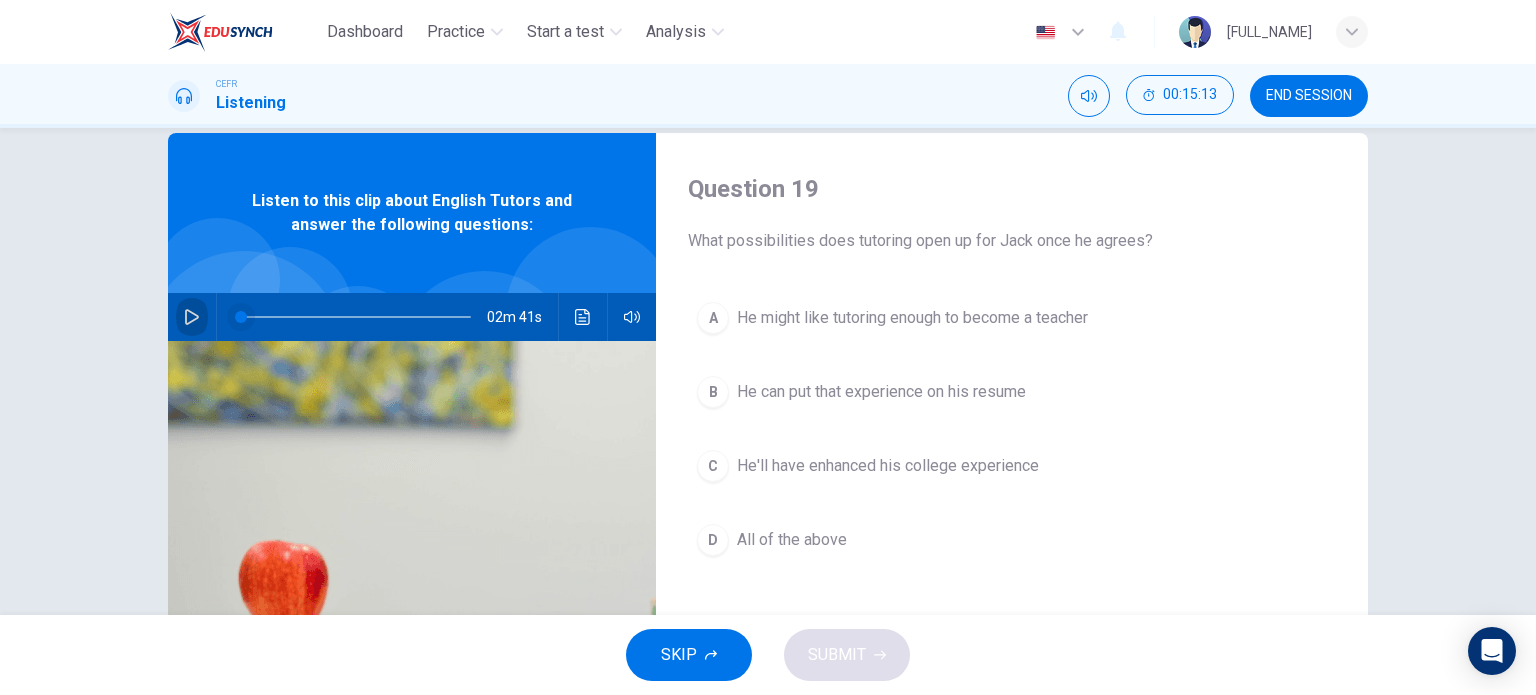 drag, startPoint x: 178, startPoint y: 320, endPoint x: 221, endPoint y: 320, distance: 43 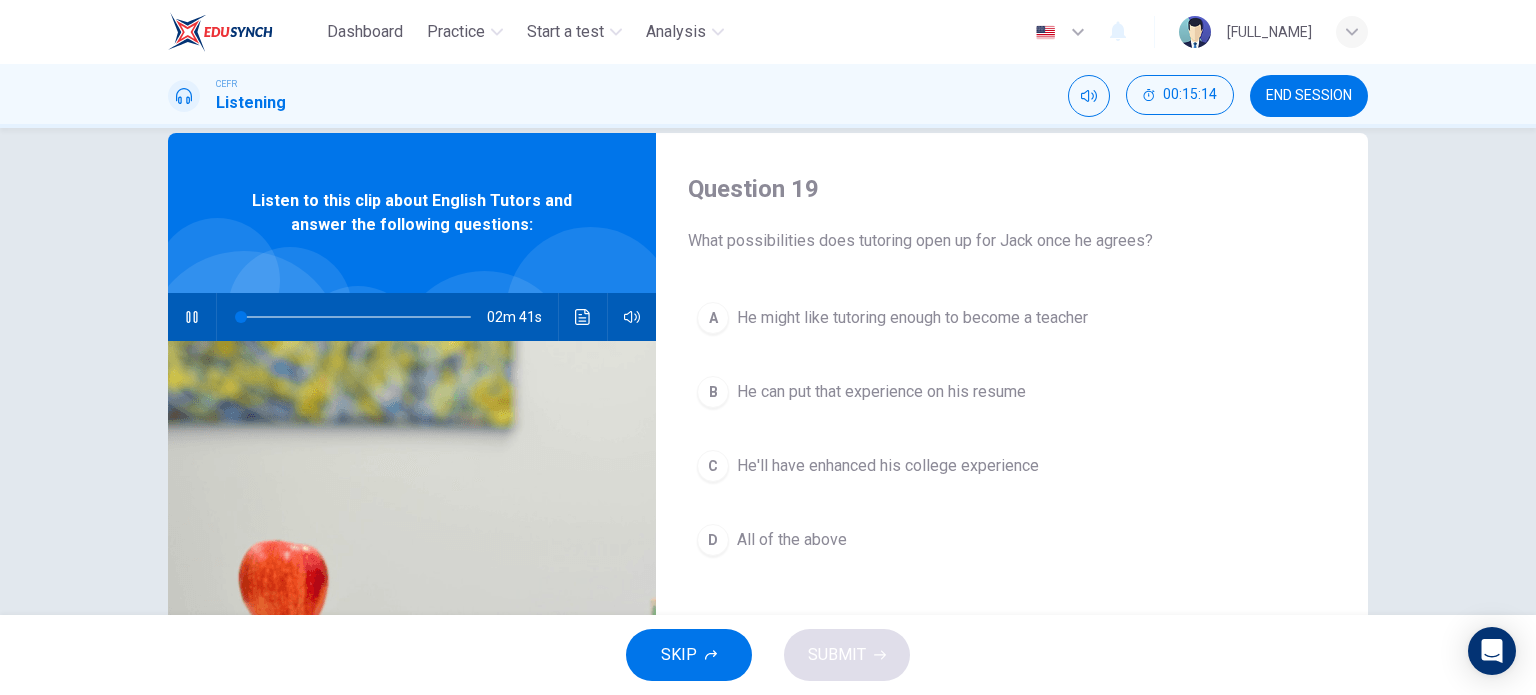 click at bounding box center [356, 317] 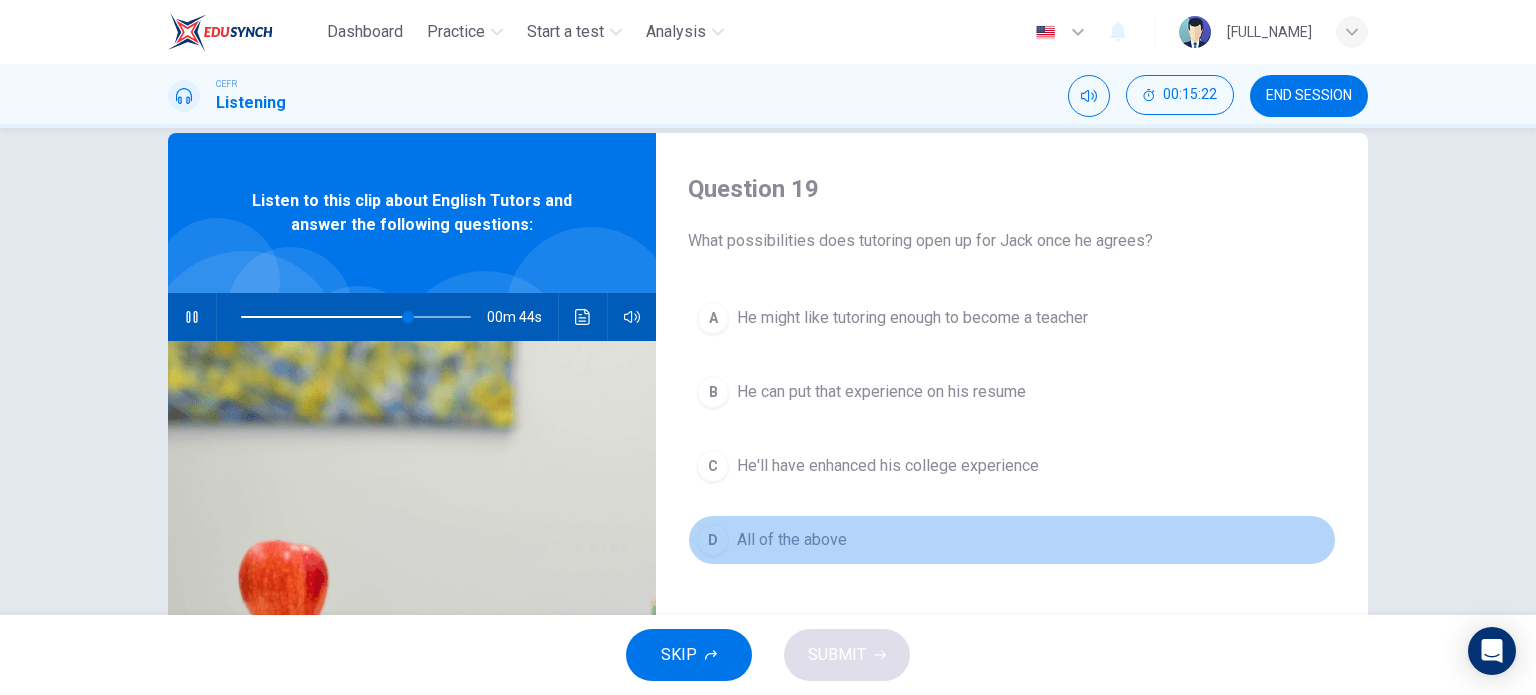 click on "All of the above" at bounding box center [912, 318] 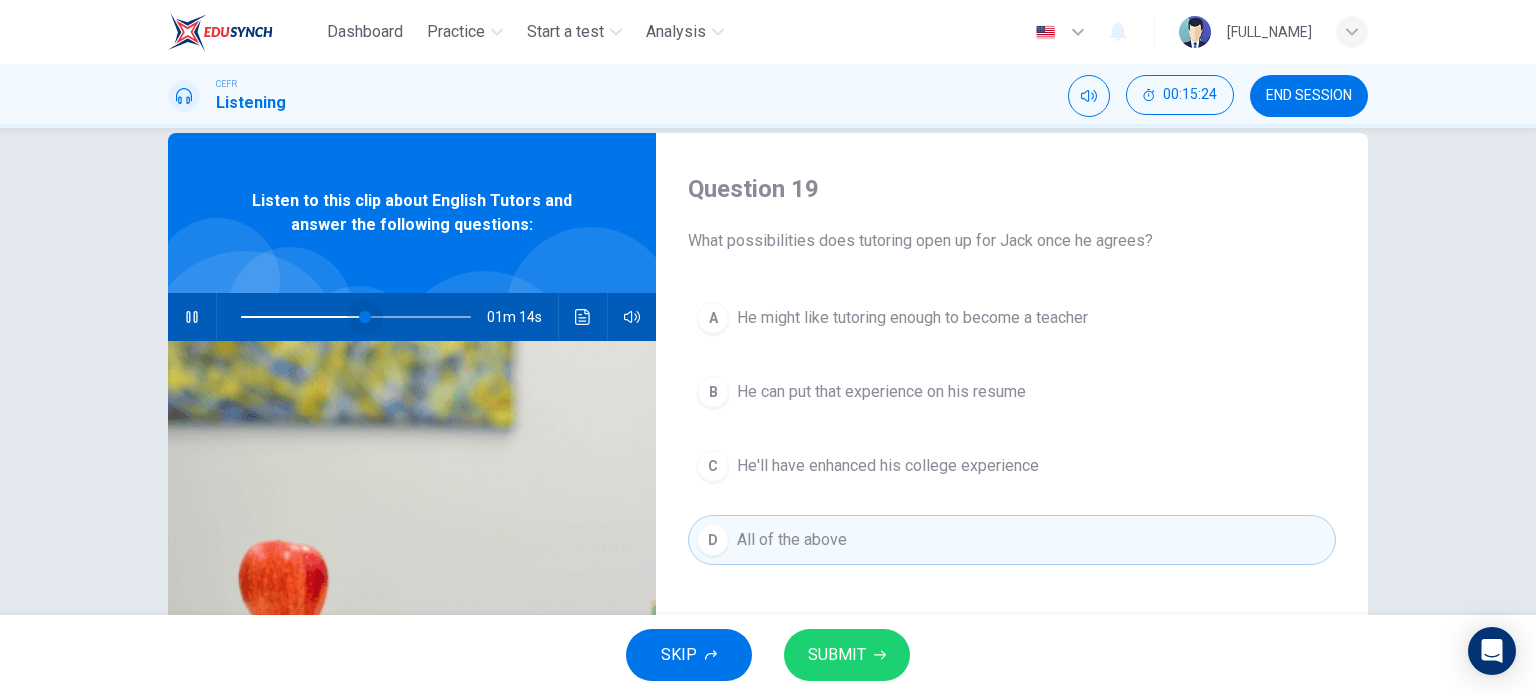 click at bounding box center (356, 317) 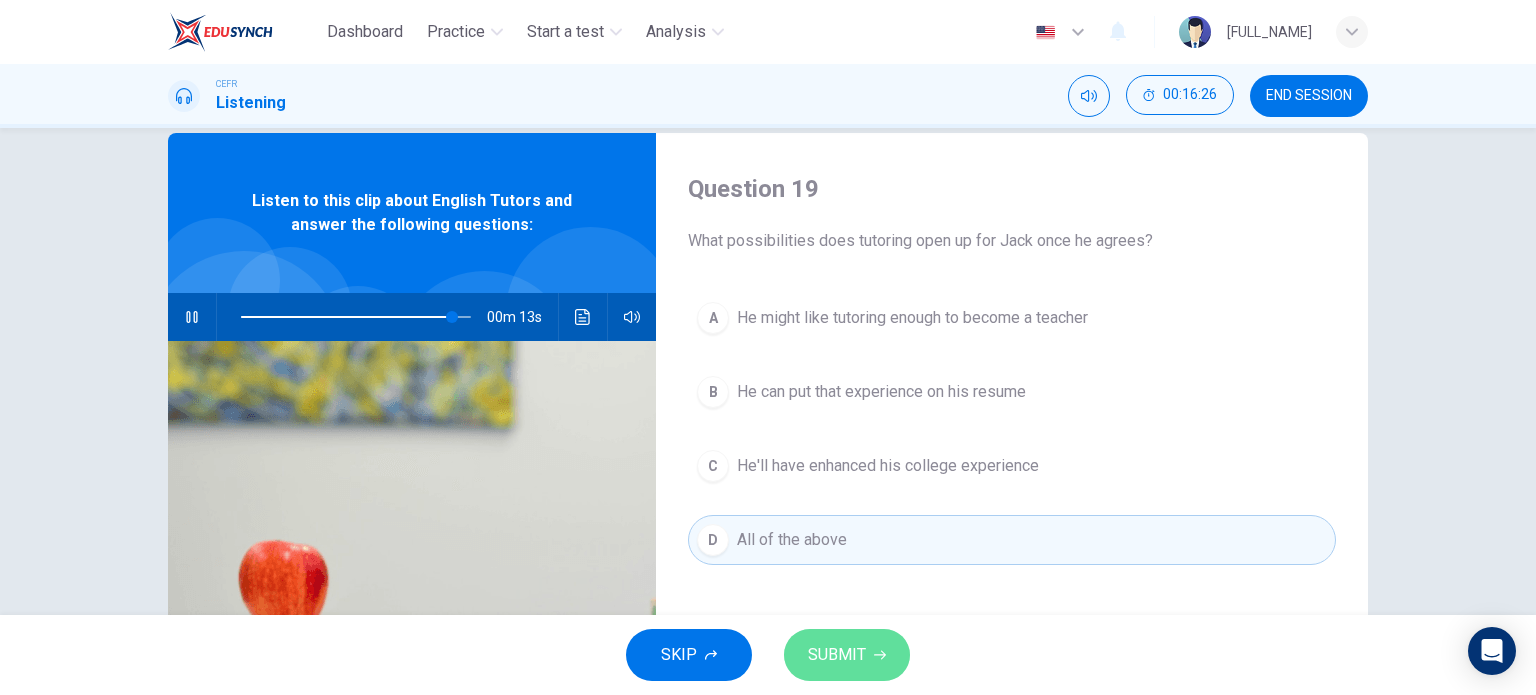 click on "SUBMIT" at bounding box center [837, 655] 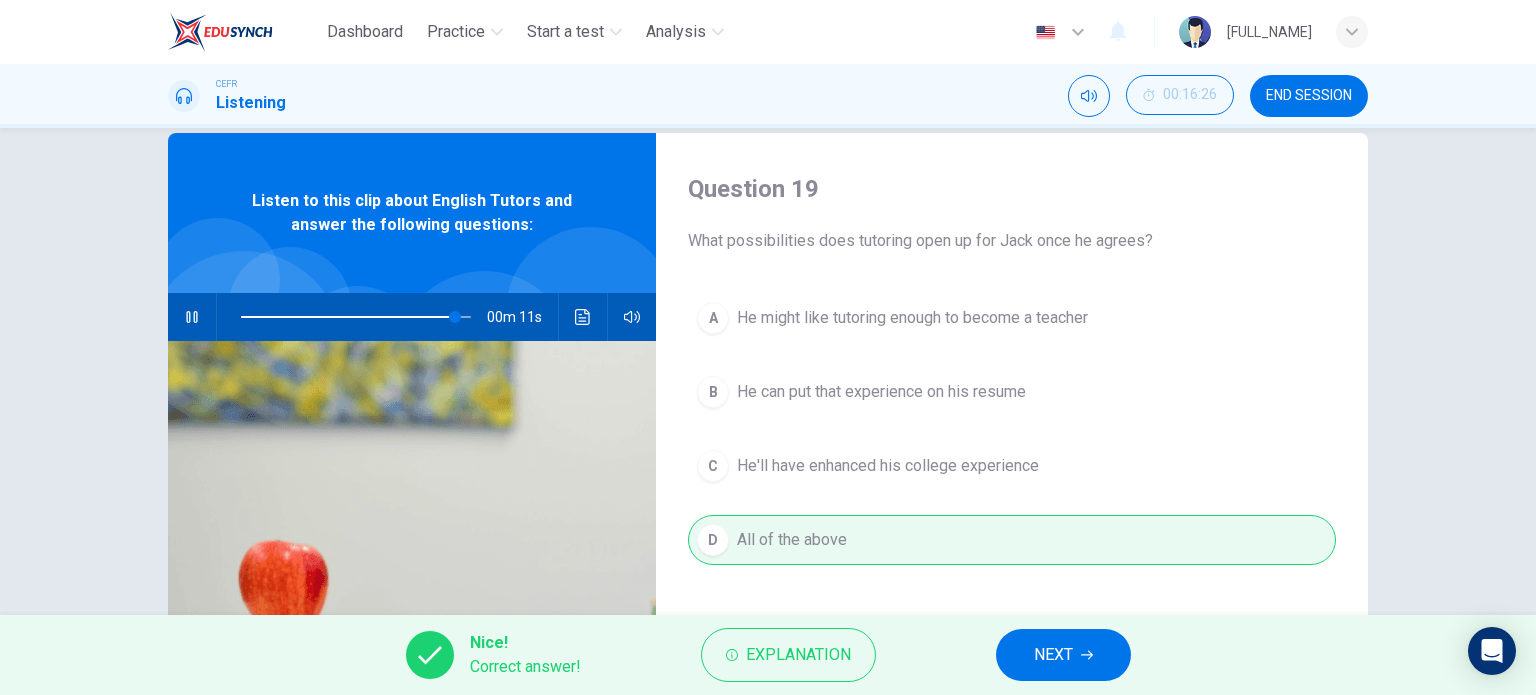 click on "NEXT" at bounding box center (1063, 655) 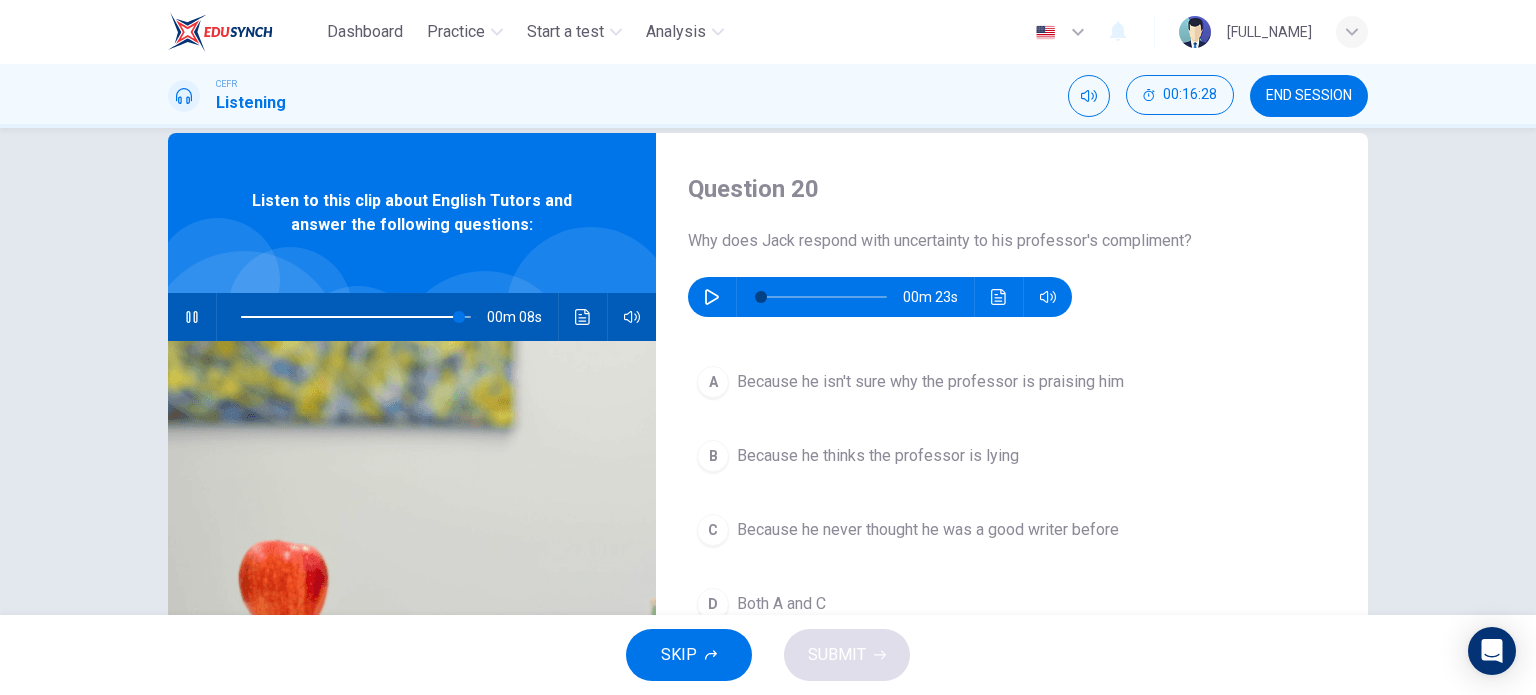click at bounding box center [192, 317] 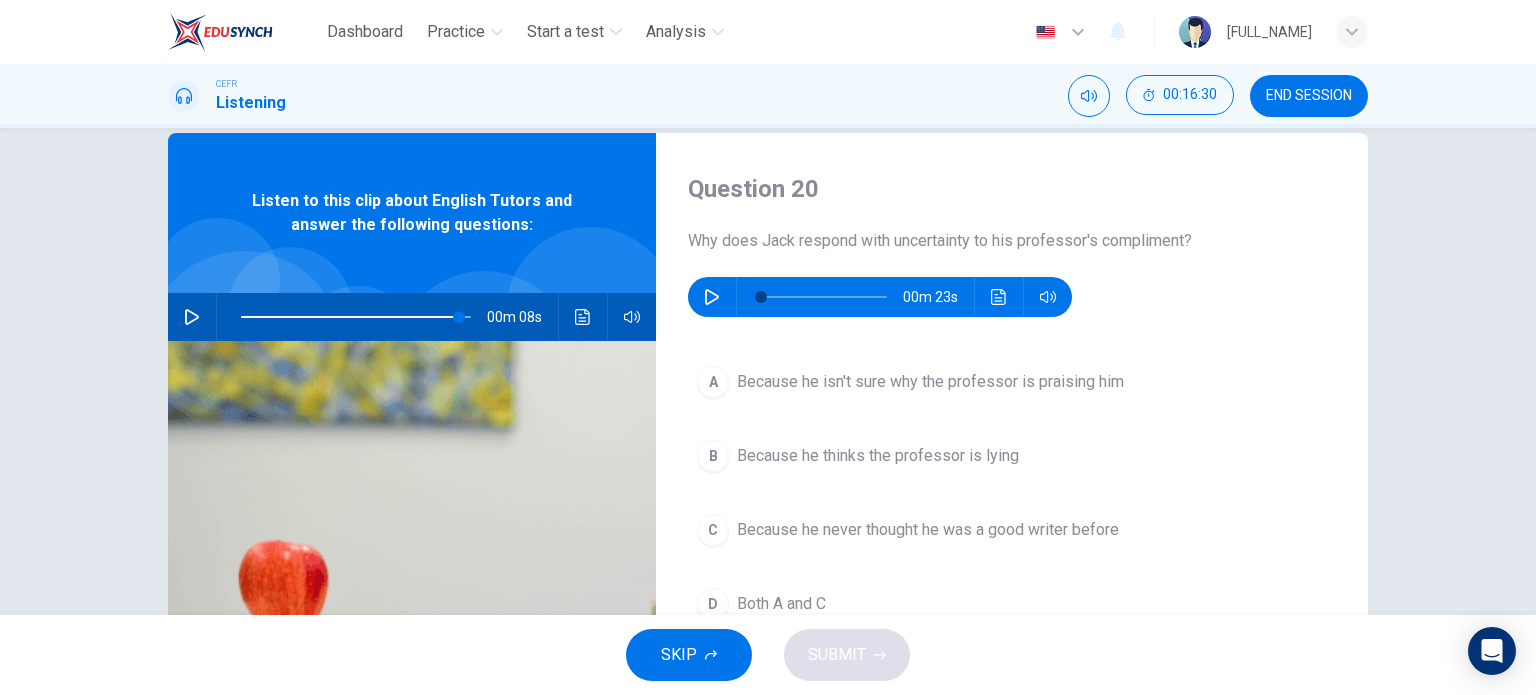click at bounding box center (712, 297) 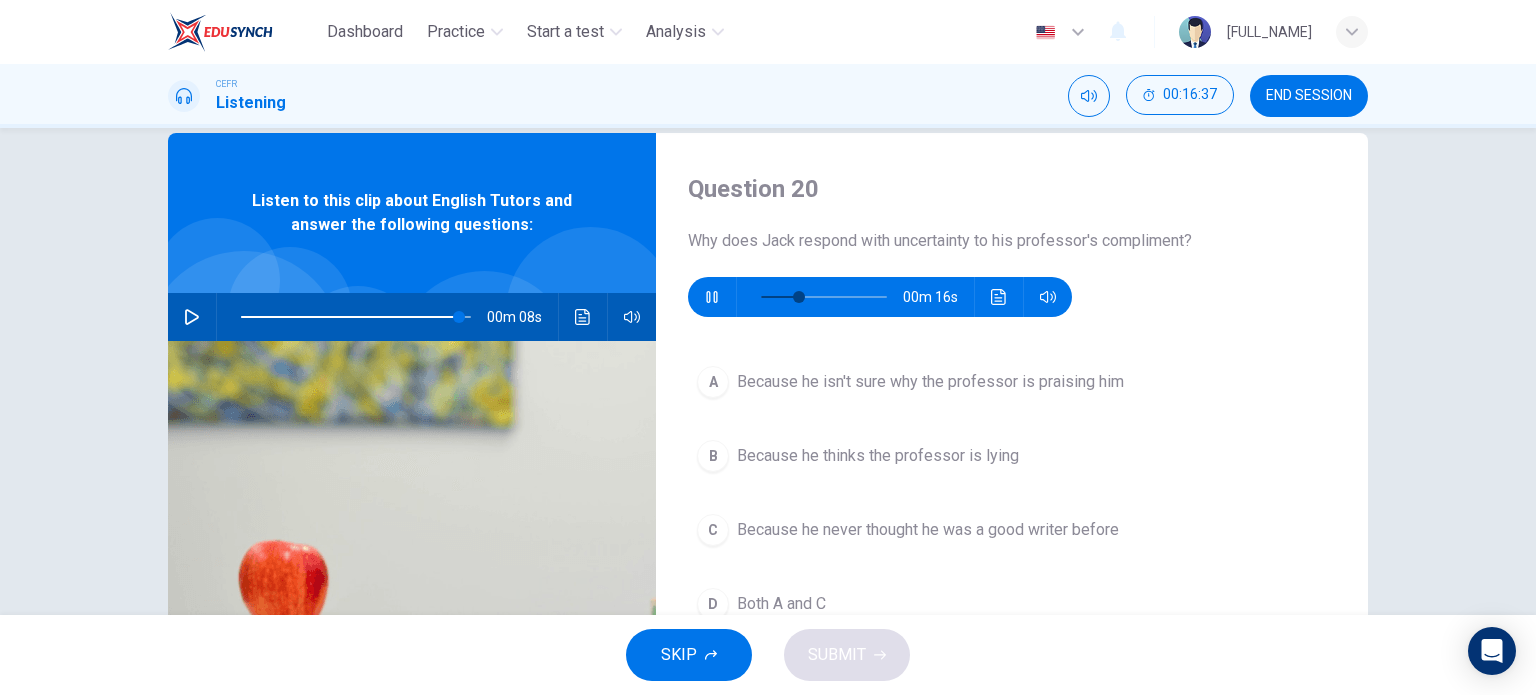 scroll, scrollTop: 135, scrollLeft: 0, axis: vertical 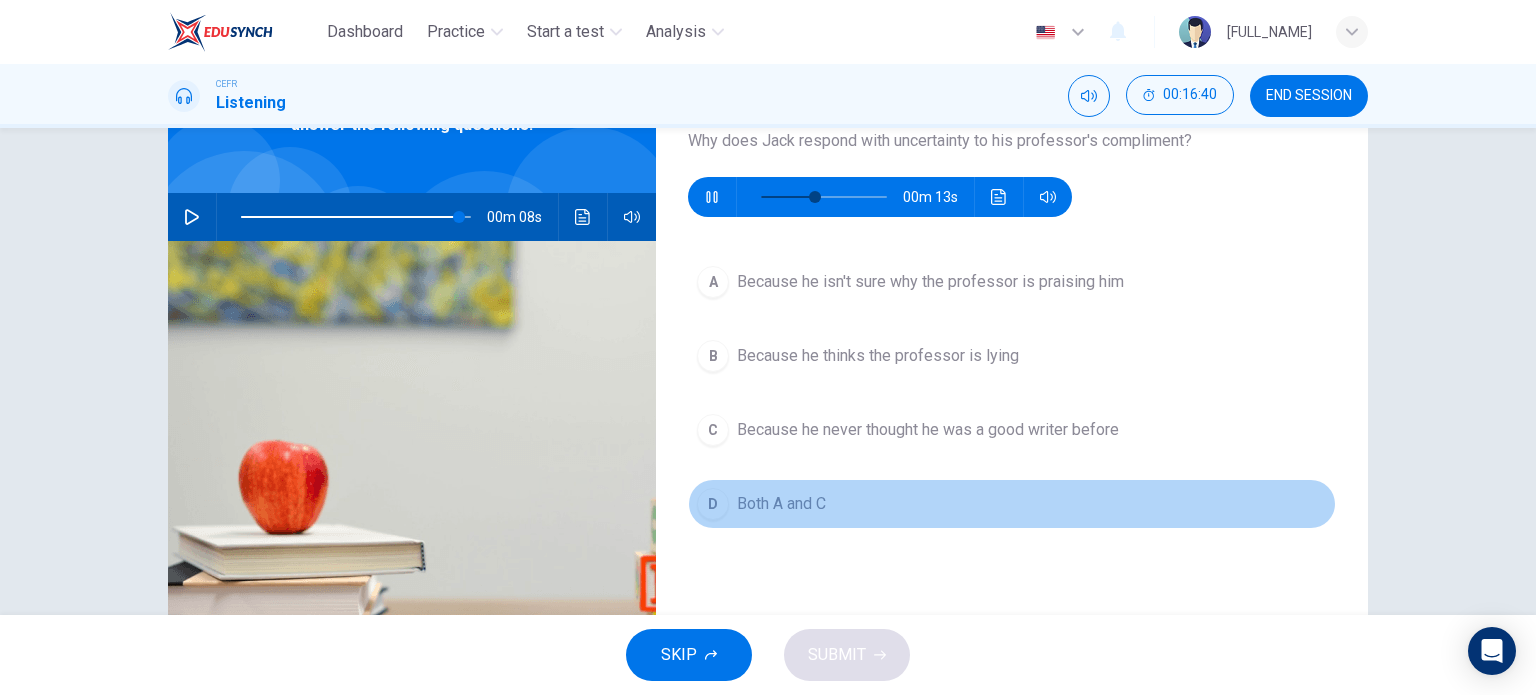 click on "Both A and C" at bounding box center [930, 282] 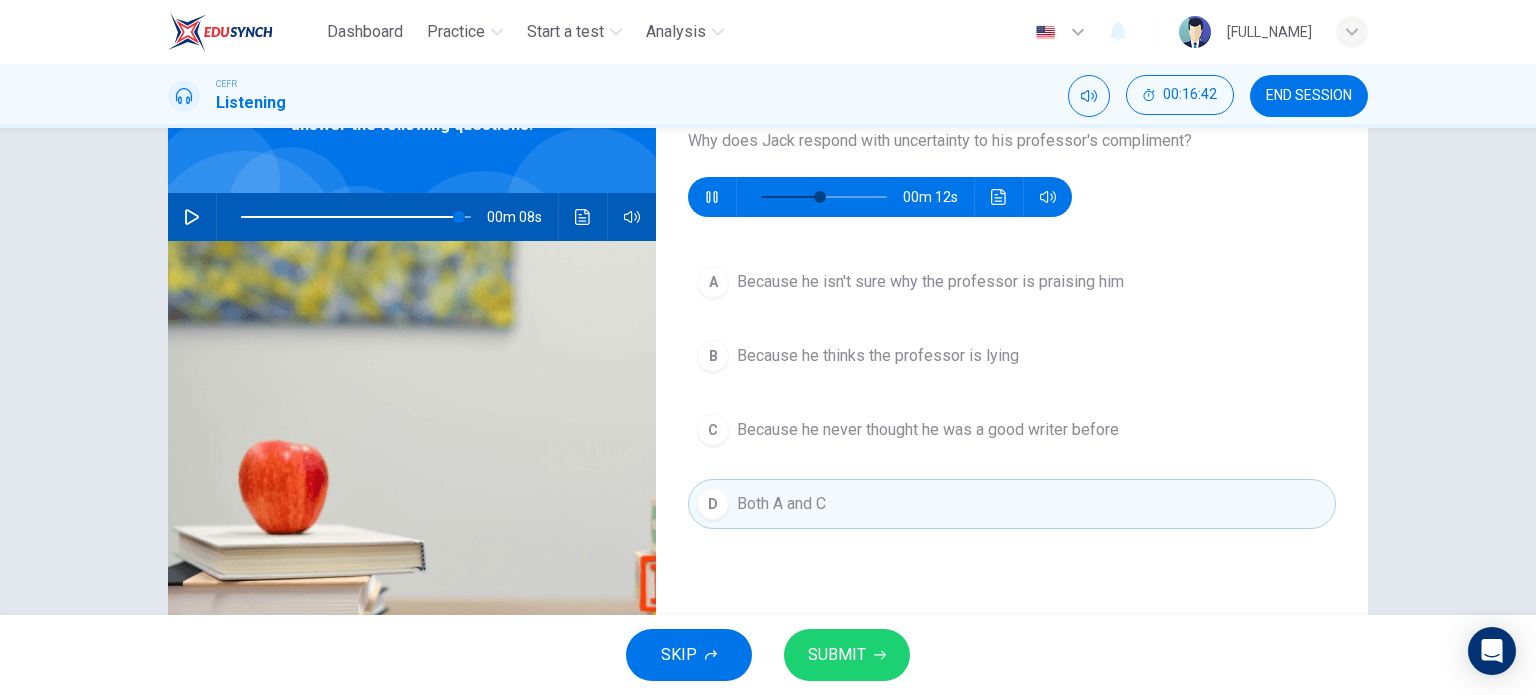 click on "SUBMIT" at bounding box center (837, 655) 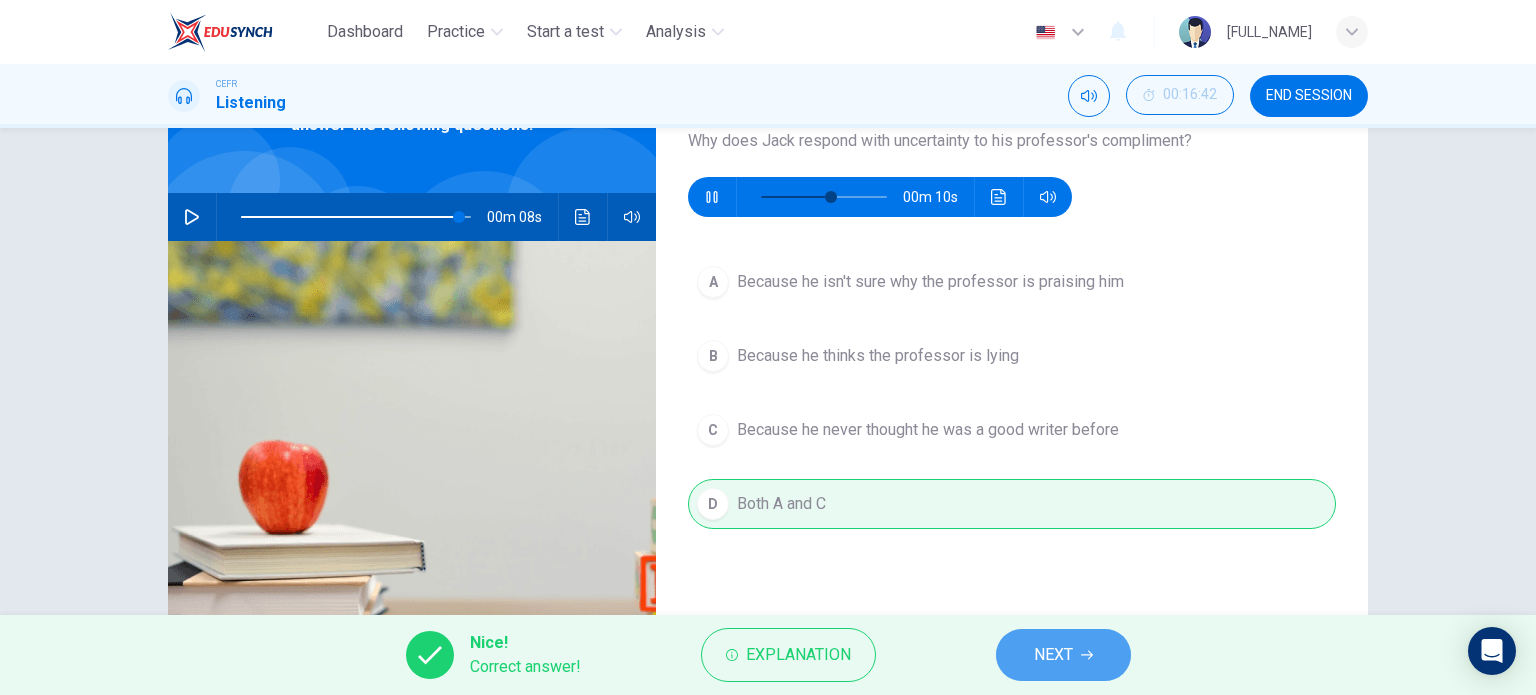 click on "NEXT" at bounding box center (1053, 655) 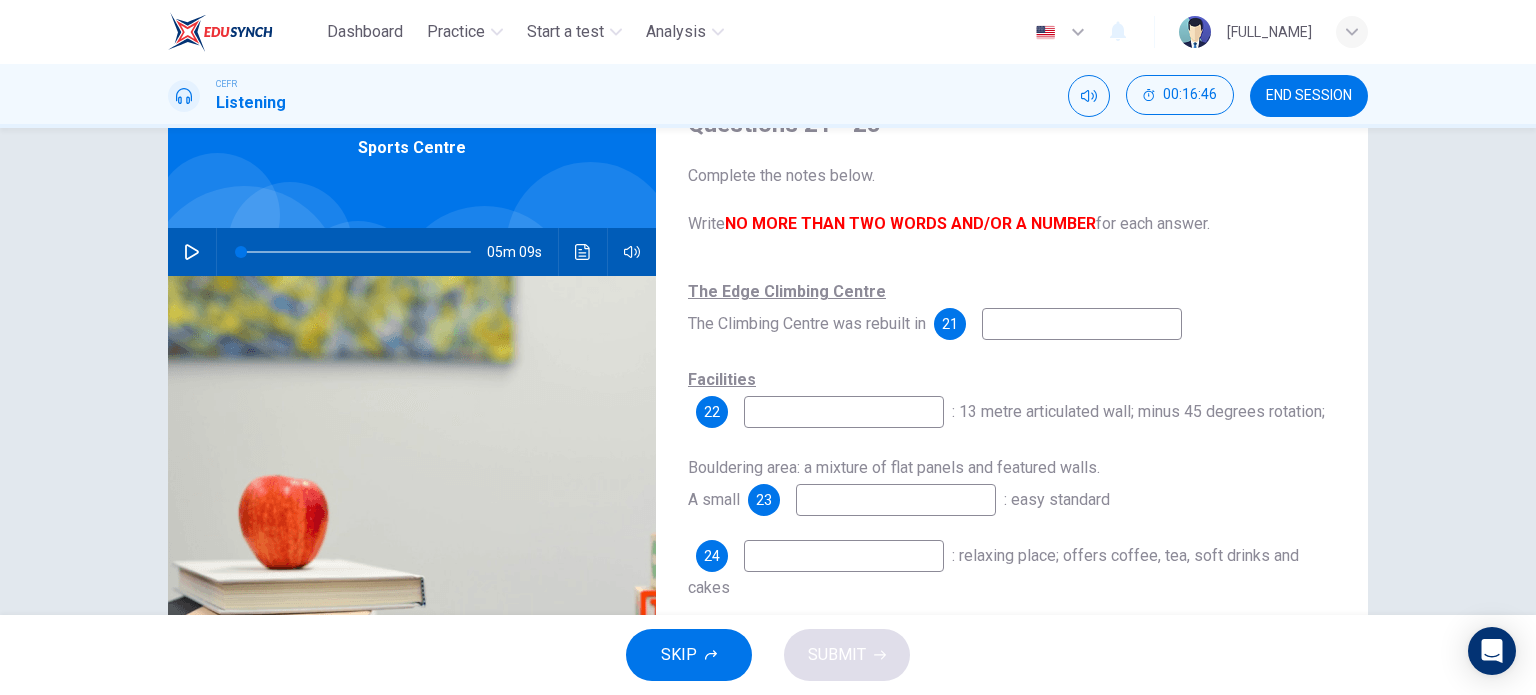 scroll, scrollTop: 0, scrollLeft: 0, axis: both 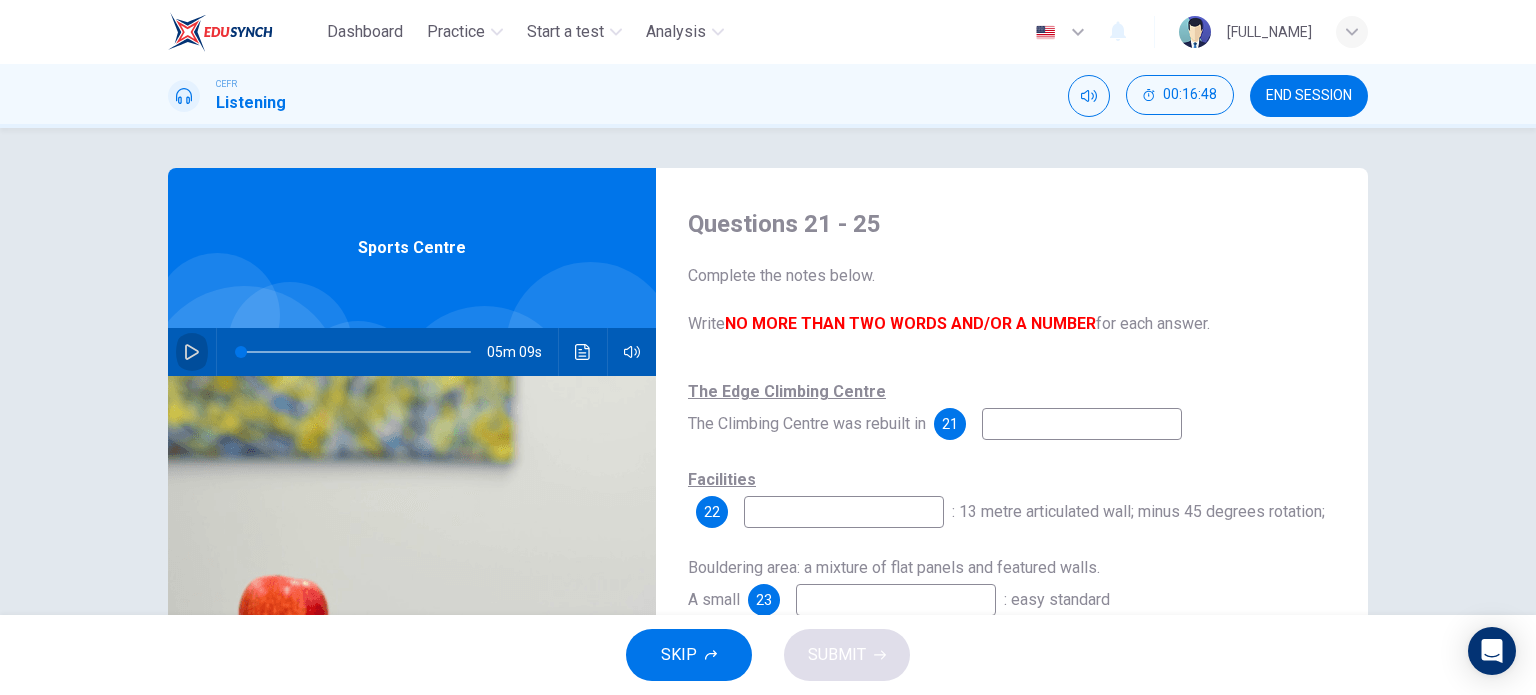 click at bounding box center [192, 352] 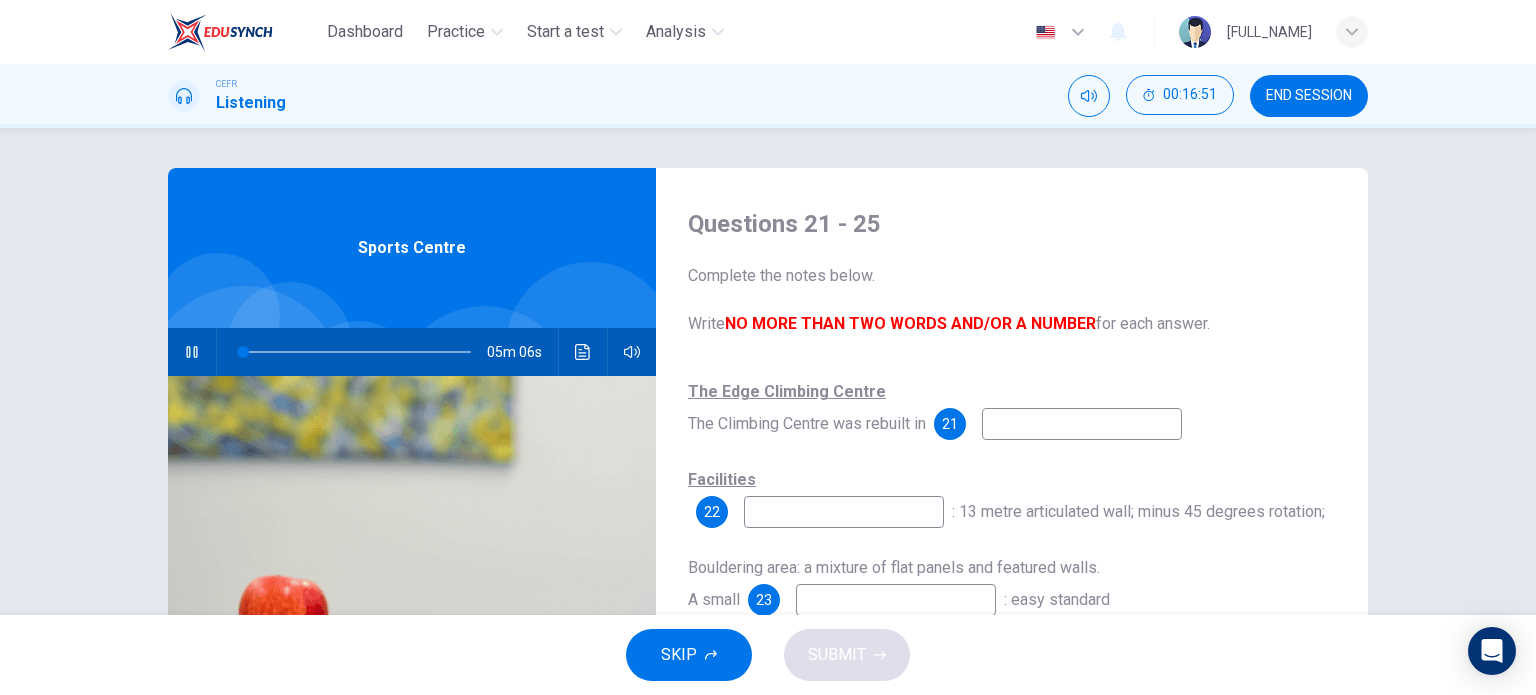 click at bounding box center [1082, 424] 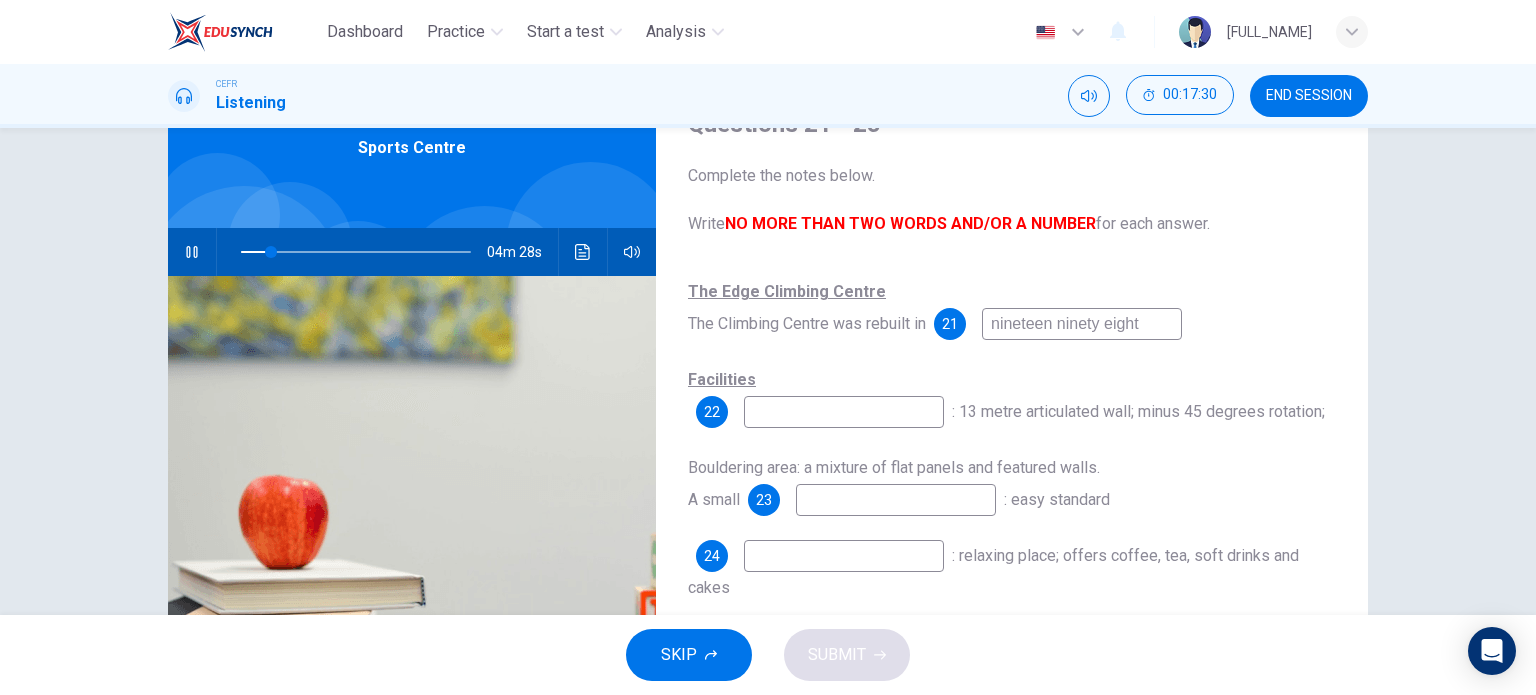 scroll, scrollTop: 200, scrollLeft: 0, axis: vertical 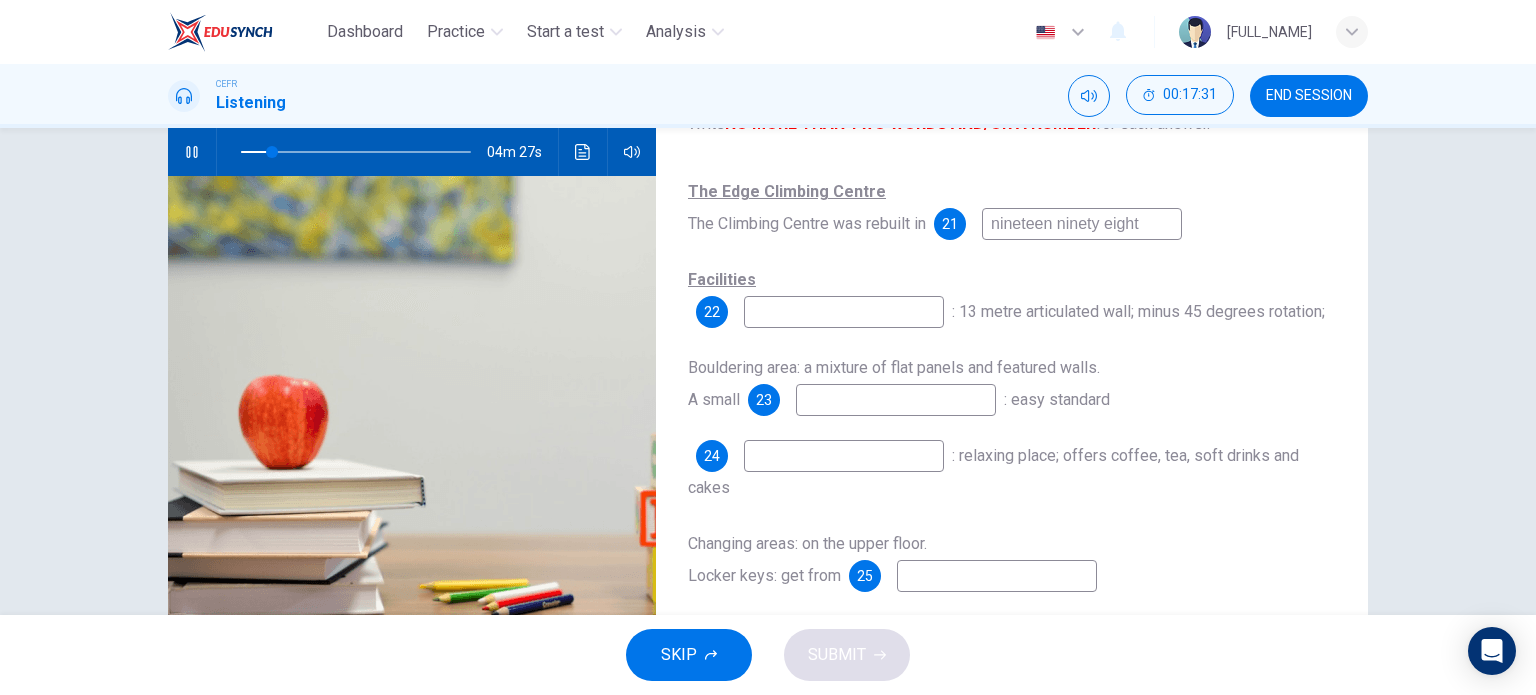 click on "Facilities 22 : 13 metre articulated wall; minus 45 degrees rotation;" at bounding box center (1012, 296) 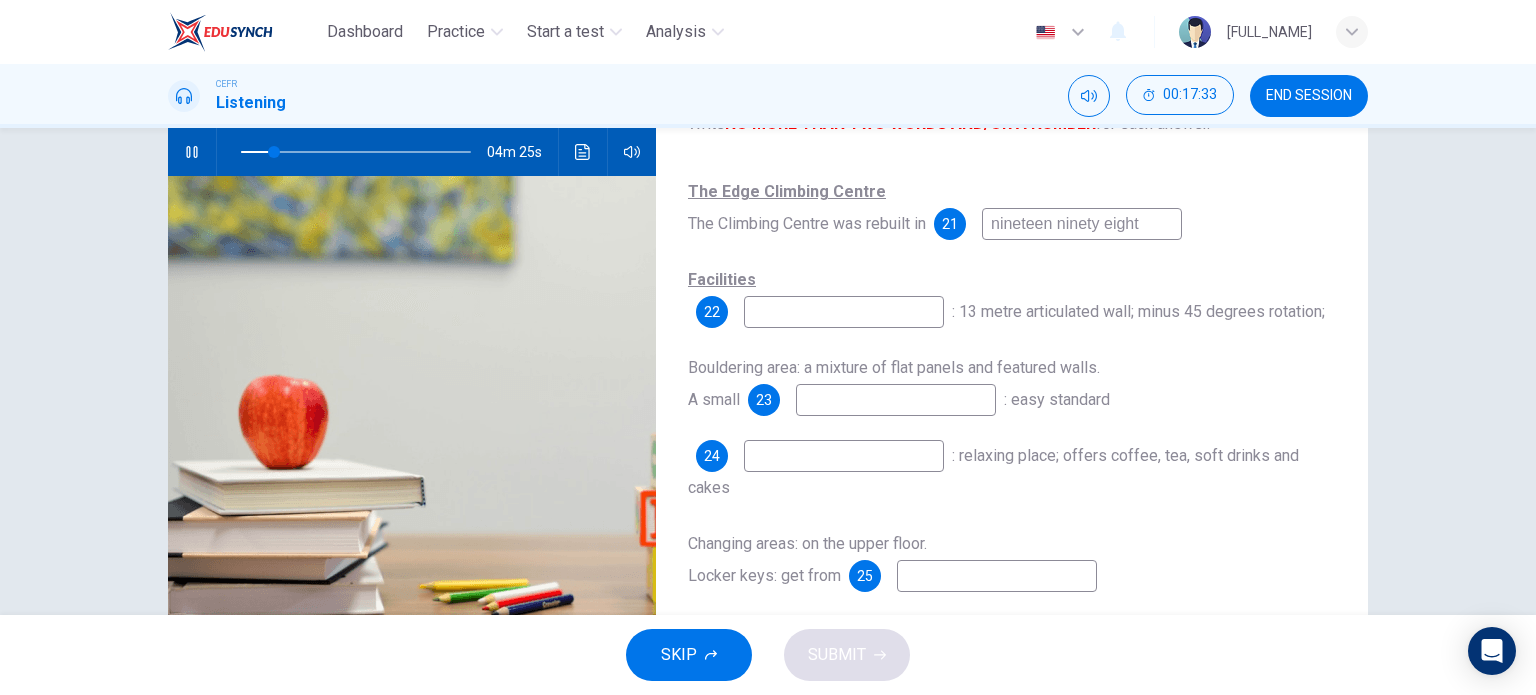 click on "nineteen ninety eight" at bounding box center [1082, 224] 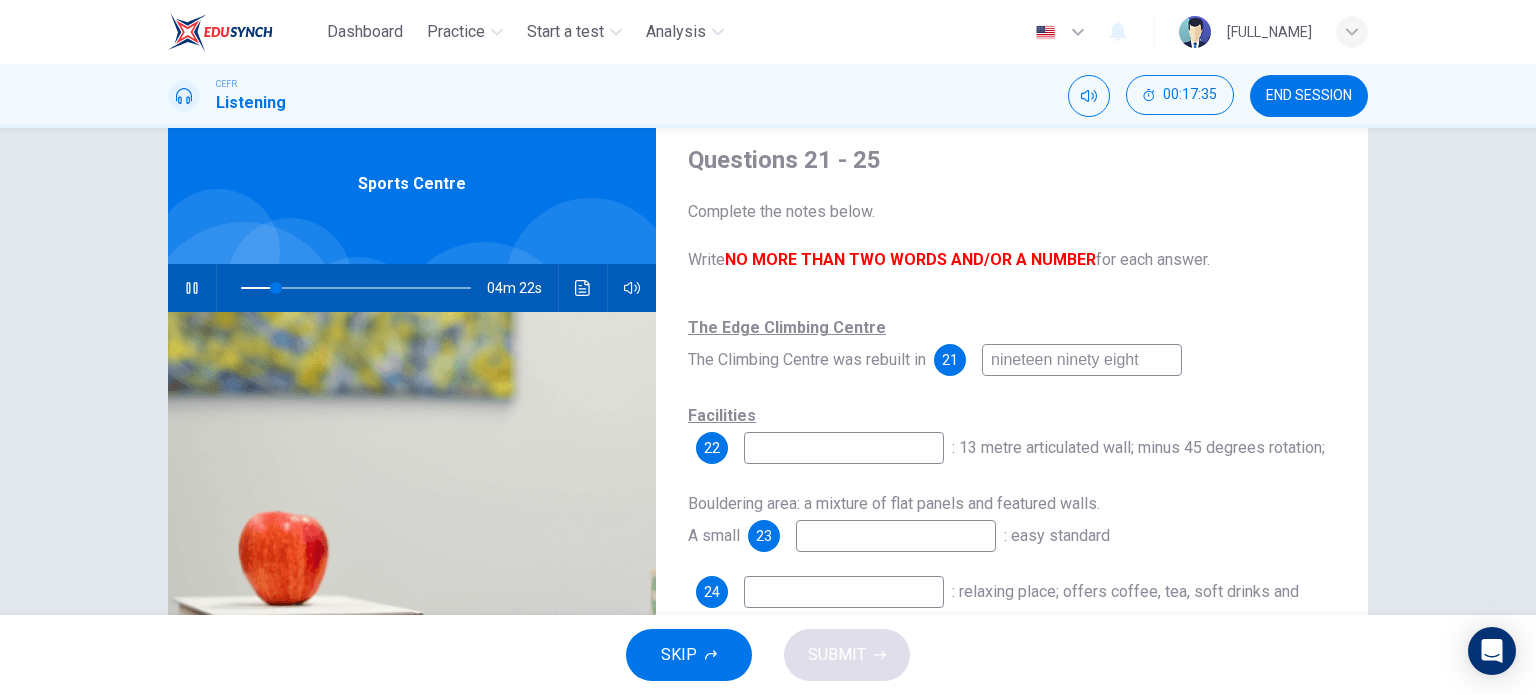scroll, scrollTop: 100, scrollLeft: 0, axis: vertical 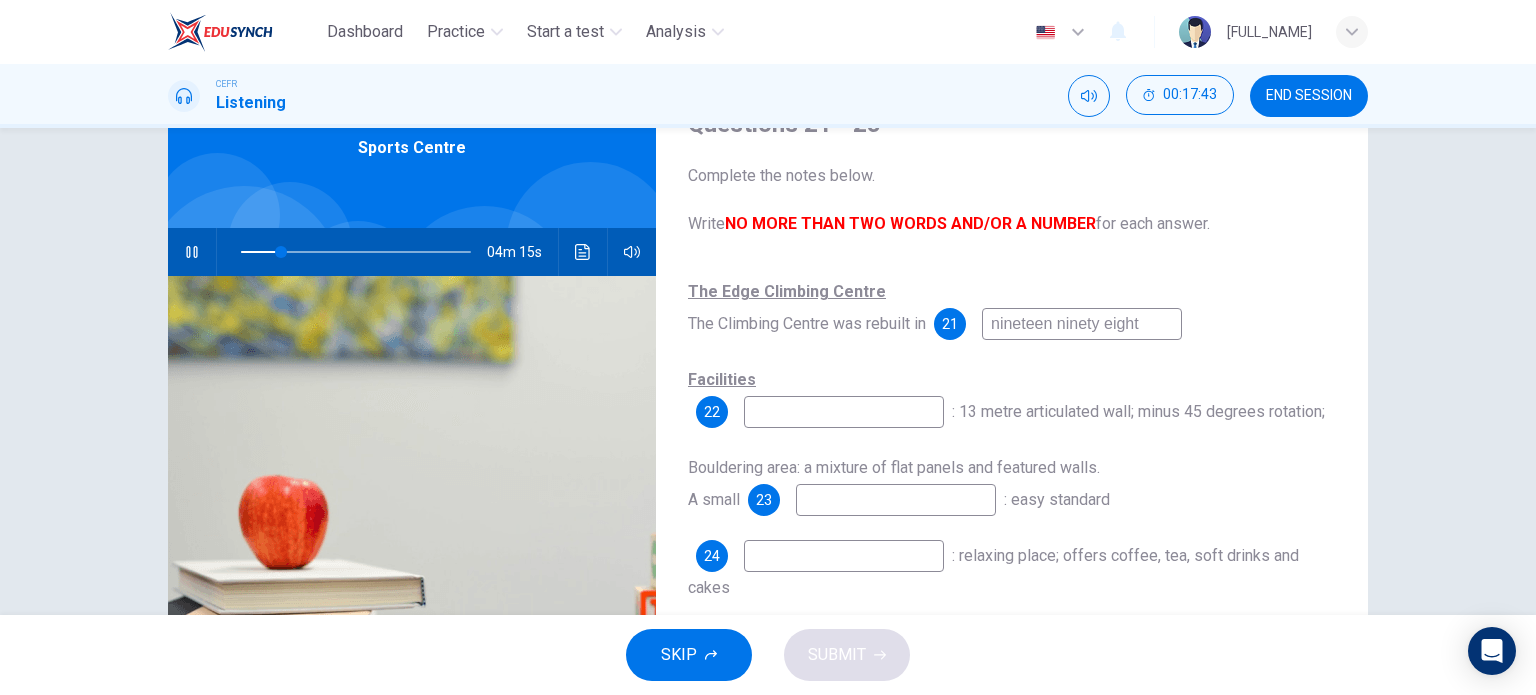 click on "nineteen ninety eight" at bounding box center (1082, 324) 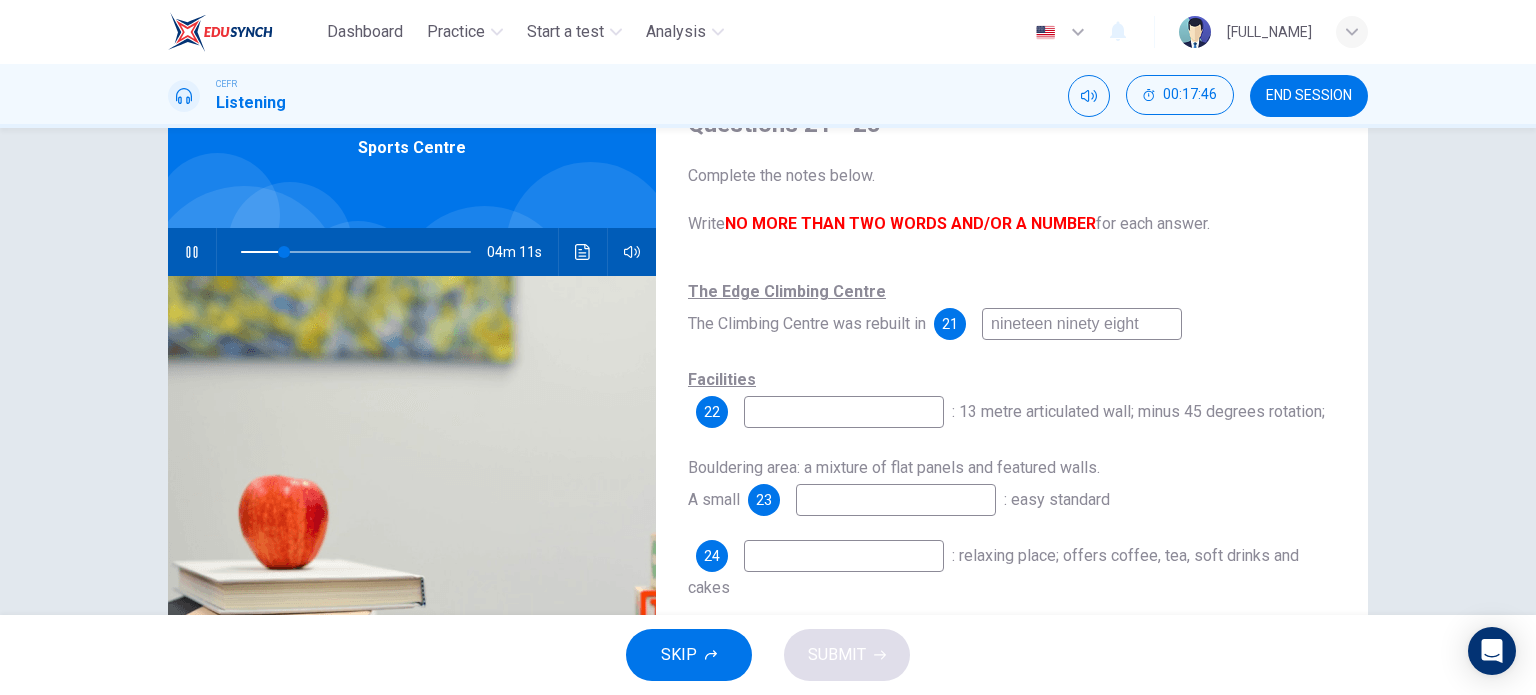 type on "nineteen ninety eight" 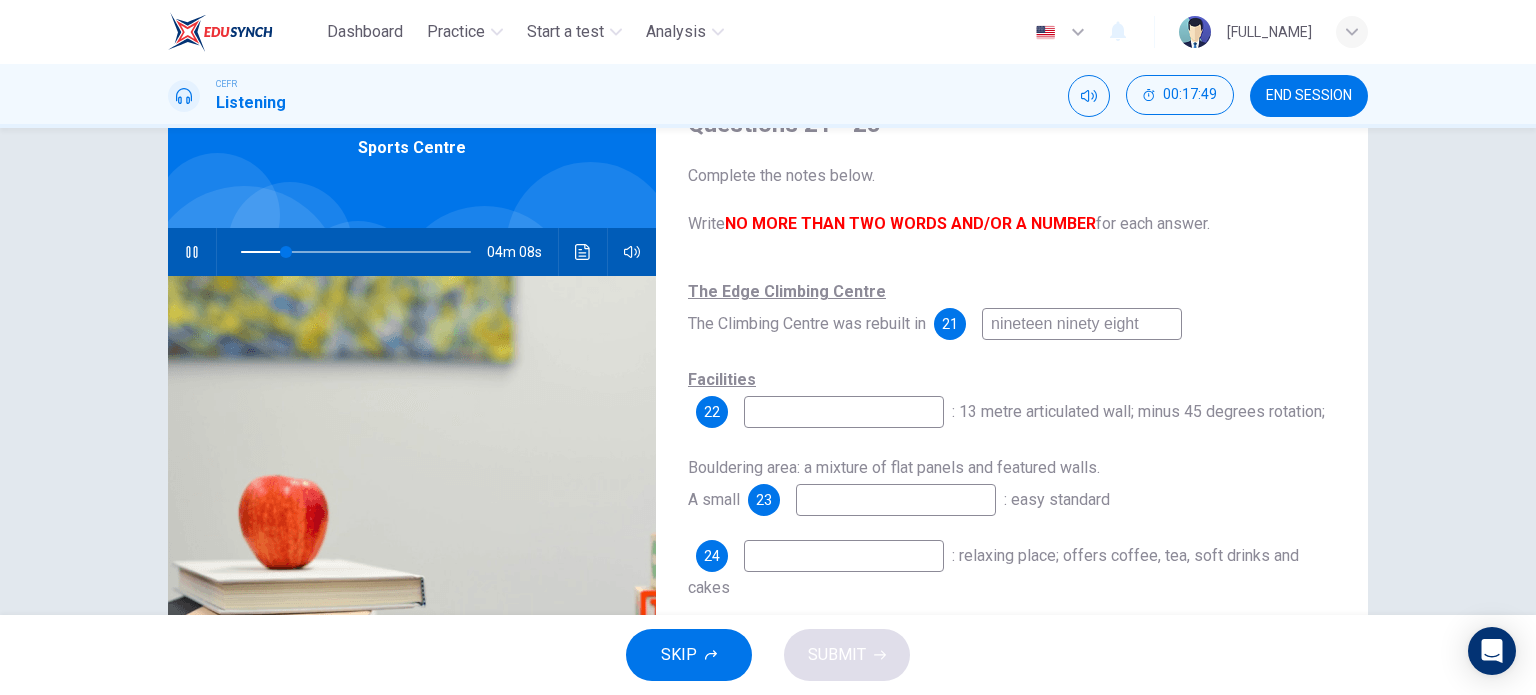 click at bounding box center [1082, 324] 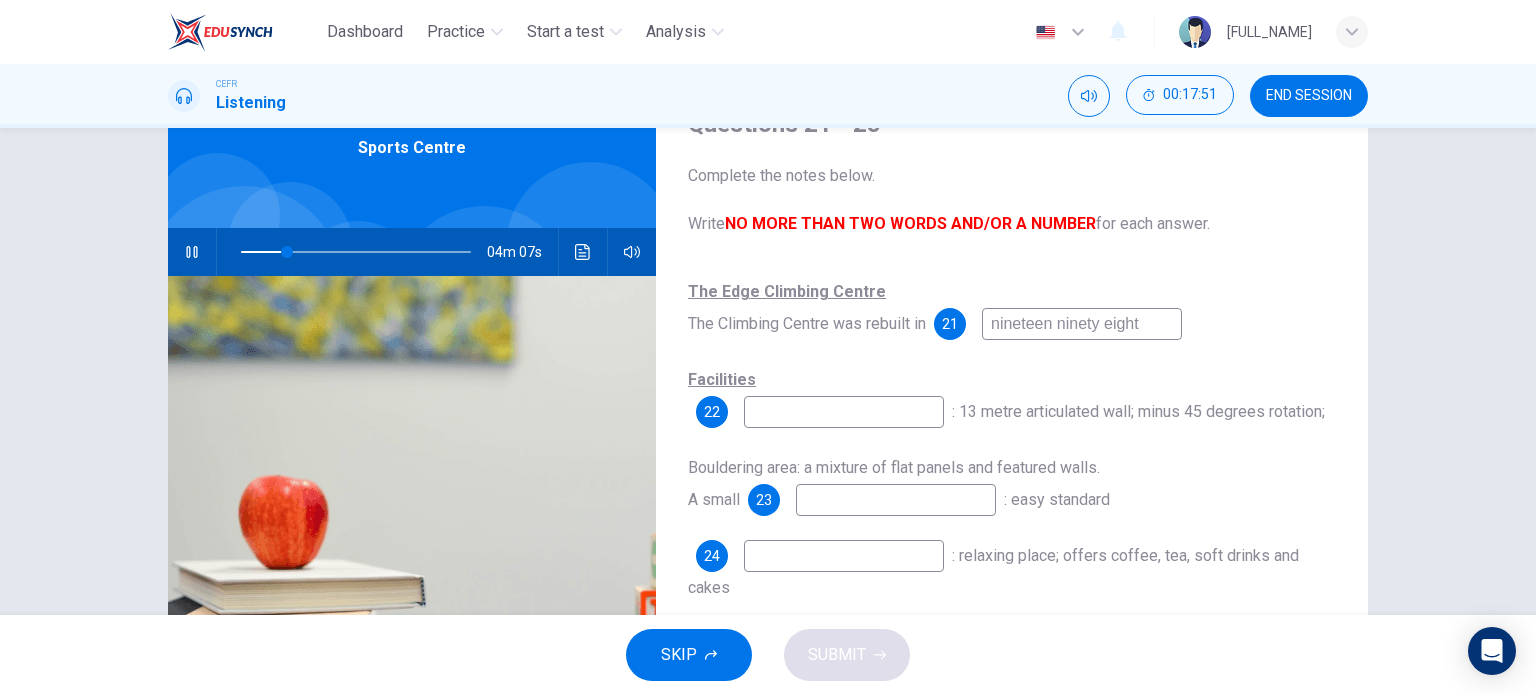 scroll, scrollTop: 200, scrollLeft: 0, axis: vertical 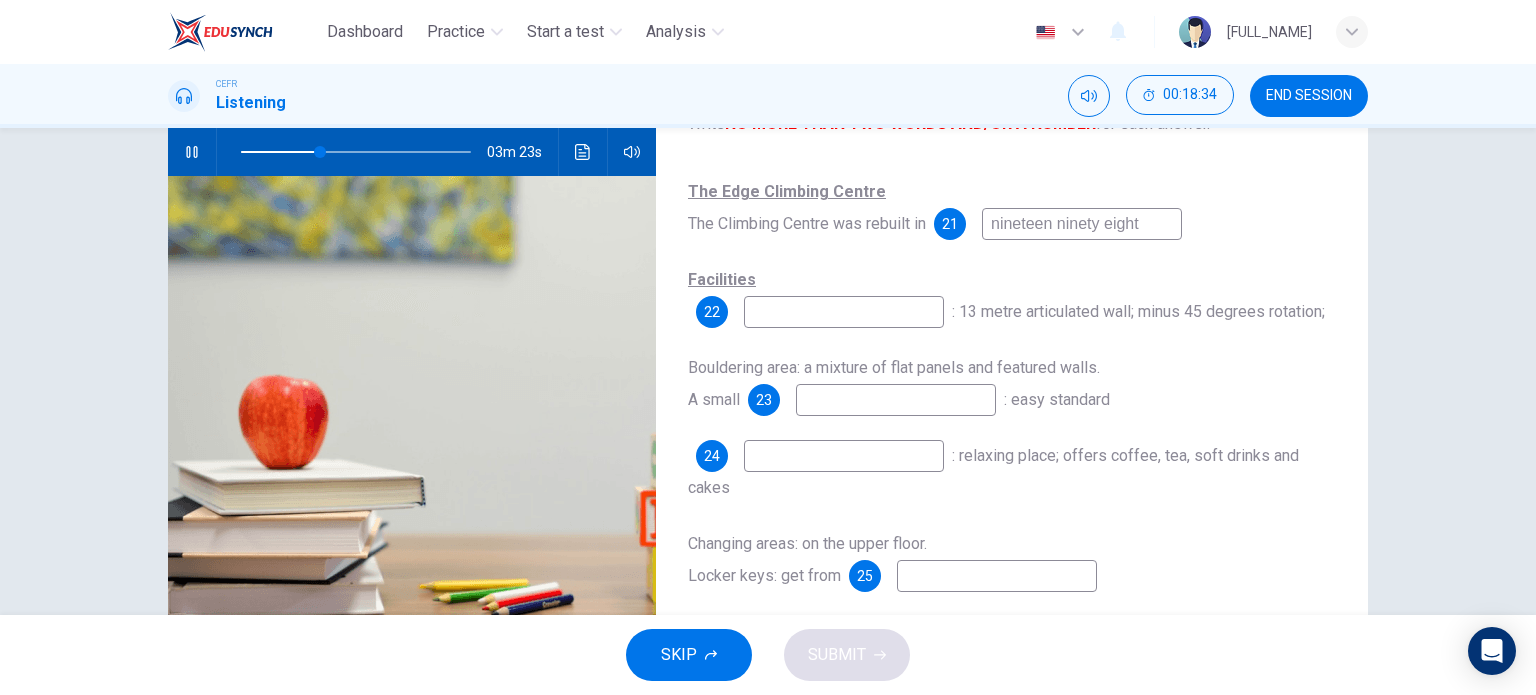 click at bounding box center (1082, 224) 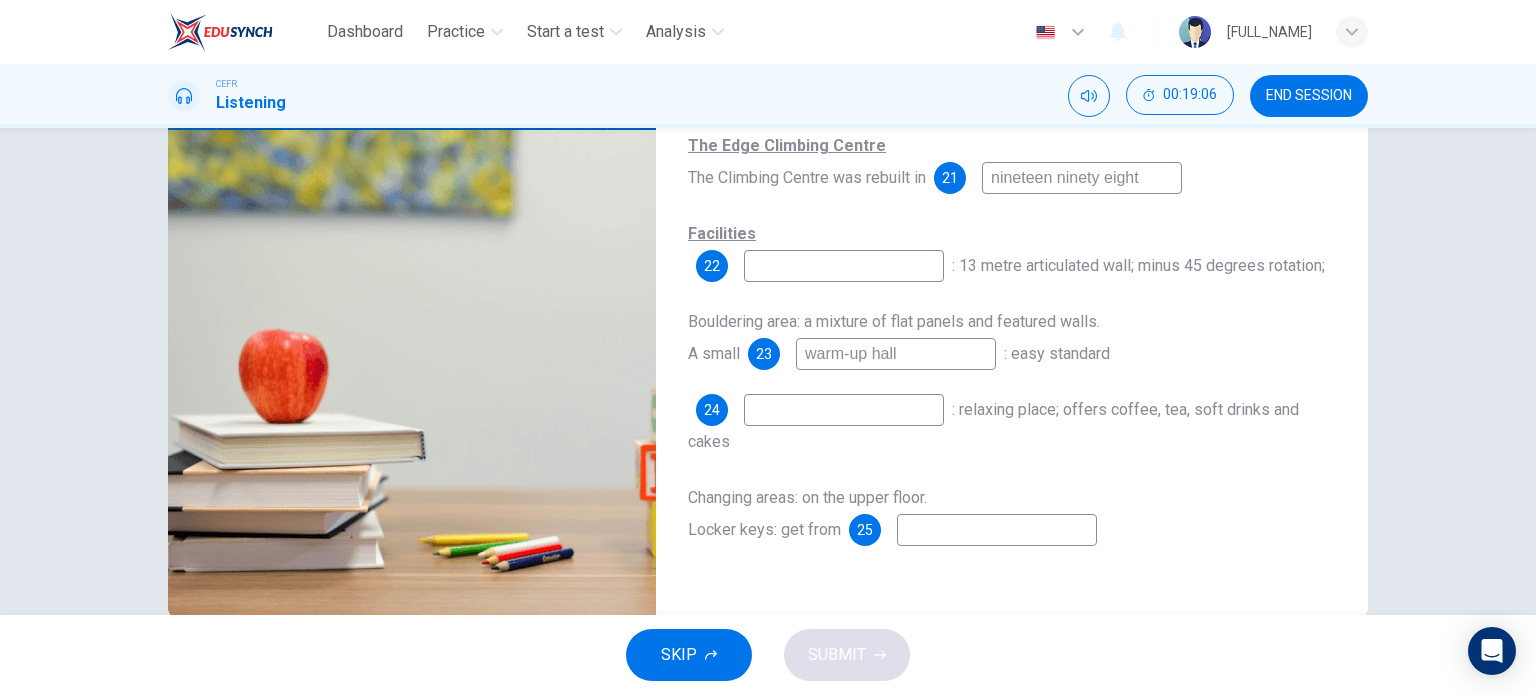 scroll, scrollTop: 288, scrollLeft: 0, axis: vertical 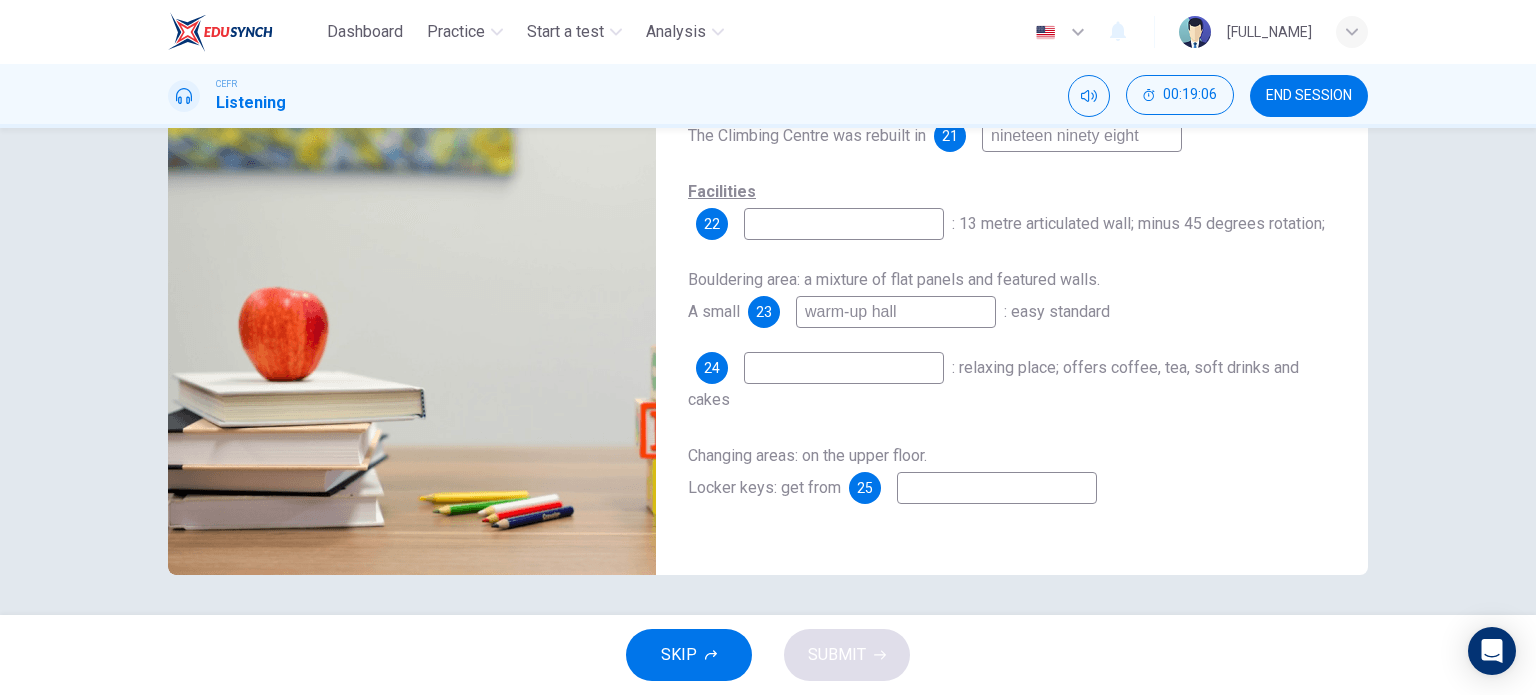 type on "warm-up hall" 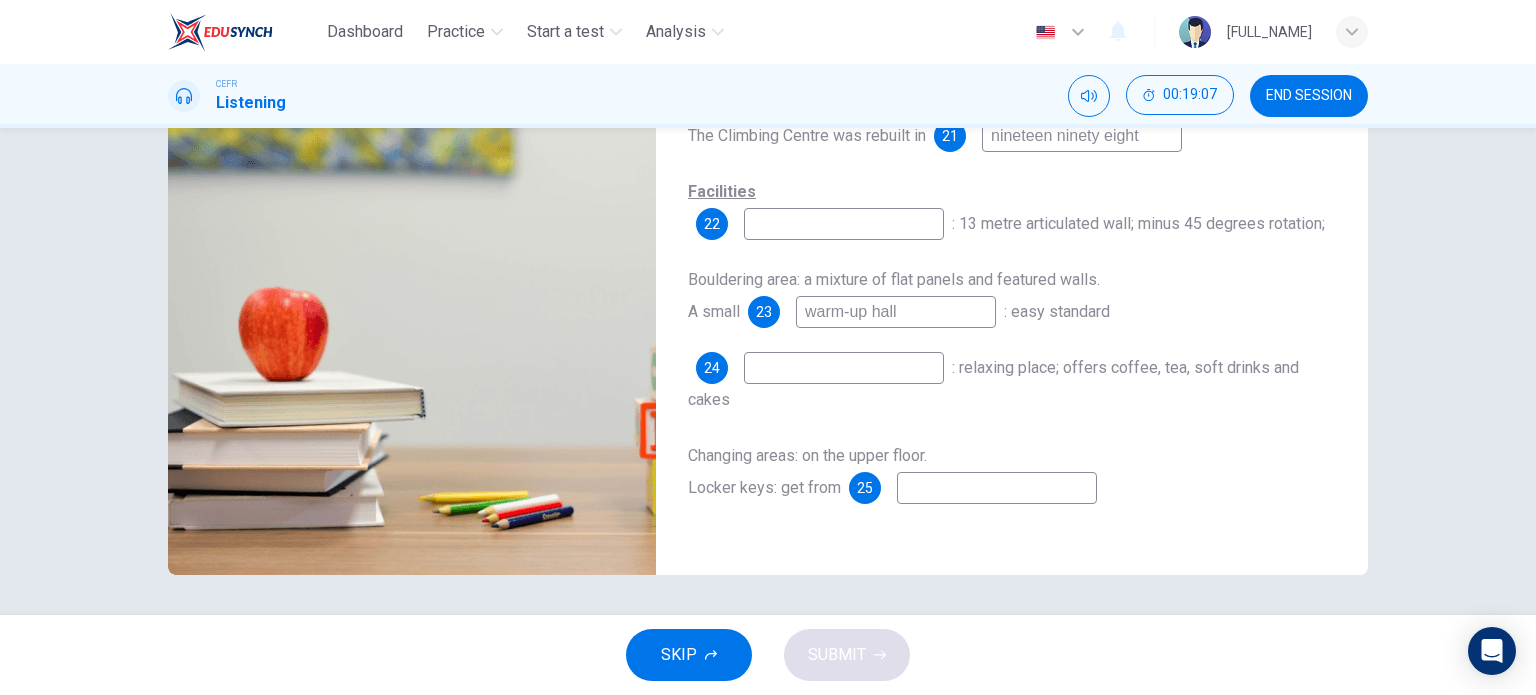click at bounding box center [1082, 136] 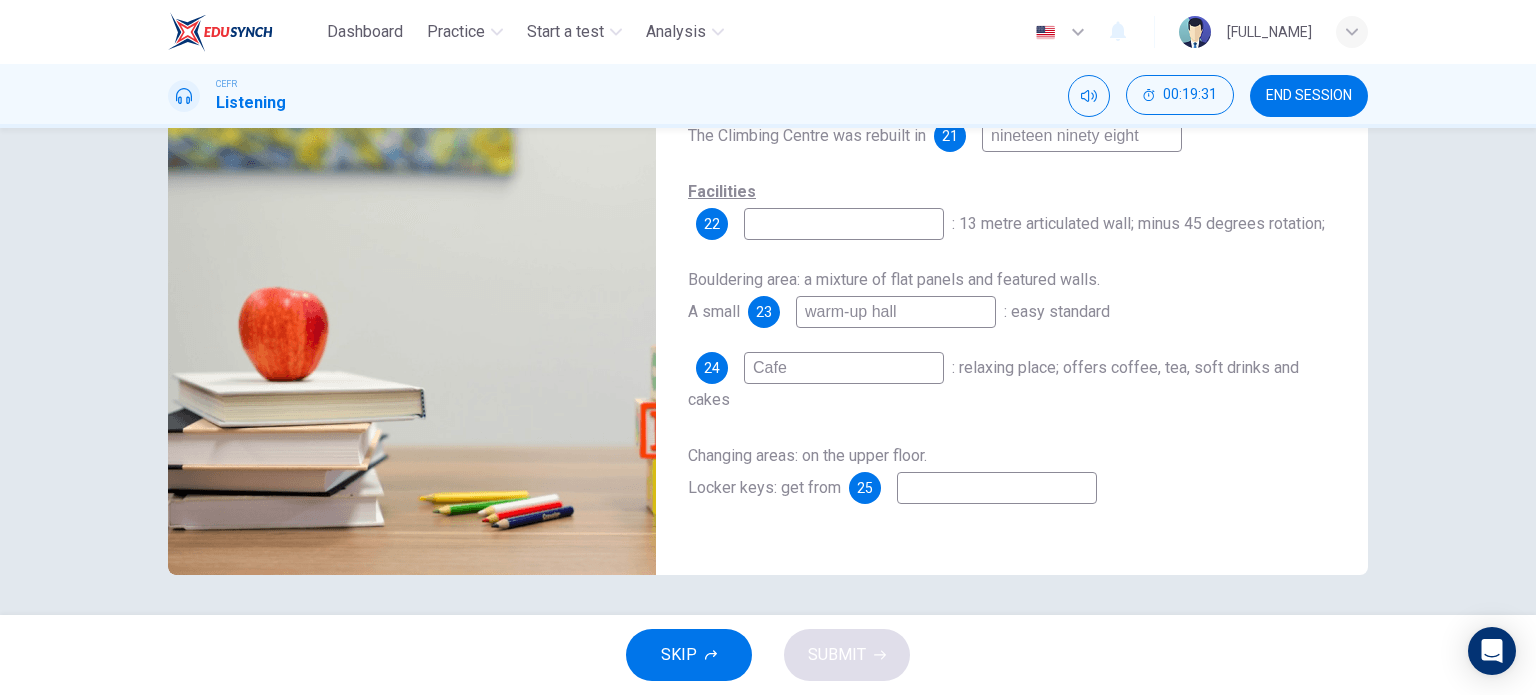 type on "Cafe" 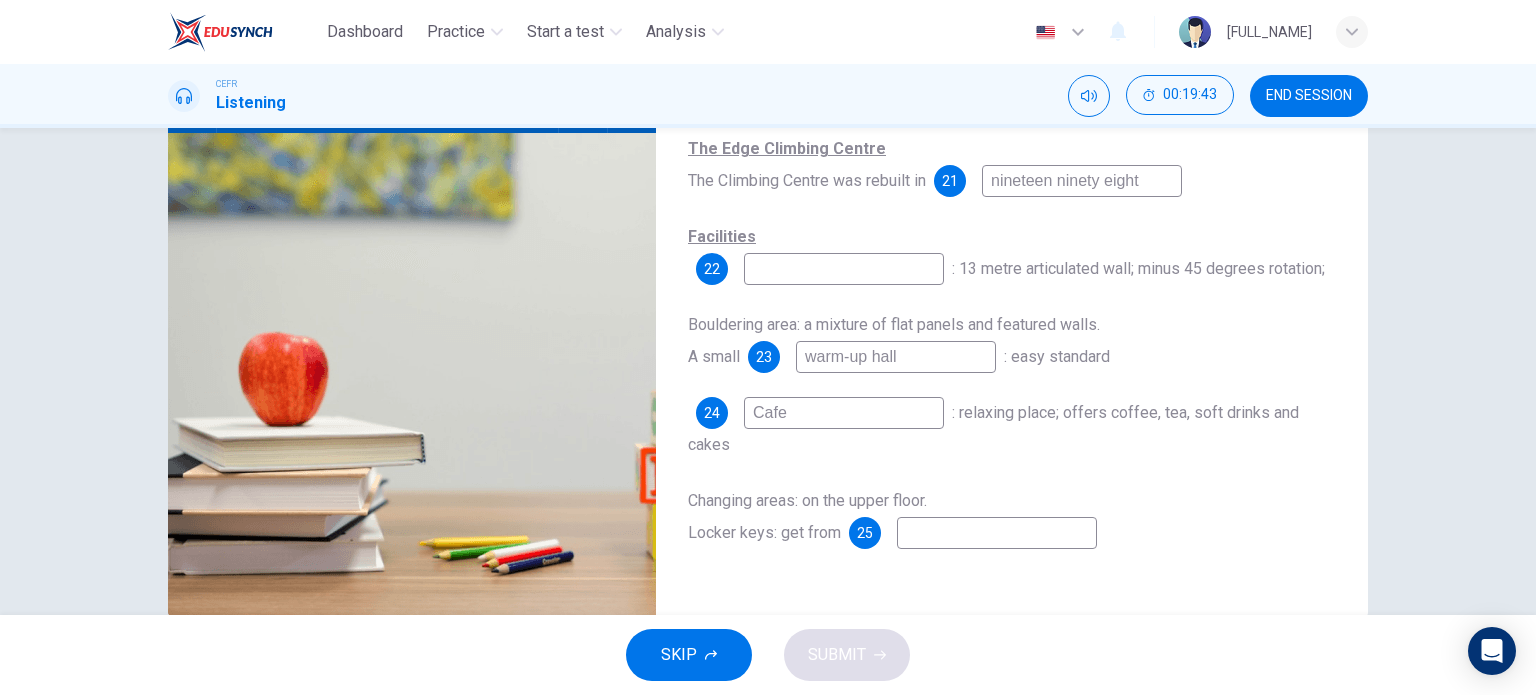 scroll, scrollTop: 288, scrollLeft: 0, axis: vertical 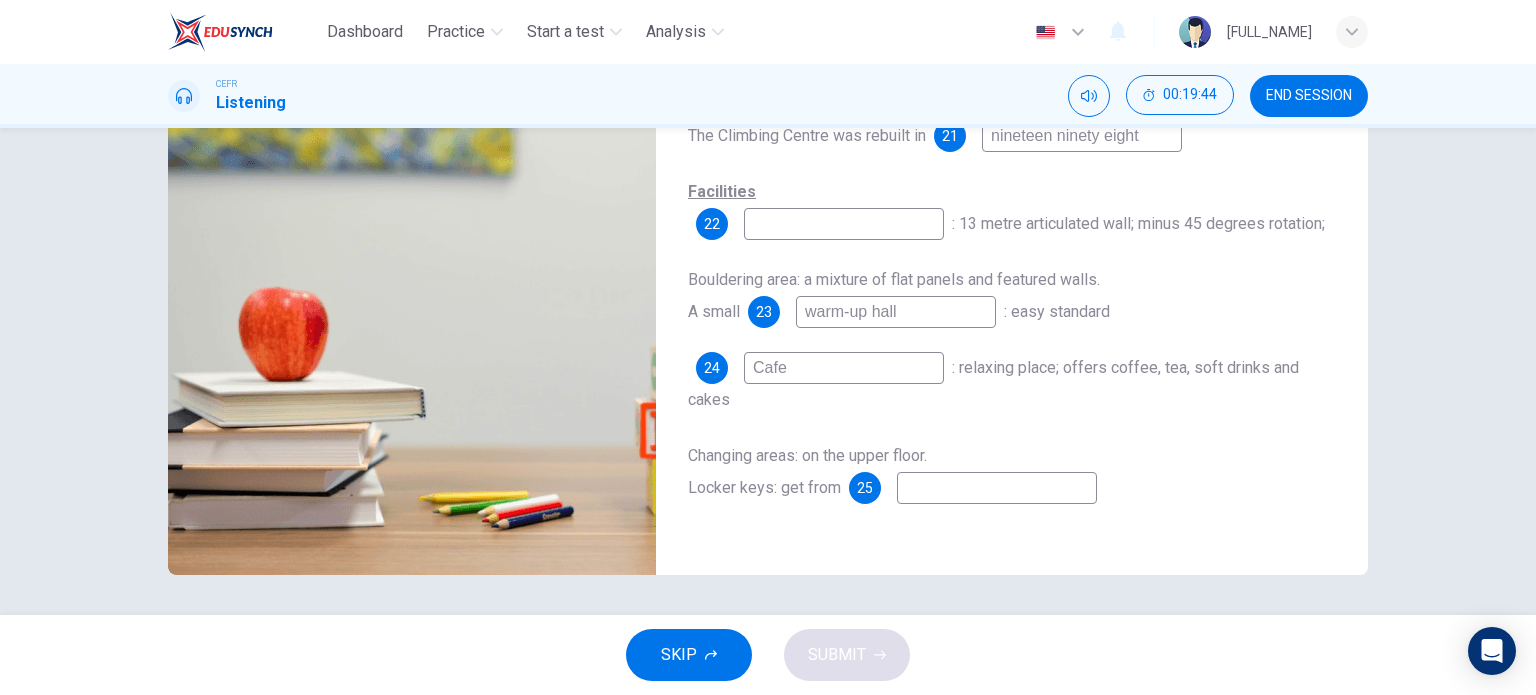 click at bounding box center (1082, 136) 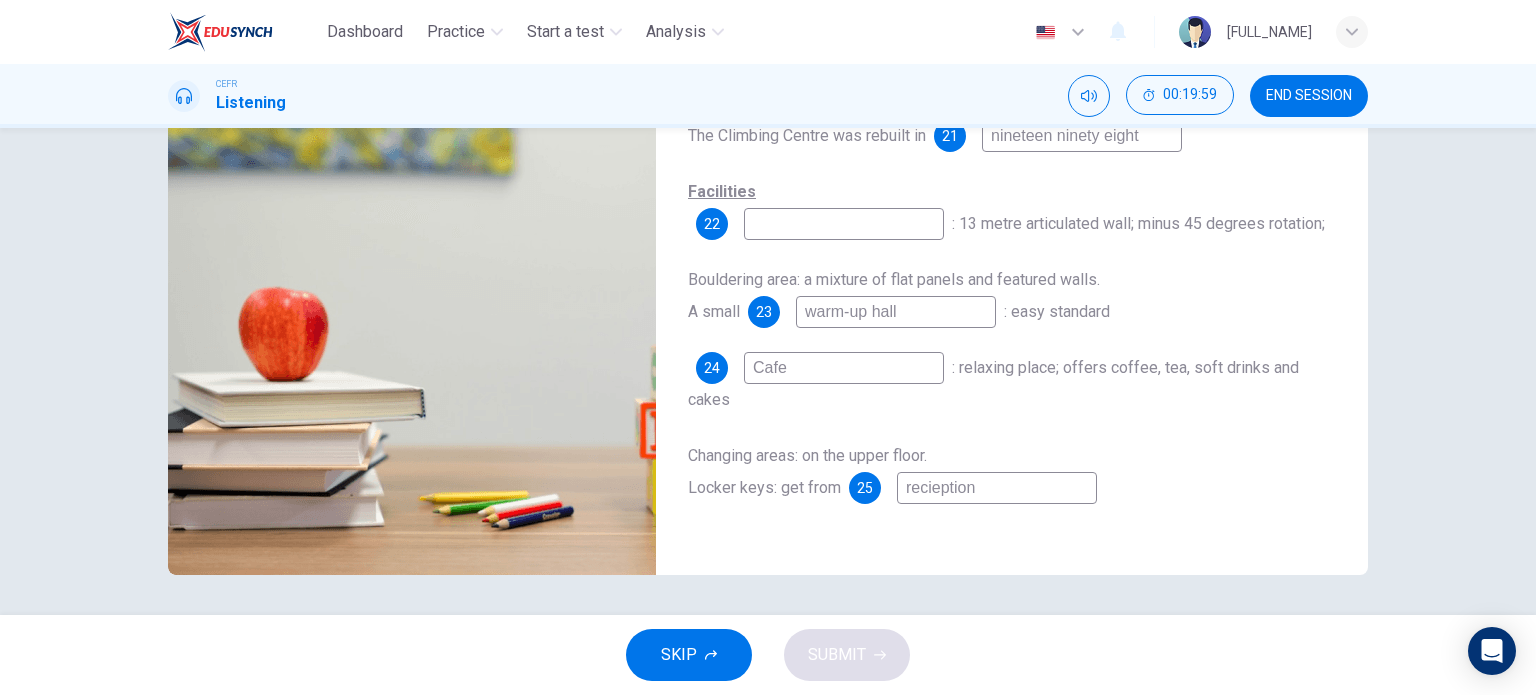 click on "recieption" at bounding box center (1082, 136) 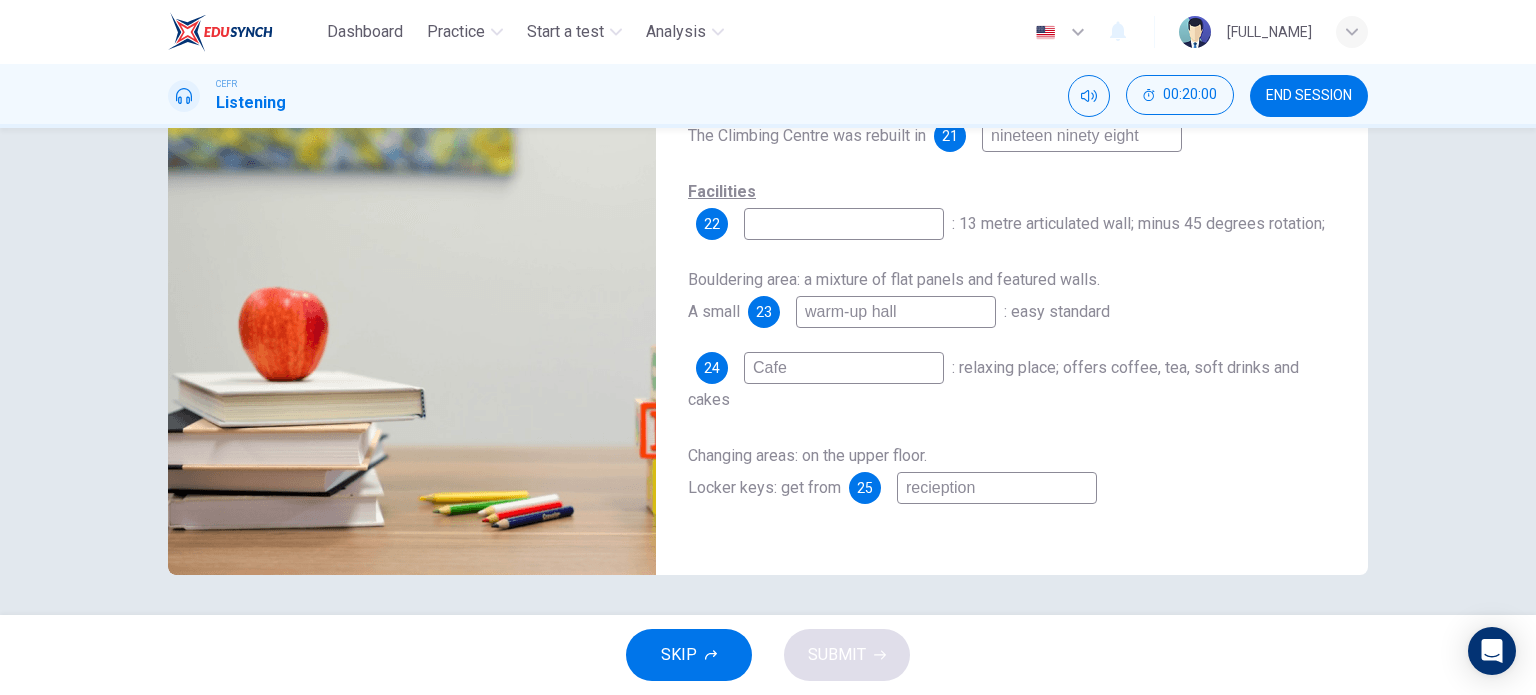 click on "recieption" at bounding box center (1082, 136) 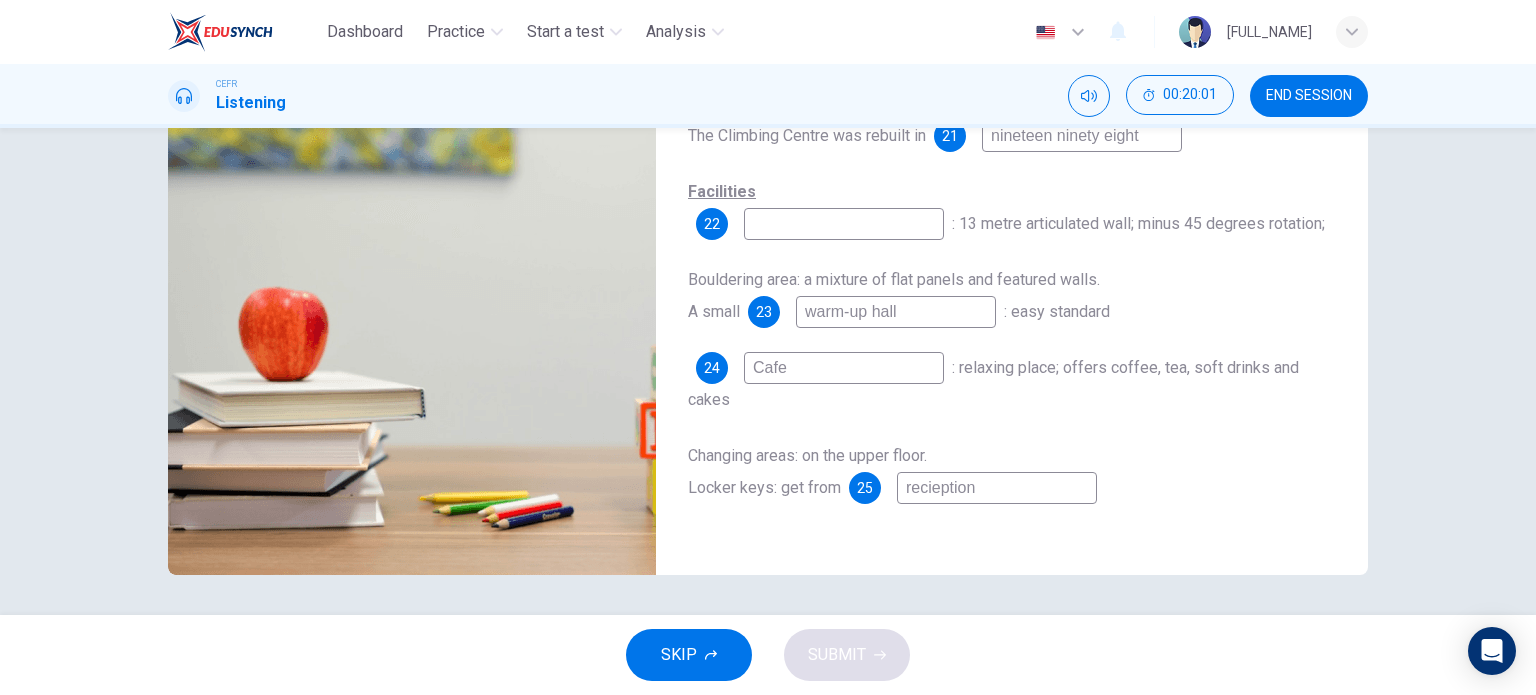 click on "recieption" at bounding box center [1082, 136] 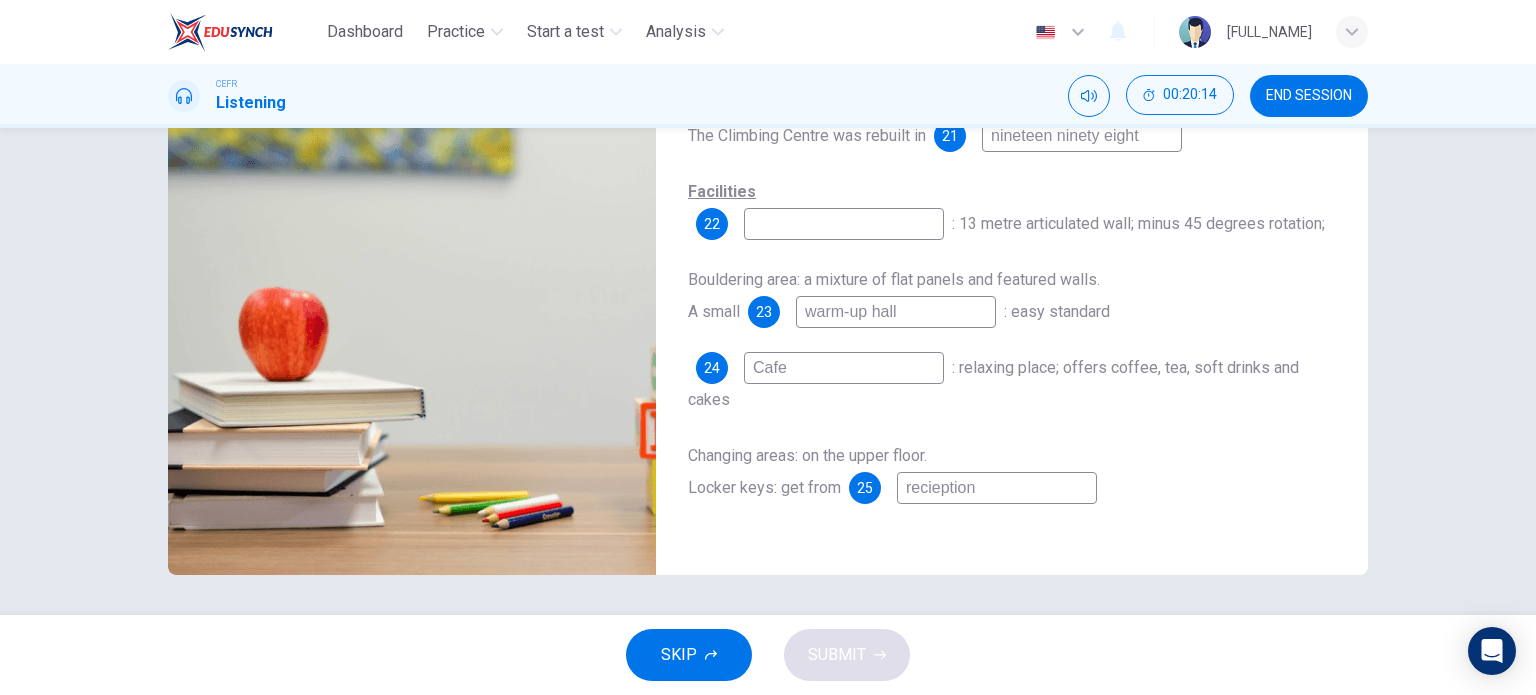 click on "recieption" at bounding box center [1082, 136] 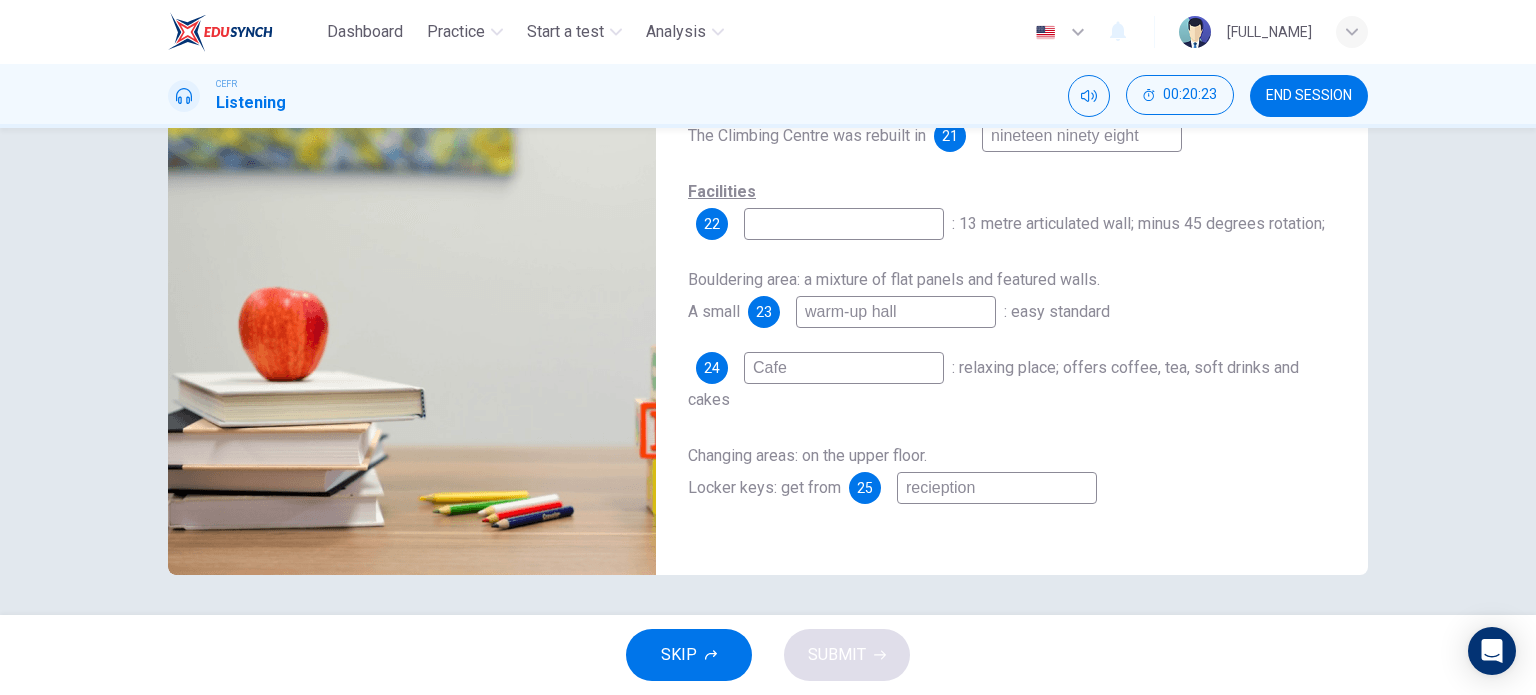 click on "recieption" at bounding box center [1082, 136] 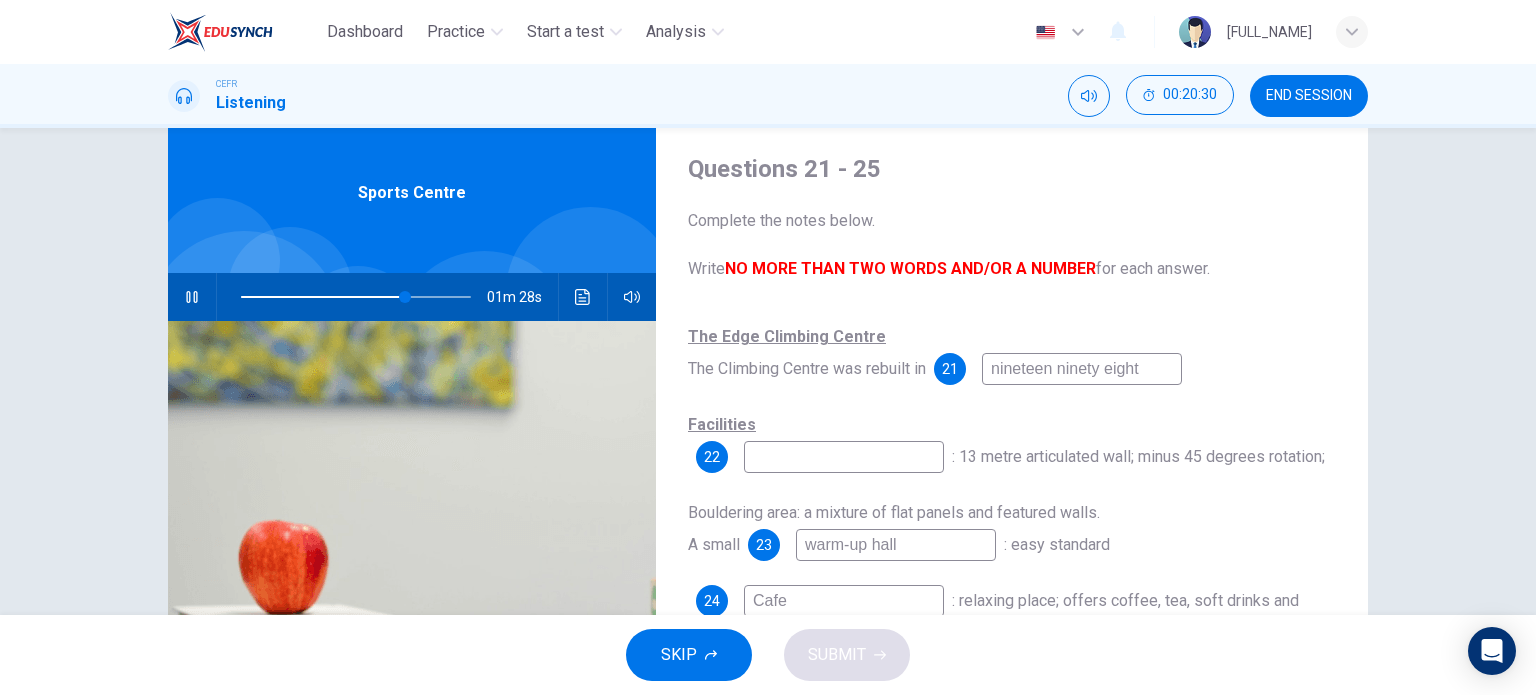 scroll, scrollTop: 100, scrollLeft: 0, axis: vertical 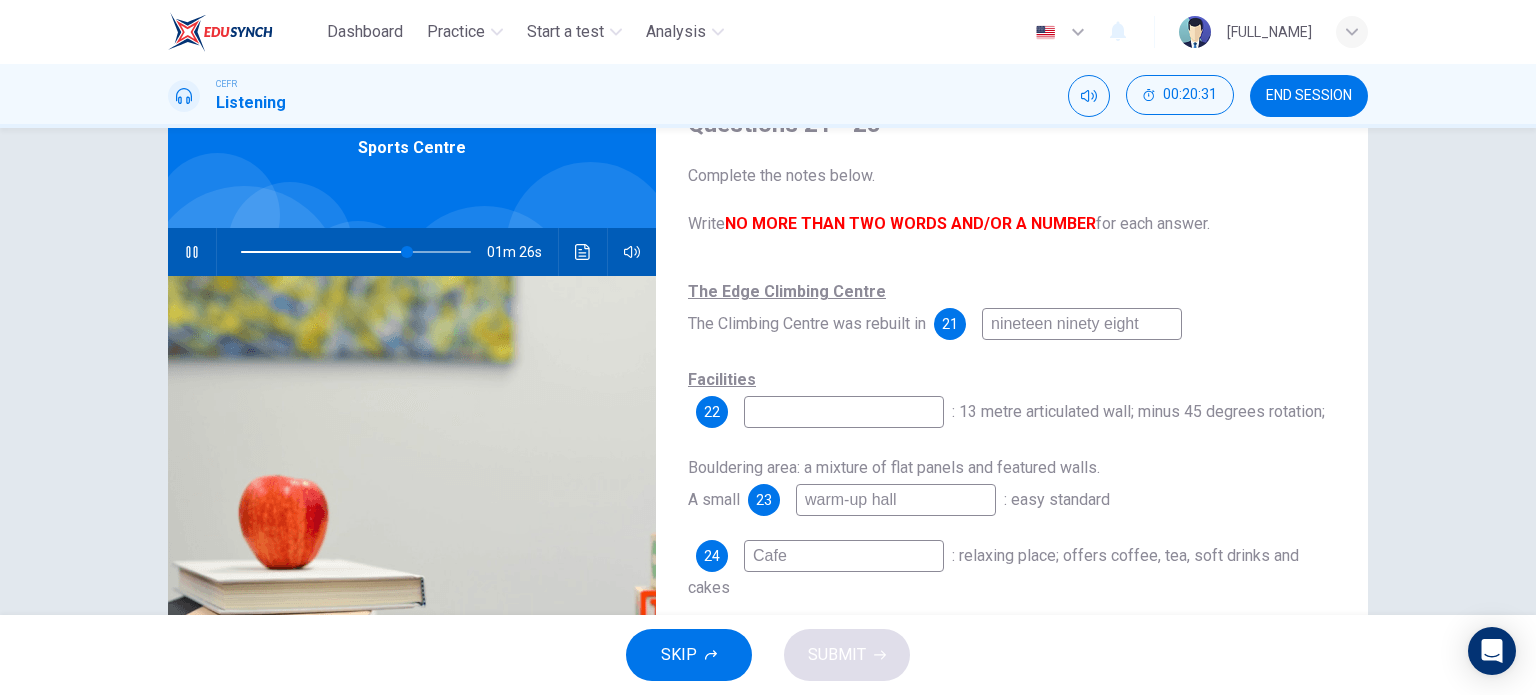 type on "reception" 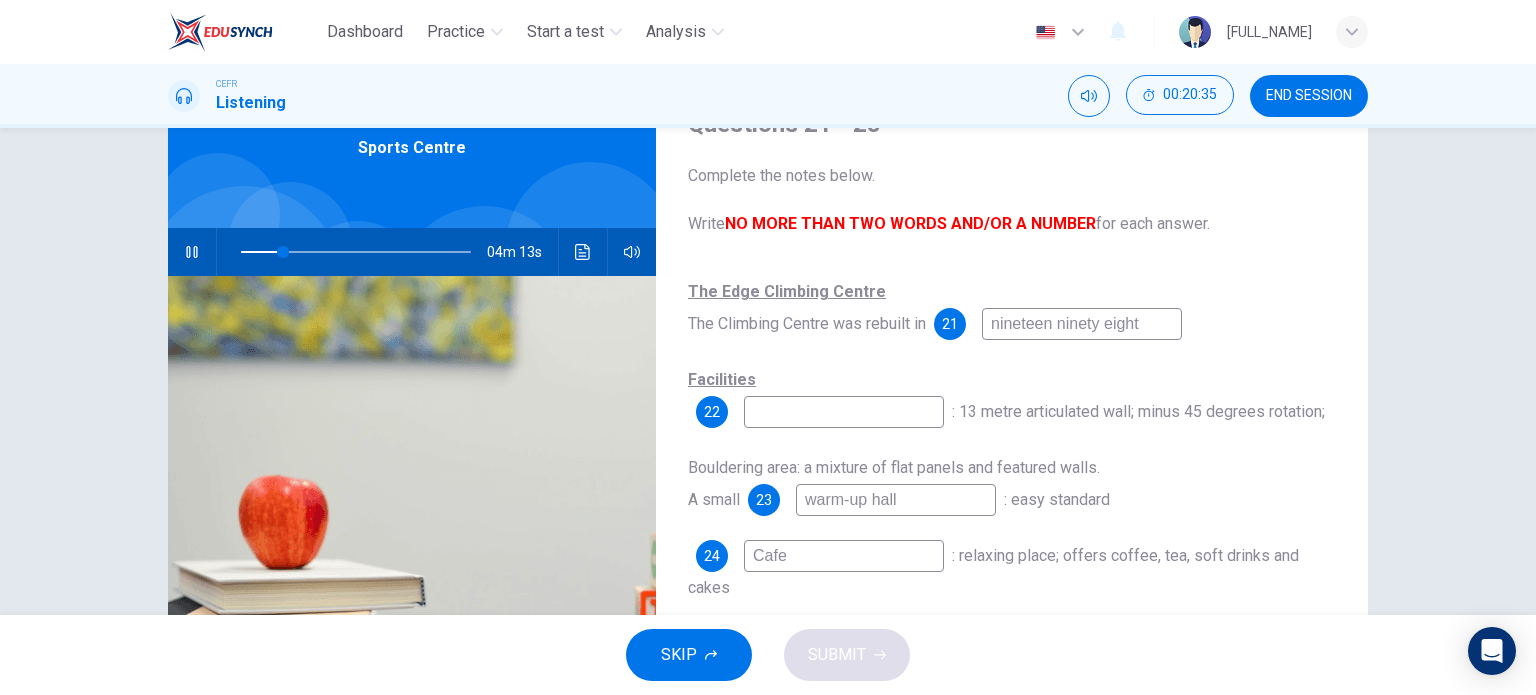 click at bounding box center [1082, 324] 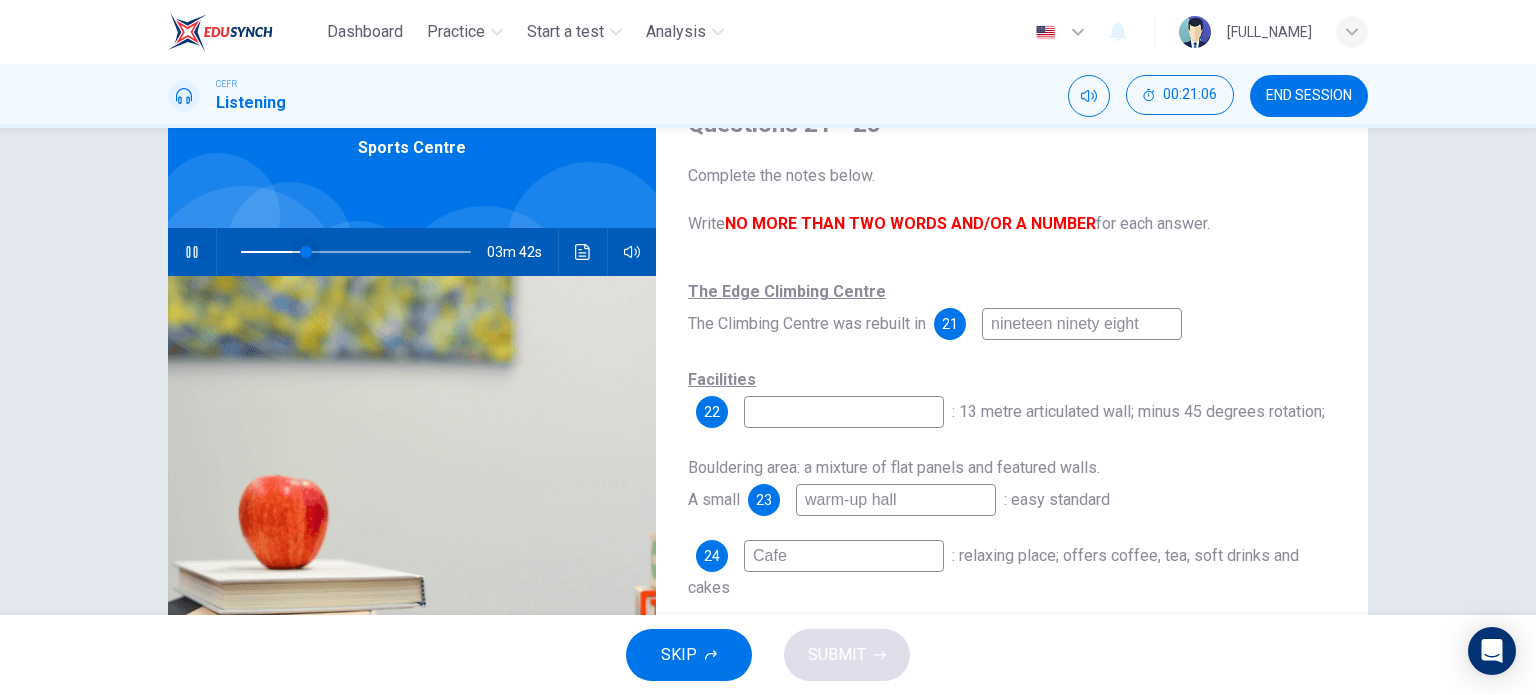 click at bounding box center (306, 252) 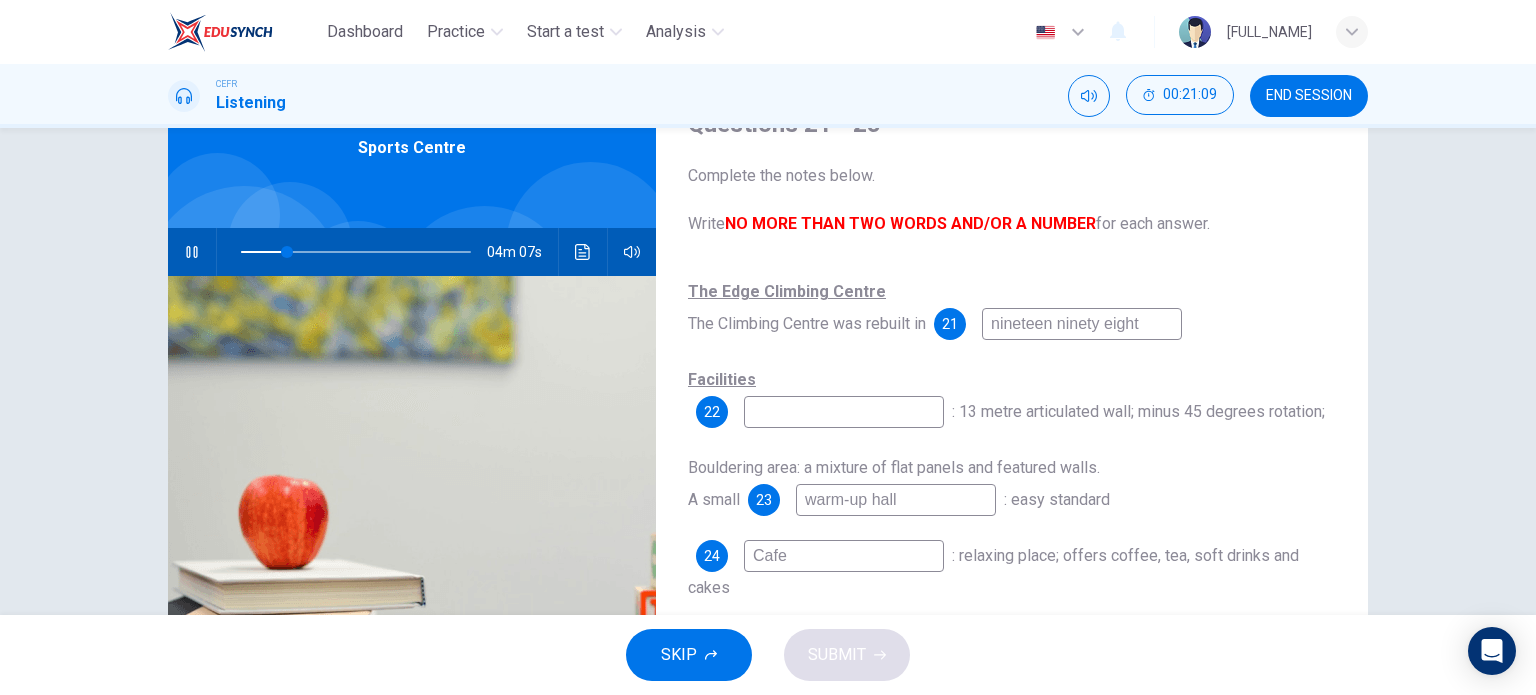 click at bounding box center [1082, 324] 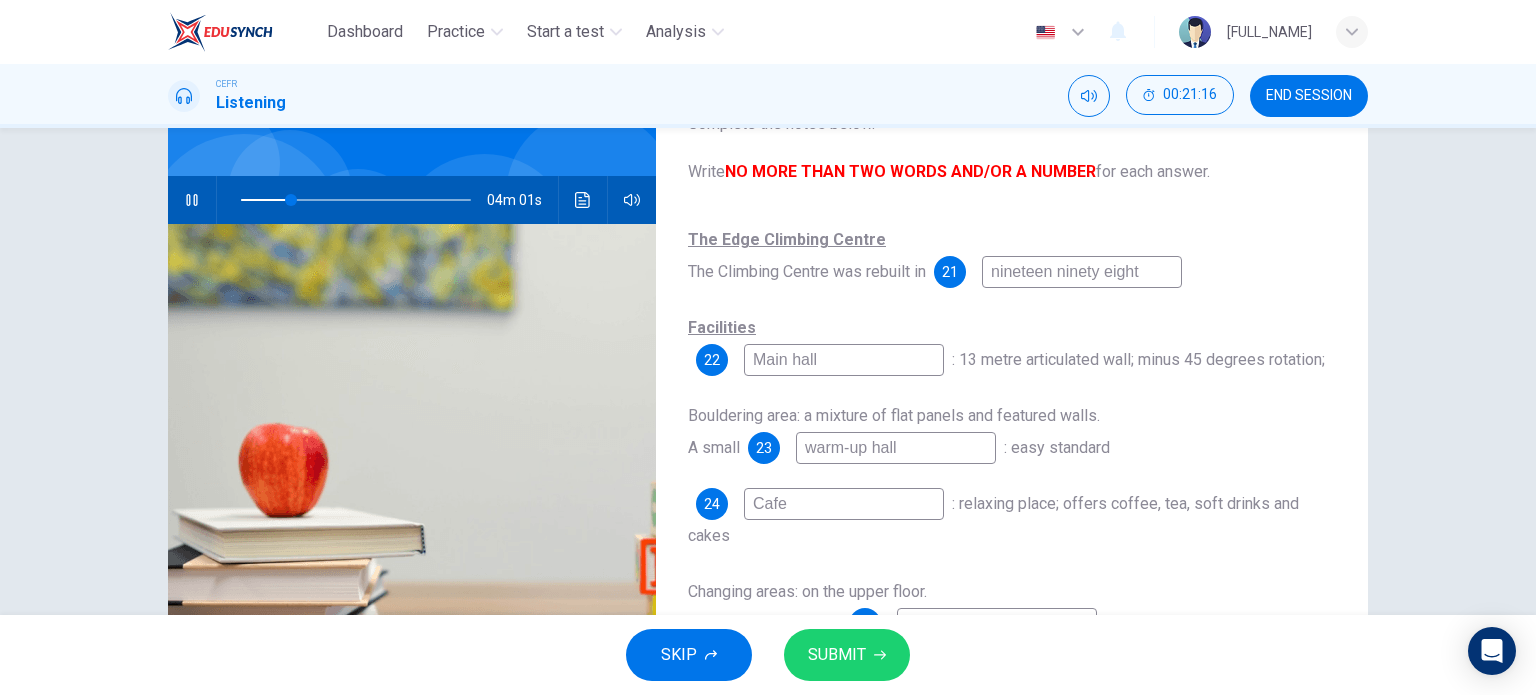 scroll, scrollTop: 200, scrollLeft: 0, axis: vertical 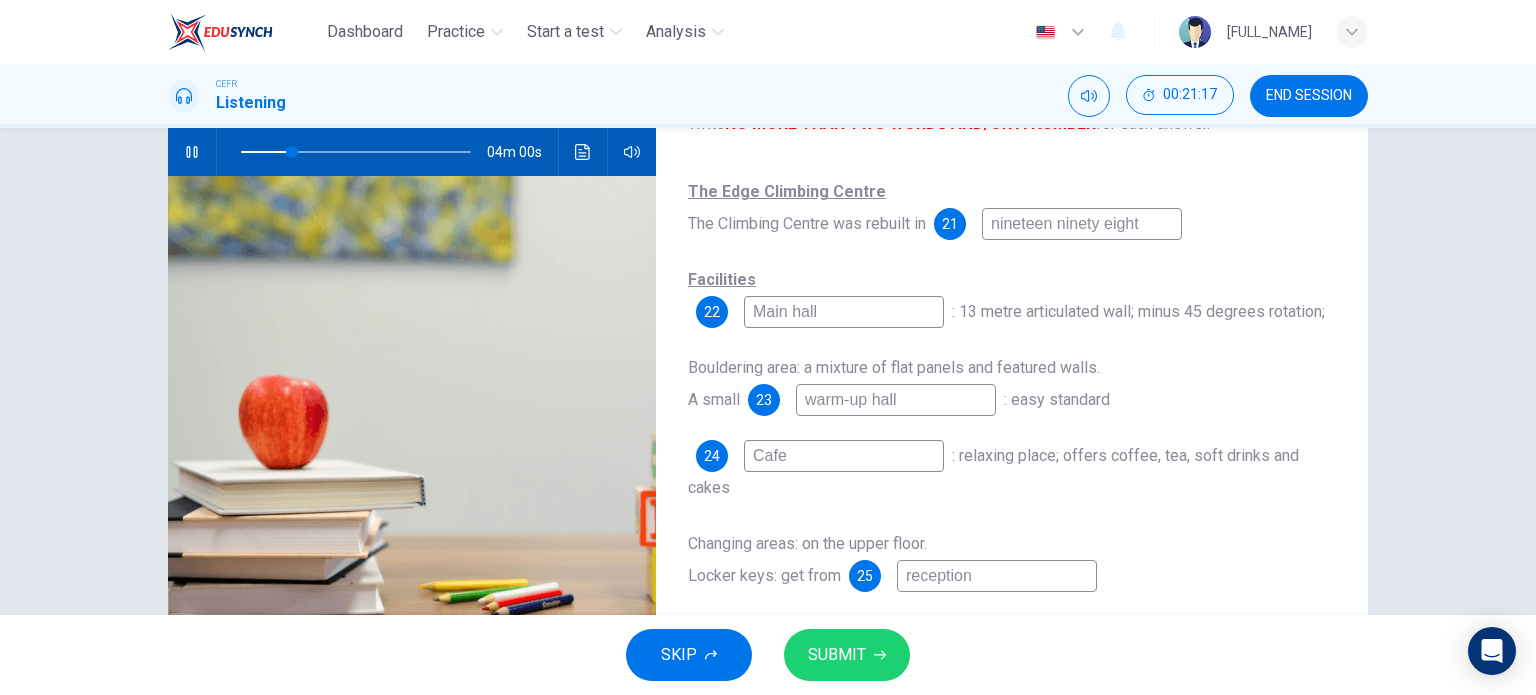 type on "Main hall" 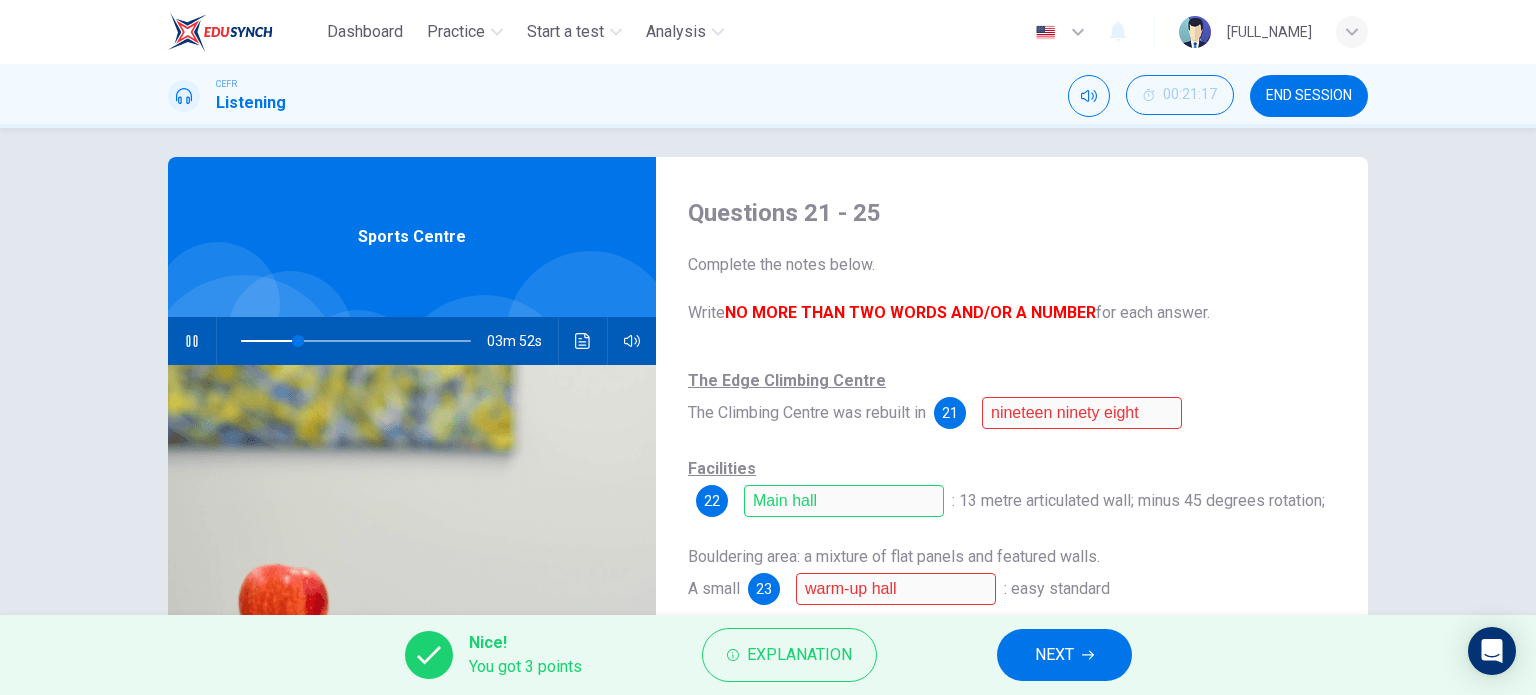 scroll, scrollTop: 0, scrollLeft: 0, axis: both 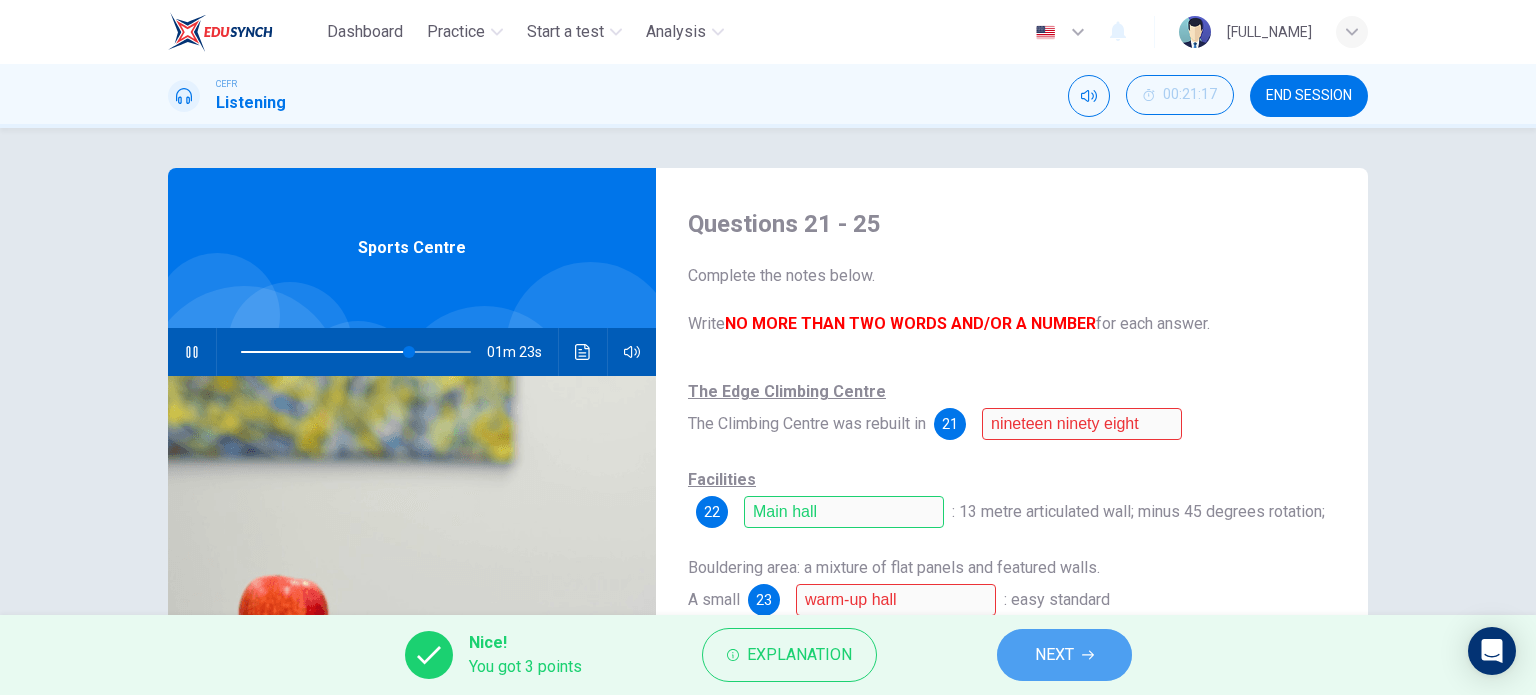 click on "NEXT" at bounding box center [1064, 655] 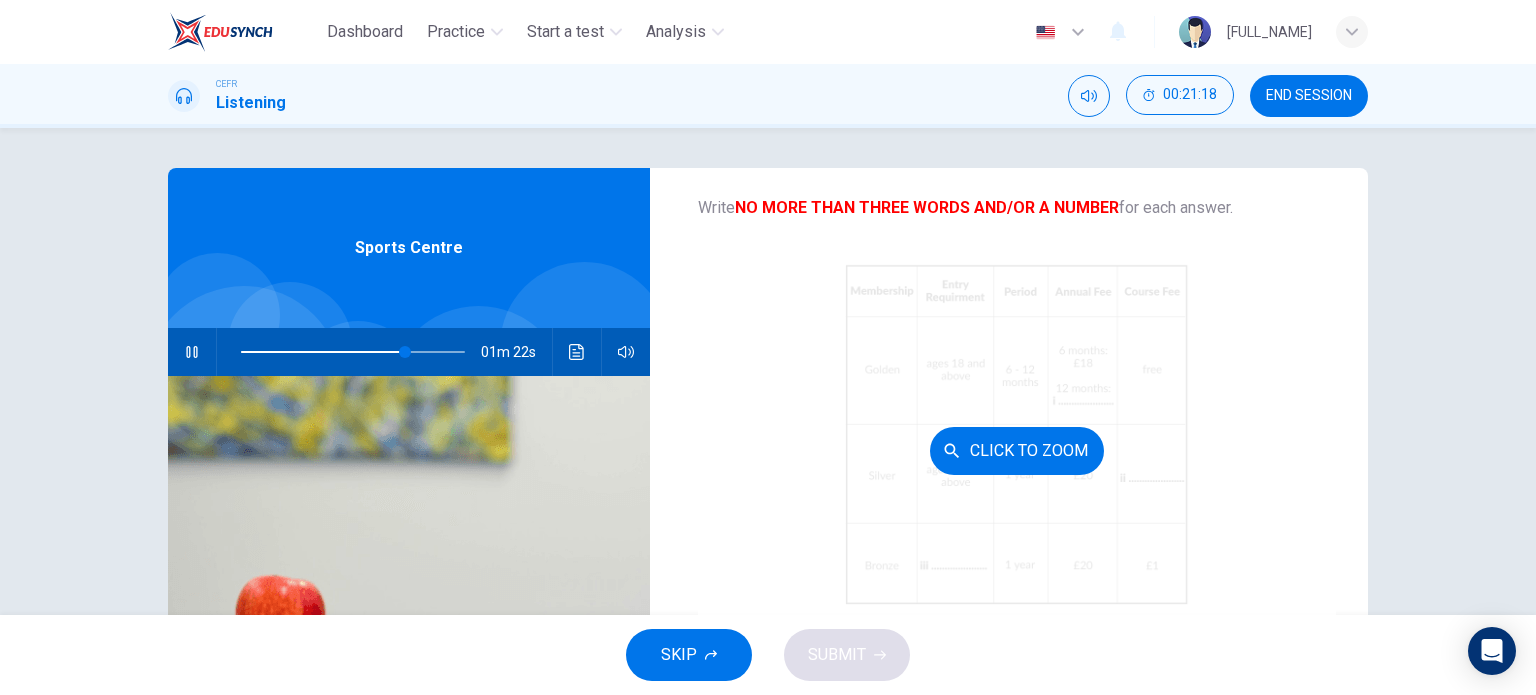scroll, scrollTop: 117, scrollLeft: 0, axis: vertical 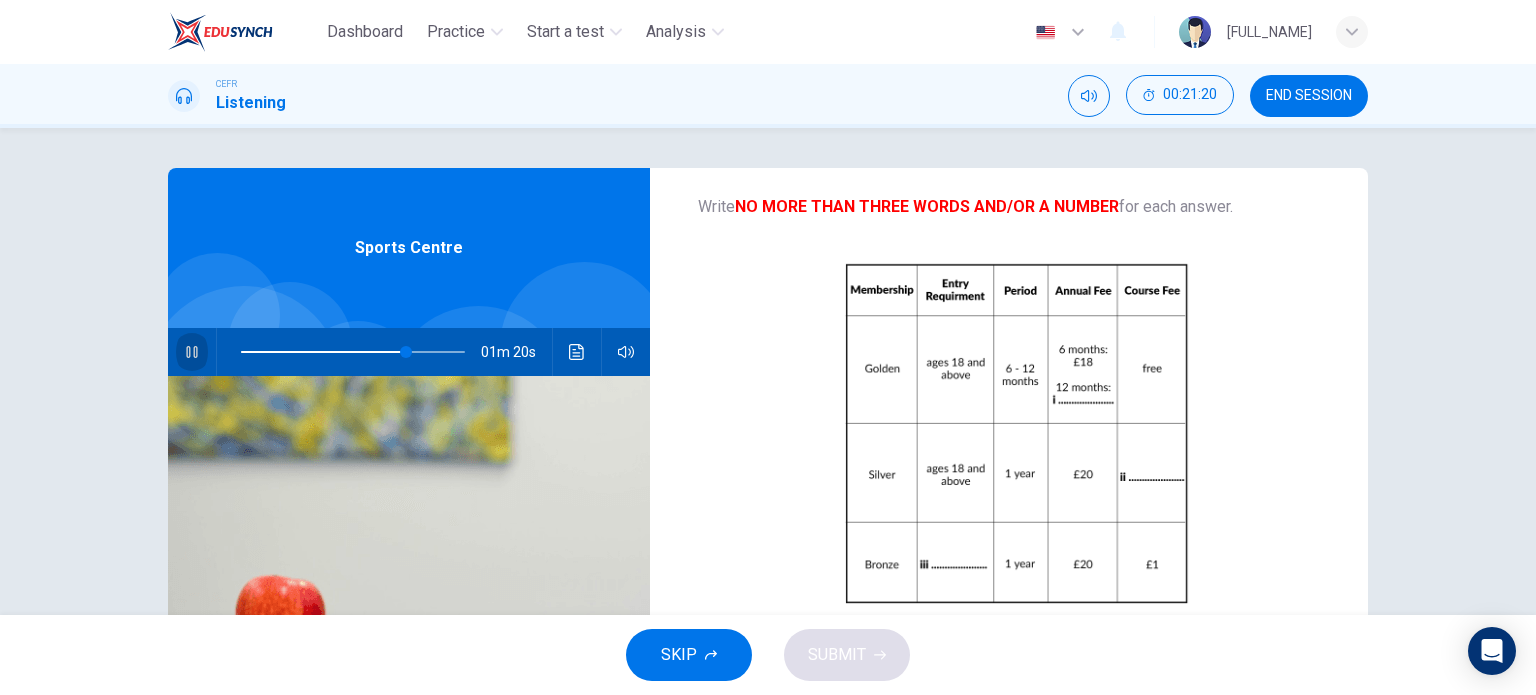 click at bounding box center [191, 352] 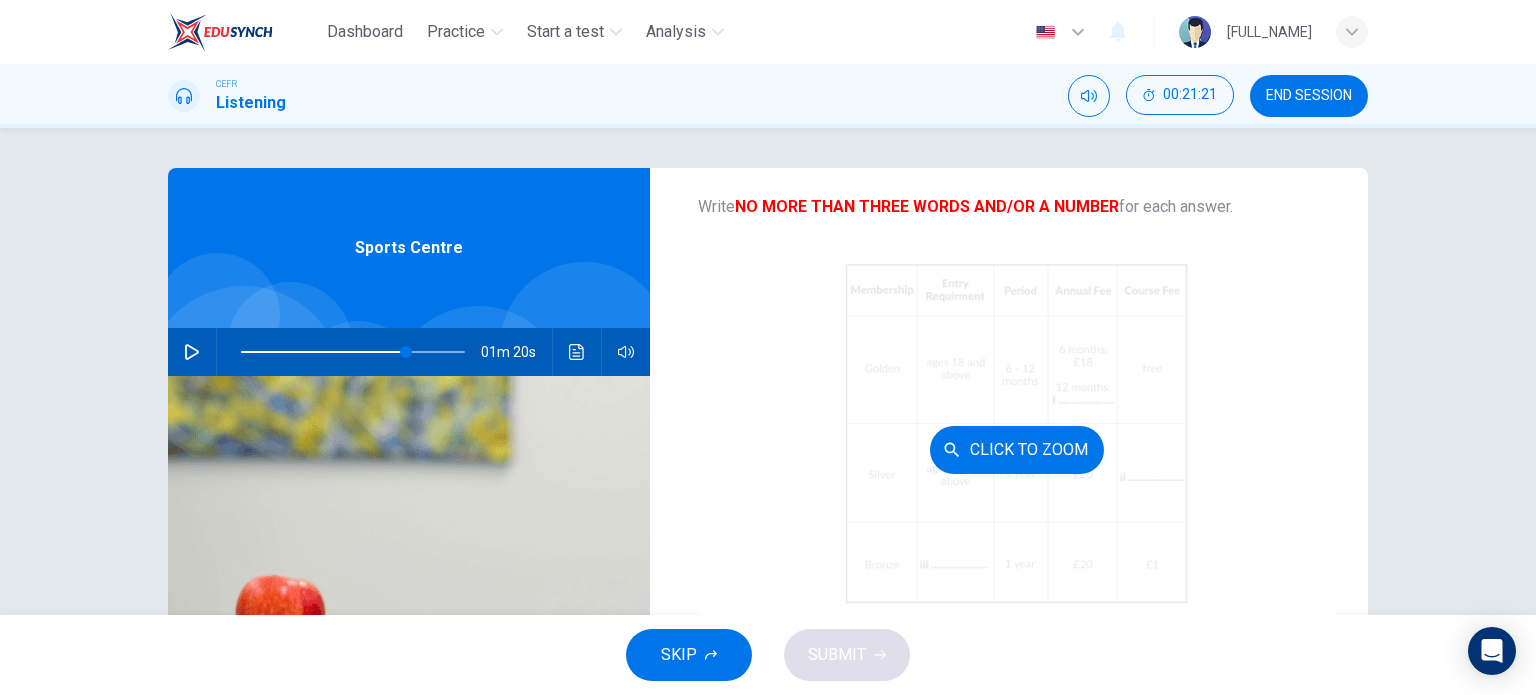 scroll, scrollTop: 200, scrollLeft: 0, axis: vertical 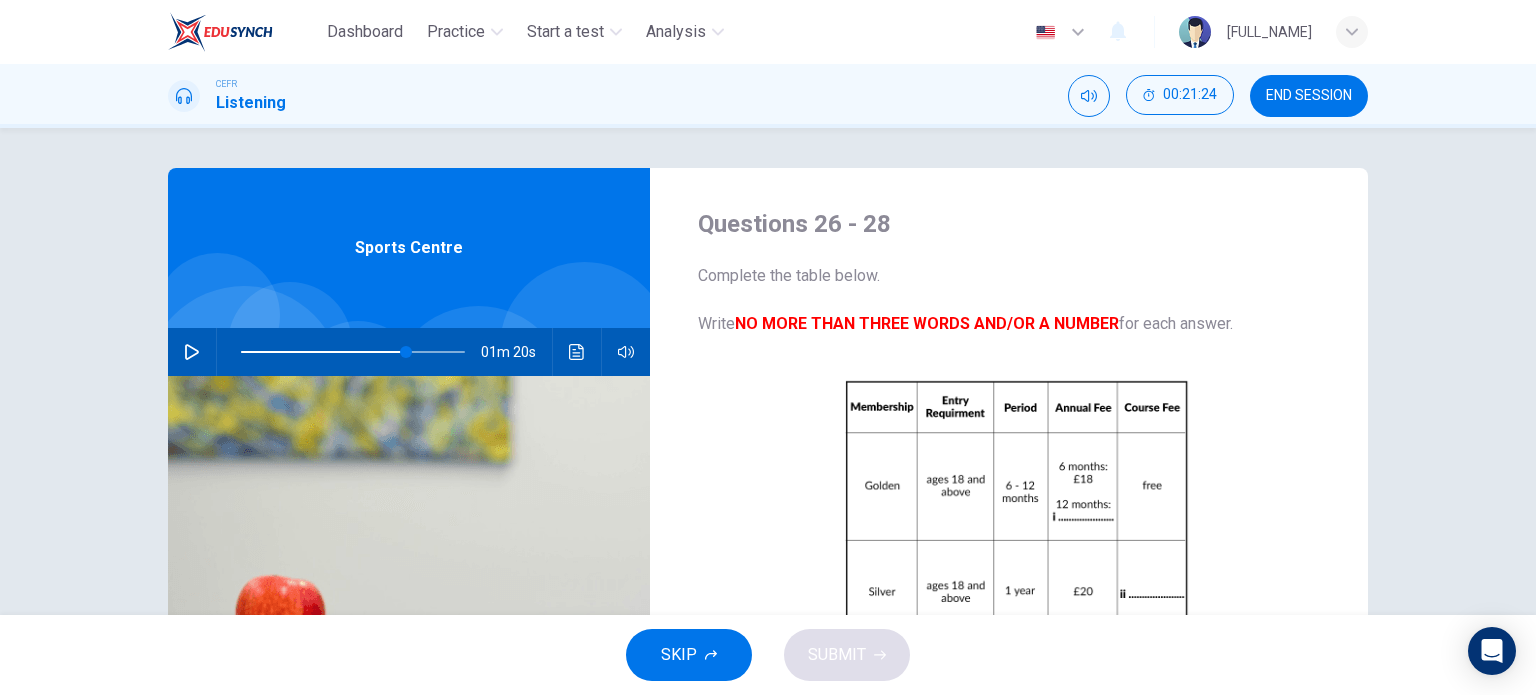 click at bounding box center (192, 352) 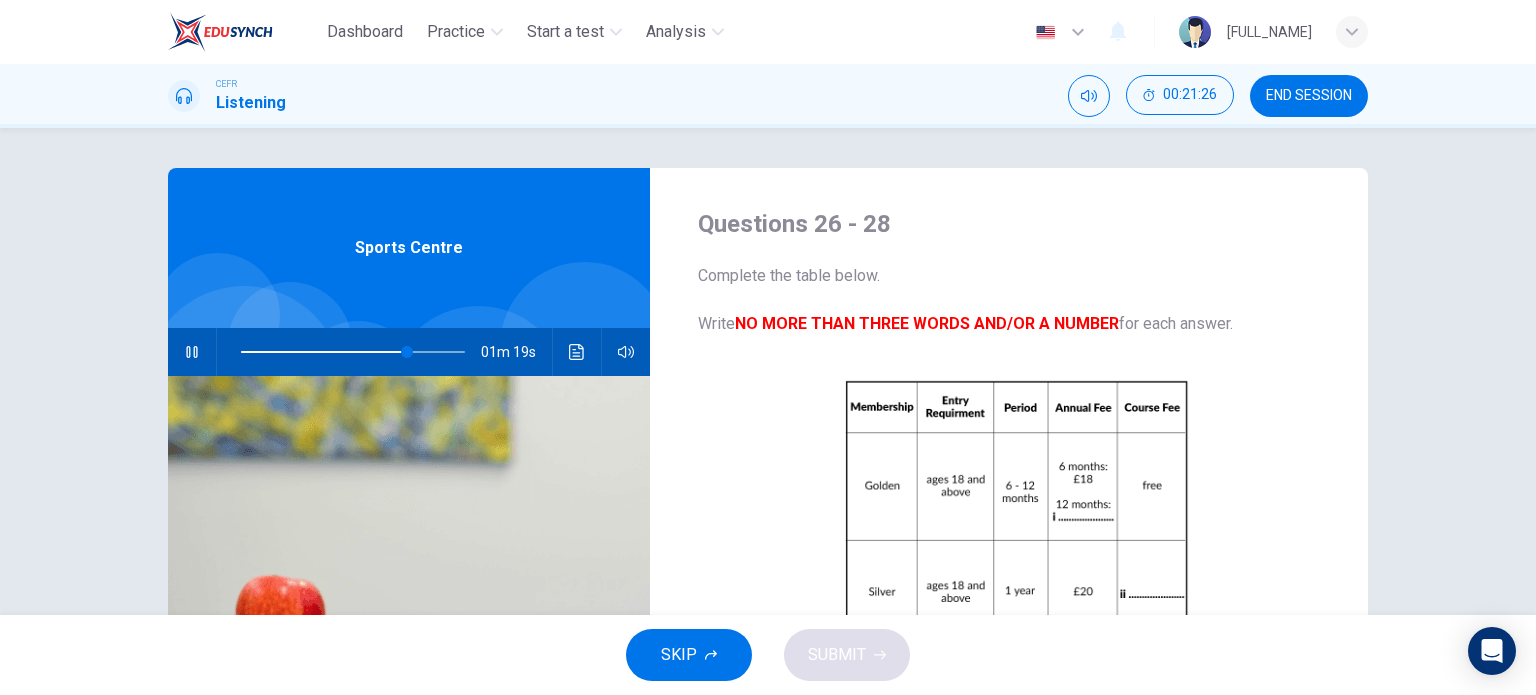 click at bounding box center (353, 352) 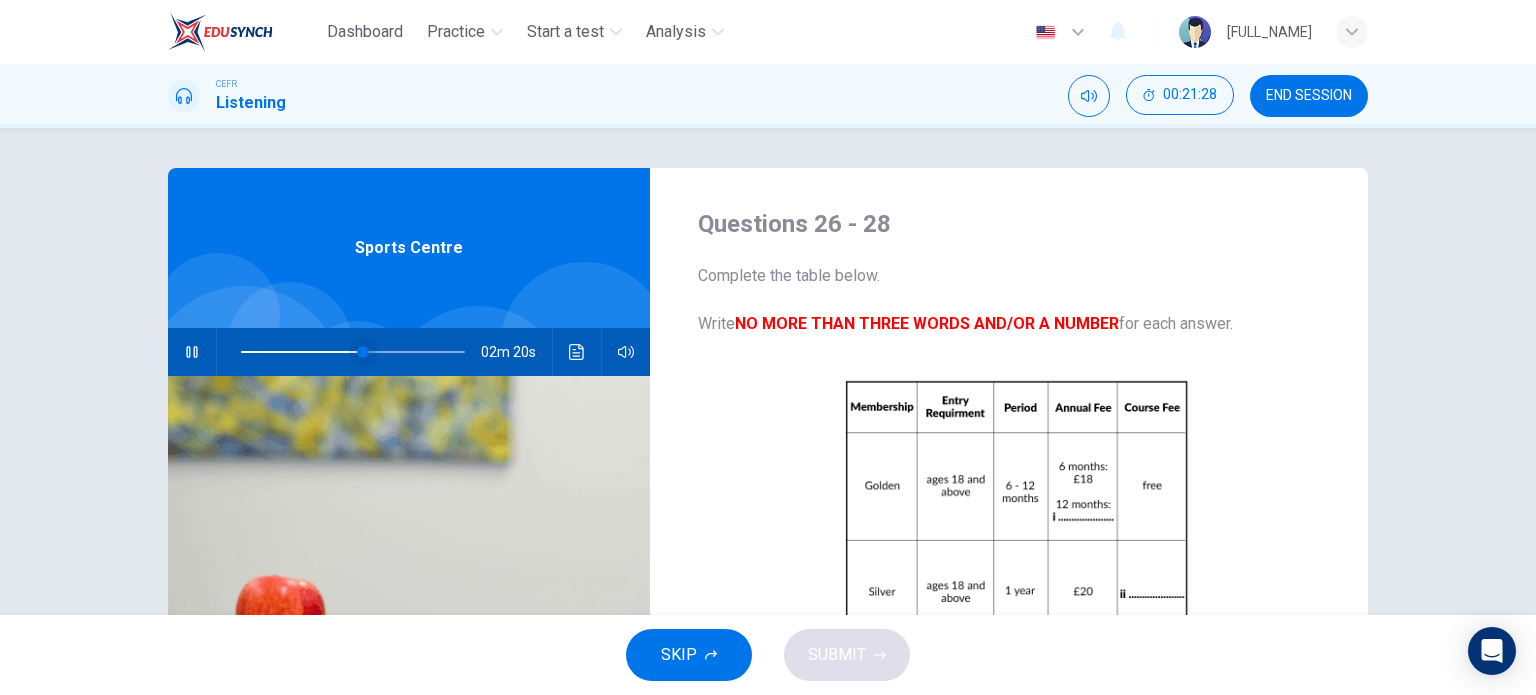 click at bounding box center (363, 352) 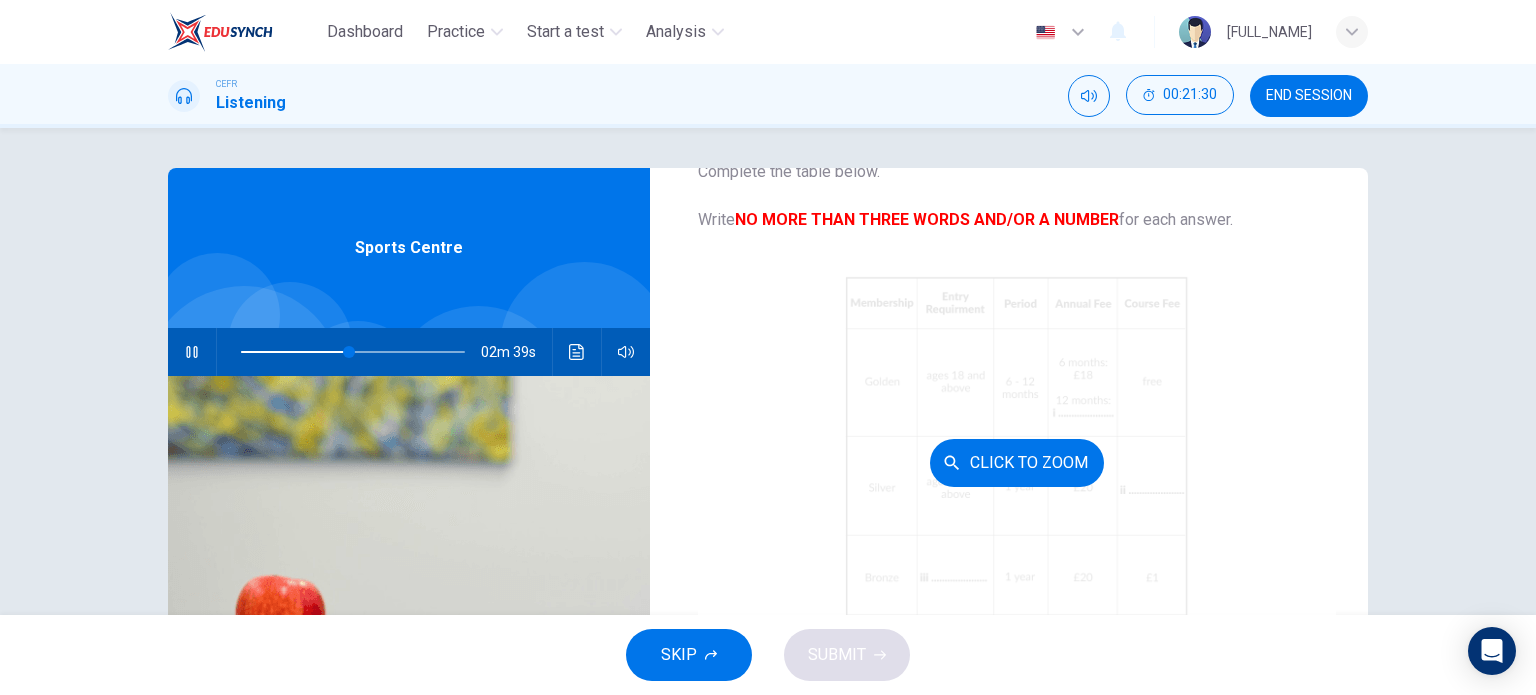 scroll, scrollTop: 117, scrollLeft: 0, axis: vertical 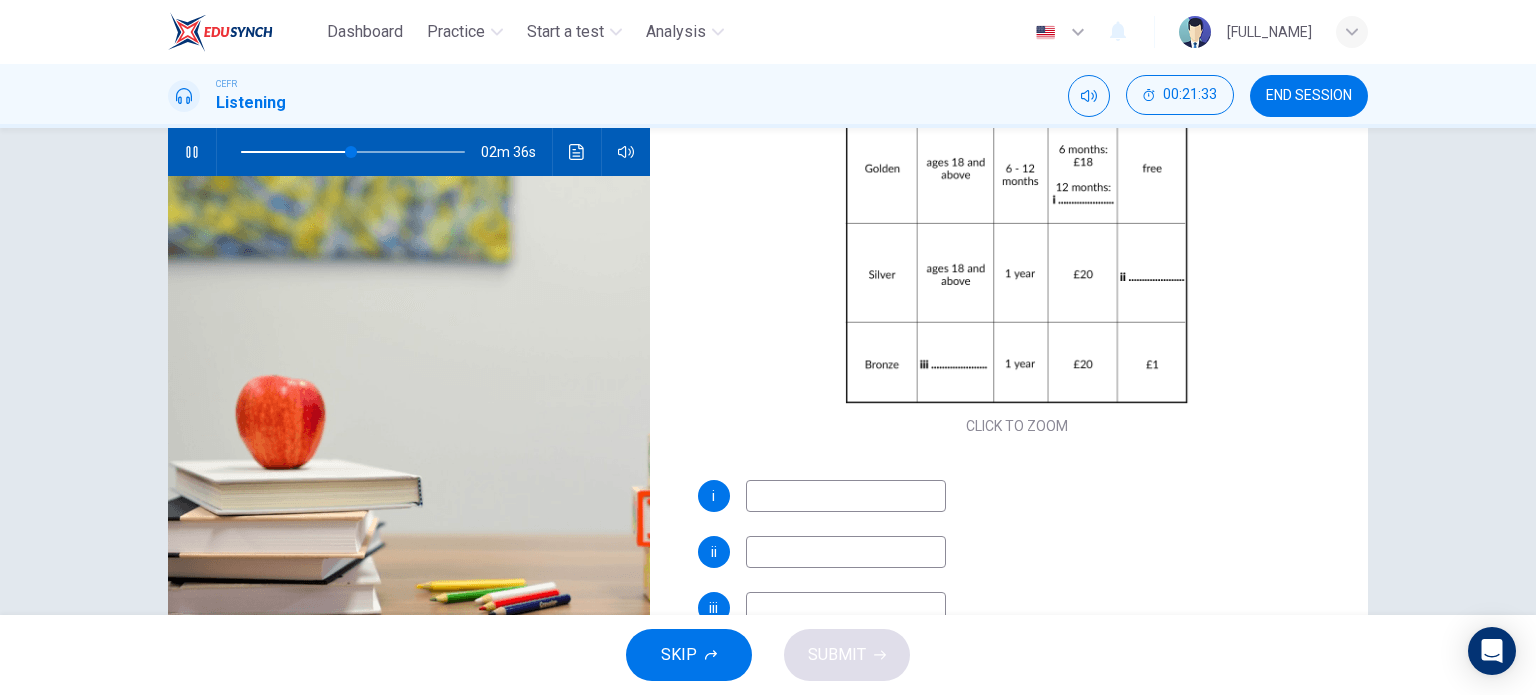 click at bounding box center (846, 496) 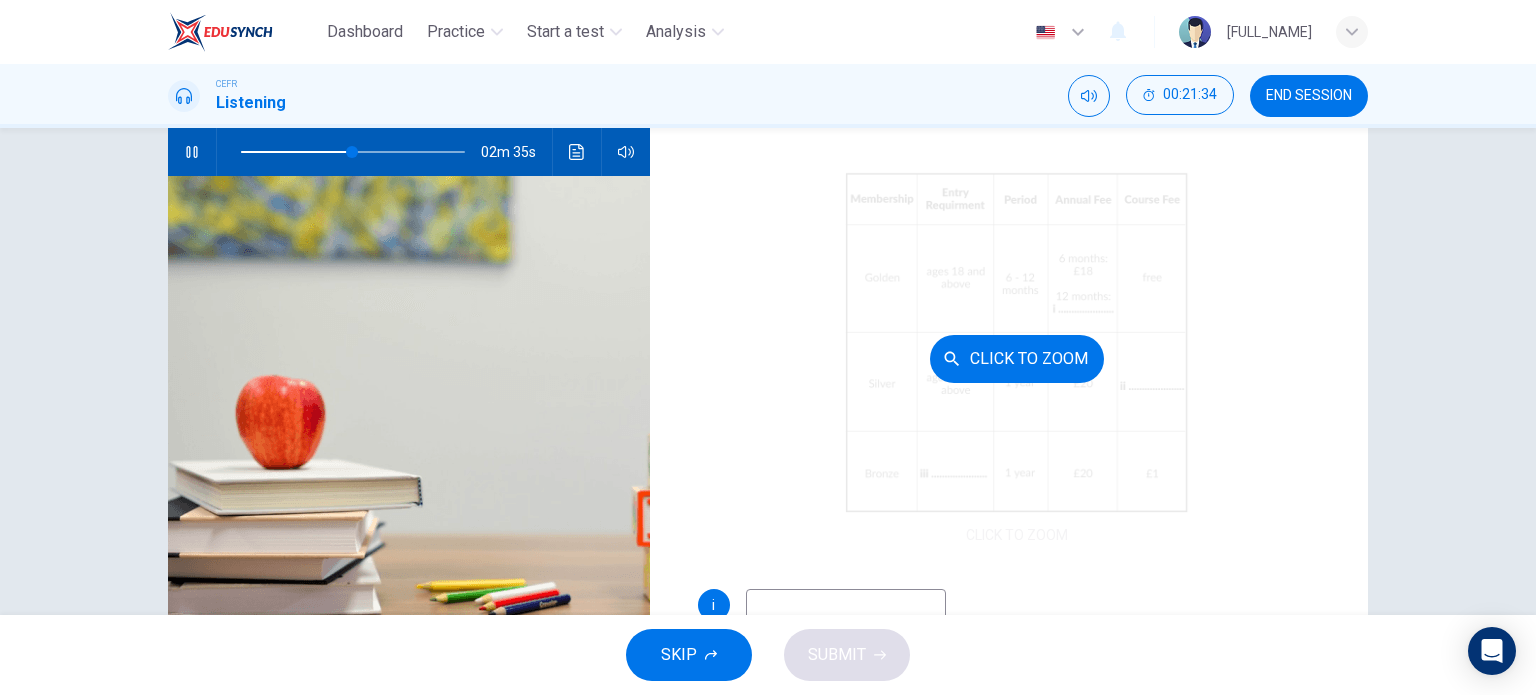 scroll, scrollTop: 0, scrollLeft: 0, axis: both 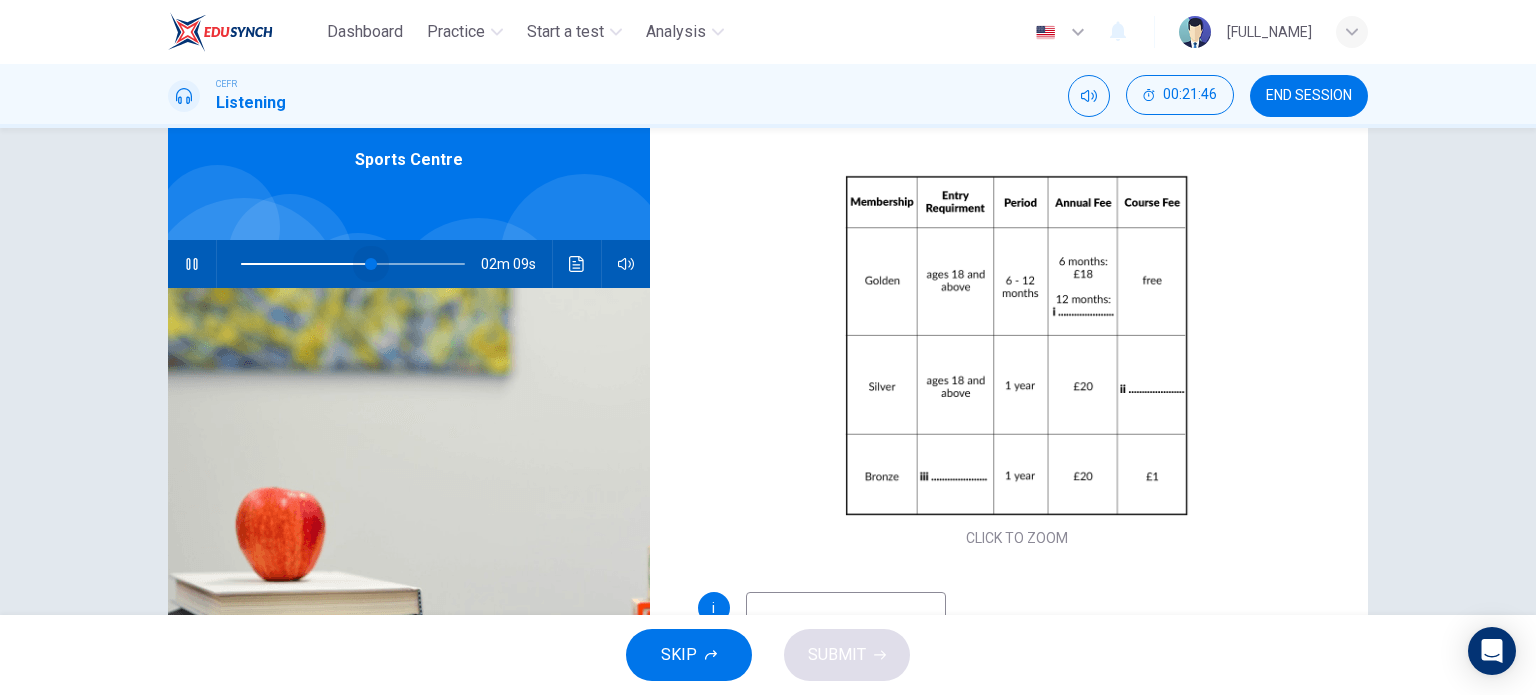 click at bounding box center (371, 264) 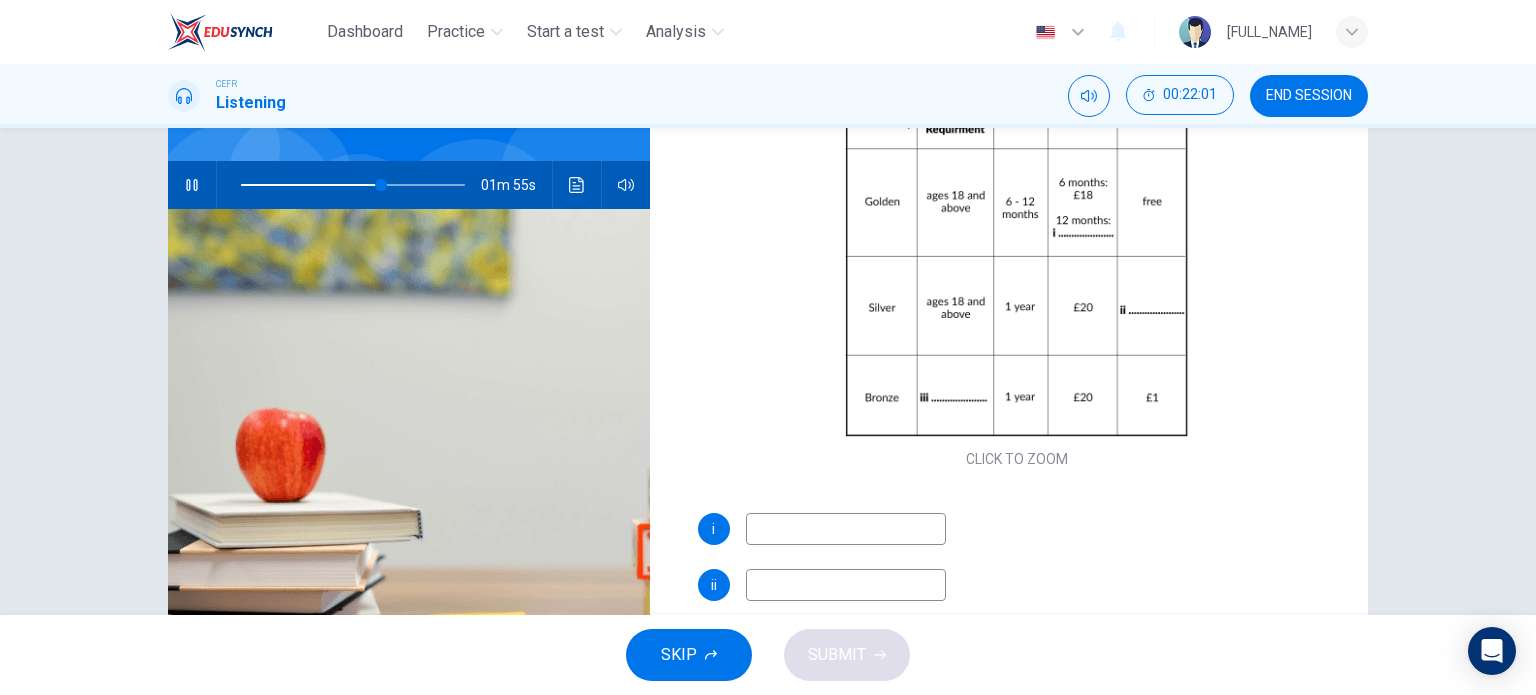 scroll, scrollTop: 188, scrollLeft: 0, axis: vertical 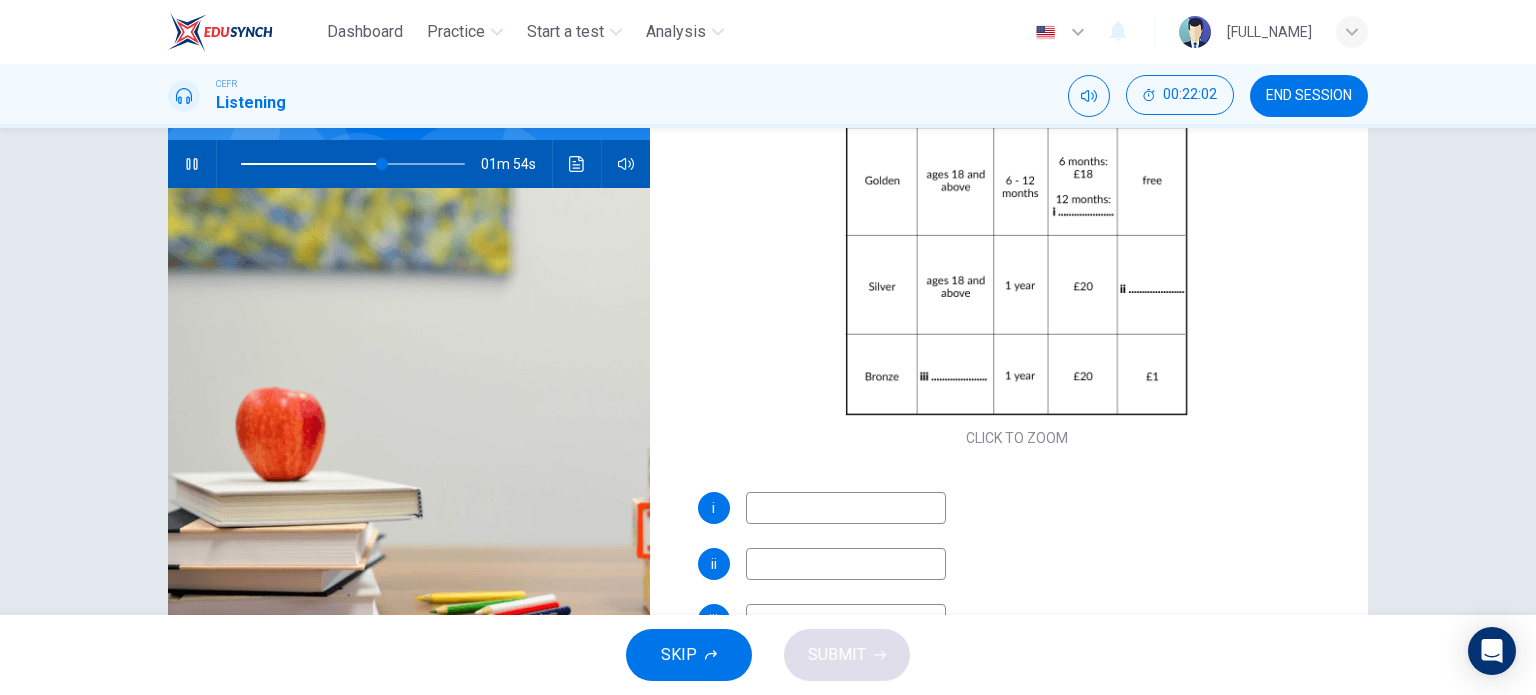 click at bounding box center [846, 508] 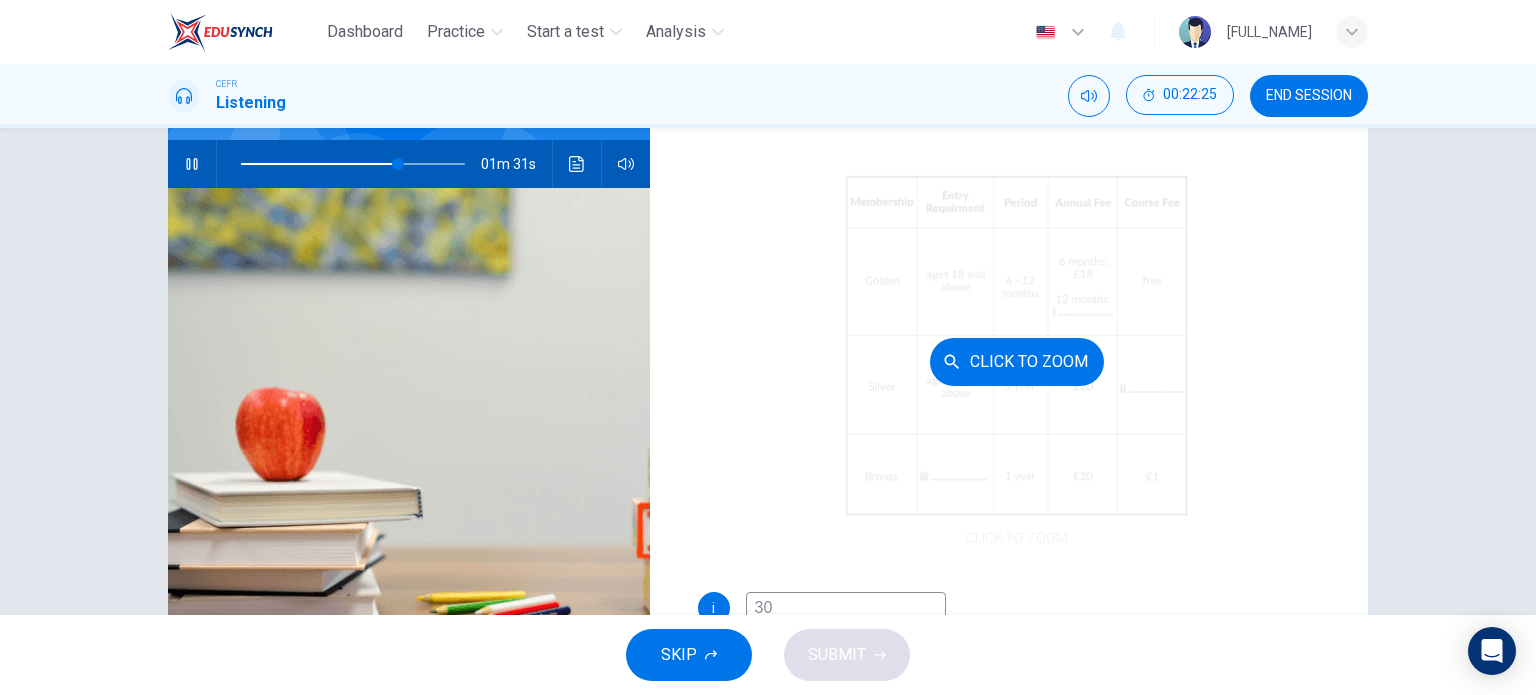 scroll, scrollTop: 117, scrollLeft: 0, axis: vertical 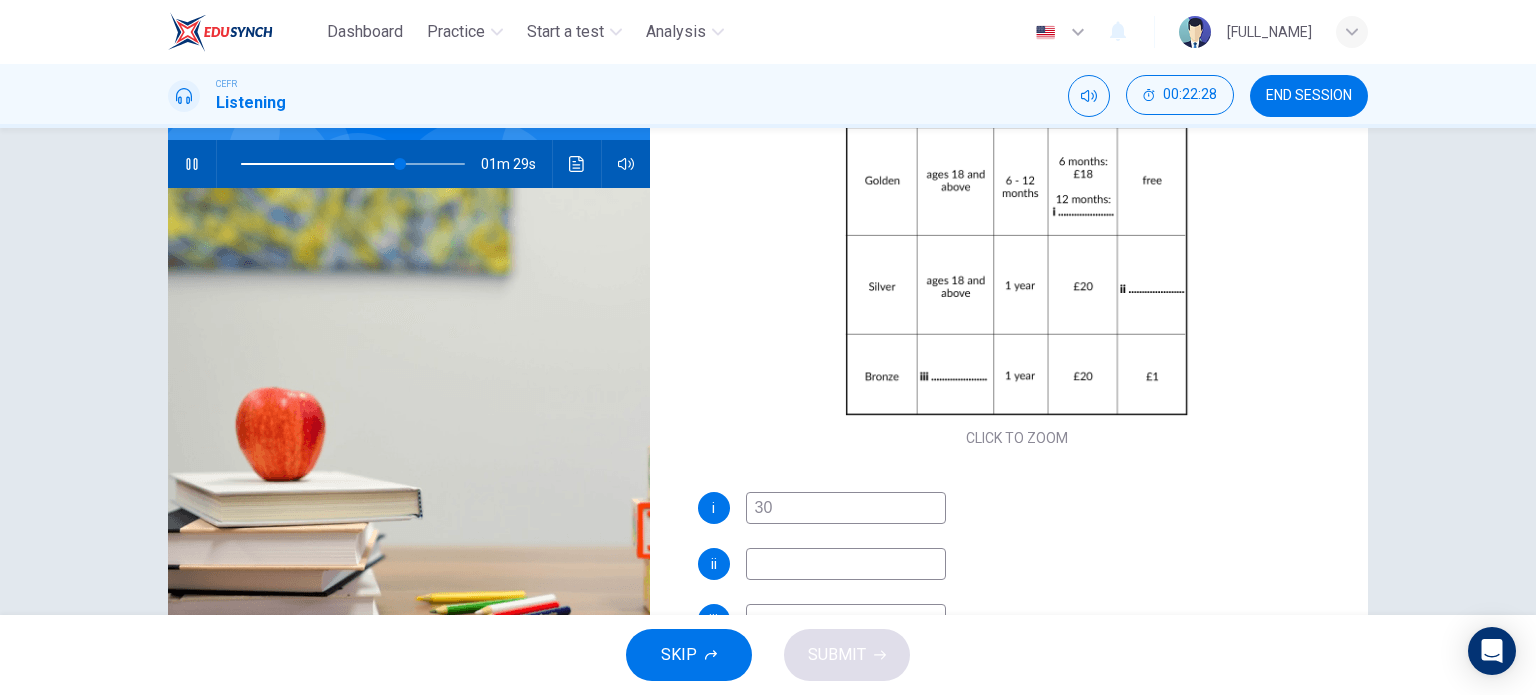 type on "30" 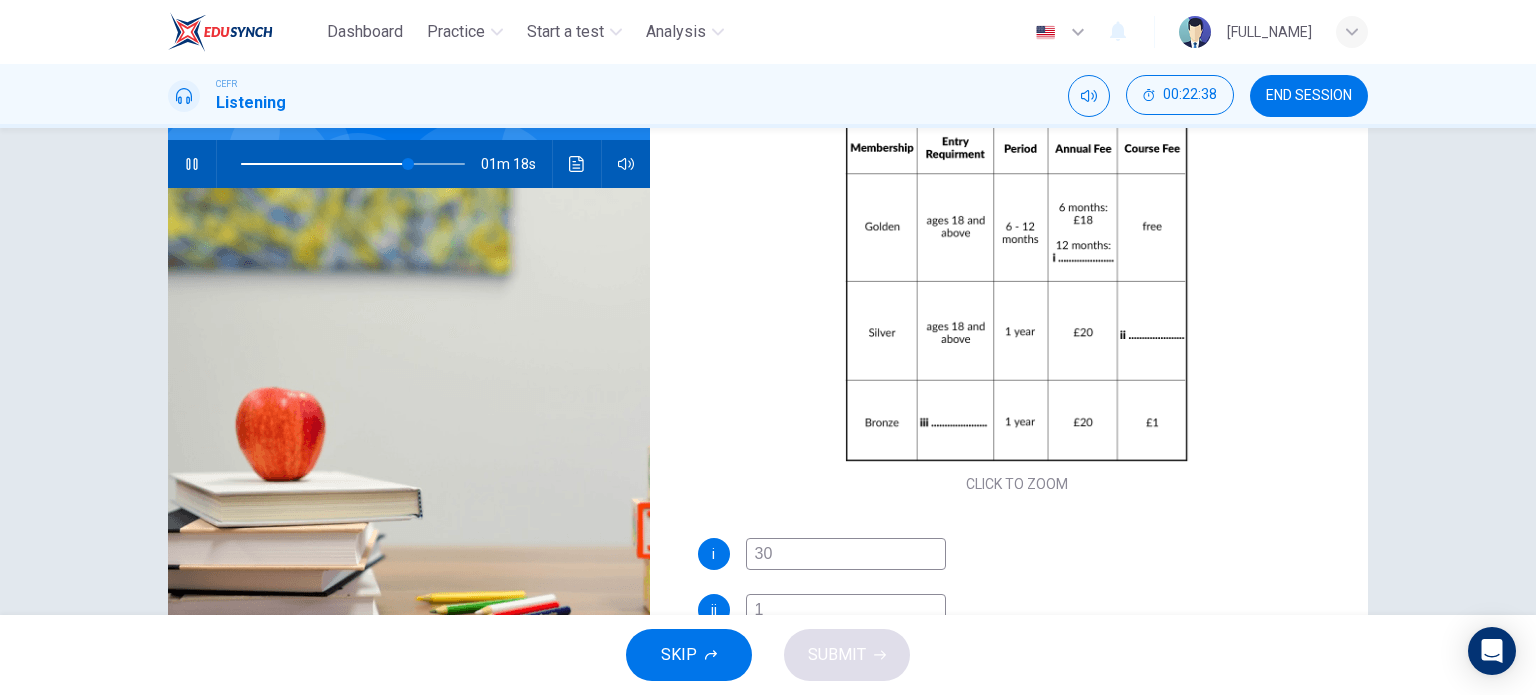 scroll, scrollTop: 117, scrollLeft: 0, axis: vertical 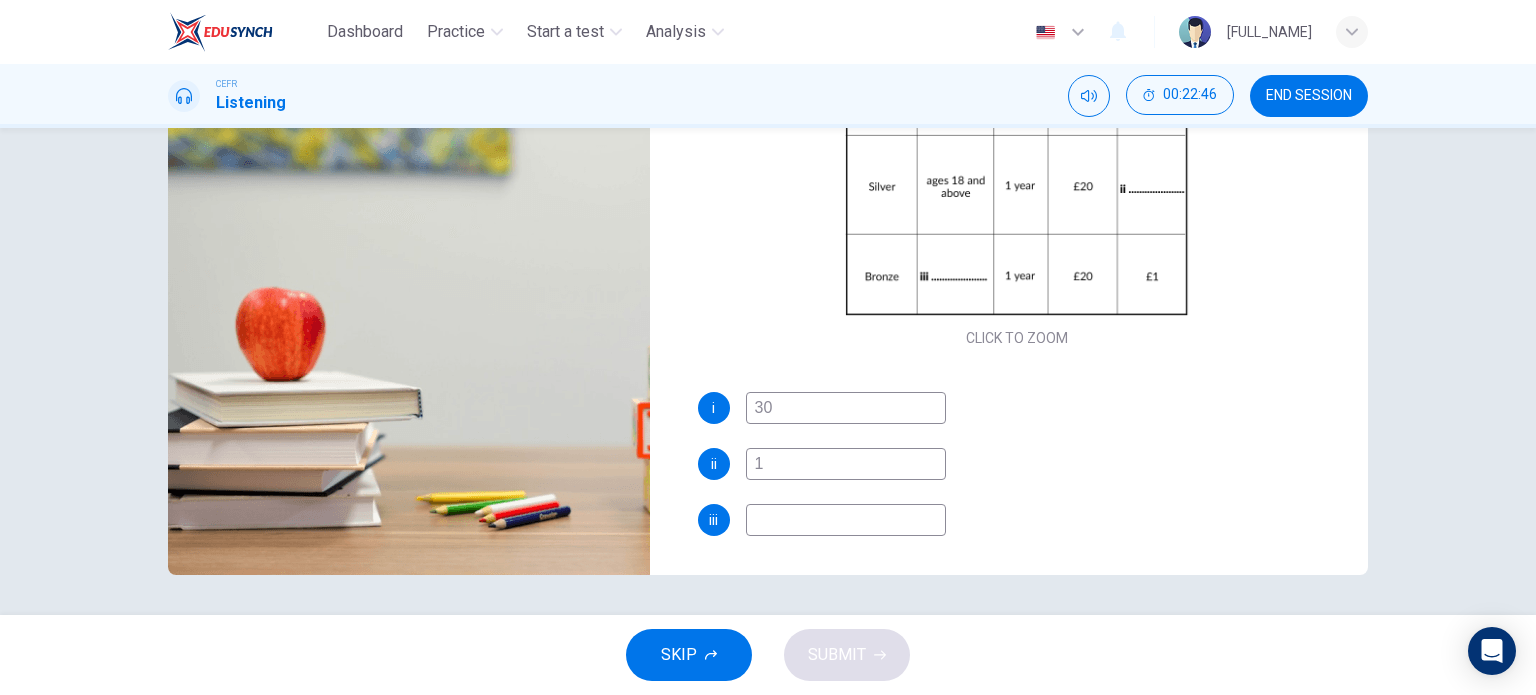 type on "1" 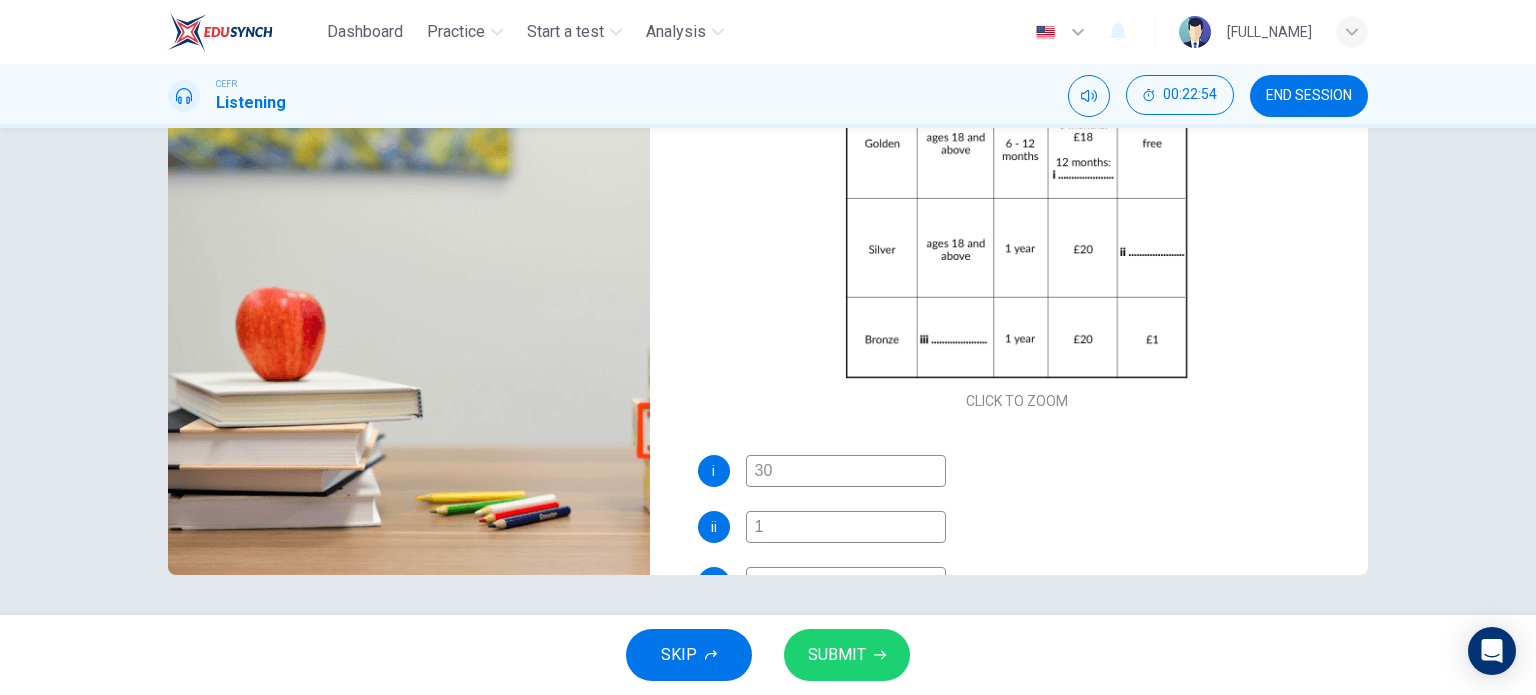 scroll, scrollTop: 0, scrollLeft: 0, axis: both 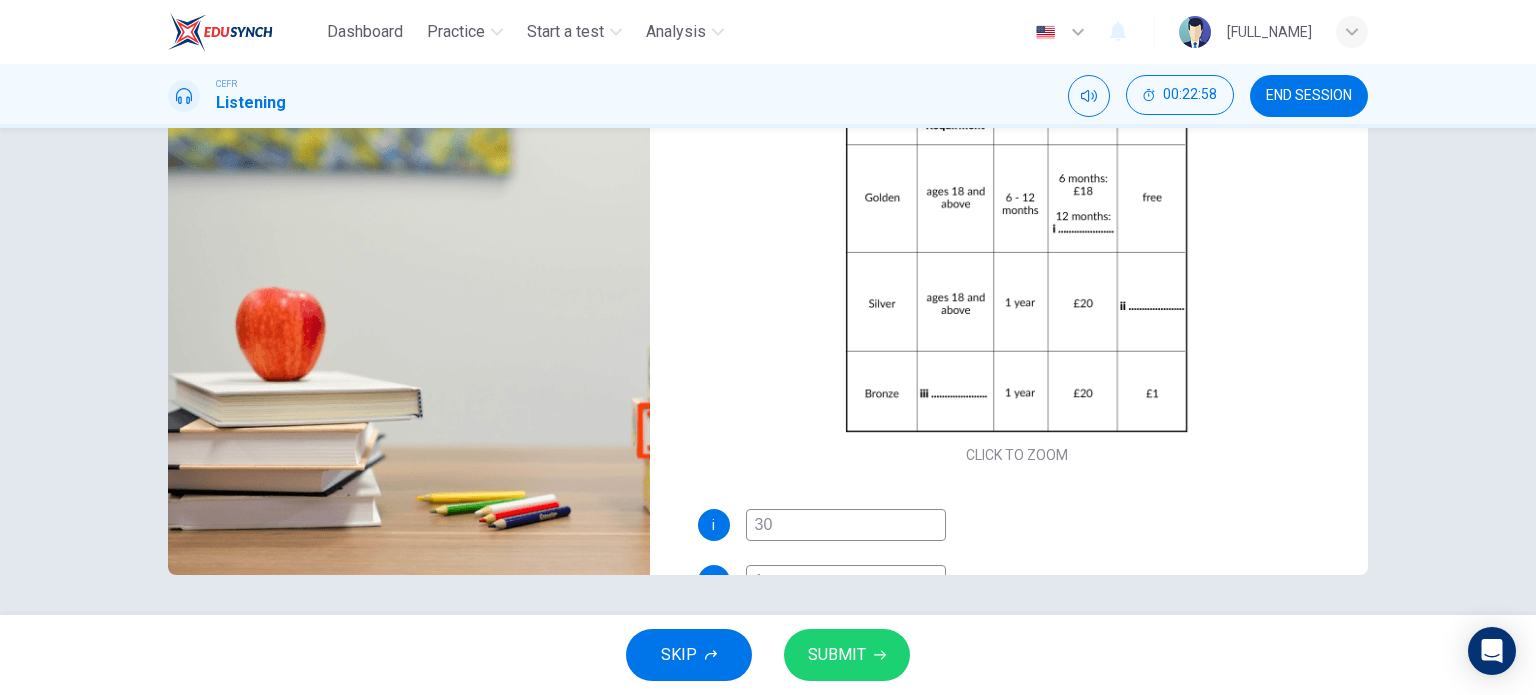 type on "14 to 17" 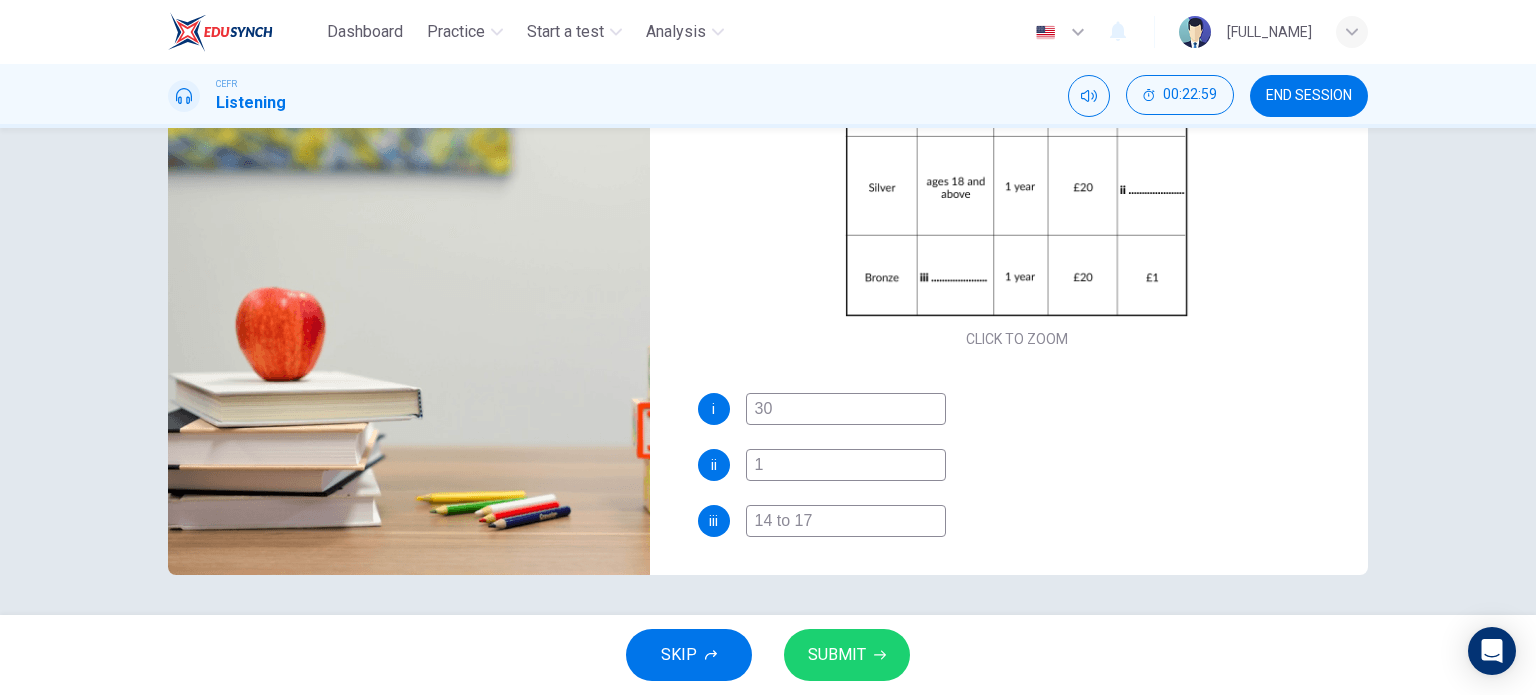 scroll, scrollTop: 117, scrollLeft: 0, axis: vertical 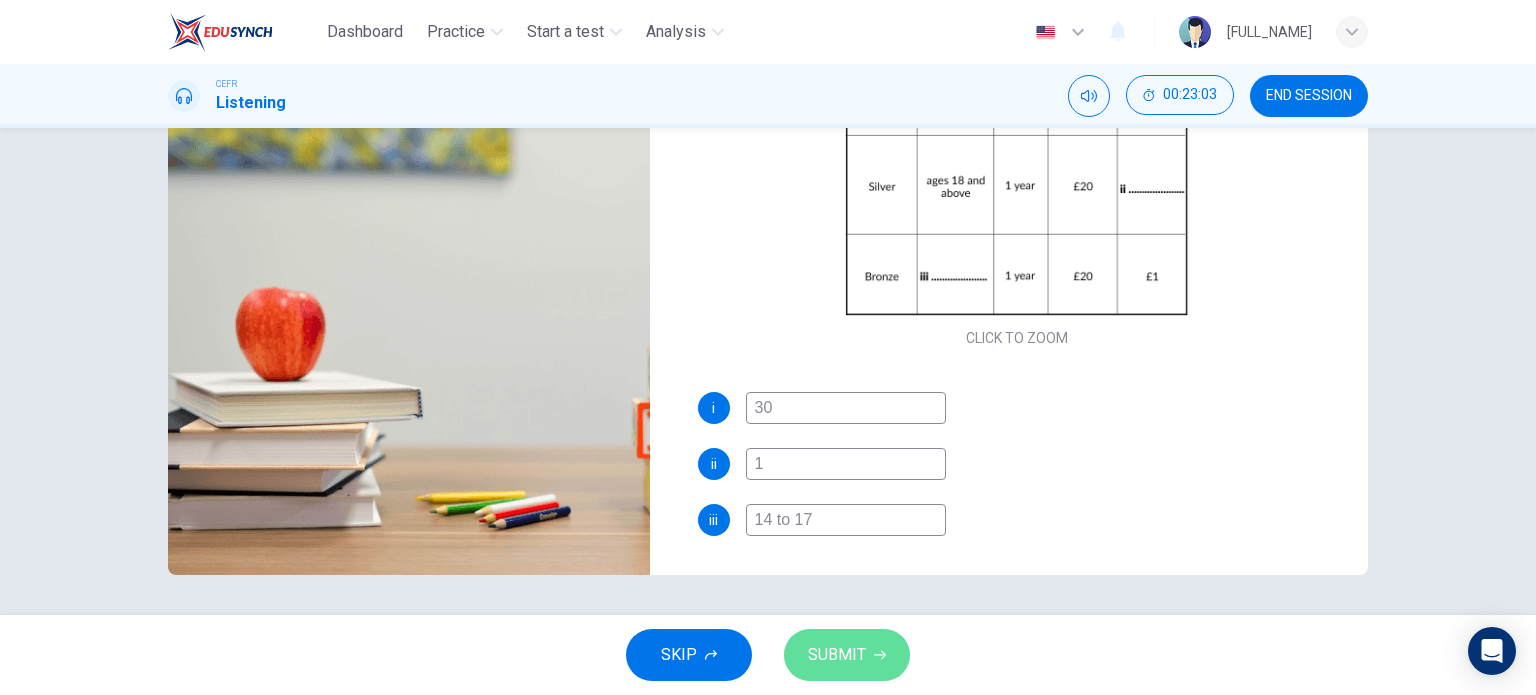 click on "SUBMIT" at bounding box center (847, 655) 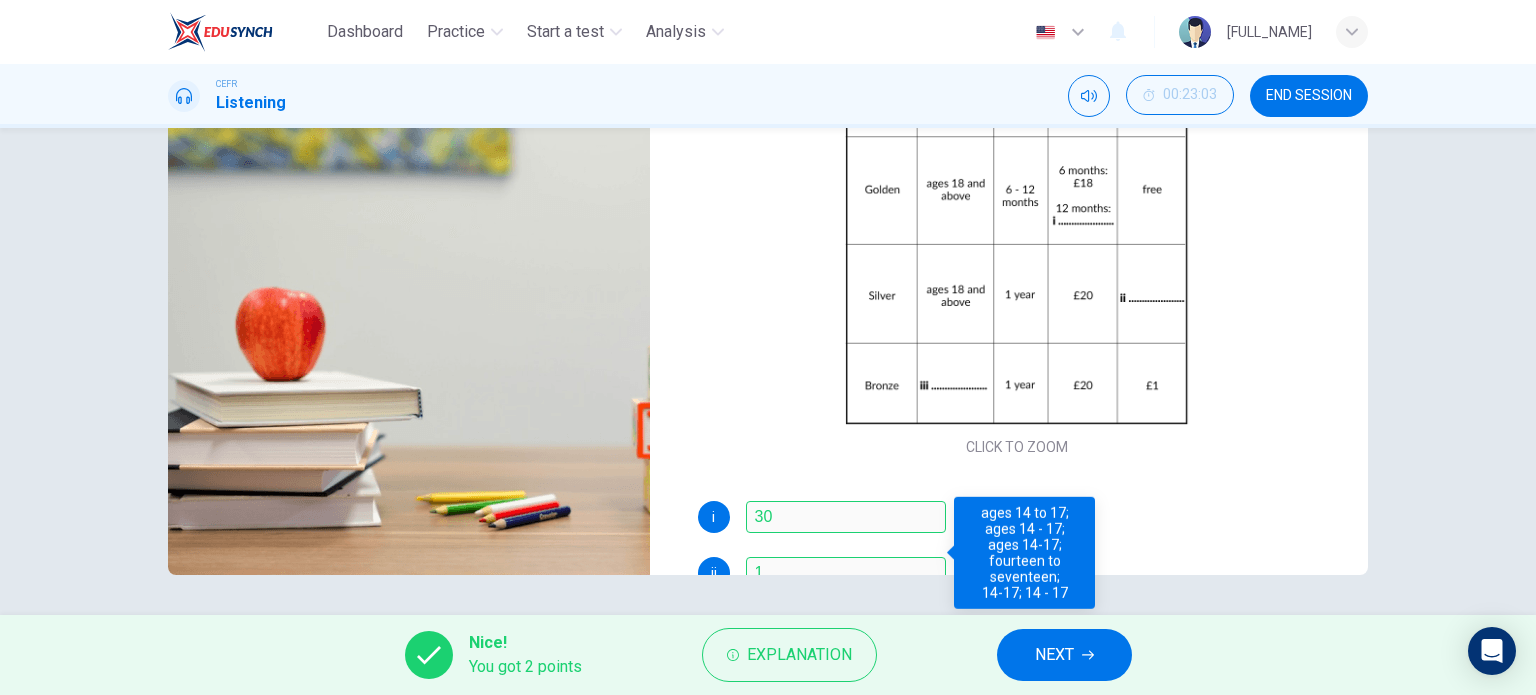 scroll, scrollTop: 0, scrollLeft: 0, axis: both 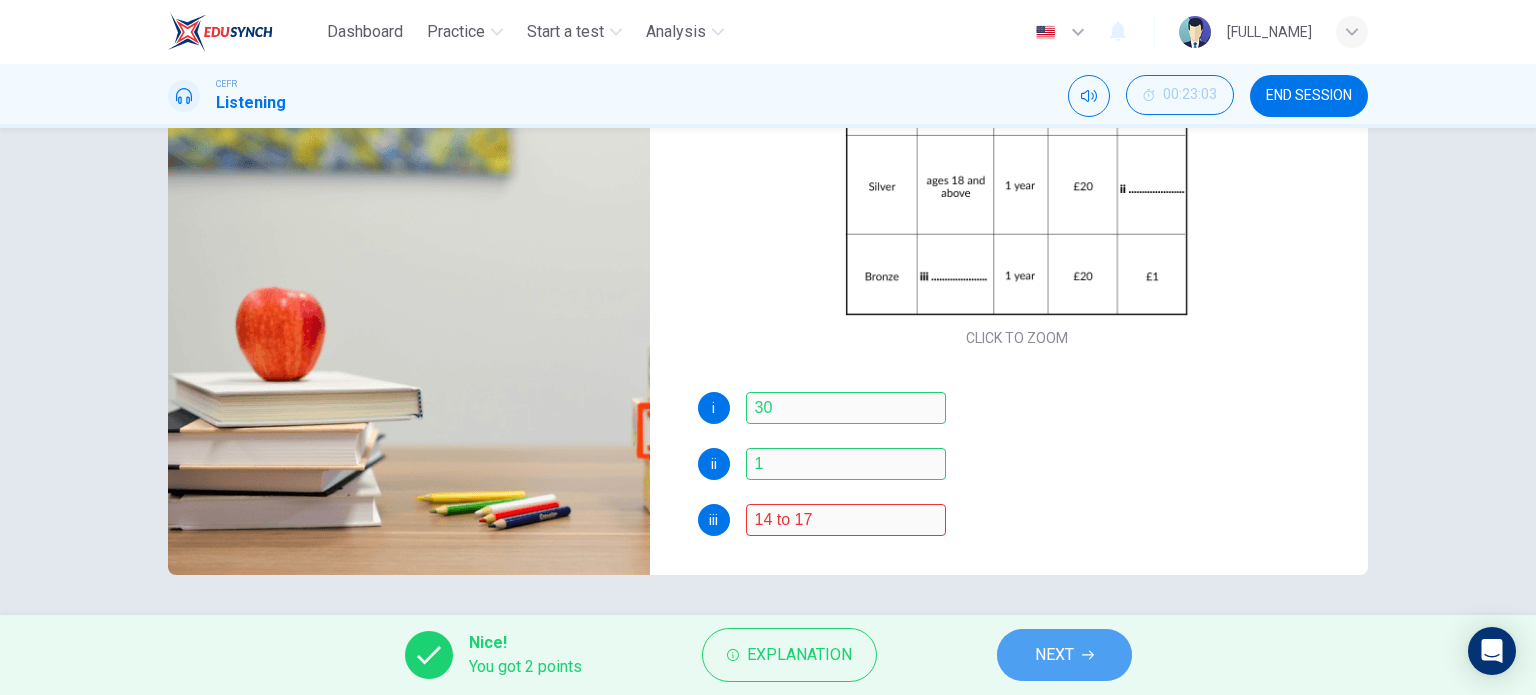 click at bounding box center [1088, 655] 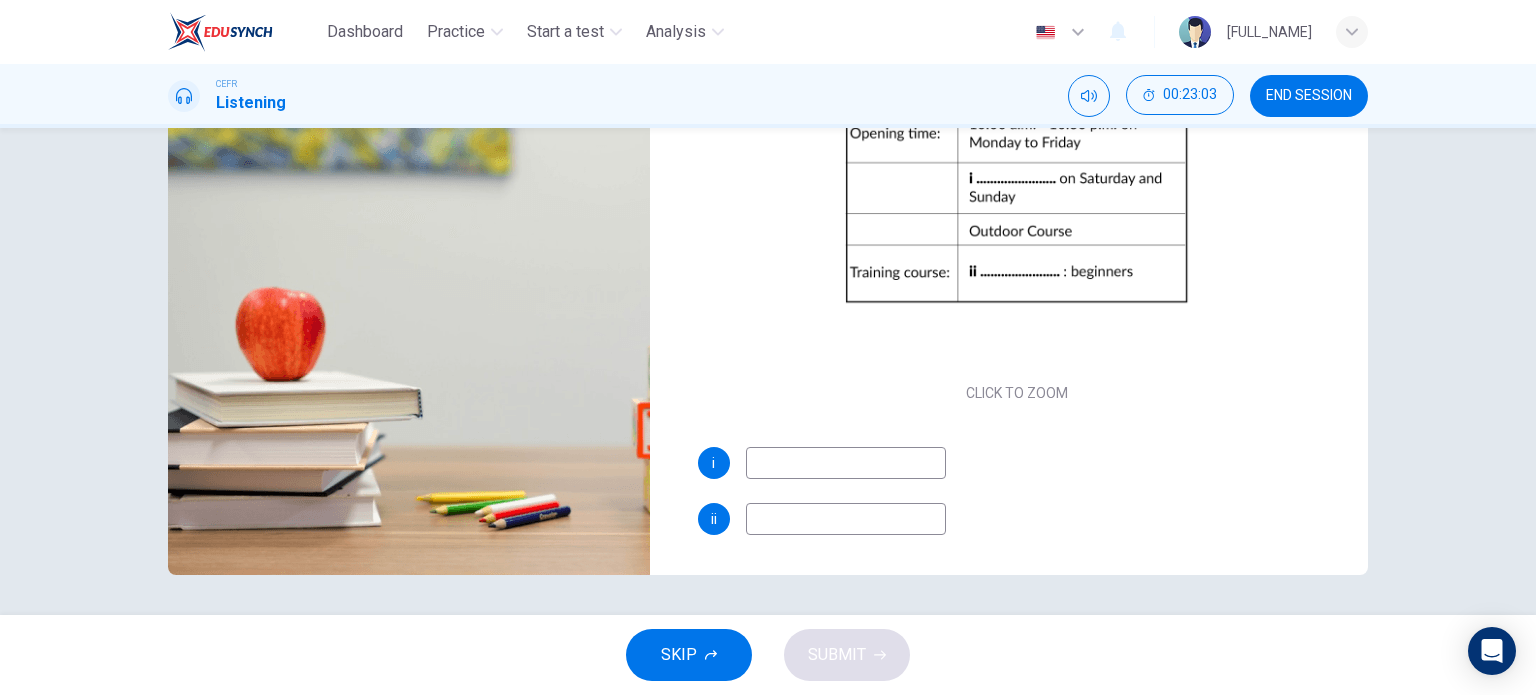scroll, scrollTop: 61, scrollLeft: 0, axis: vertical 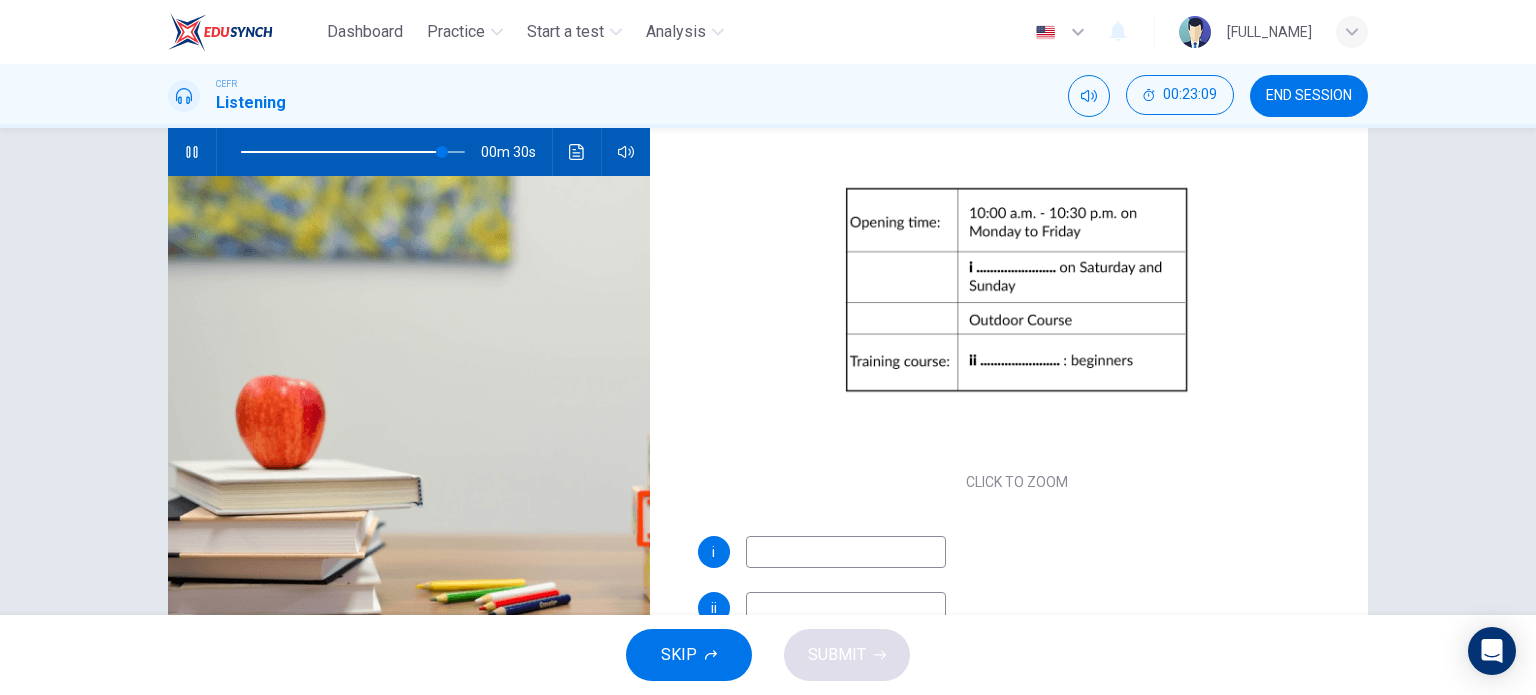 click at bounding box center (846, 552) 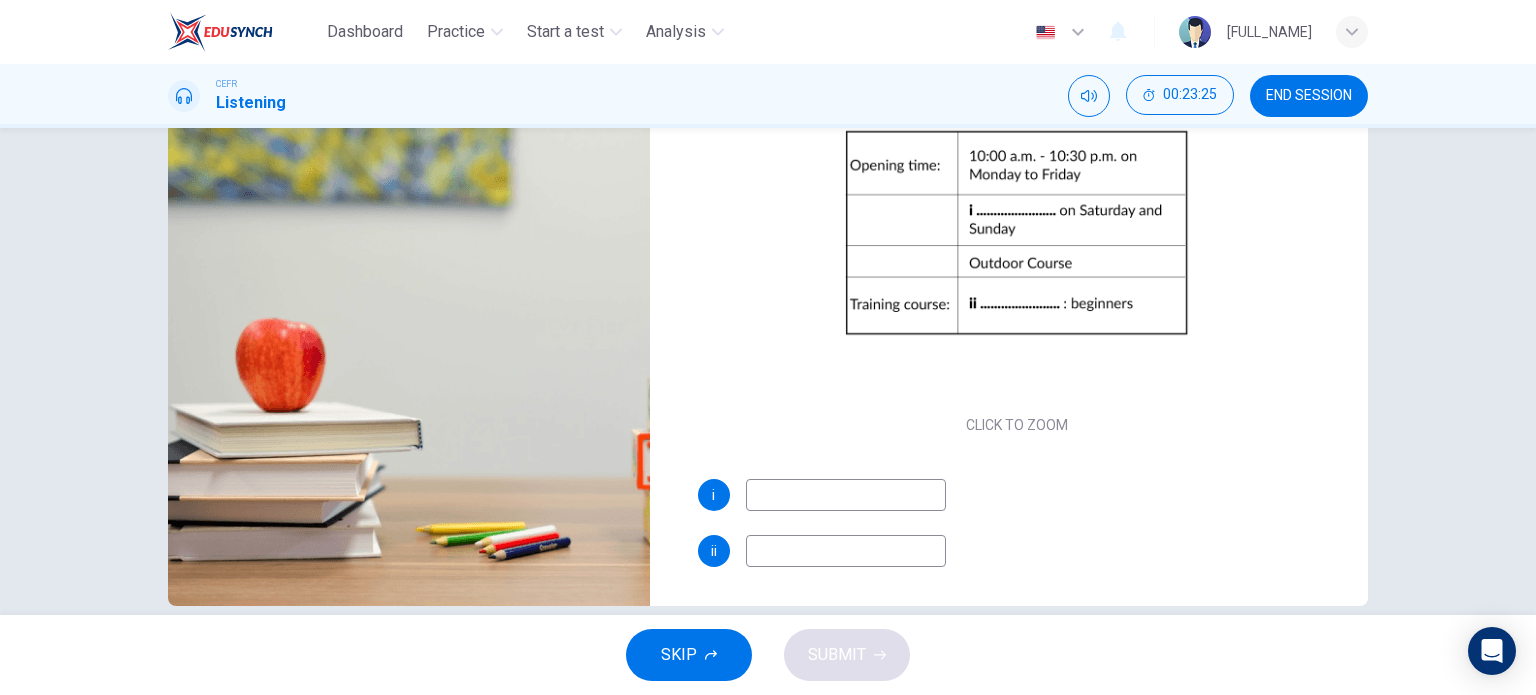 scroll, scrollTop: 288, scrollLeft: 0, axis: vertical 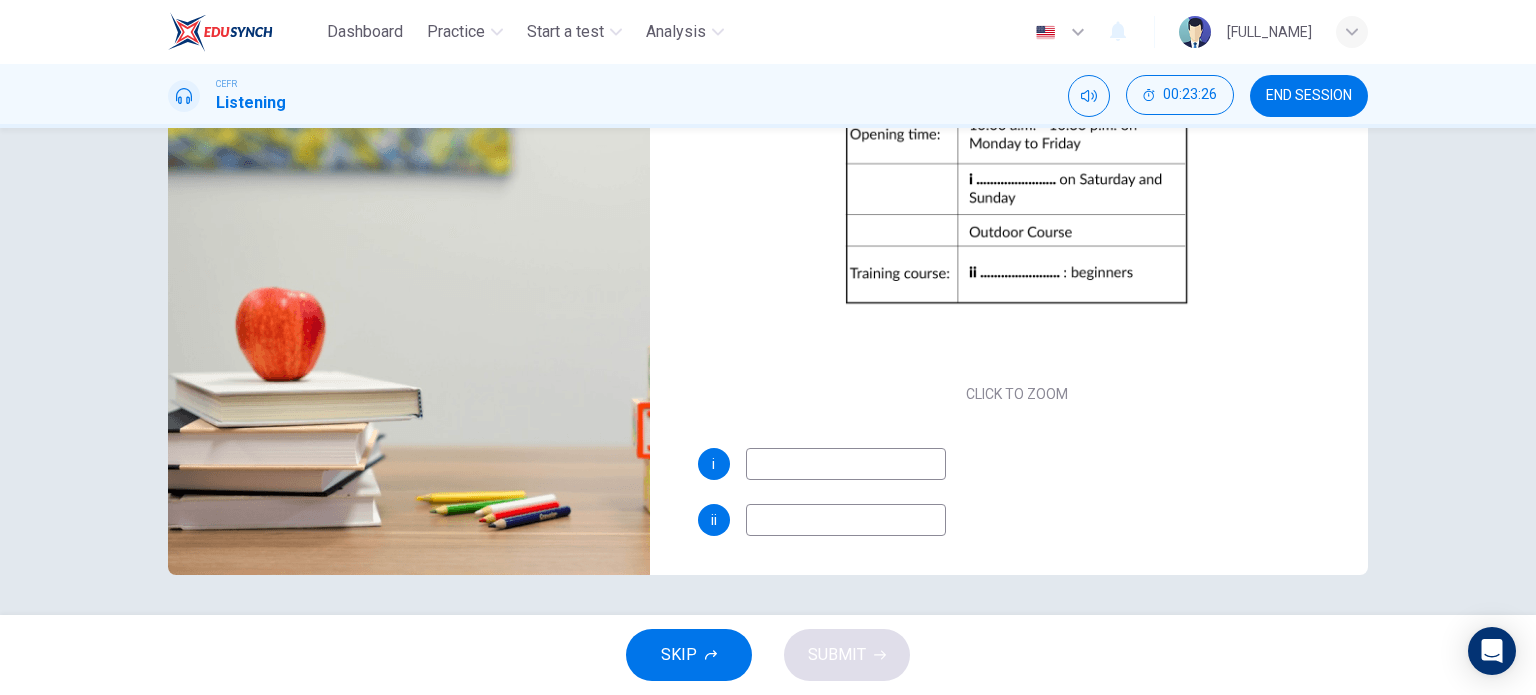 click at bounding box center [846, 464] 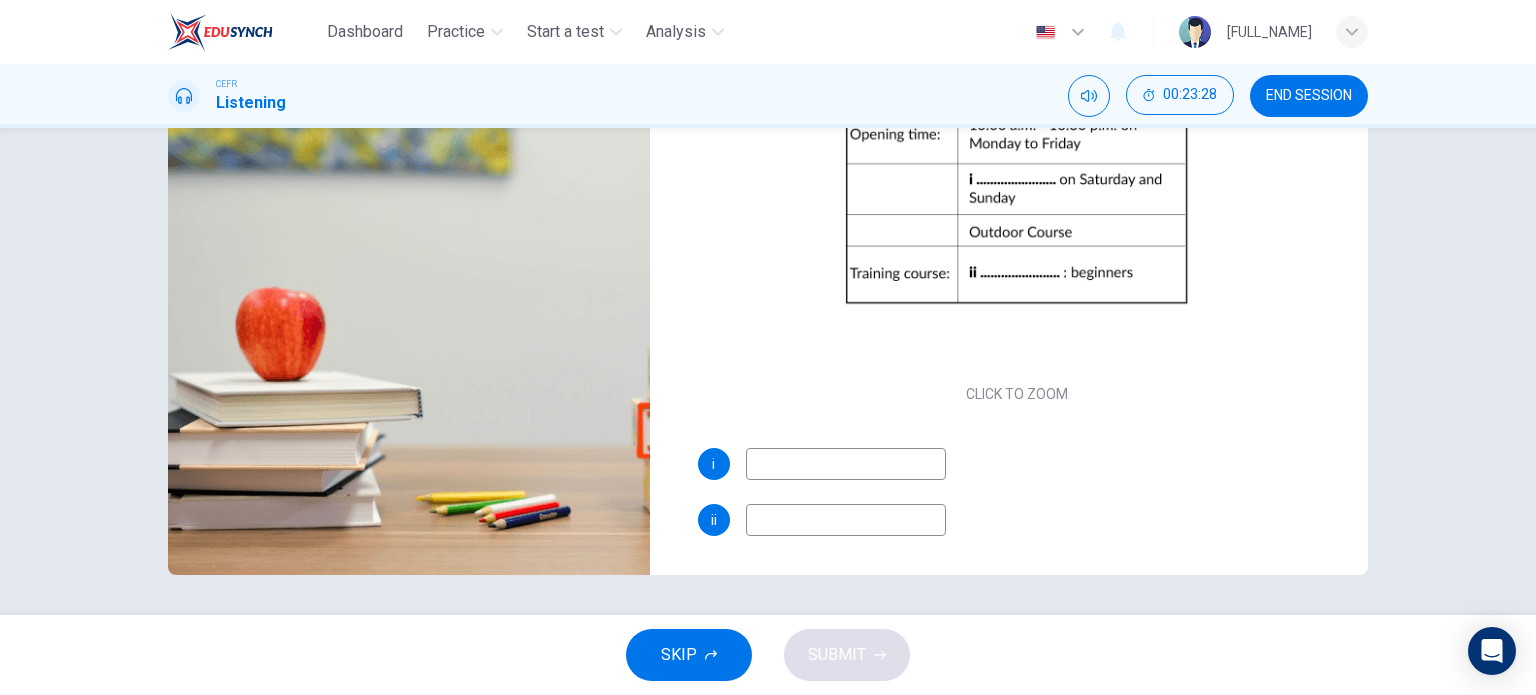 scroll, scrollTop: 0, scrollLeft: 0, axis: both 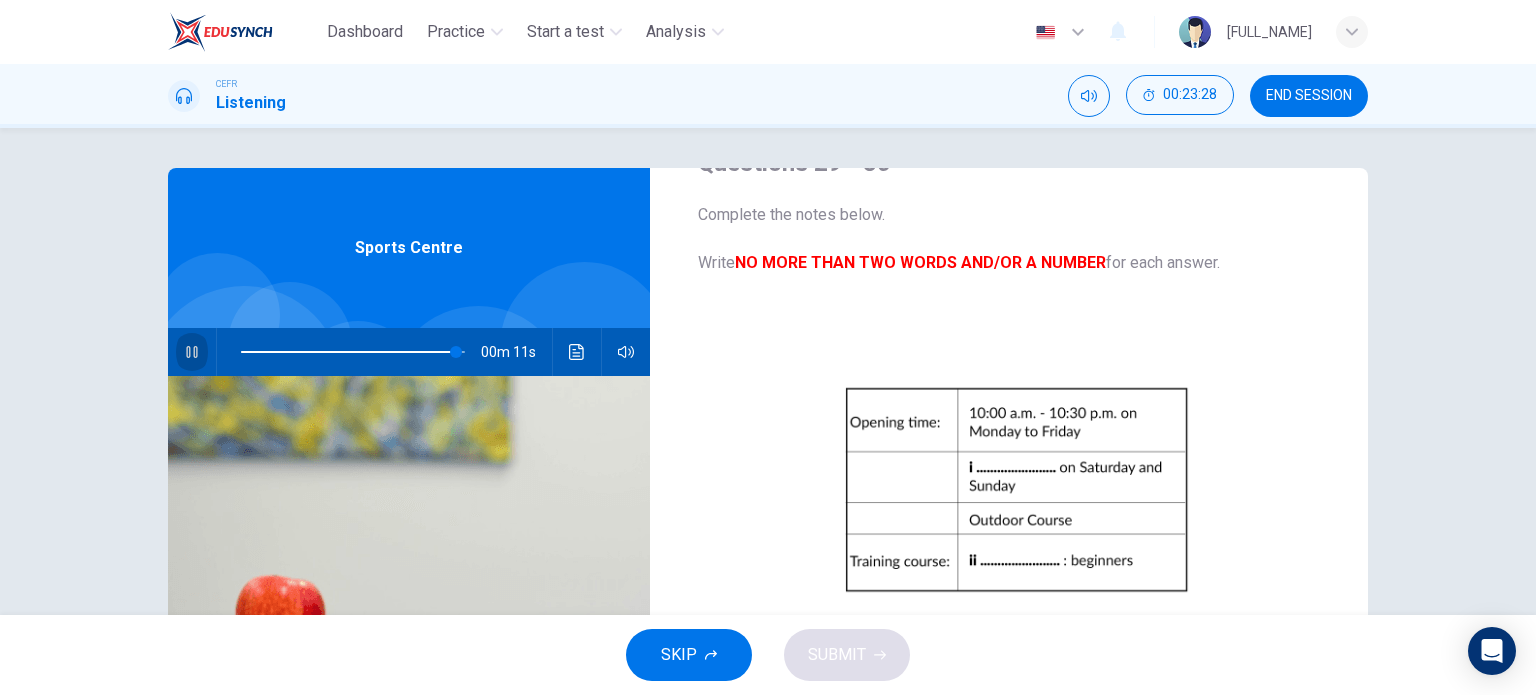 type 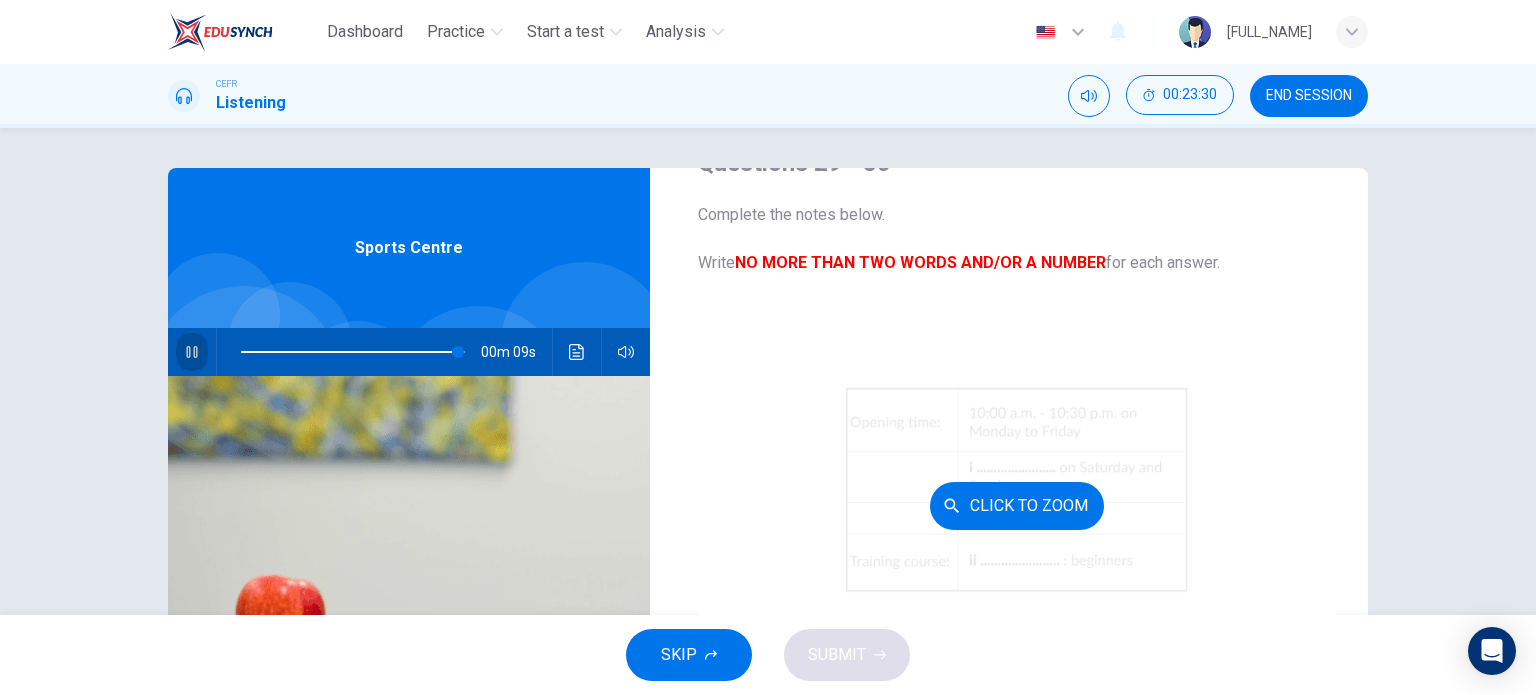 scroll, scrollTop: 288, scrollLeft: 0, axis: vertical 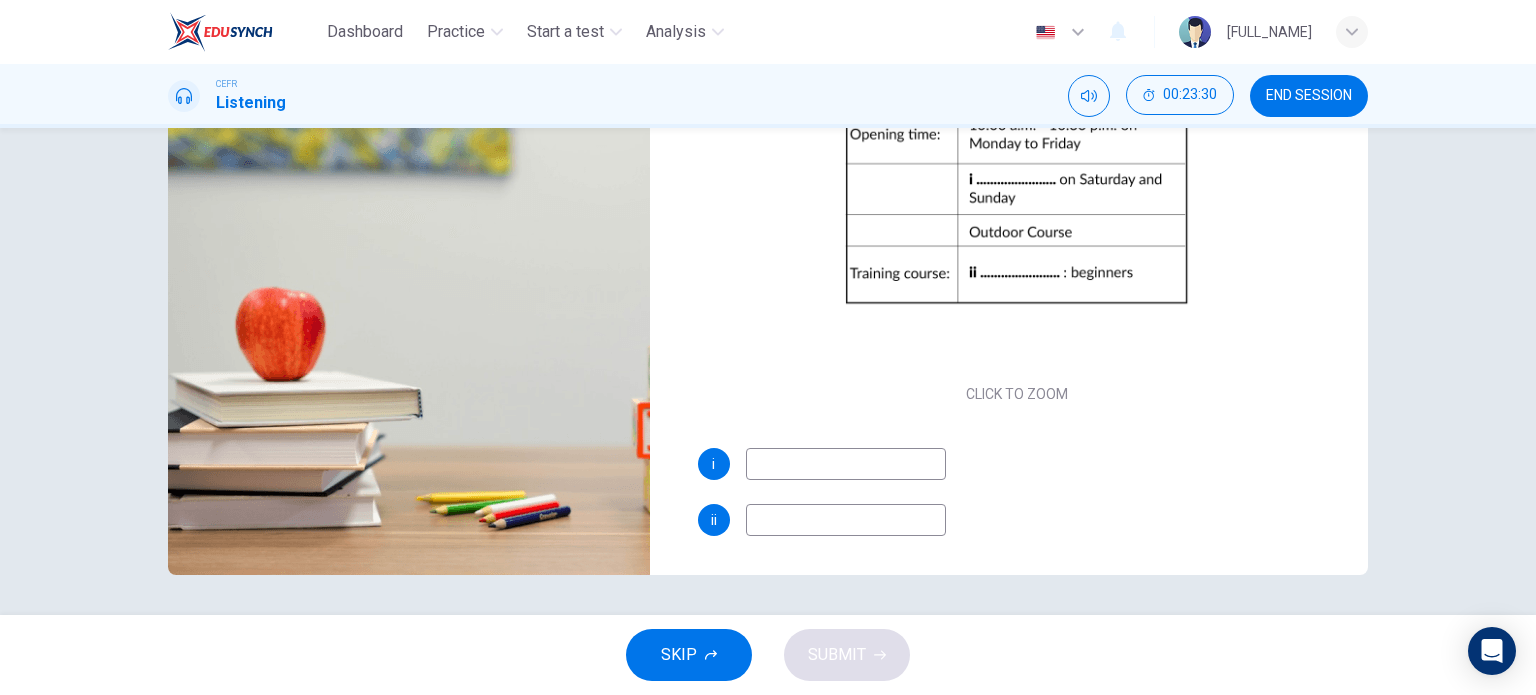 click at bounding box center (846, 464) 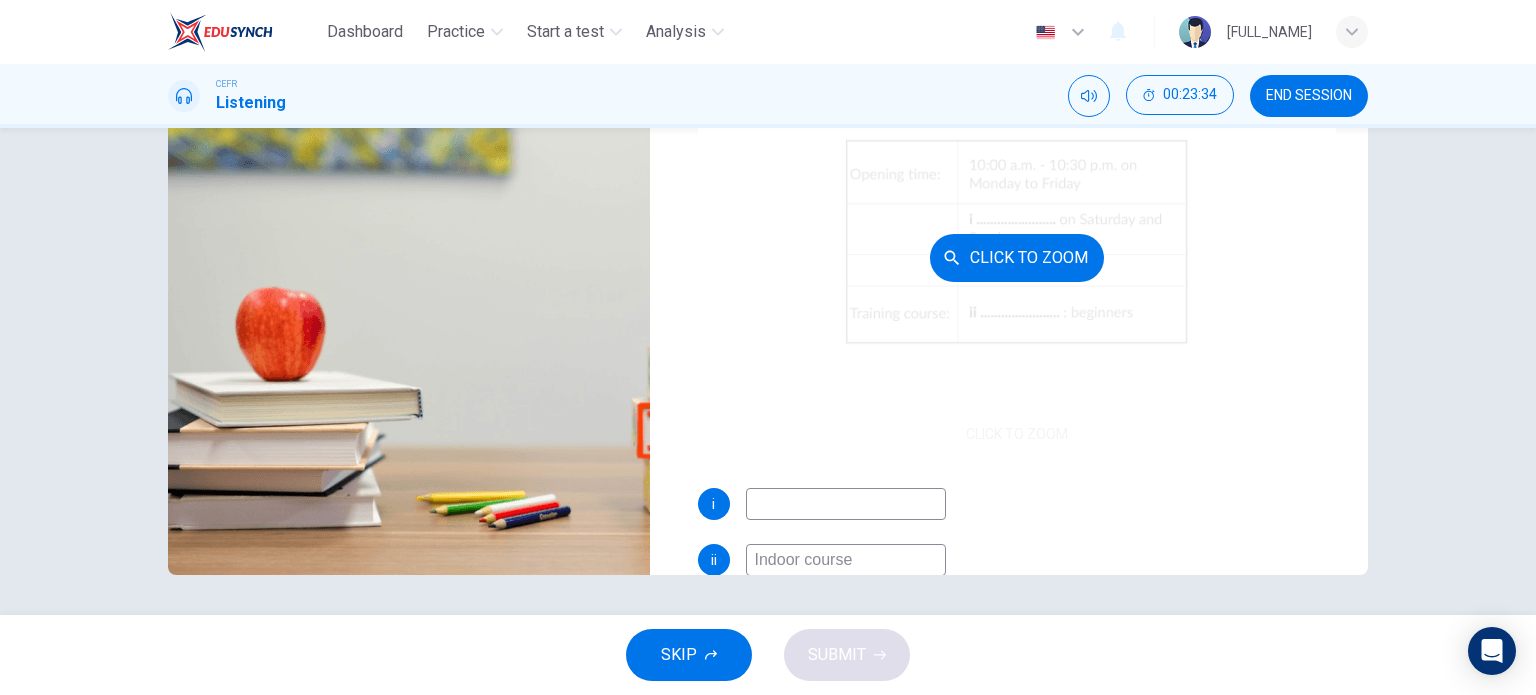 scroll, scrollTop: 0, scrollLeft: 0, axis: both 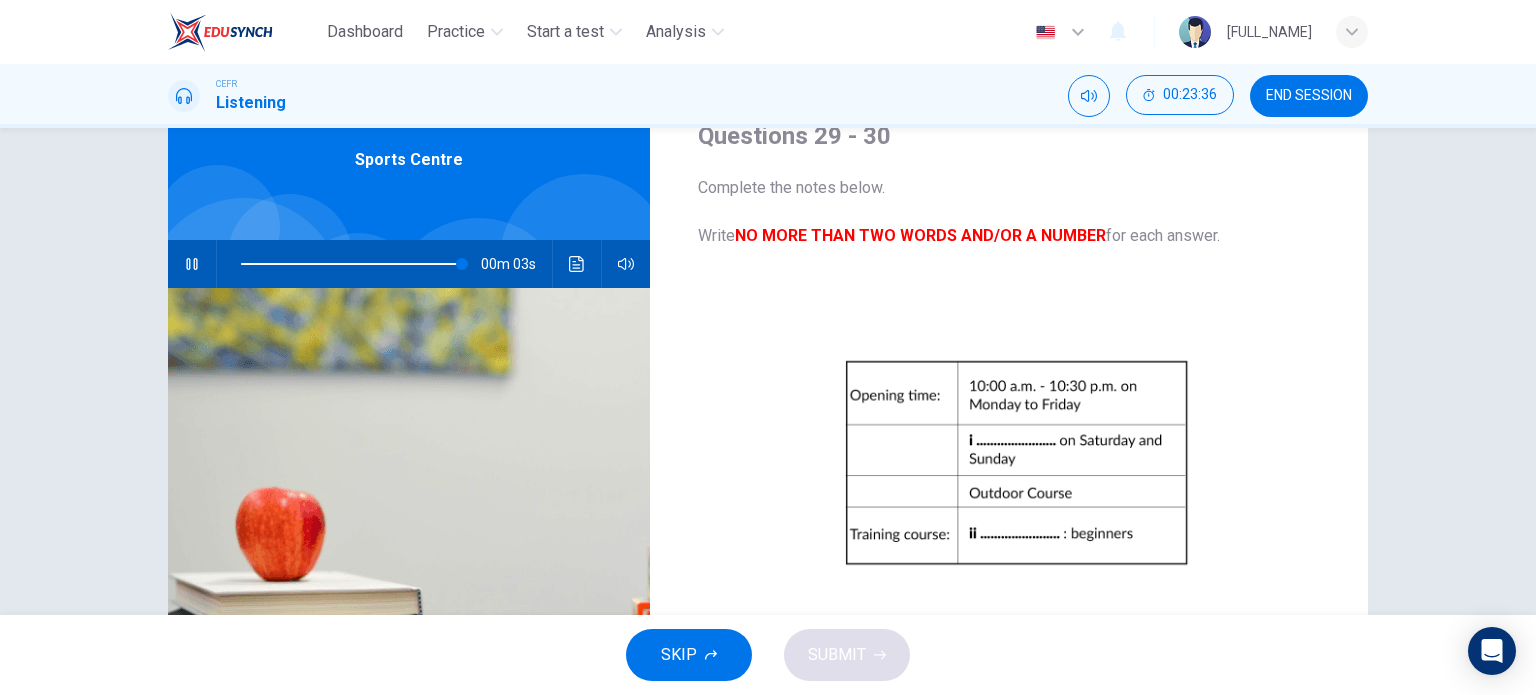 type on "Indoor course" 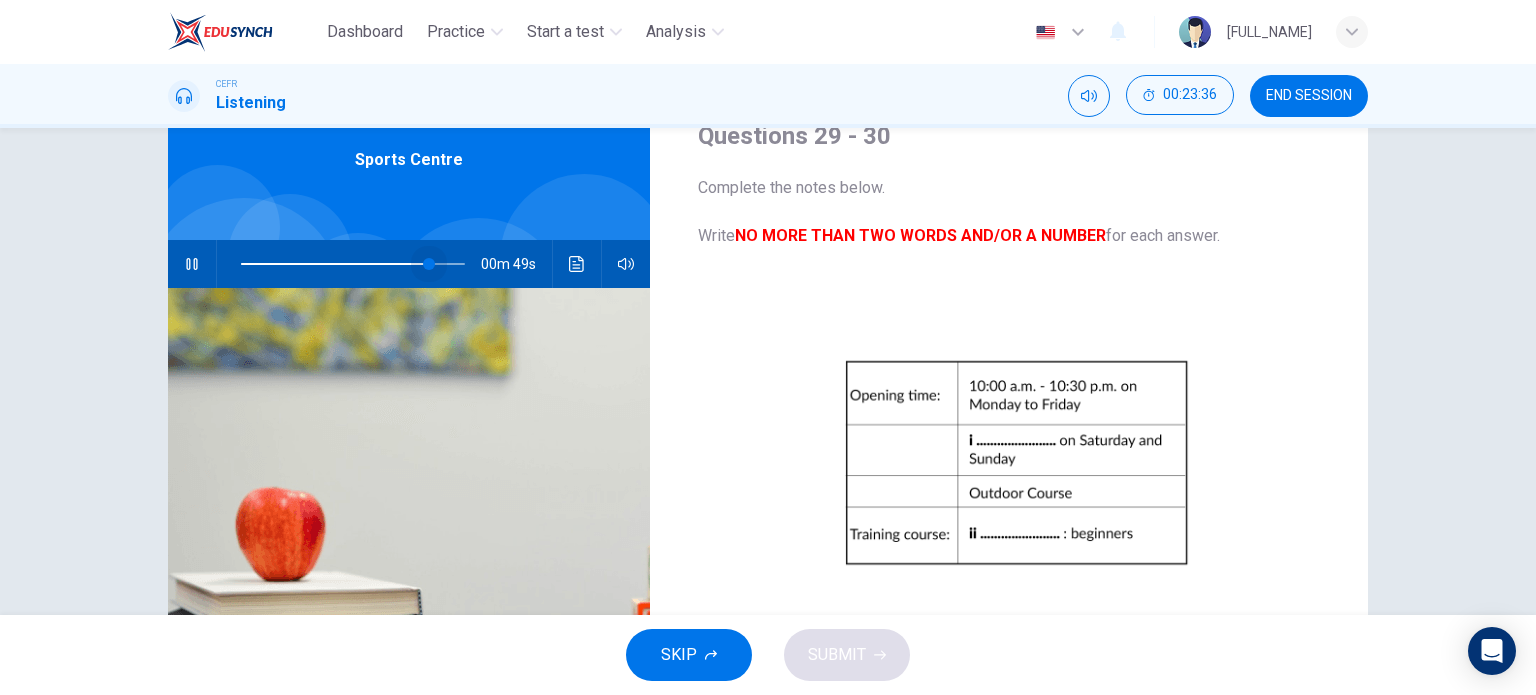 click at bounding box center [353, 264] 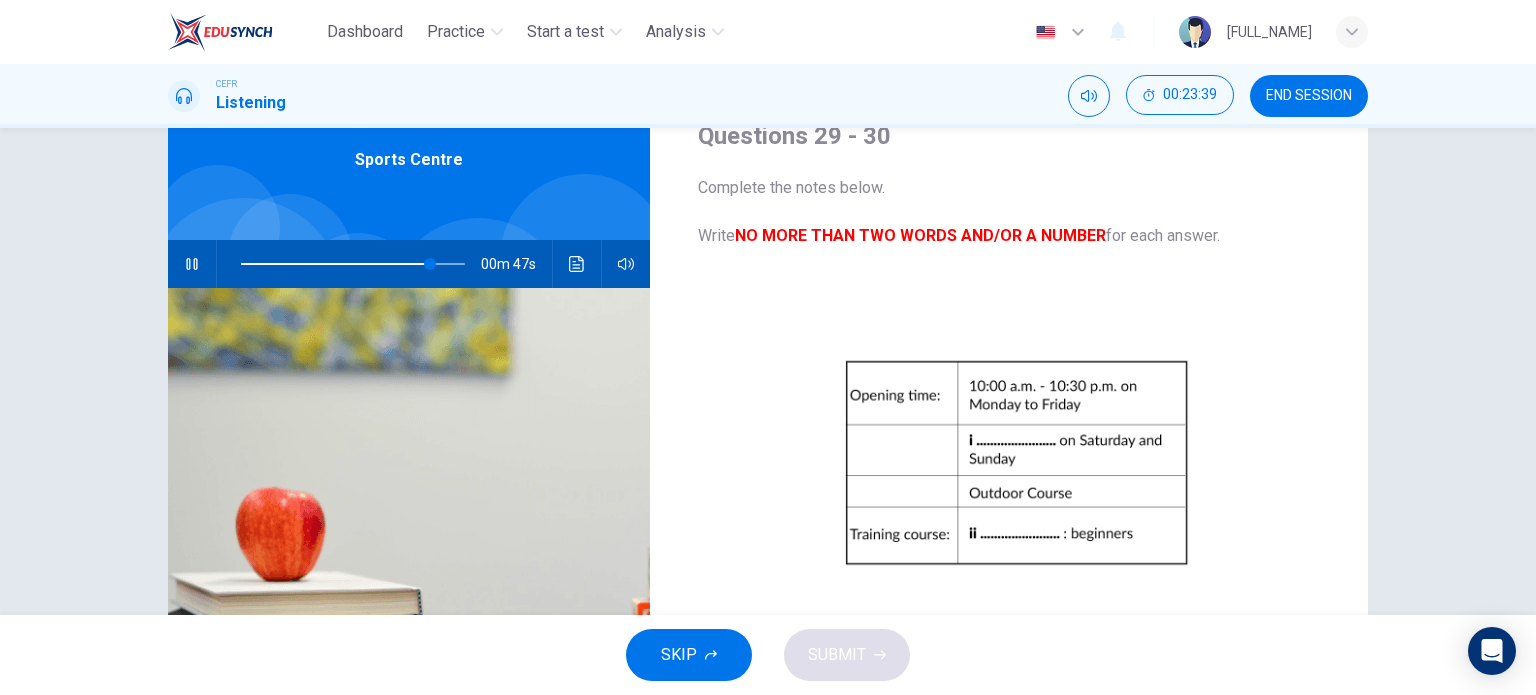 click at bounding box center (353, 264) 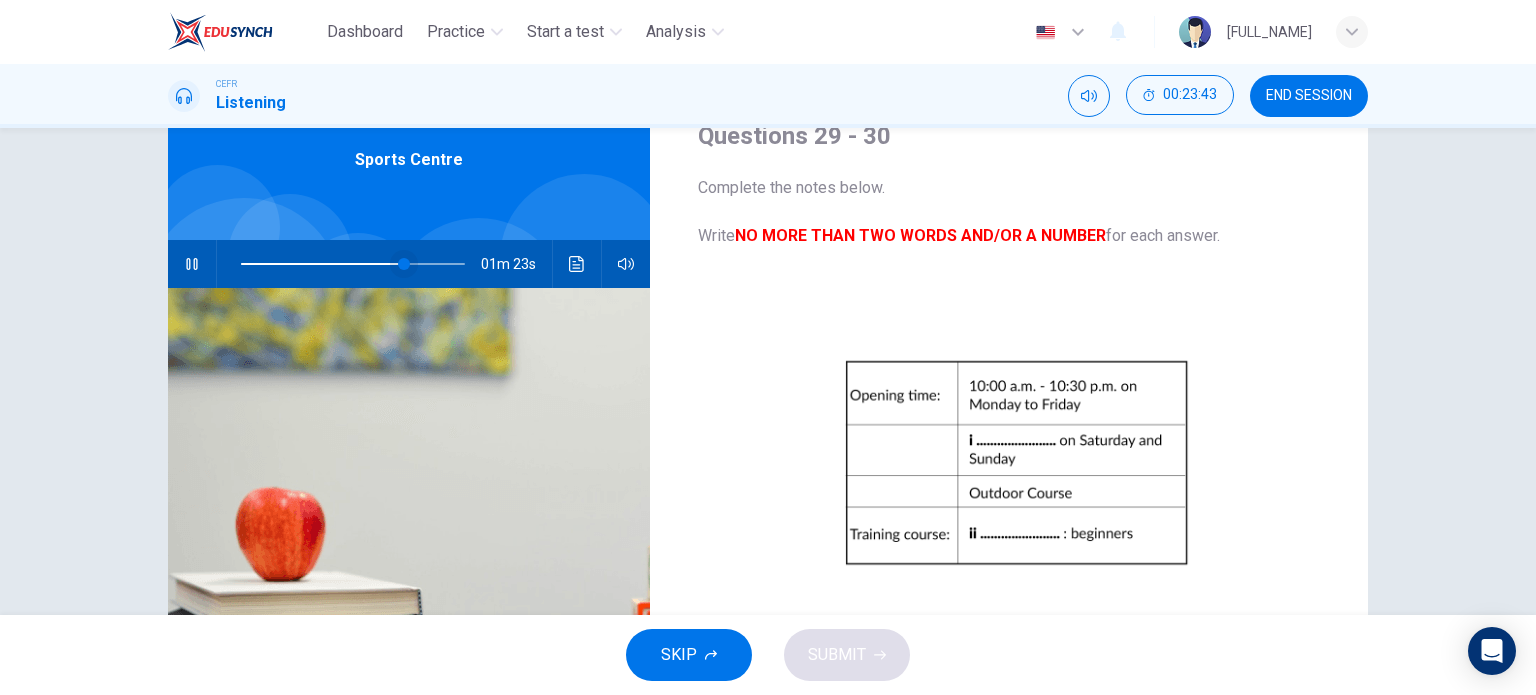 click at bounding box center (404, 264) 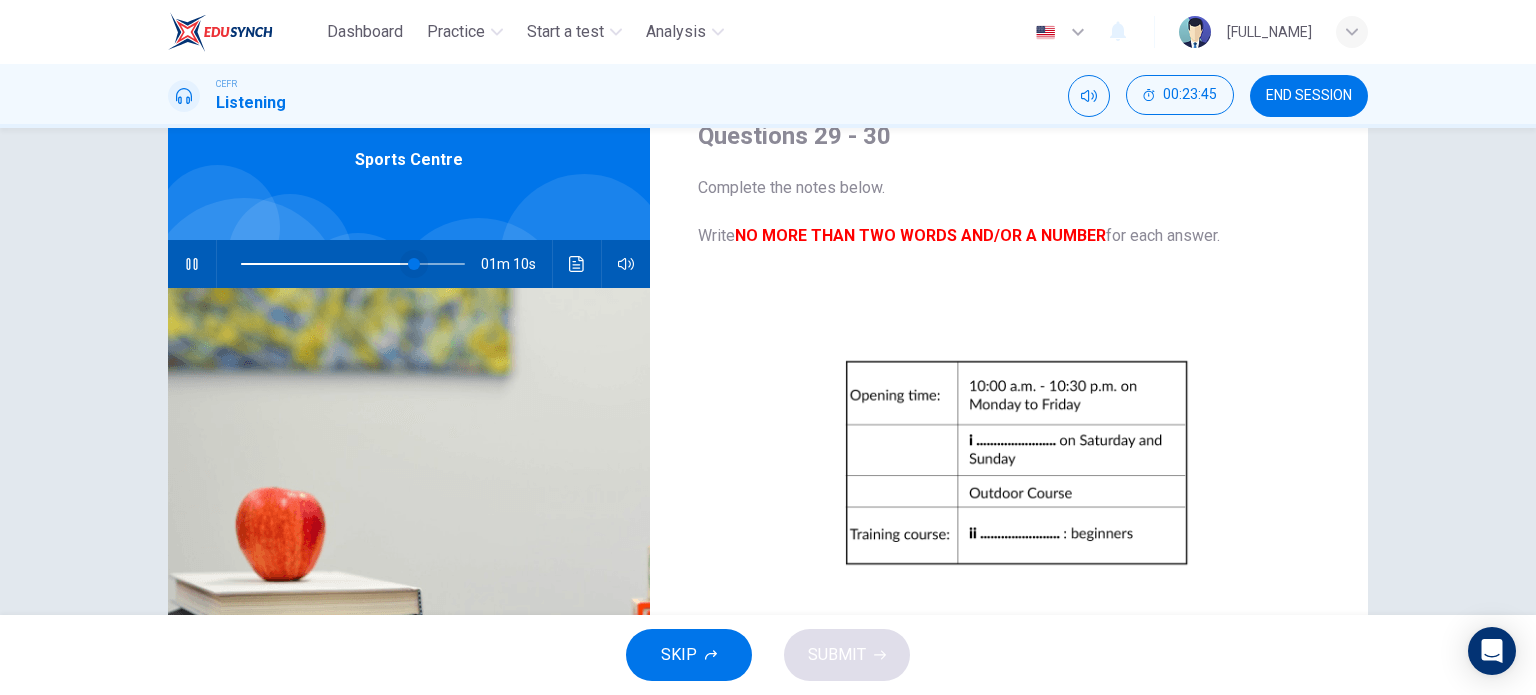 click at bounding box center (414, 264) 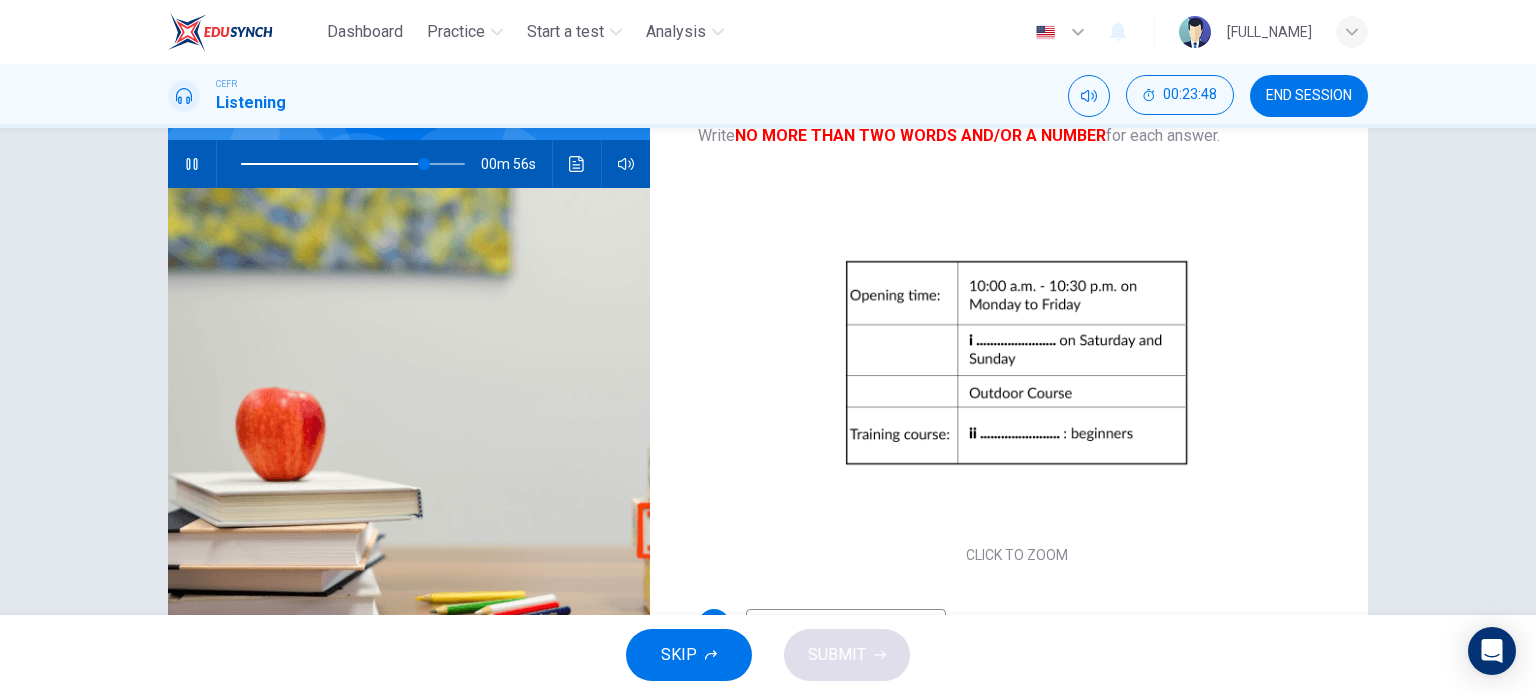 scroll, scrollTop: 288, scrollLeft: 0, axis: vertical 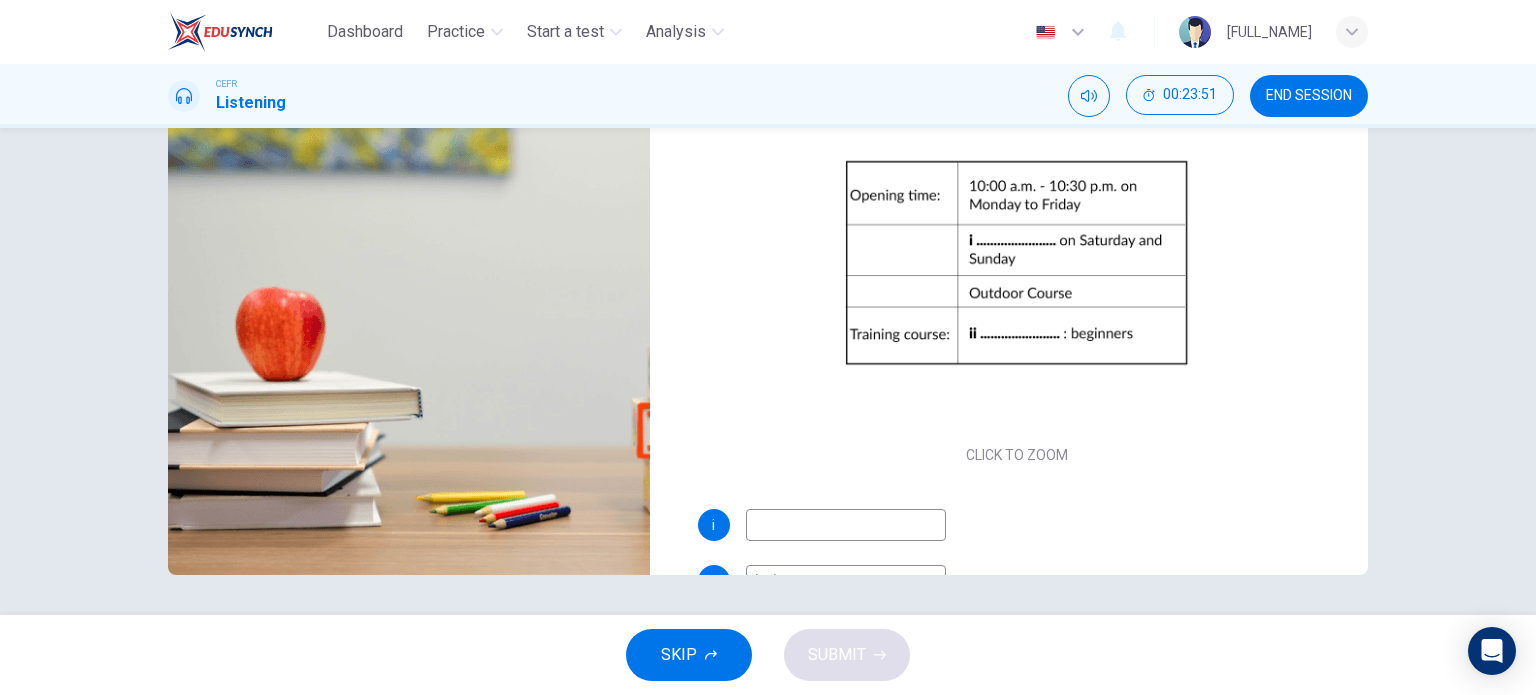 click at bounding box center (846, 525) 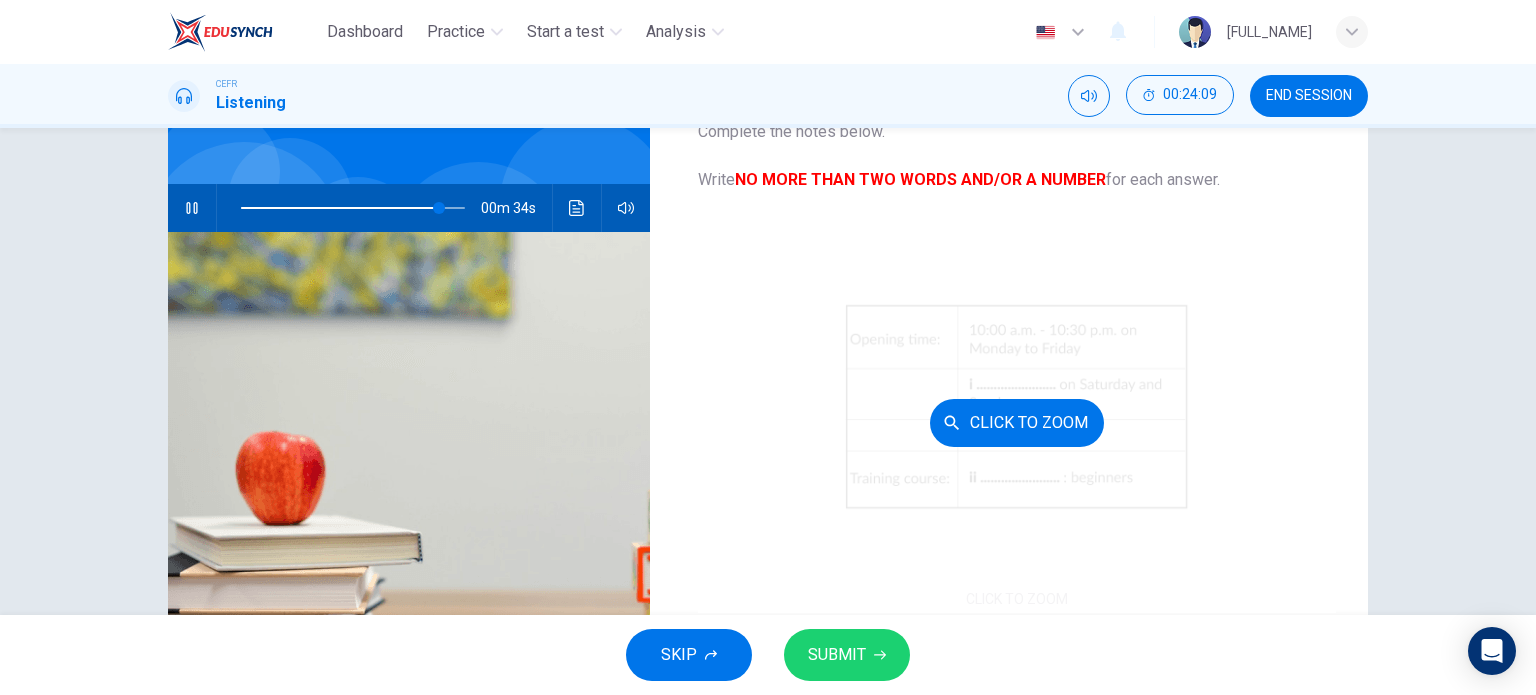 scroll, scrollTop: 0, scrollLeft: 0, axis: both 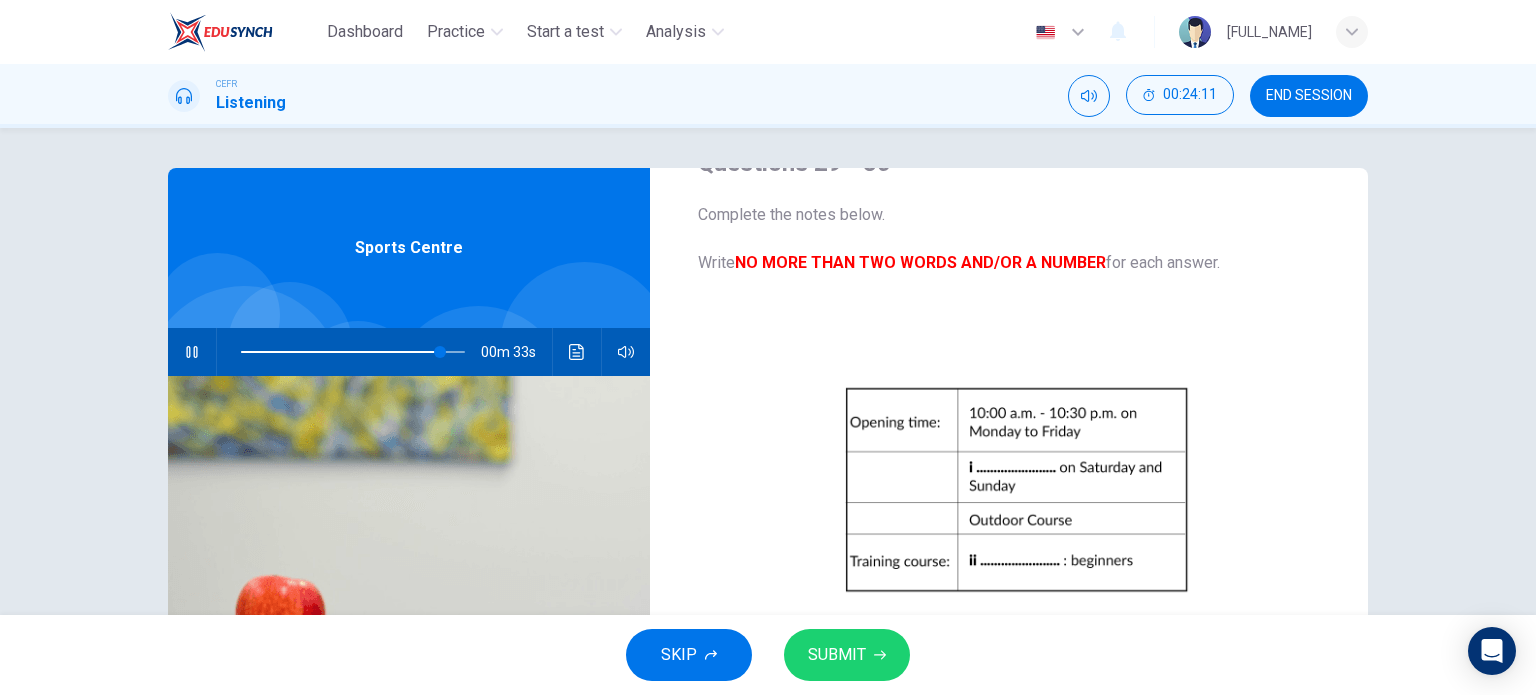type on "8 o'clock" 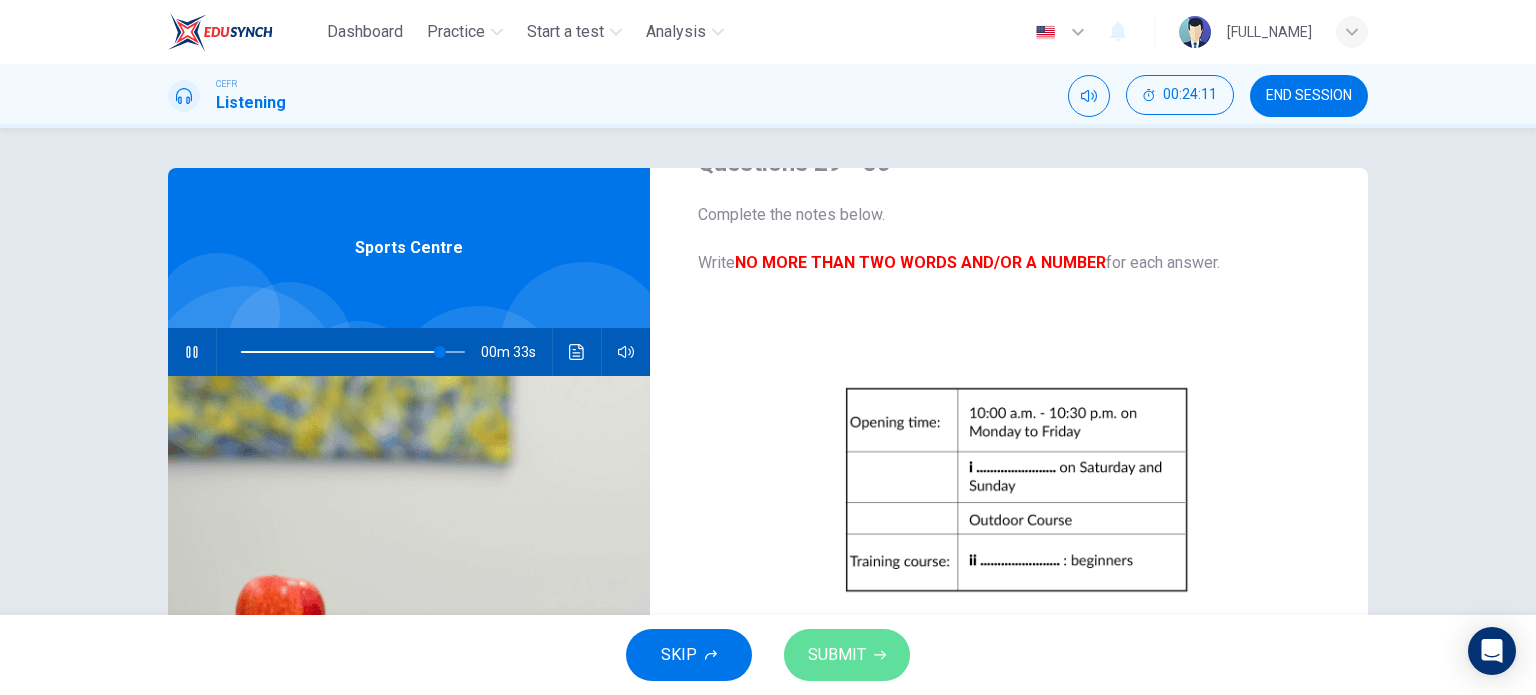 click on "SUBMIT" at bounding box center [847, 655] 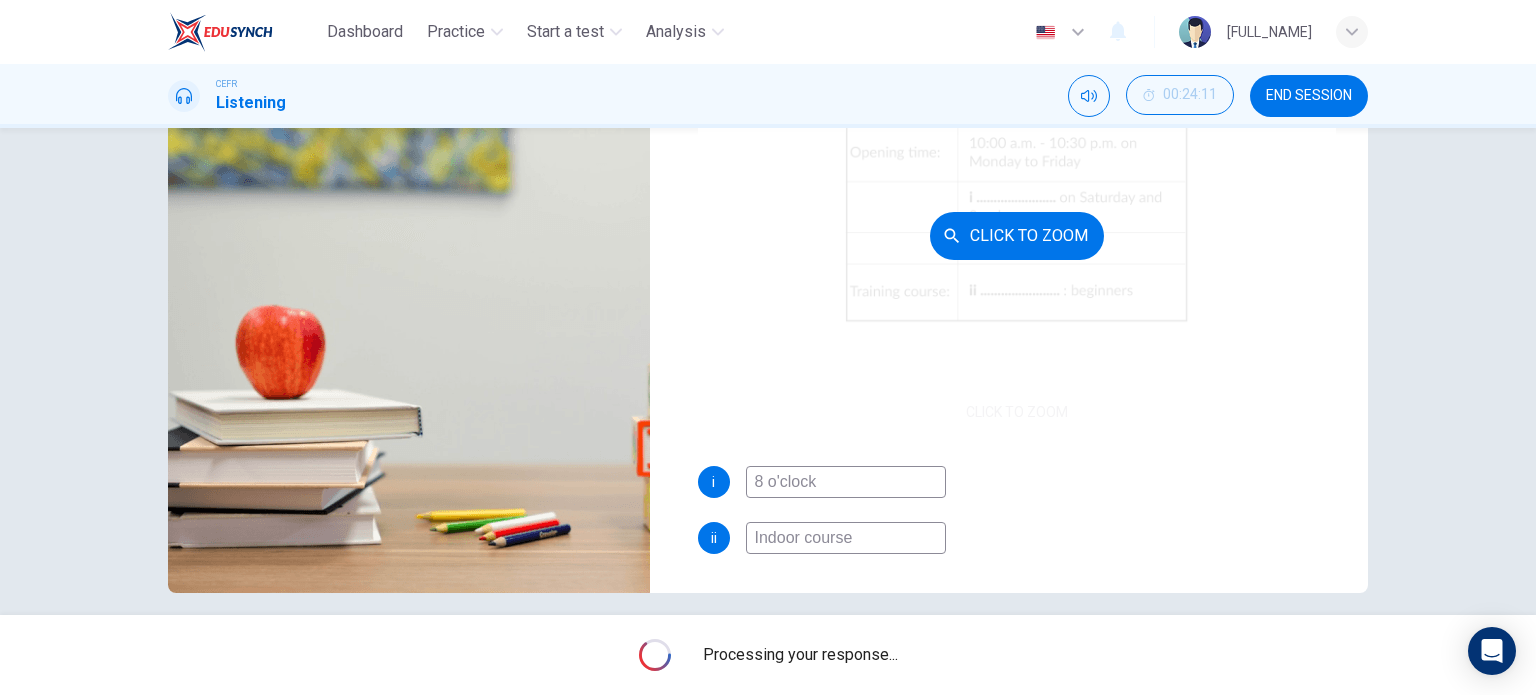 scroll, scrollTop: 288, scrollLeft: 0, axis: vertical 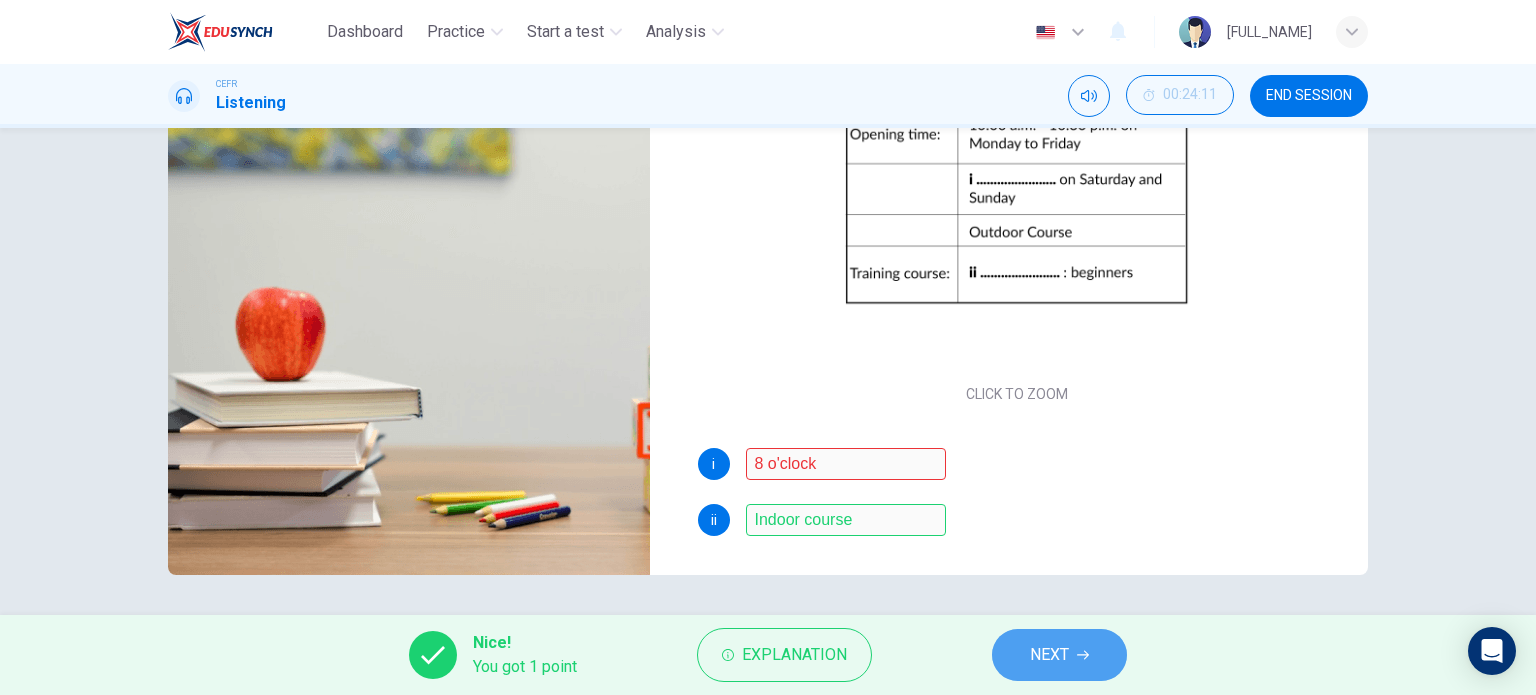 click on "NEXT" at bounding box center [1059, 655] 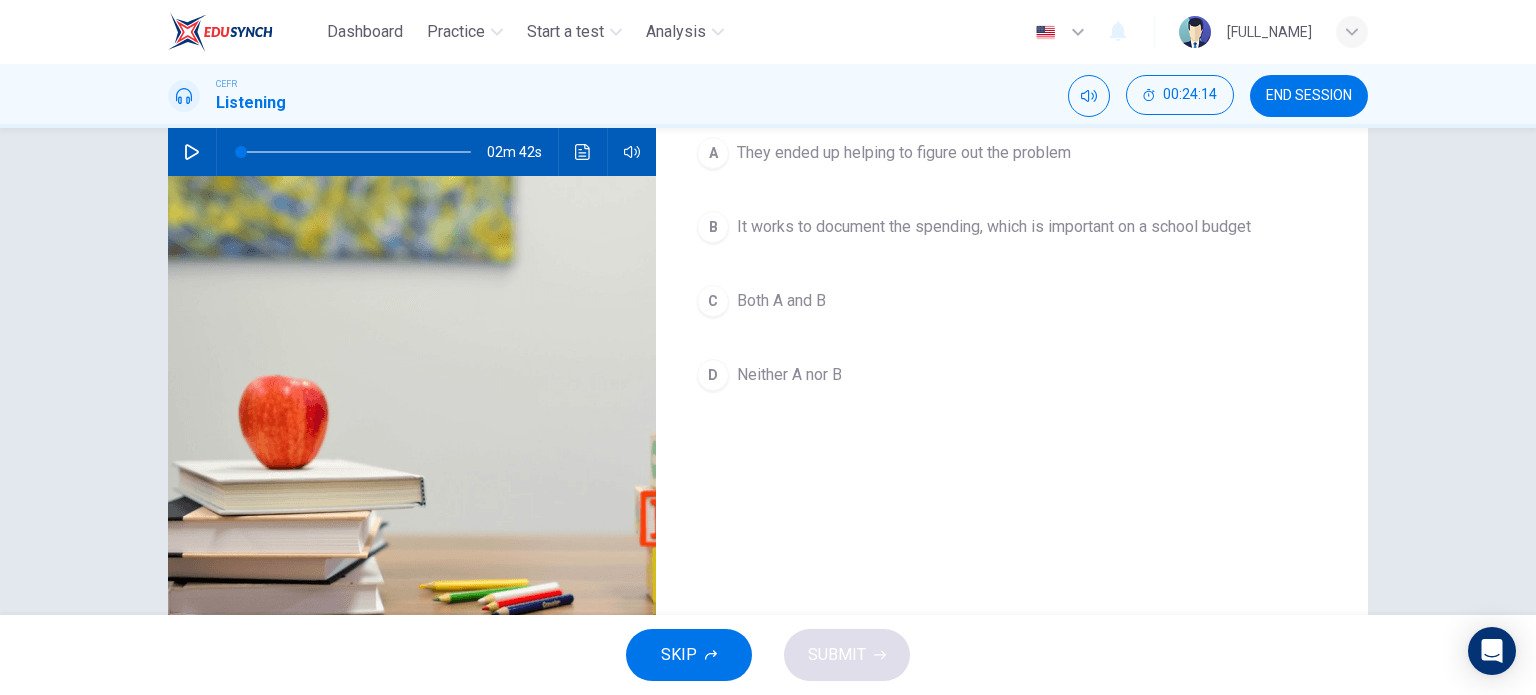 scroll, scrollTop: 0, scrollLeft: 0, axis: both 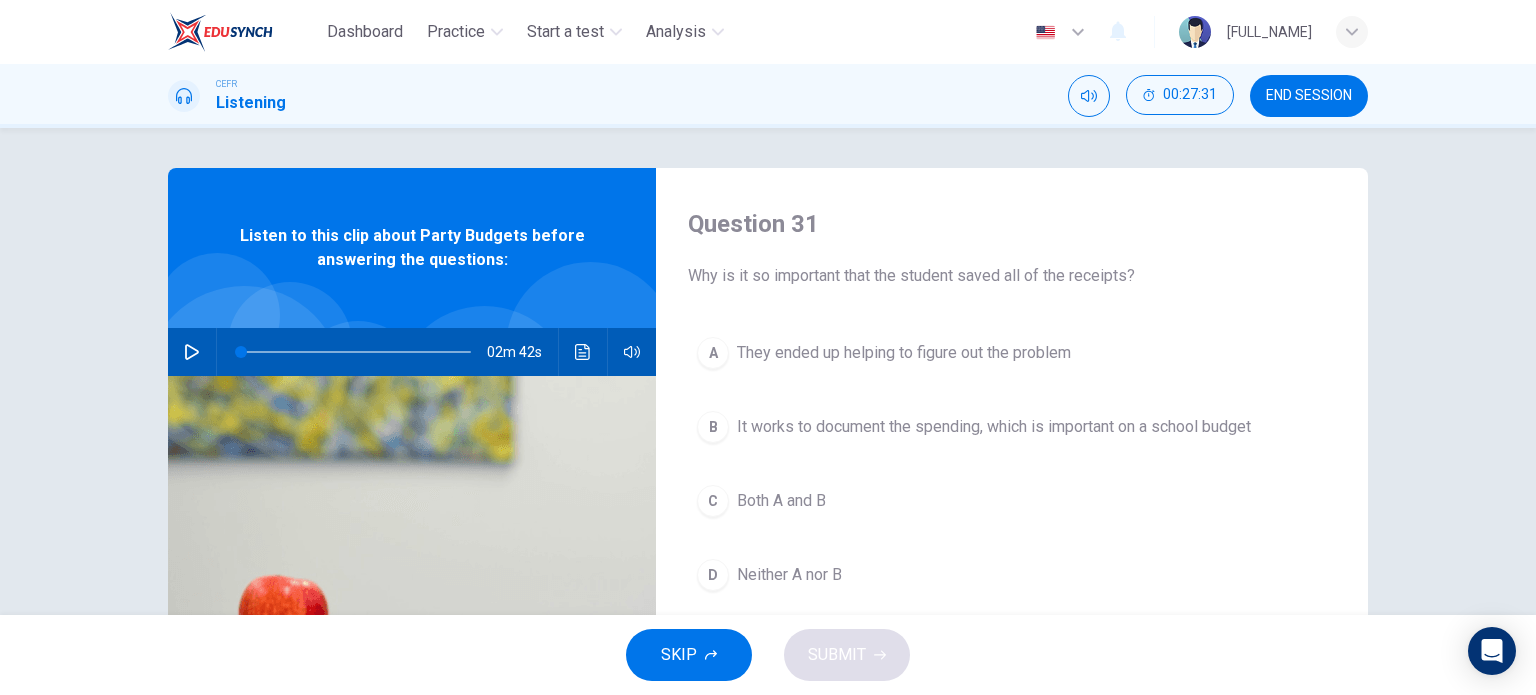 click on "END SESSION" at bounding box center [1309, 96] 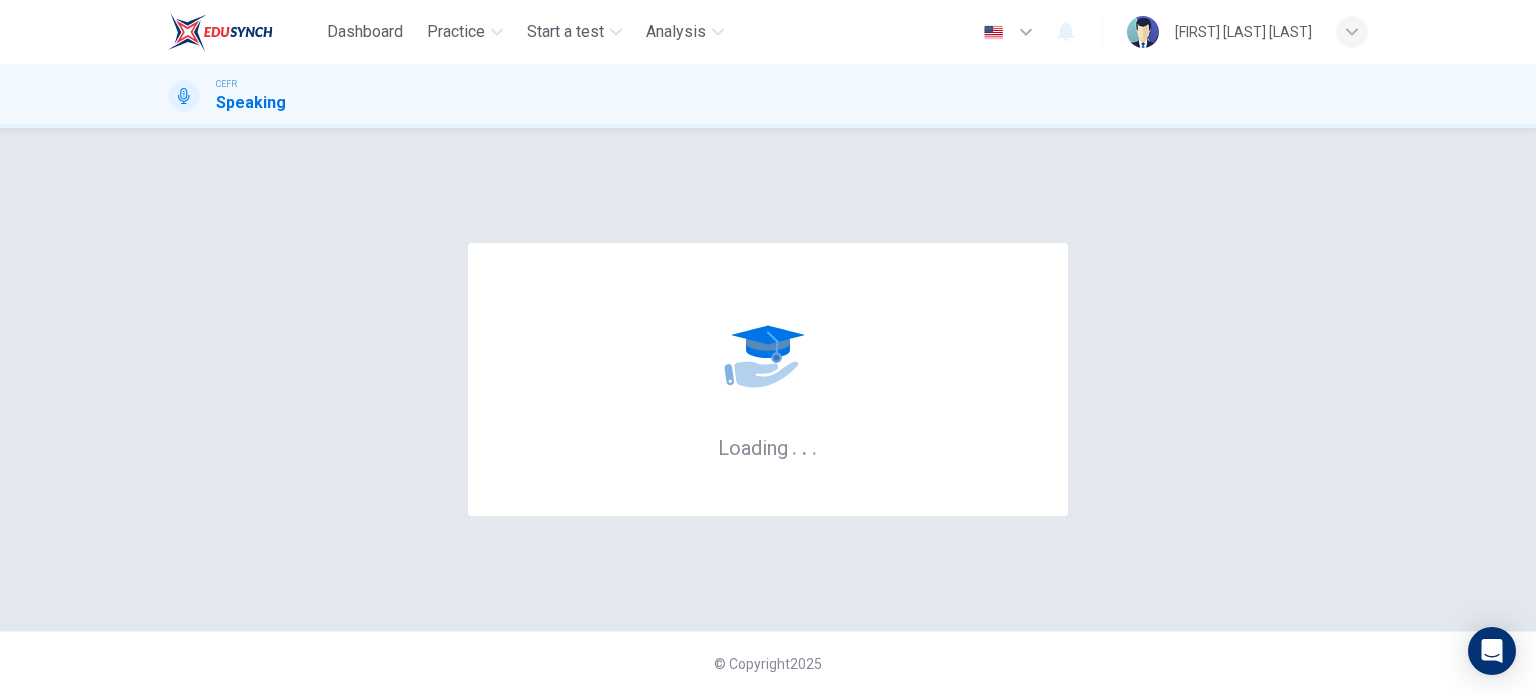 scroll, scrollTop: 0, scrollLeft: 0, axis: both 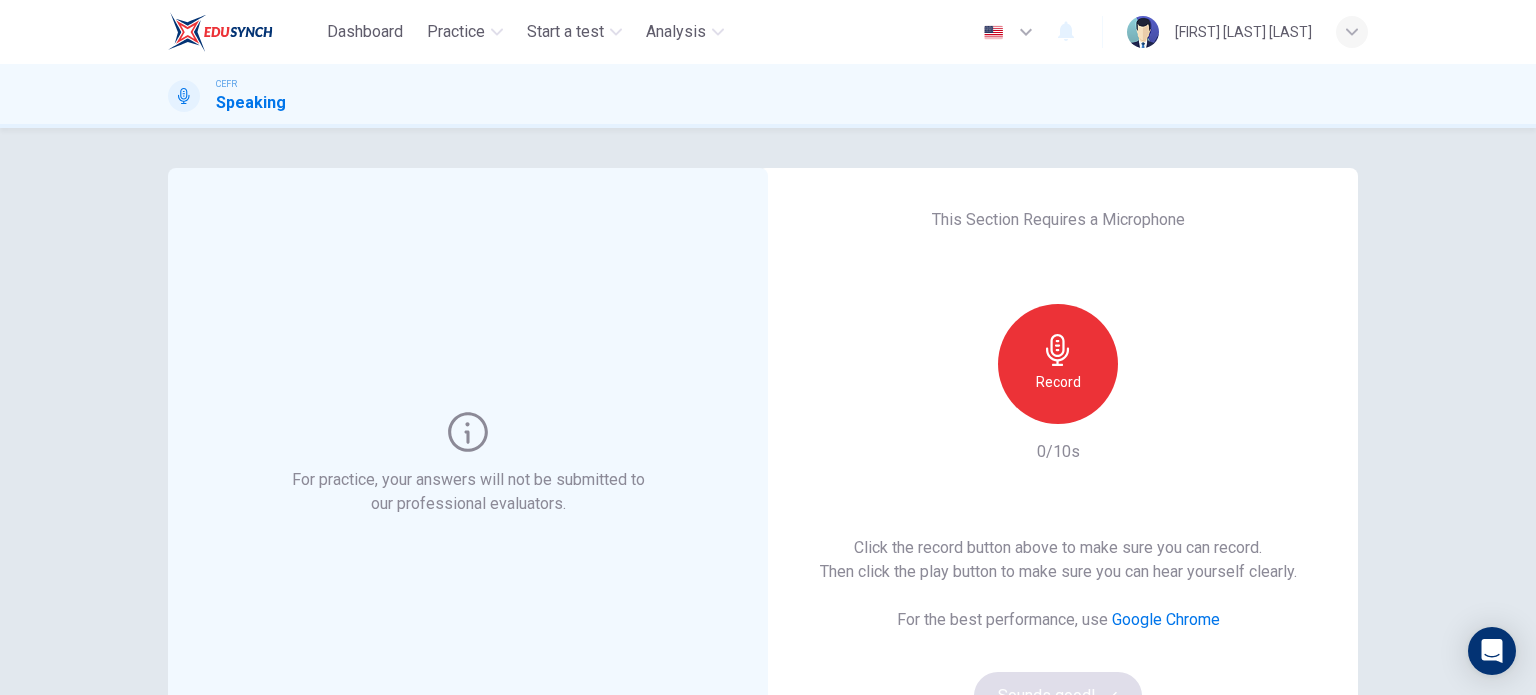 click on "This Section Requires a Microphone Record 0/10s Click the record button above to make sure you can record.     Then click the play button to make sure you can hear yourself clearly. For the best performance, use   Google Chrome Sounds good!" at bounding box center [1058, 464] 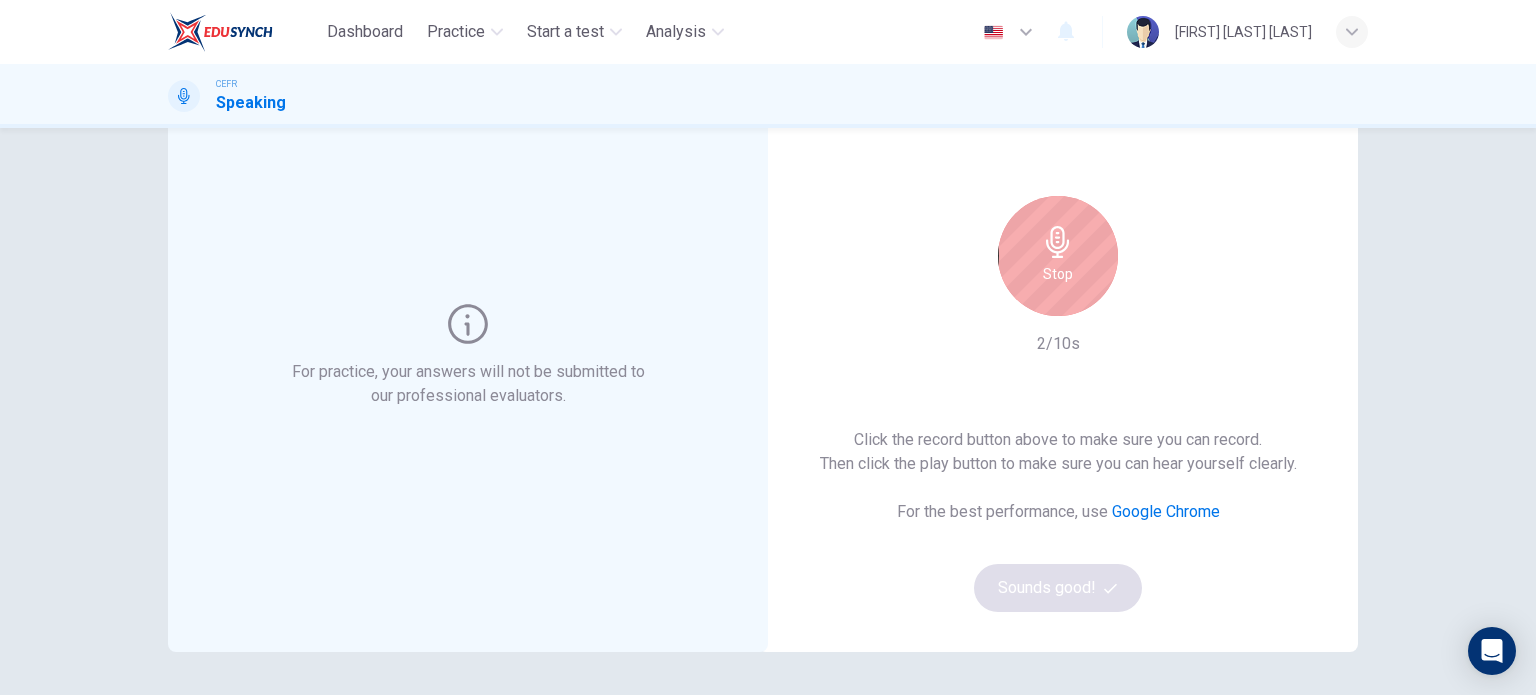 scroll, scrollTop: 72, scrollLeft: 0, axis: vertical 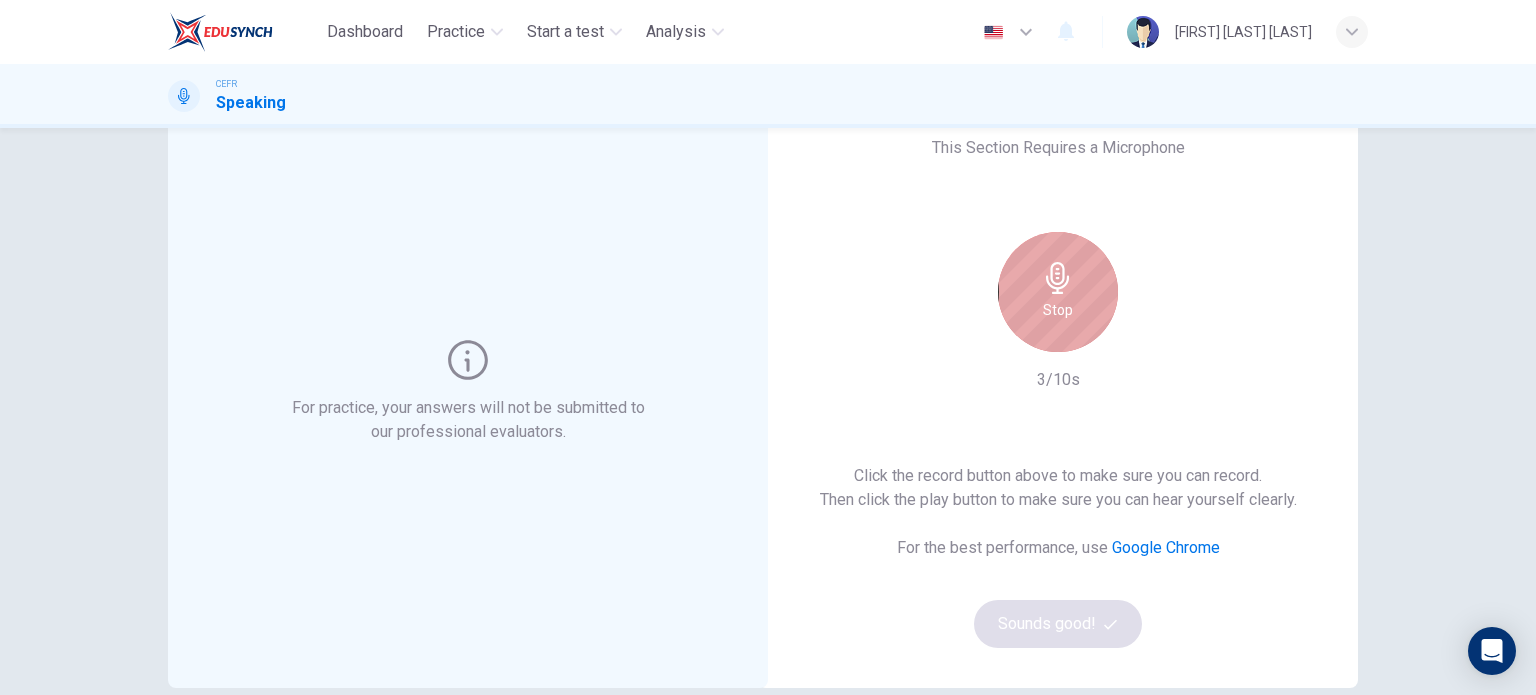 click at bounding box center (1057, 278) 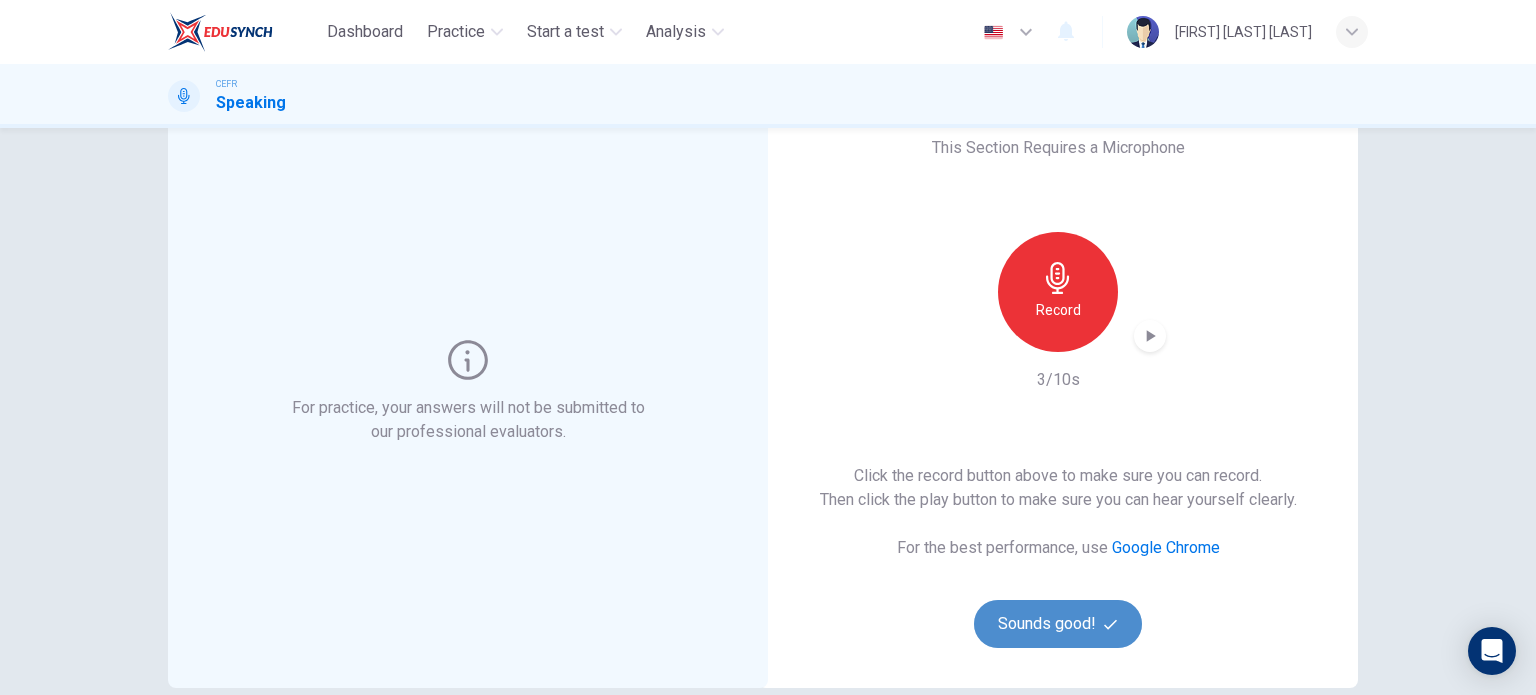 click on "Sounds good!" at bounding box center [1058, 624] 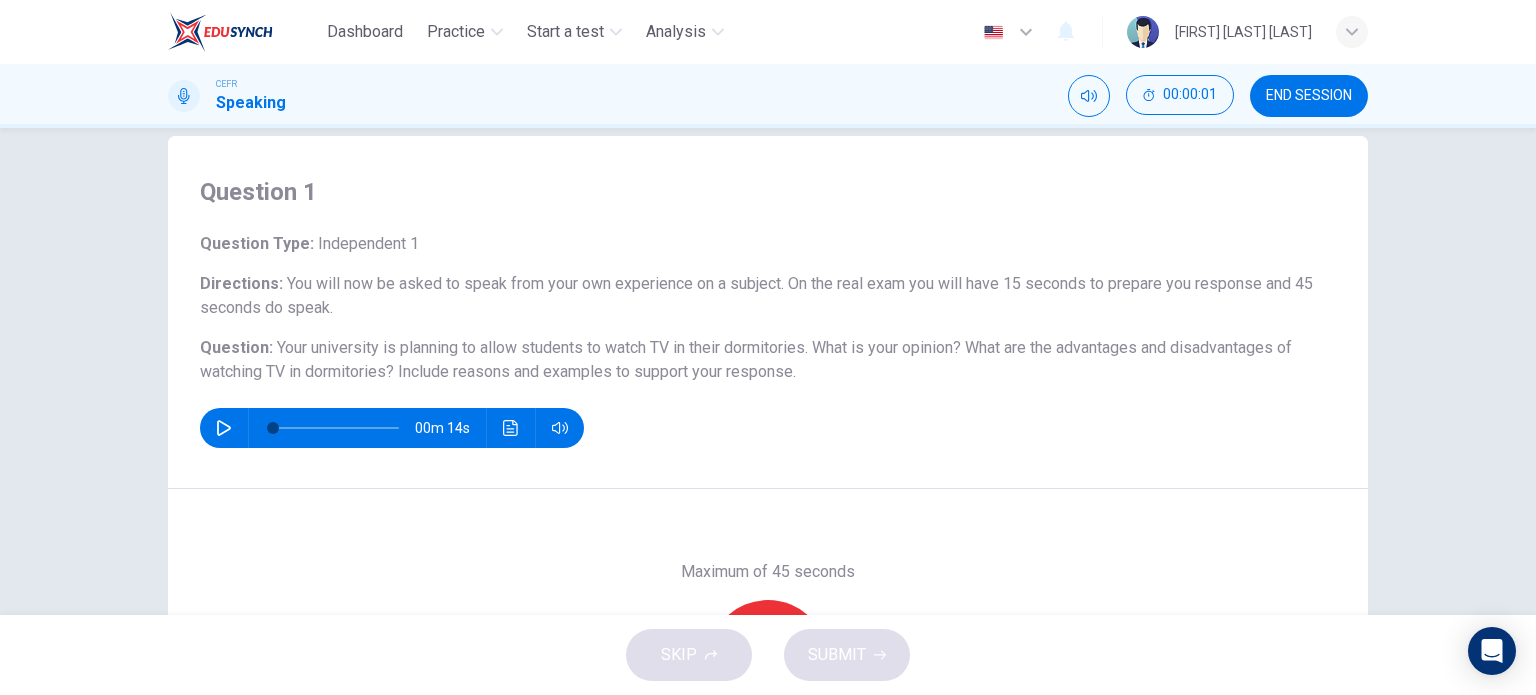 scroll, scrollTop: 0, scrollLeft: 0, axis: both 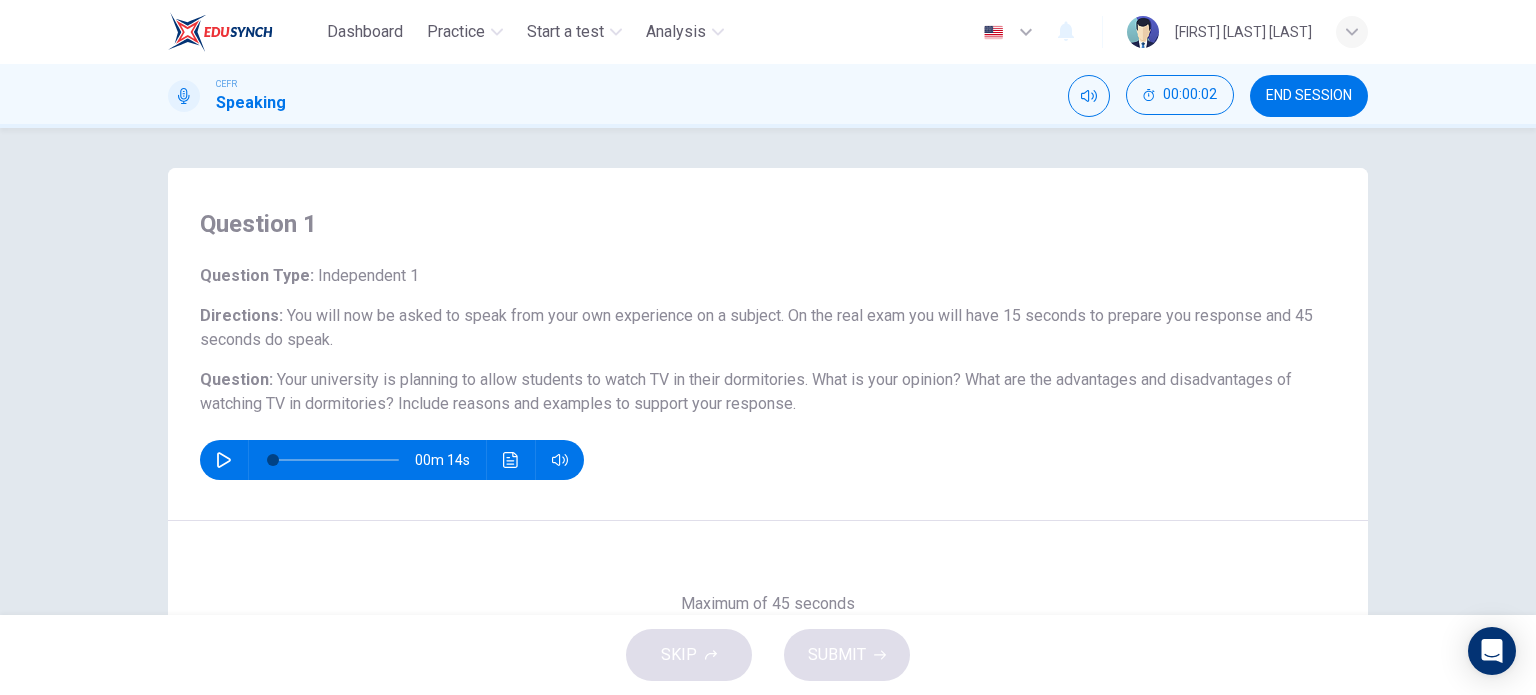 click at bounding box center [224, 460] 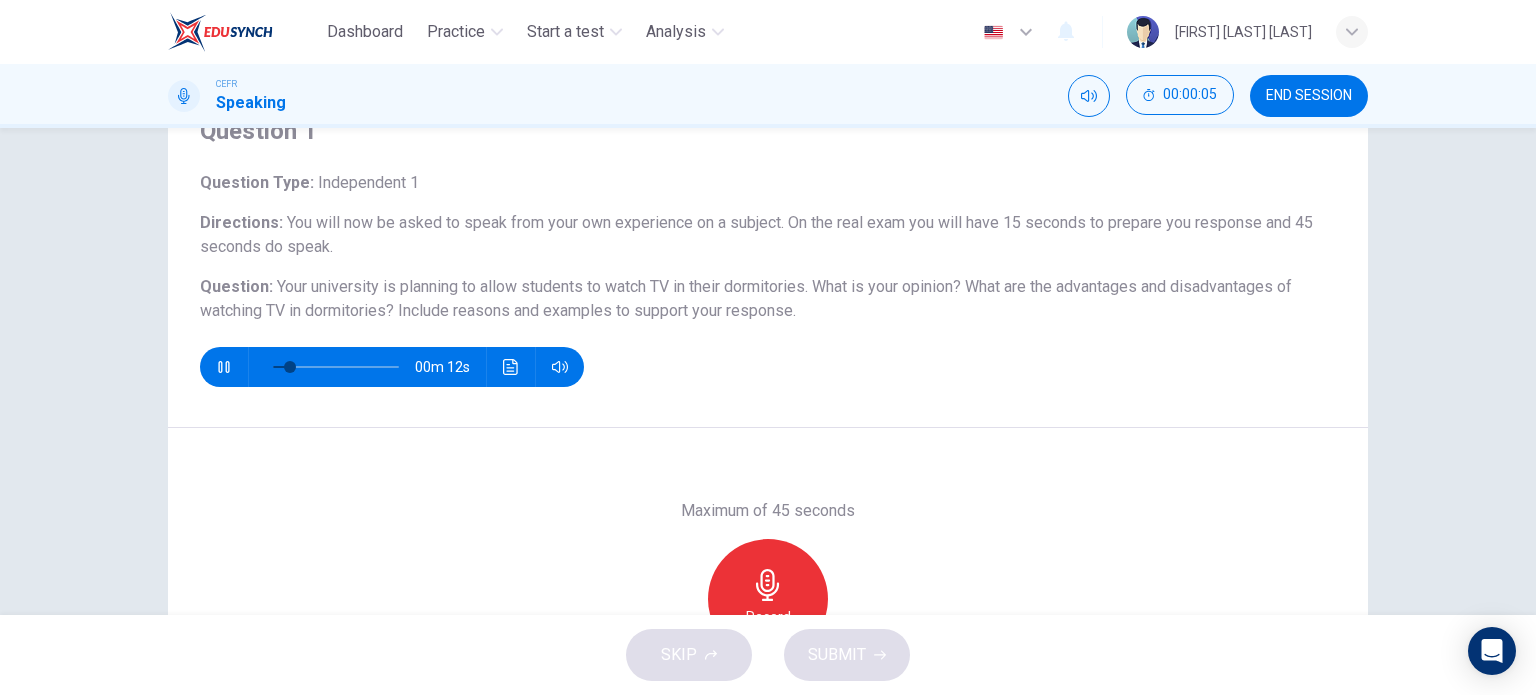 scroll, scrollTop: 100, scrollLeft: 0, axis: vertical 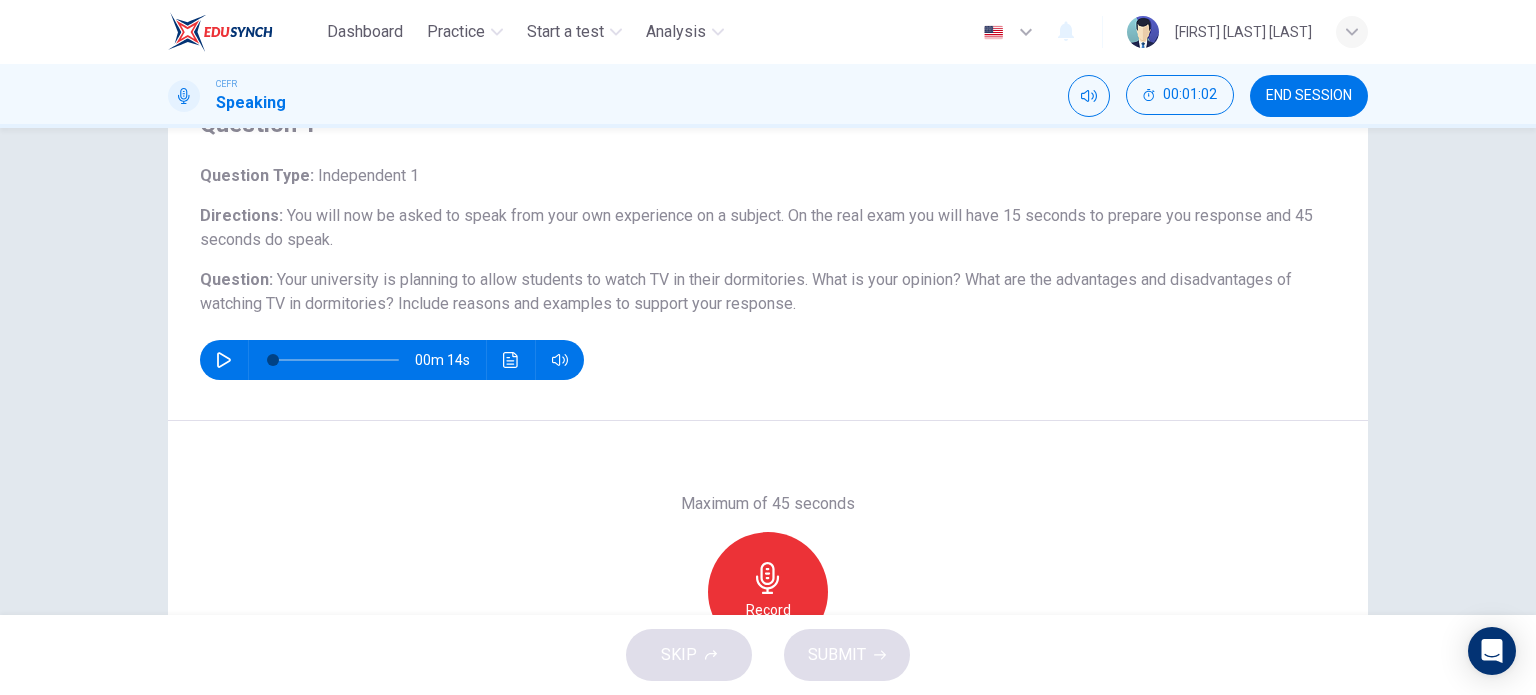 click on "Record" at bounding box center (768, 592) 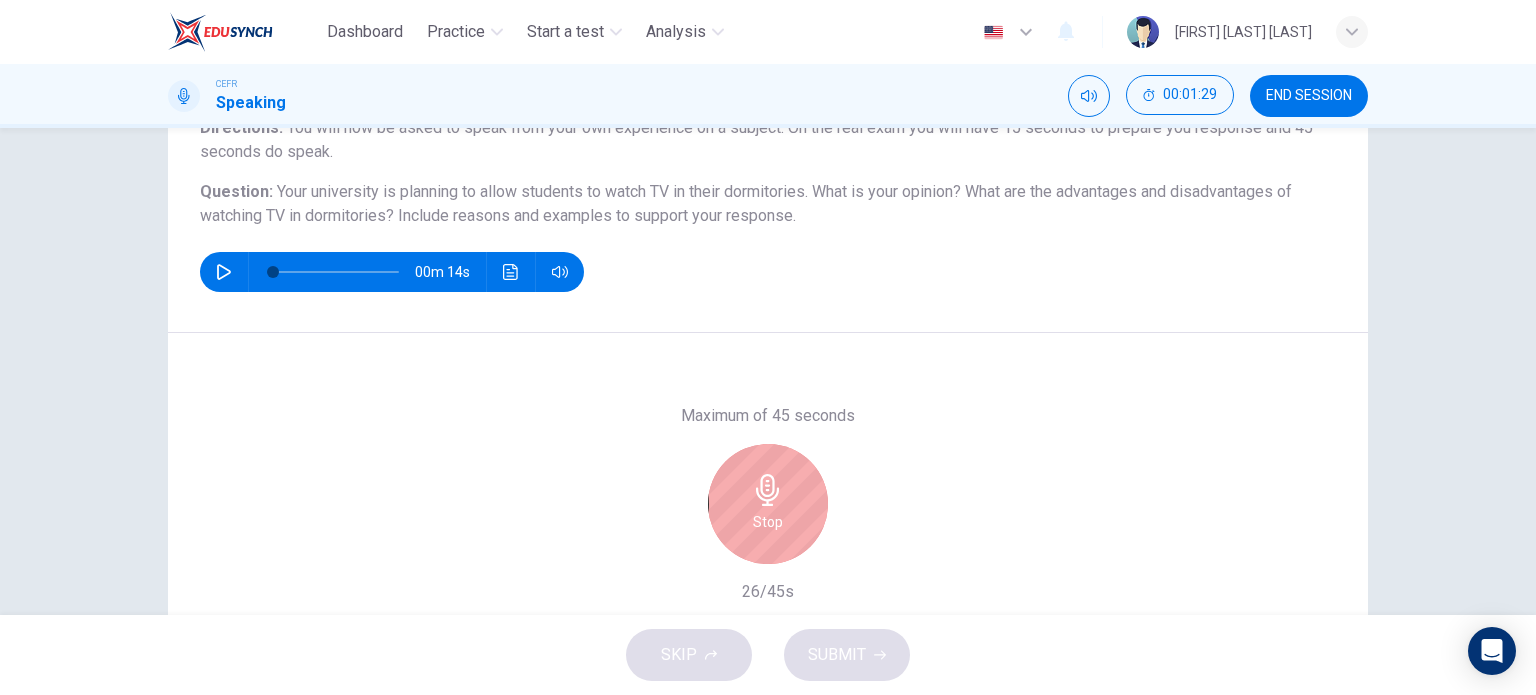 scroll, scrollTop: 200, scrollLeft: 0, axis: vertical 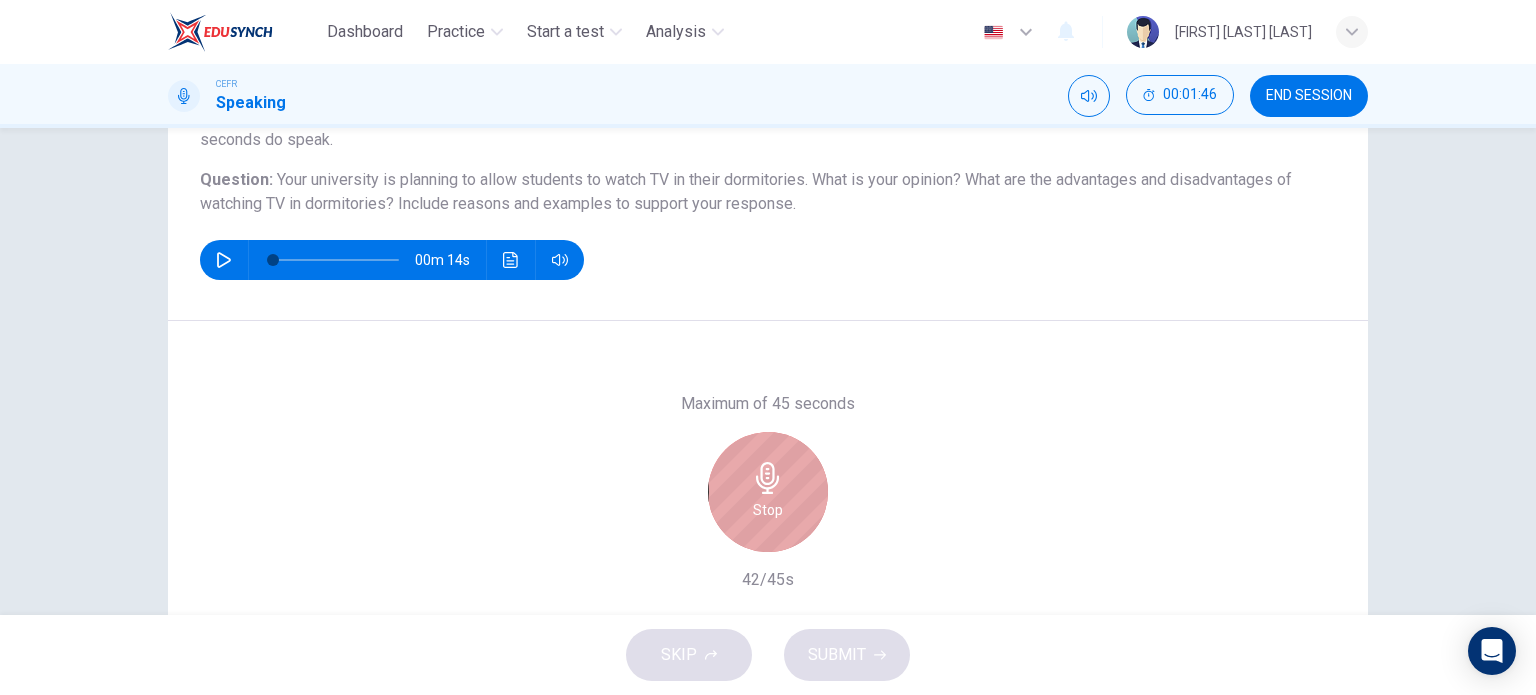 click at bounding box center [768, 478] 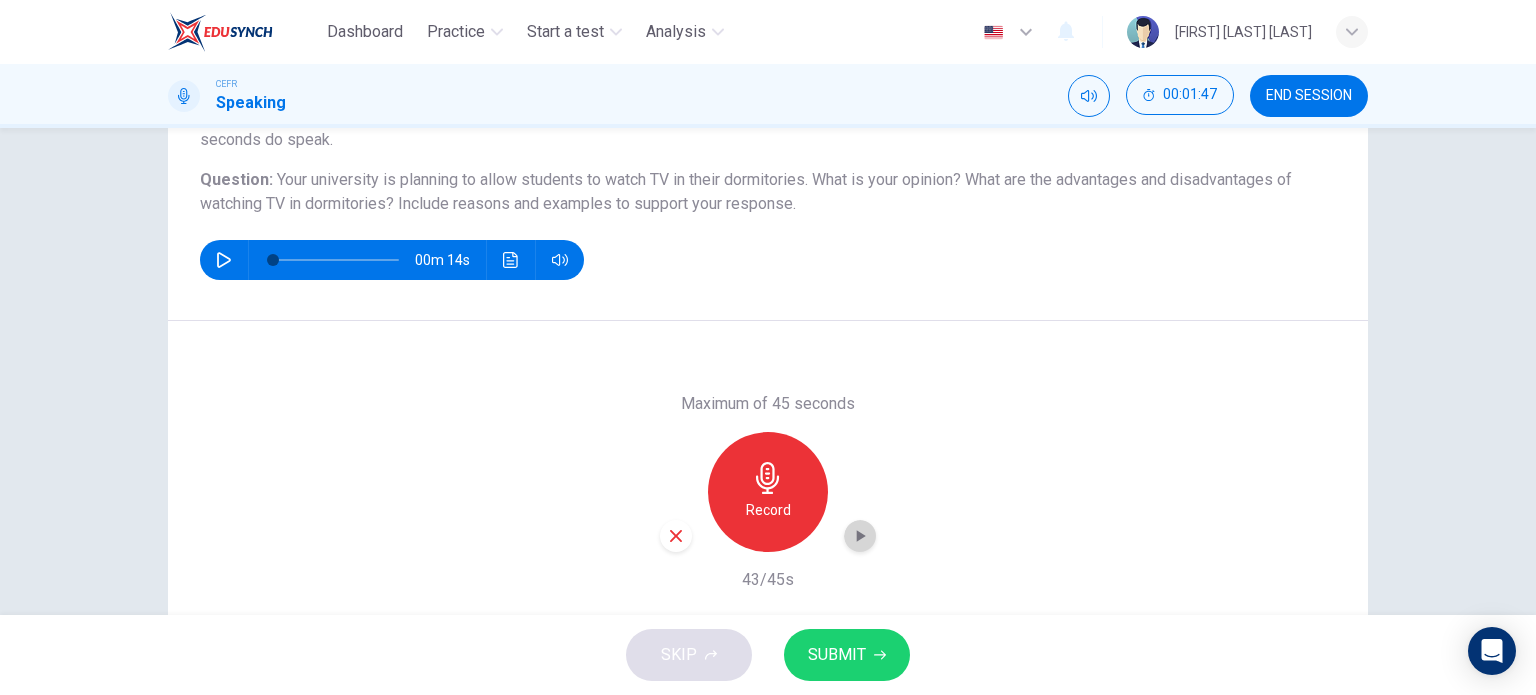 click at bounding box center [861, 536] 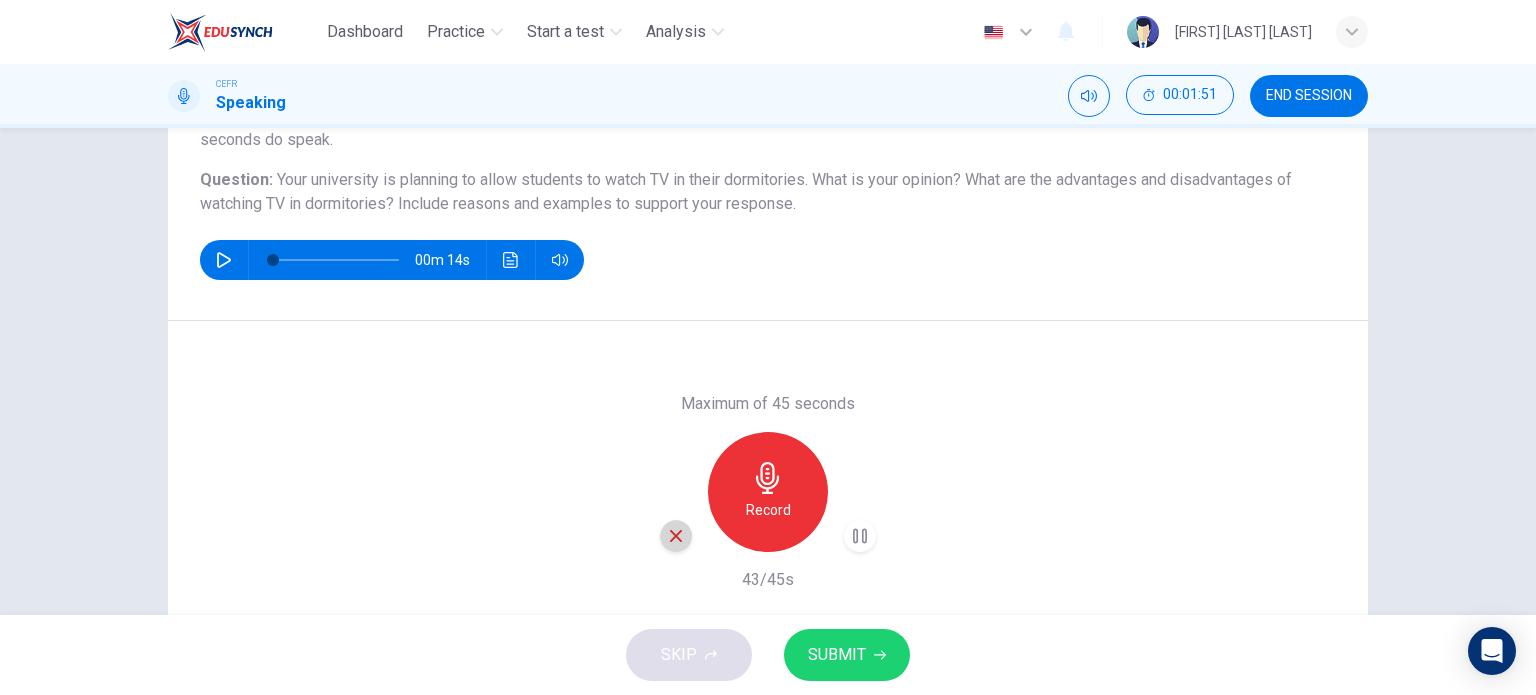 click at bounding box center (676, 536) 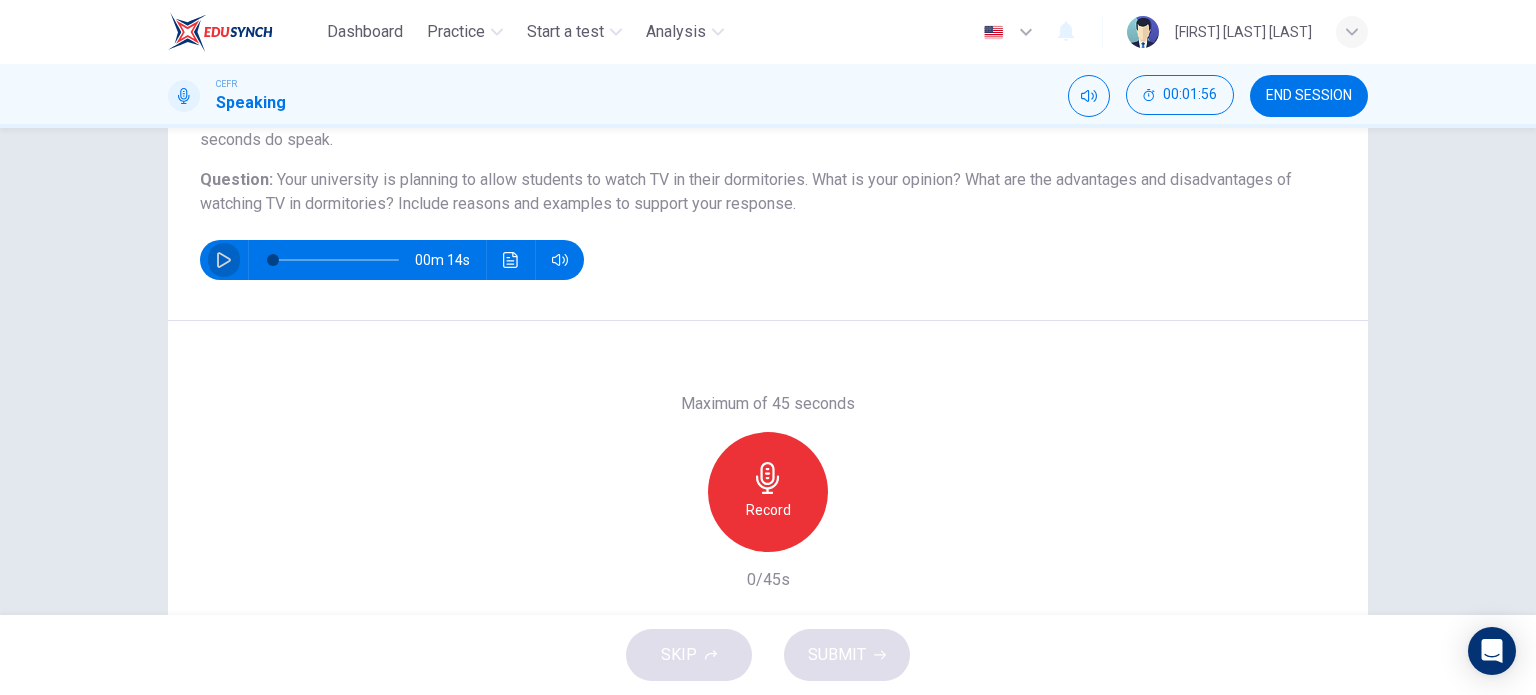 click at bounding box center (224, 260) 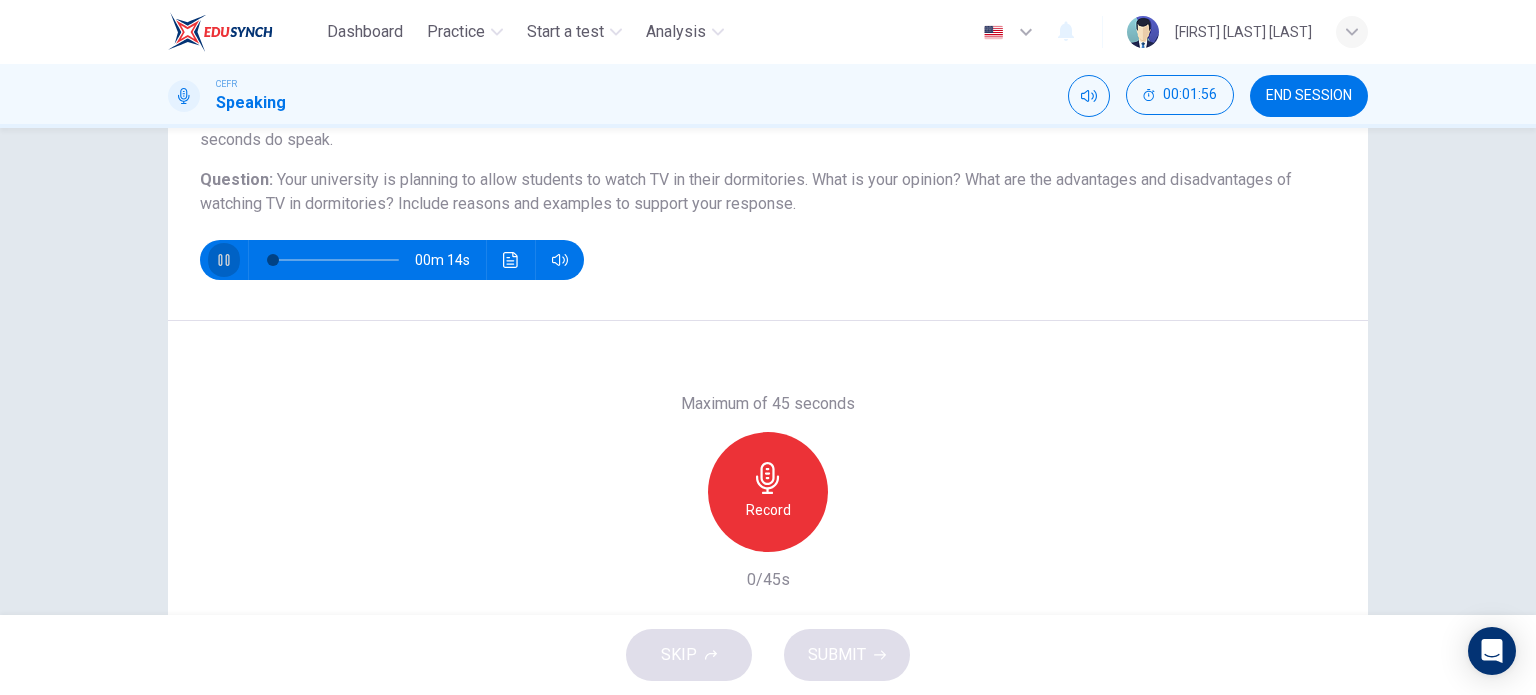 click at bounding box center (224, 260) 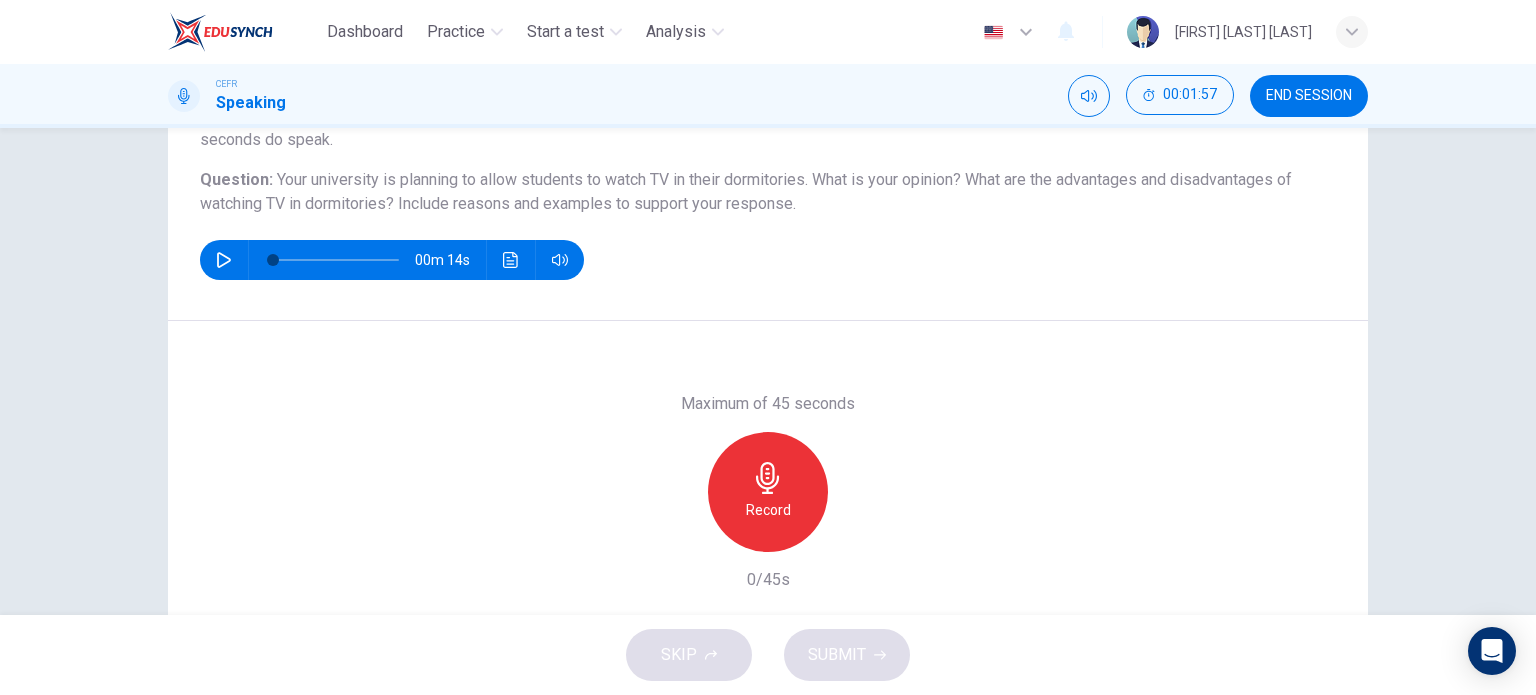 click on "Record" at bounding box center [768, 492] 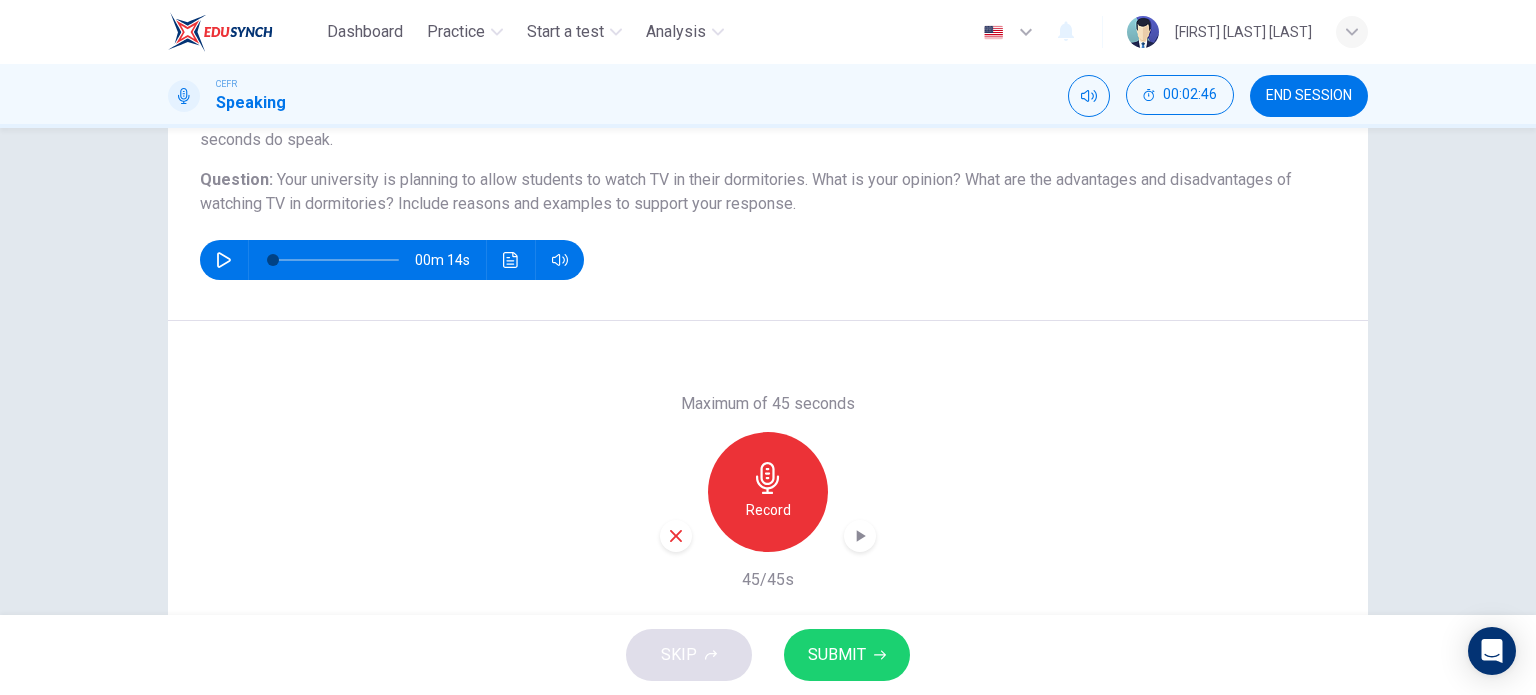 click on "SUBMIT" at bounding box center (837, 655) 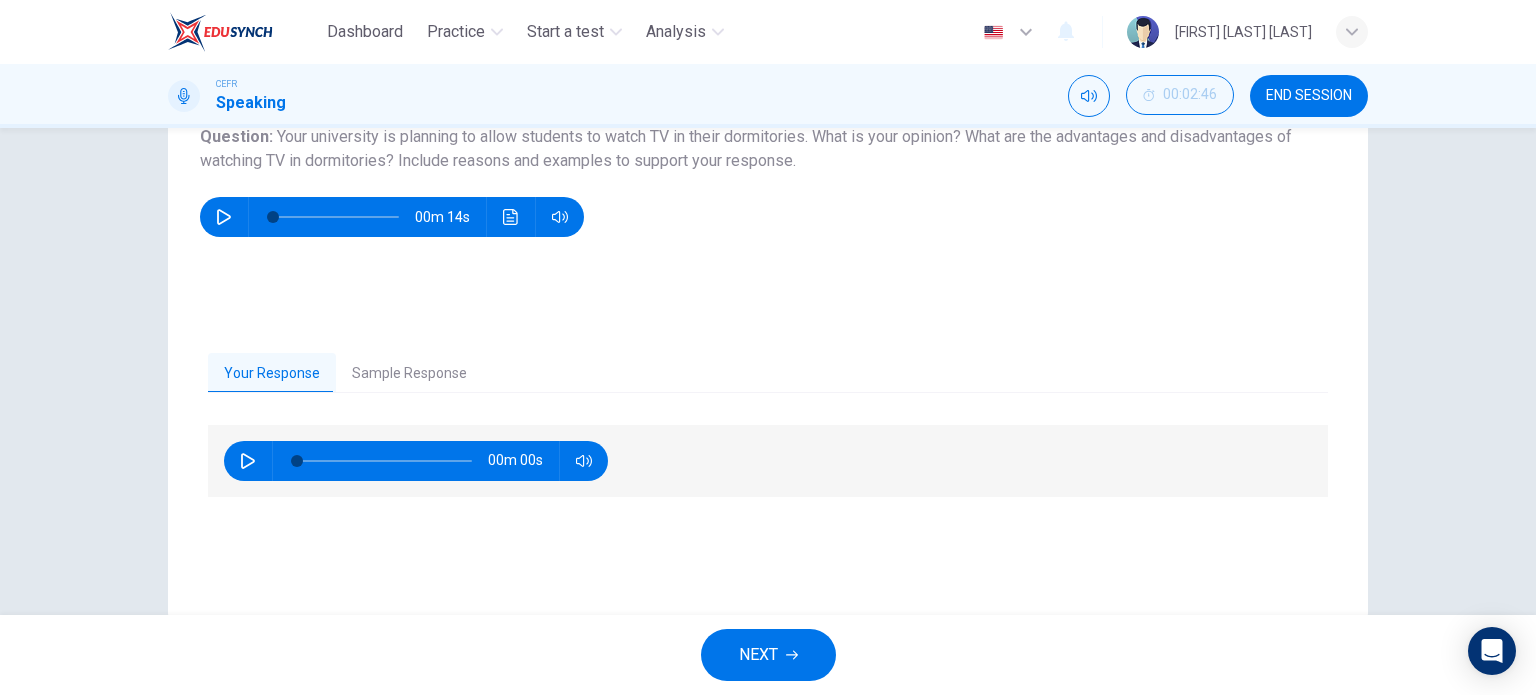 scroll, scrollTop: 288, scrollLeft: 0, axis: vertical 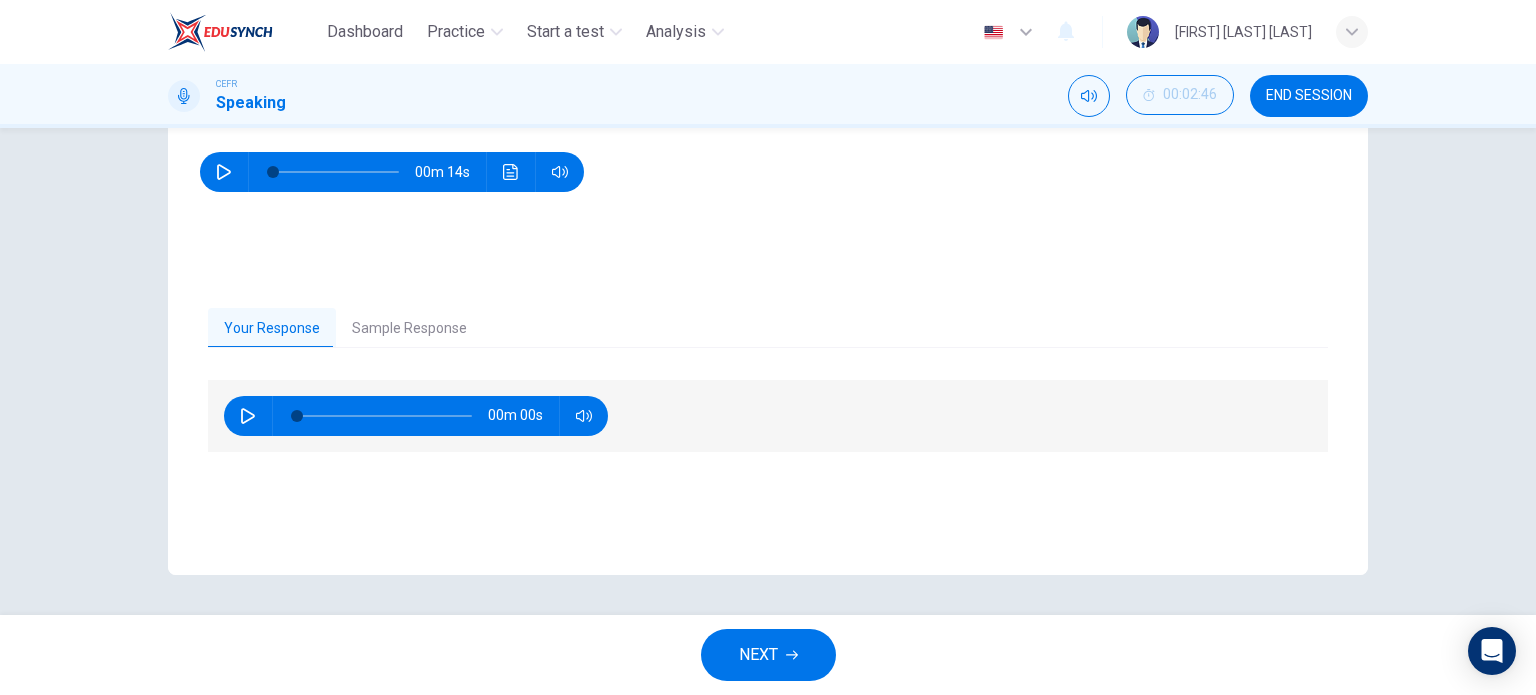 click on "Sample Response" at bounding box center (409, 329) 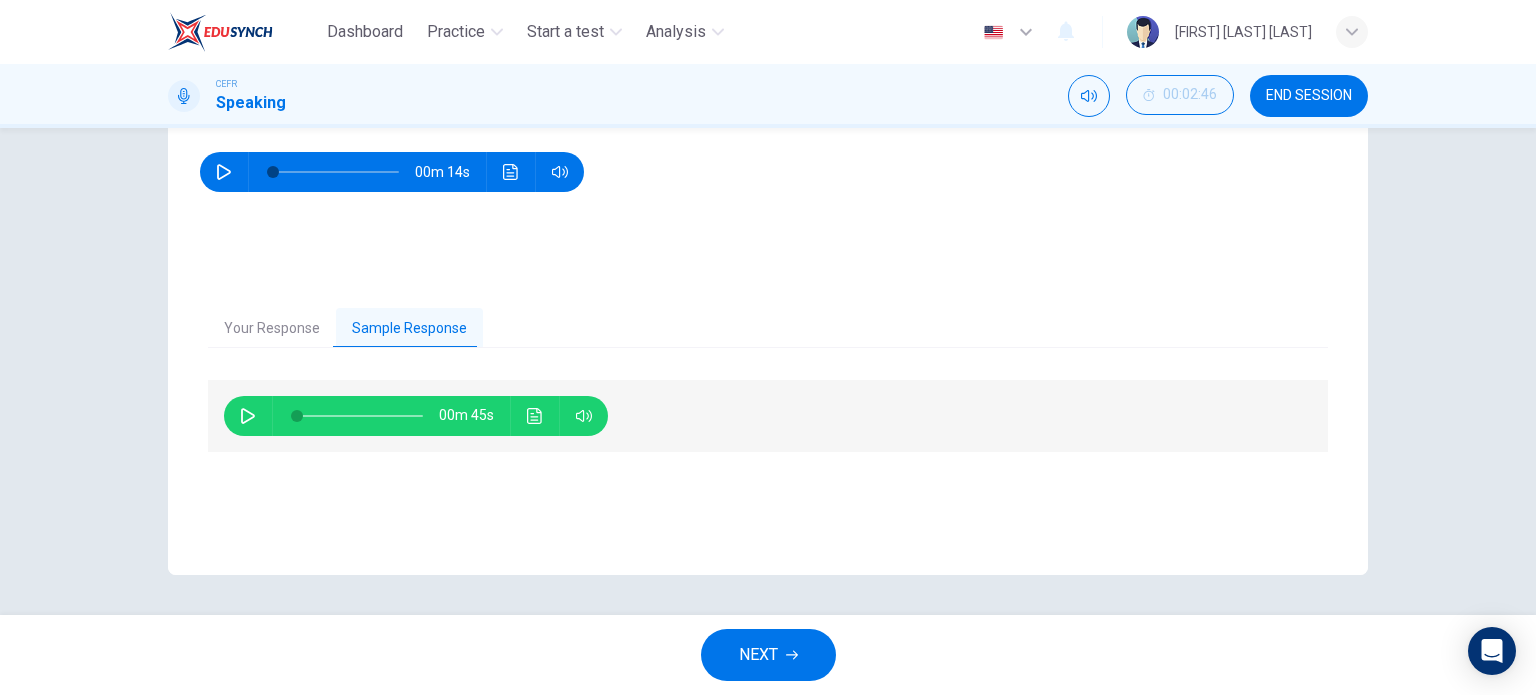 click at bounding box center [248, 416] 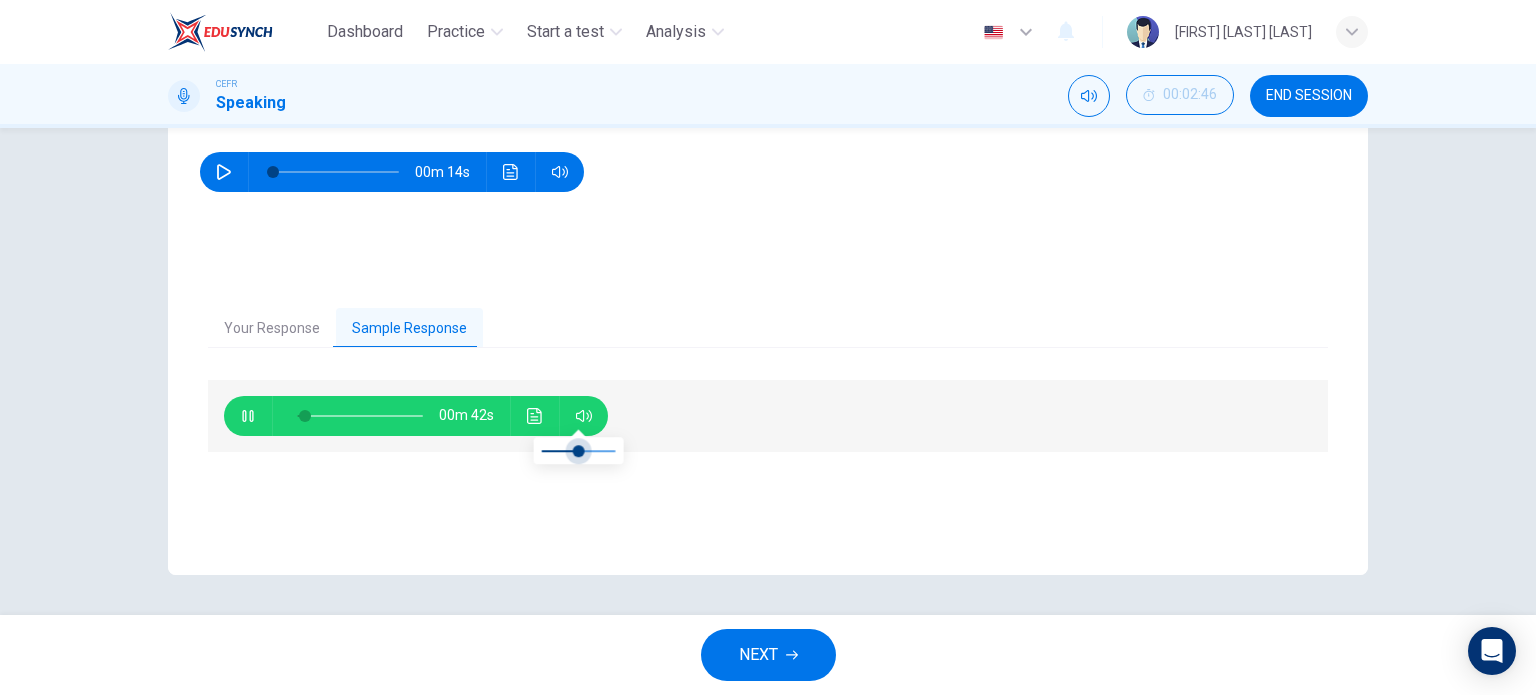 click at bounding box center (579, 451) 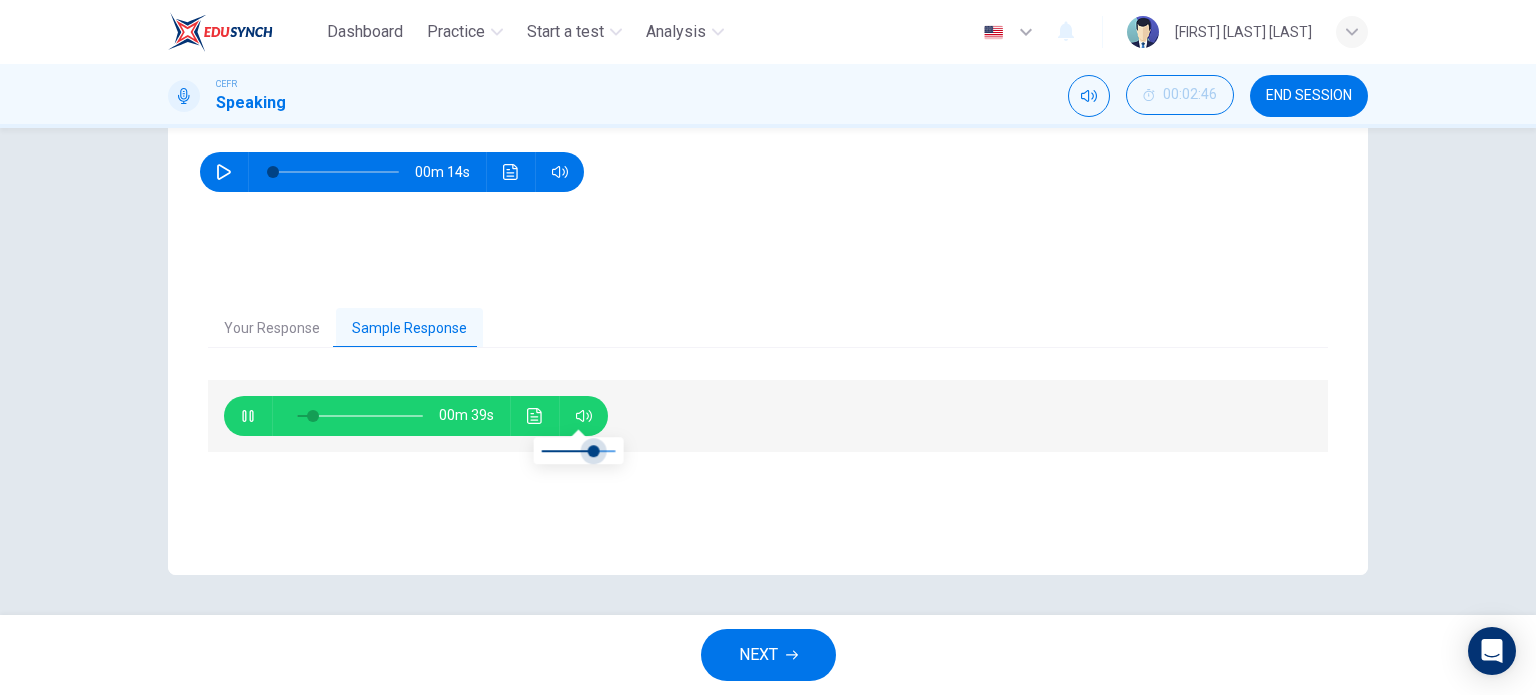 click at bounding box center [593, 451] 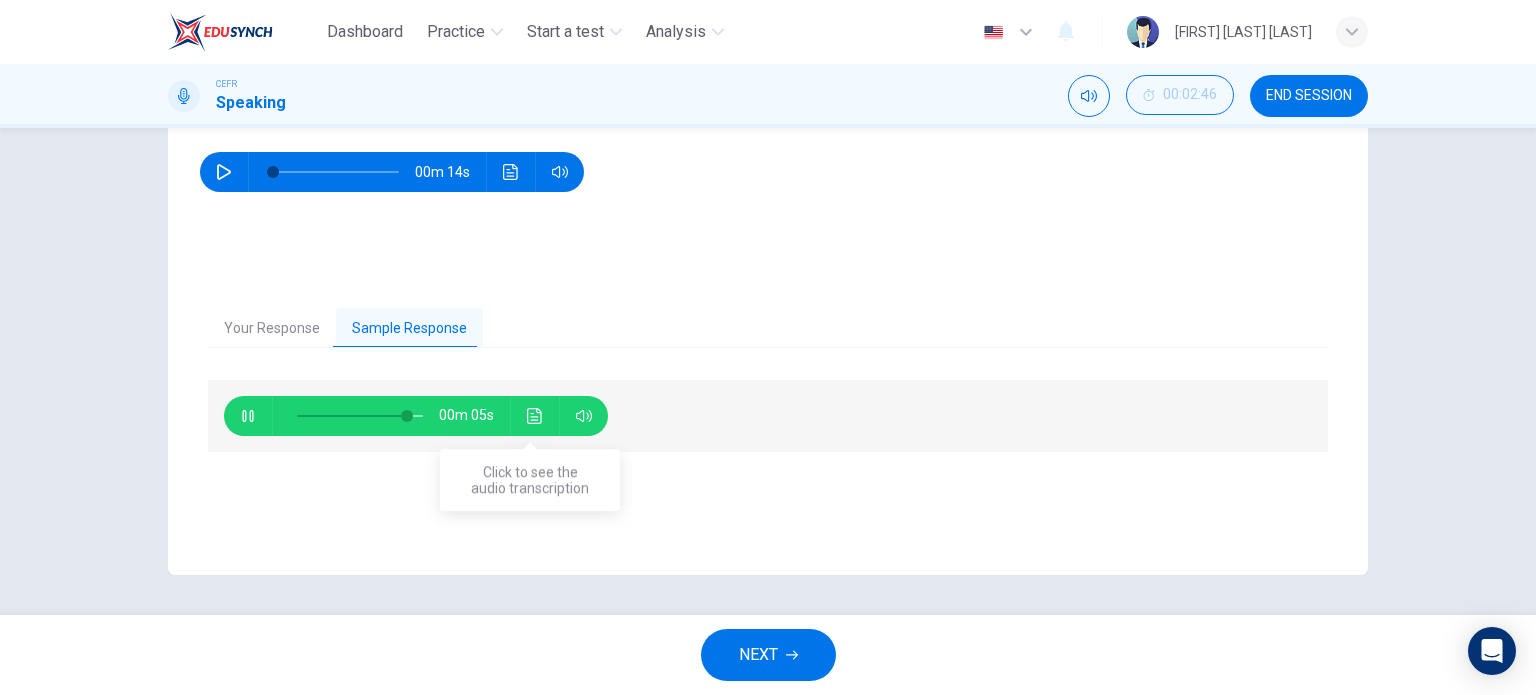 click at bounding box center [534, 416] 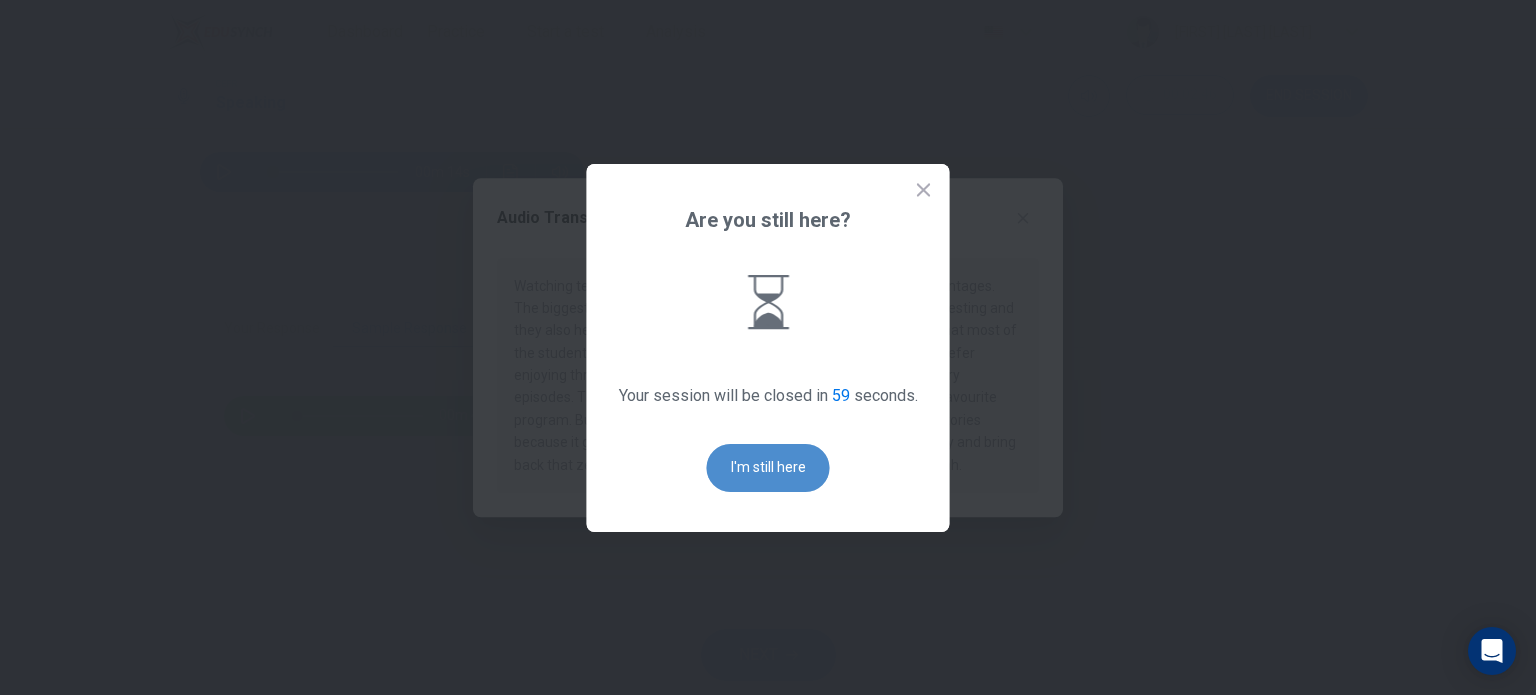 click on "I'm still here" at bounding box center [768, 468] 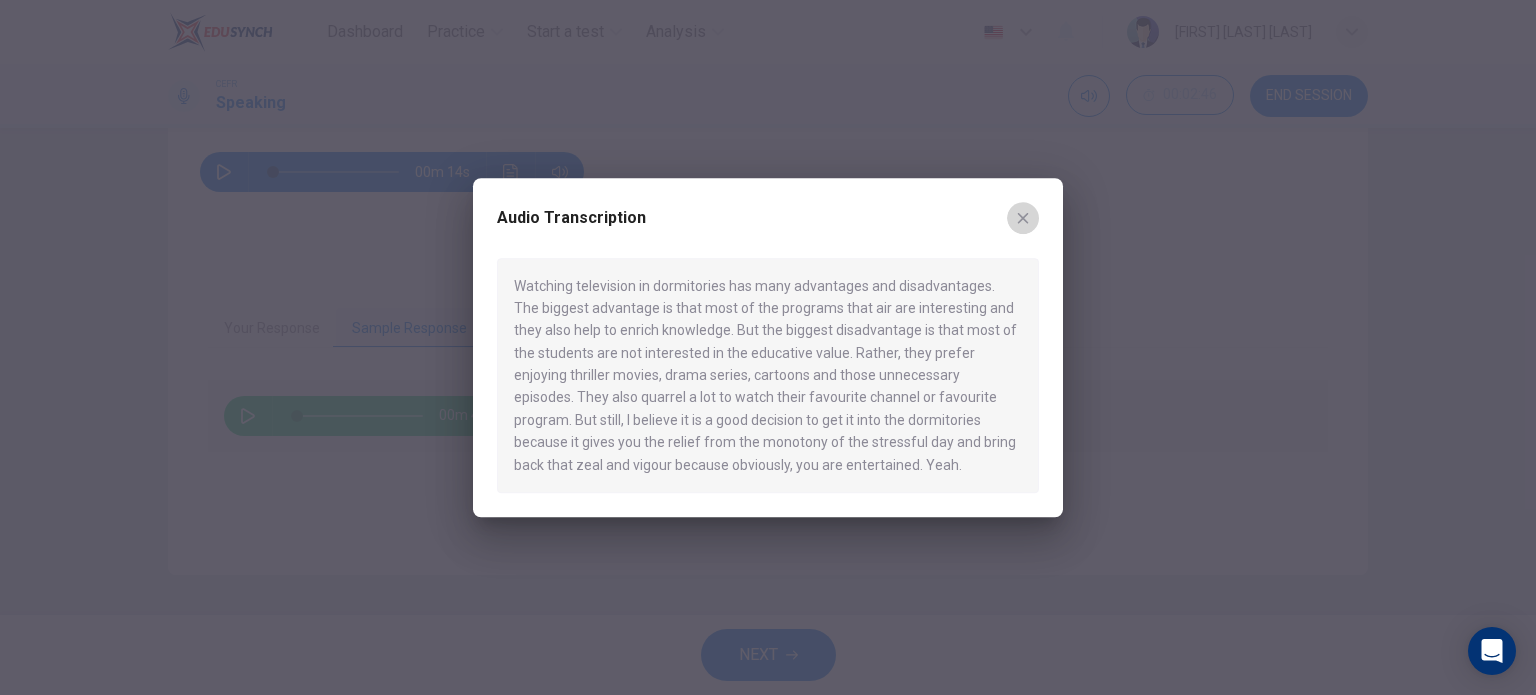 click at bounding box center [1023, 217] 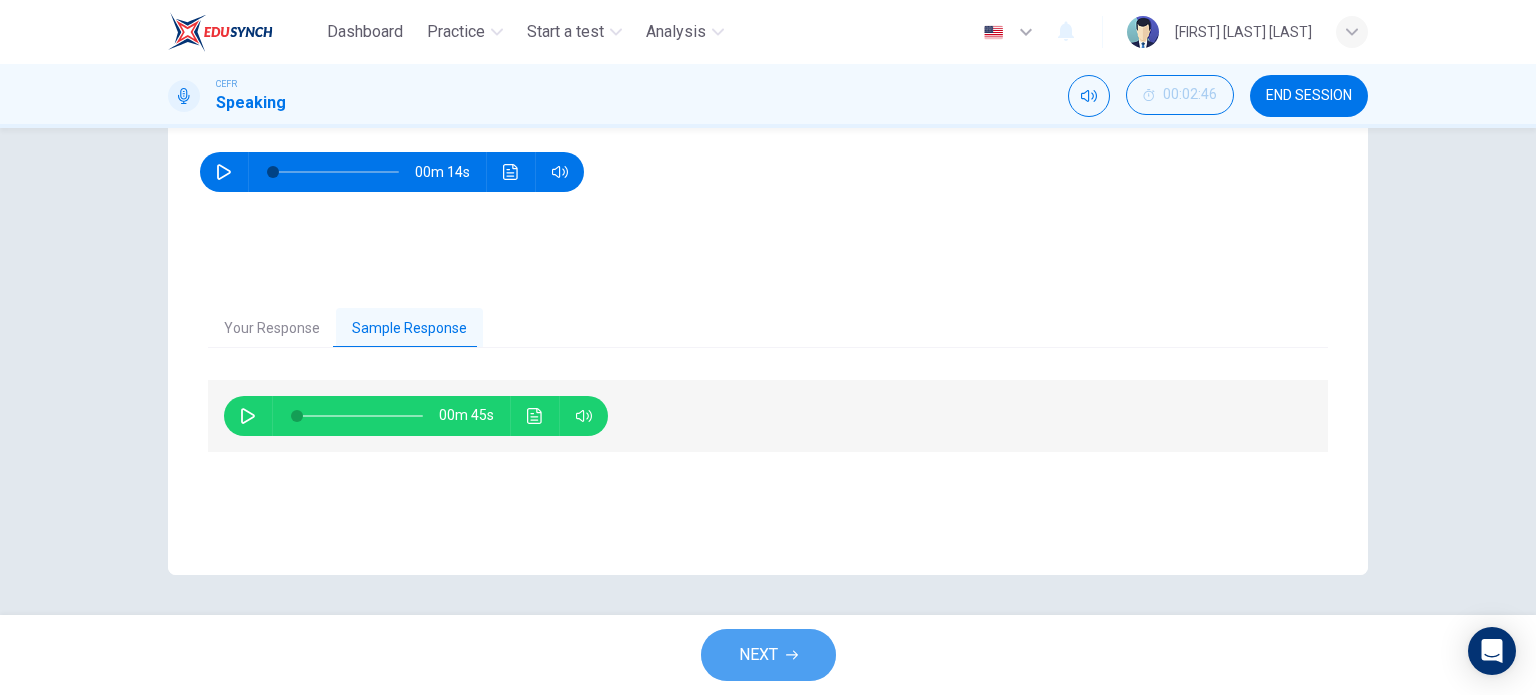 click on "NEXT" at bounding box center (768, 655) 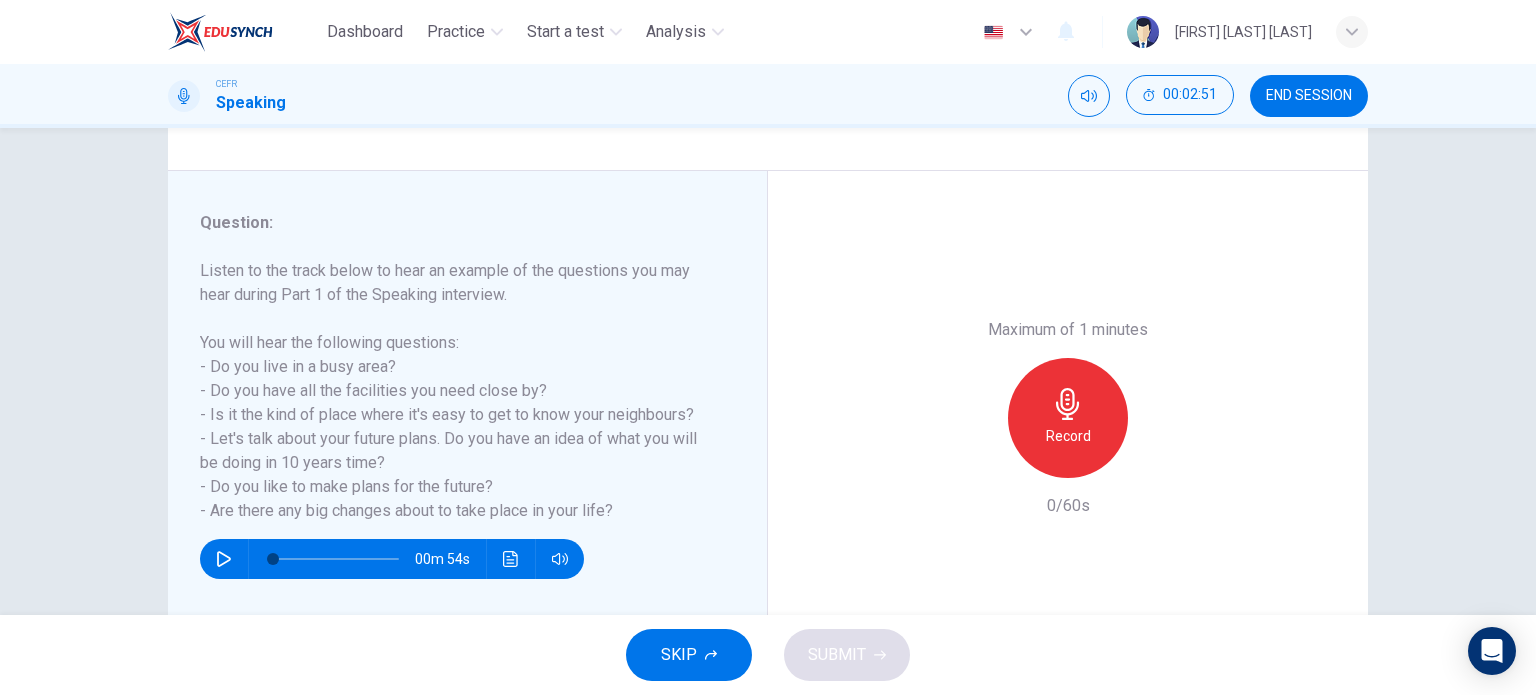 scroll, scrollTop: 288, scrollLeft: 0, axis: vertical 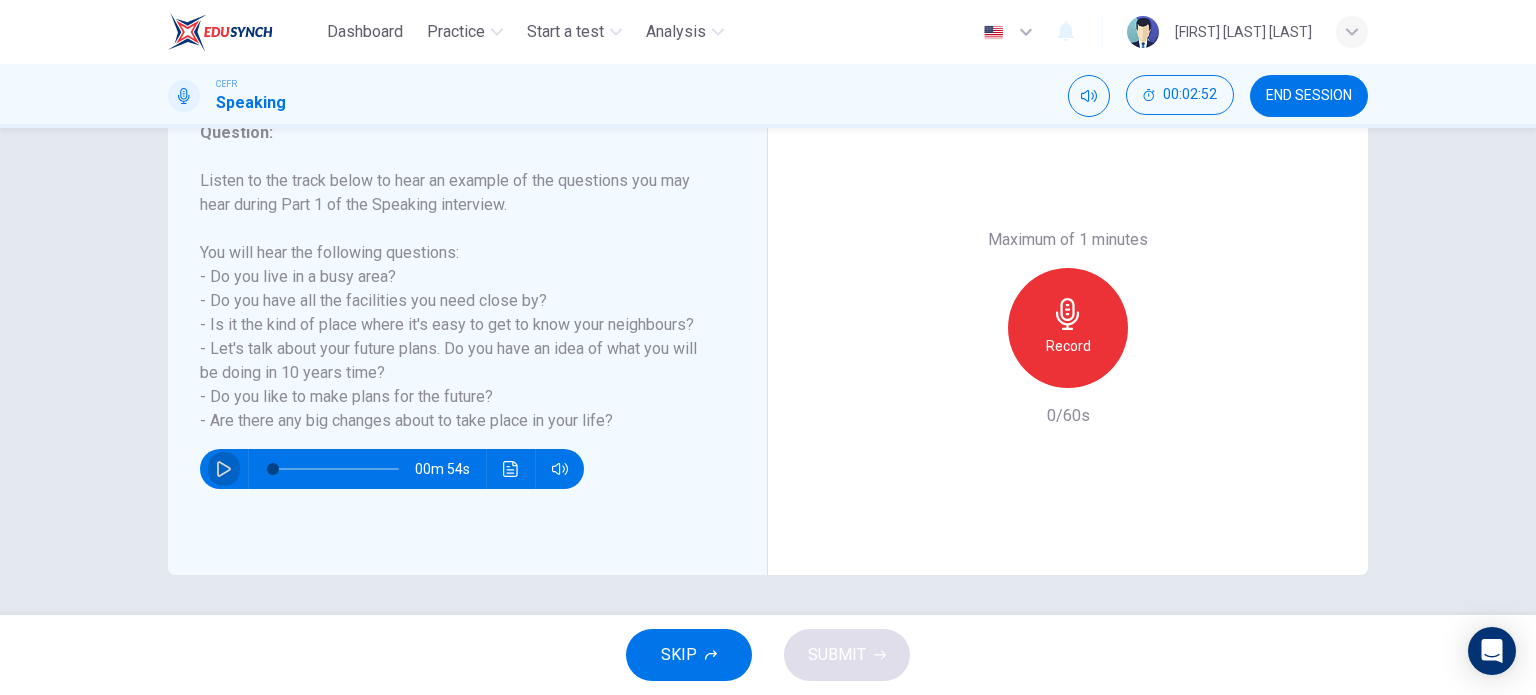 click at bounding box center (224, 469) 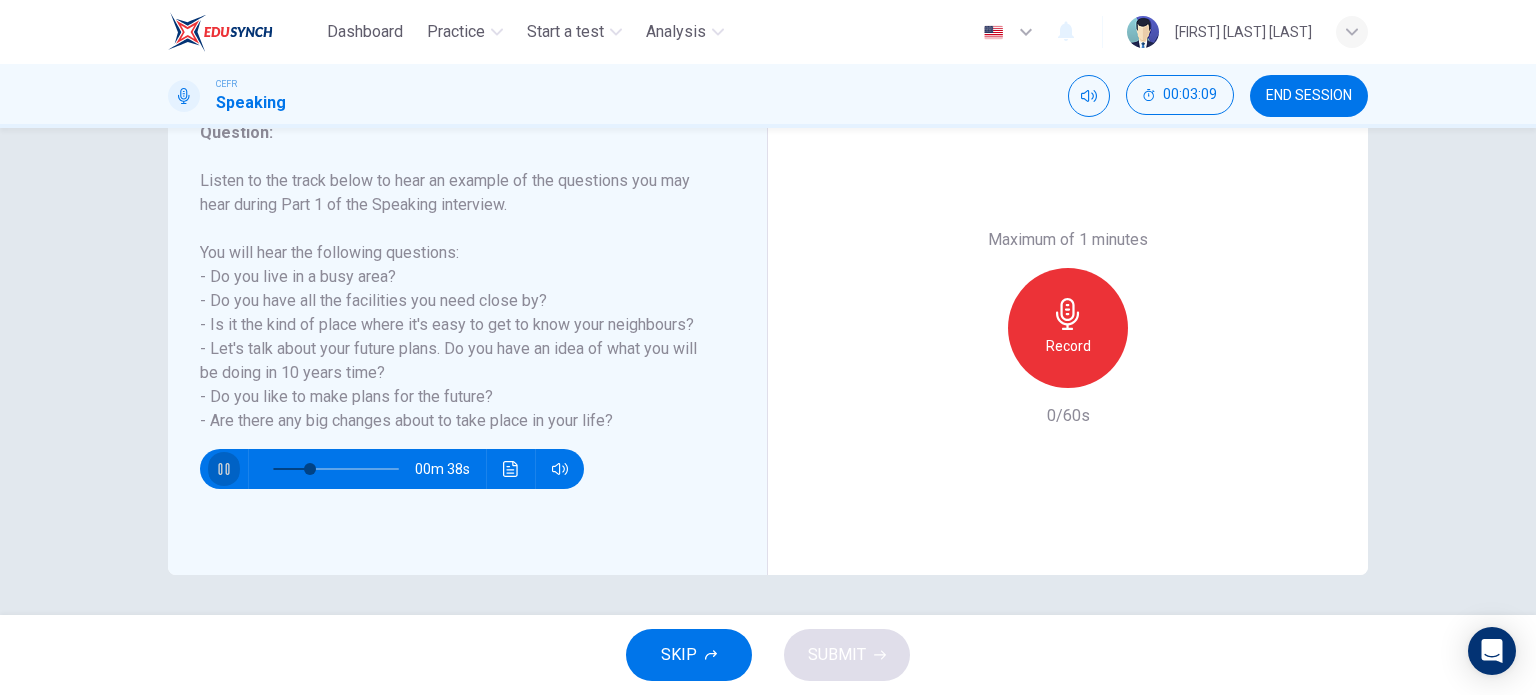 click at bounding box center (224, 469) 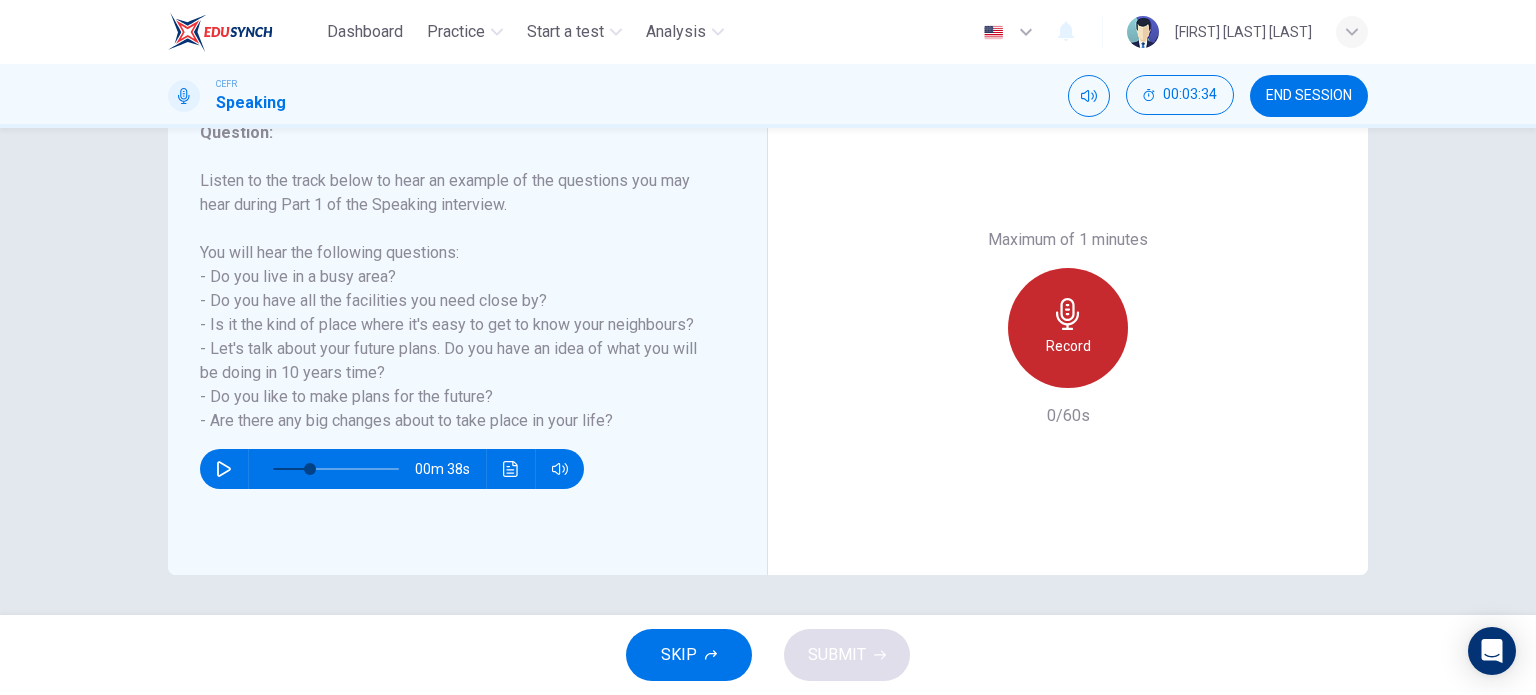 drag, startPoint x: 1073, startPoint y: 333, endPoint x: 1052, endPoint y: 340, distance: 22.135944 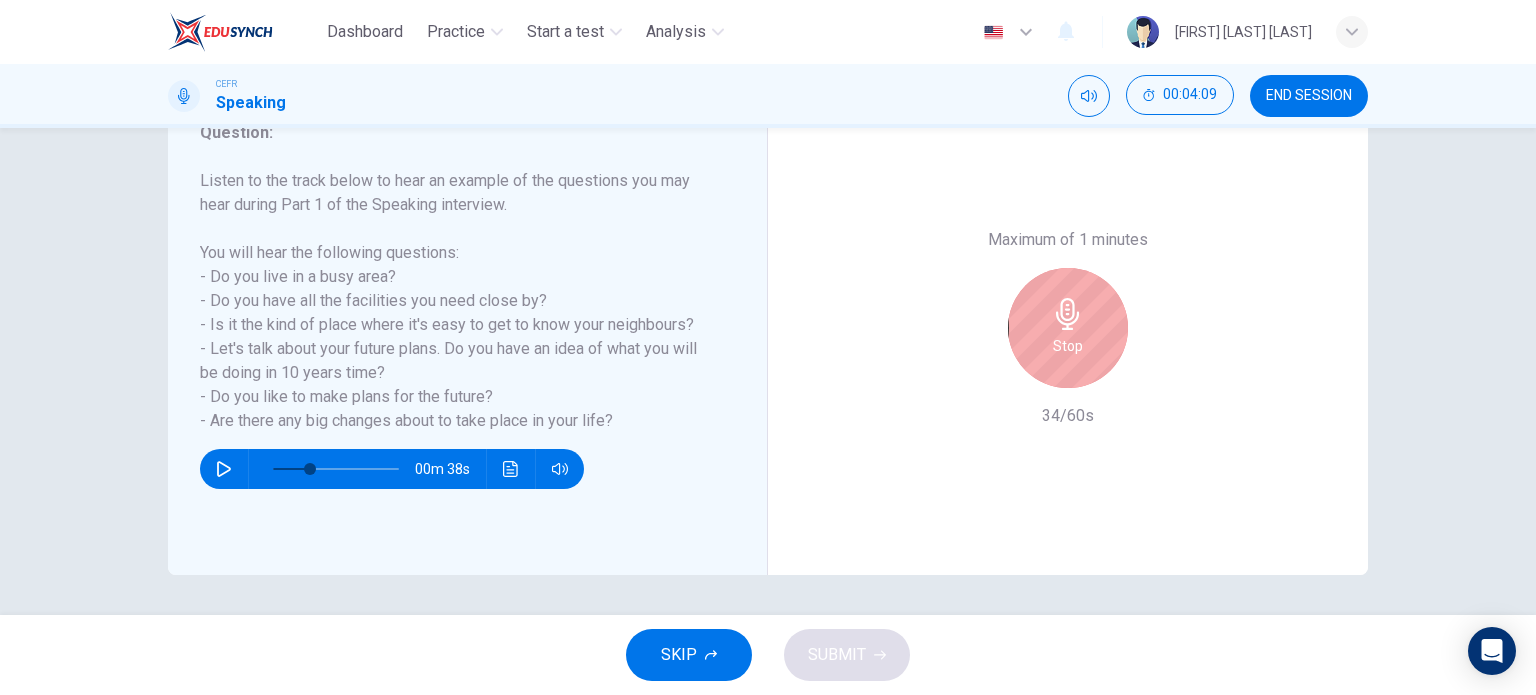 click on "Stop" at bounding box center [1068, 328] 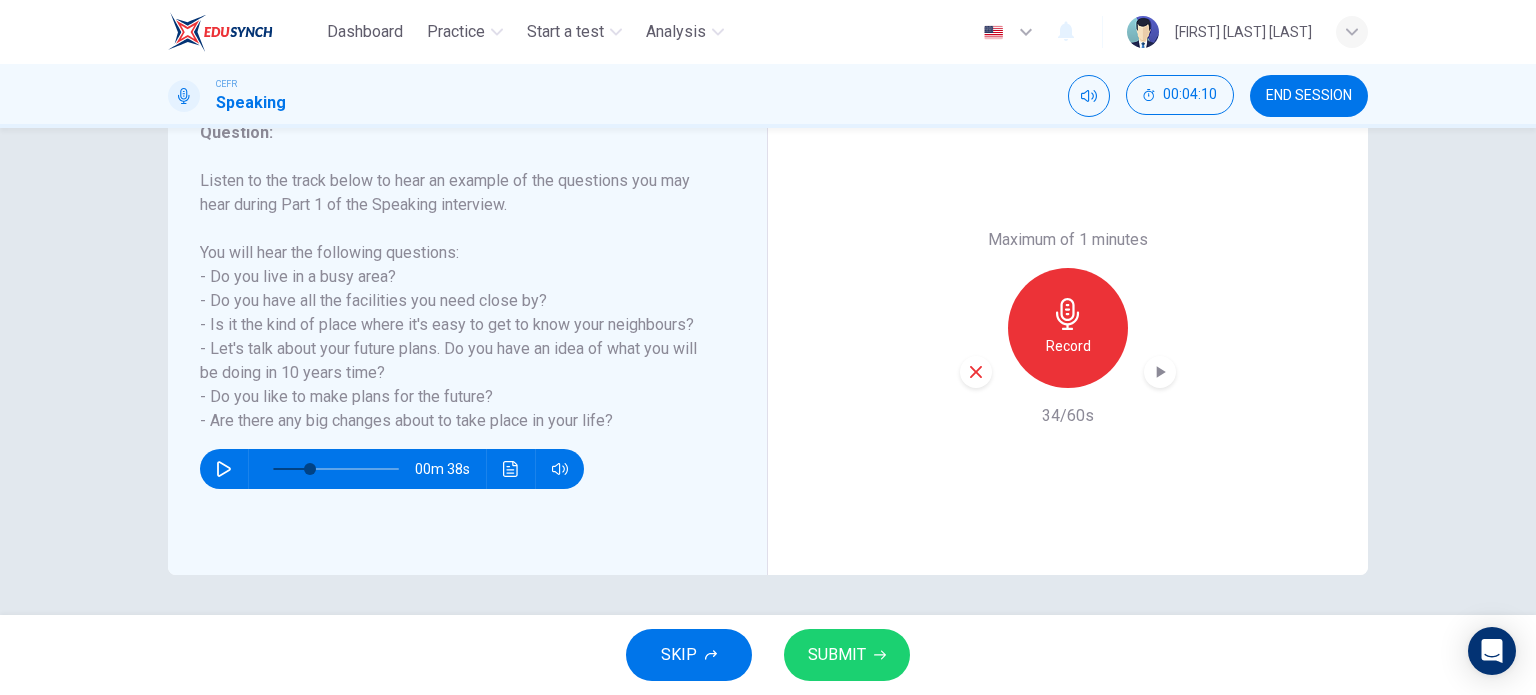 click at bounding box center [976, 372] 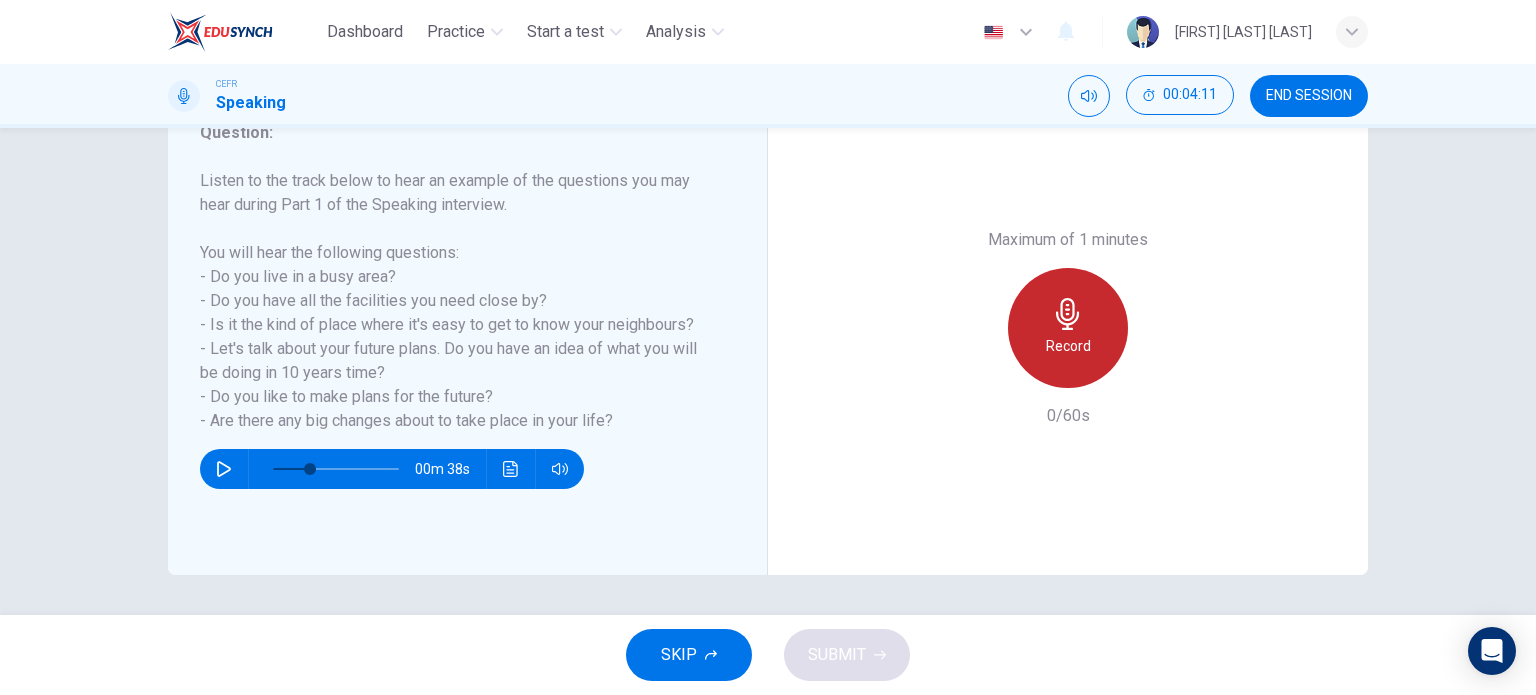 click on "Record" at bounding box center (1068, 328) 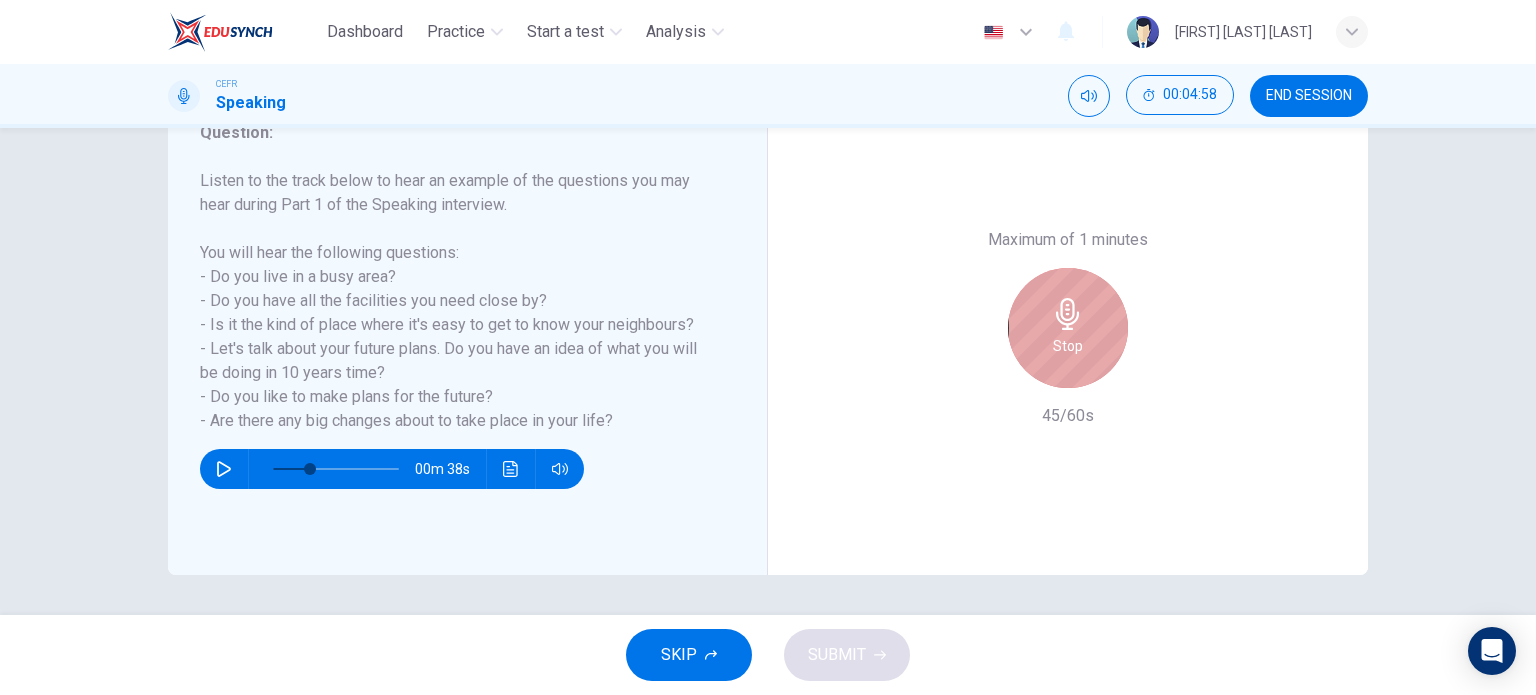 click at bounding box center [1068, 314] 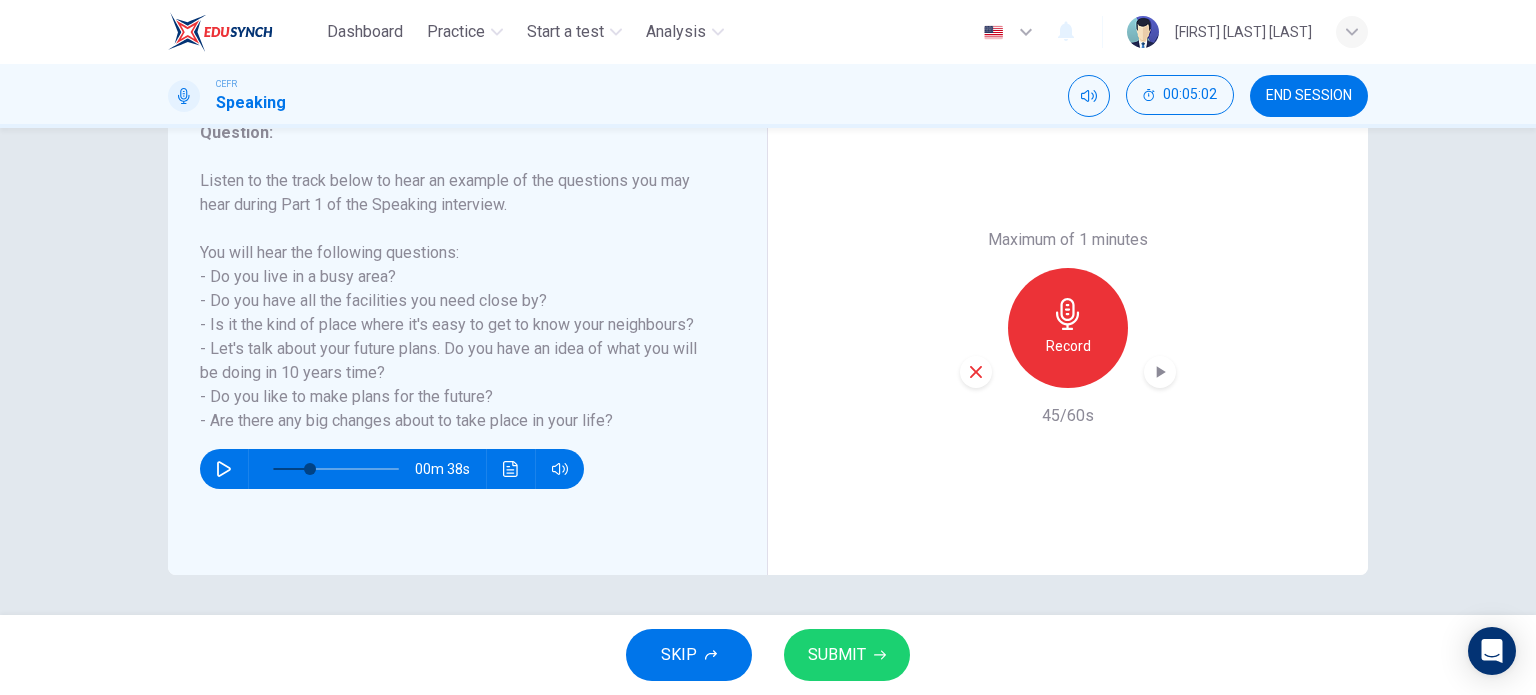 click at bounding box center (1160, 372) 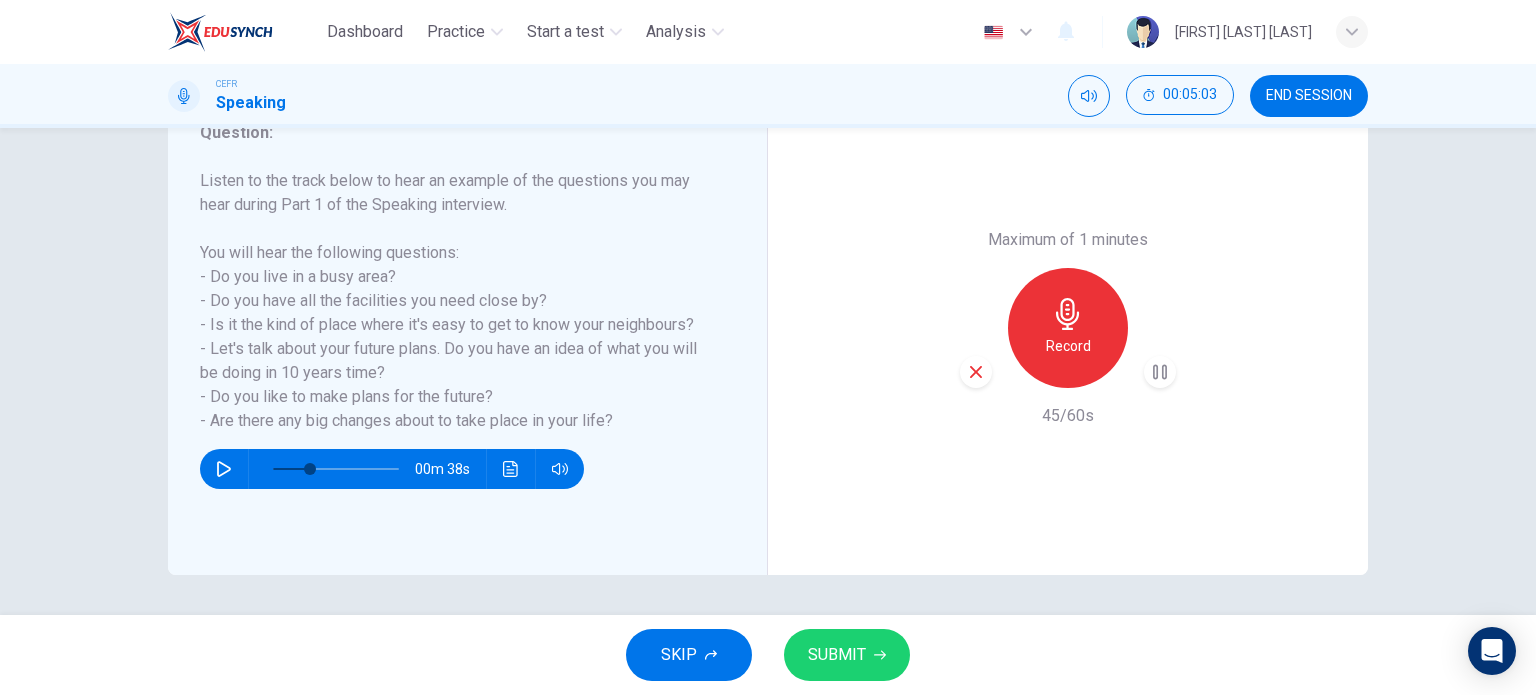 click at bounding box center (1160, 372) 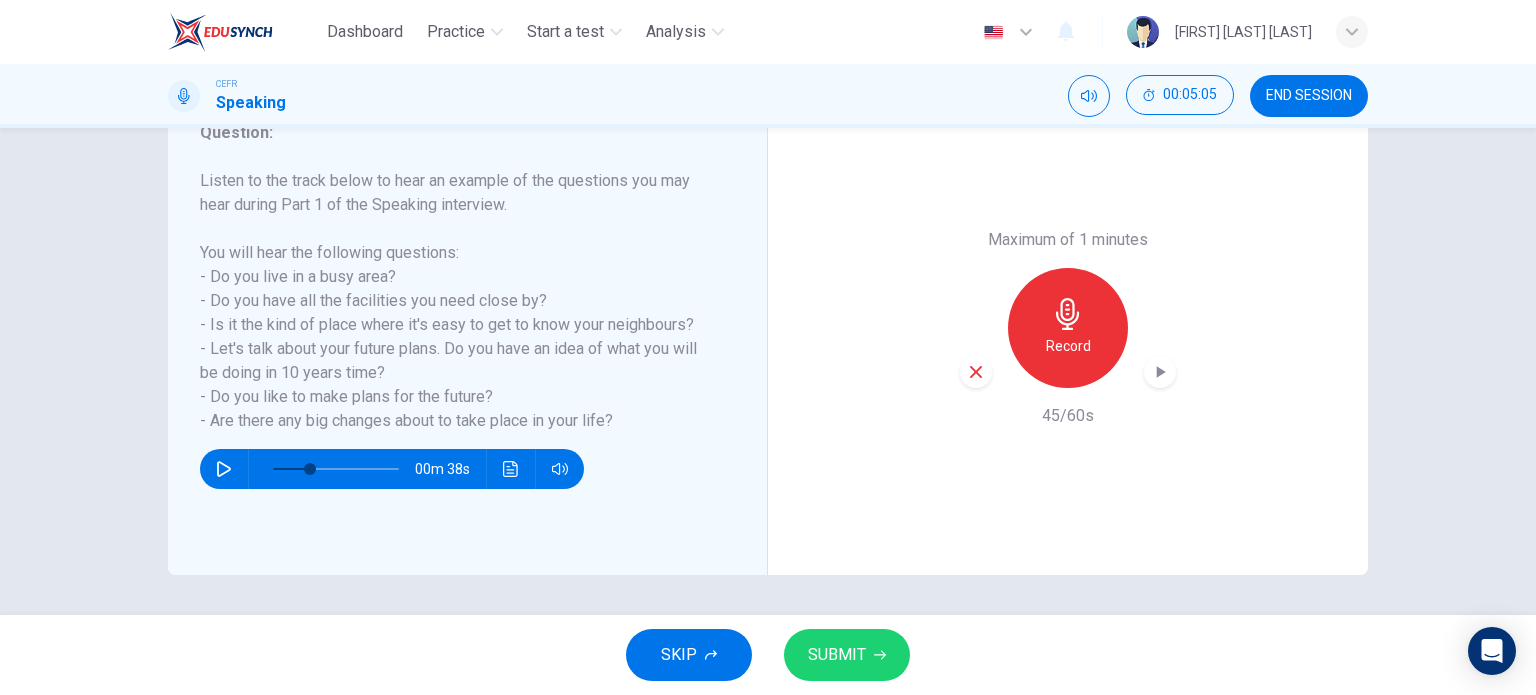 click on "Record" at bounding box center (1068, 328) 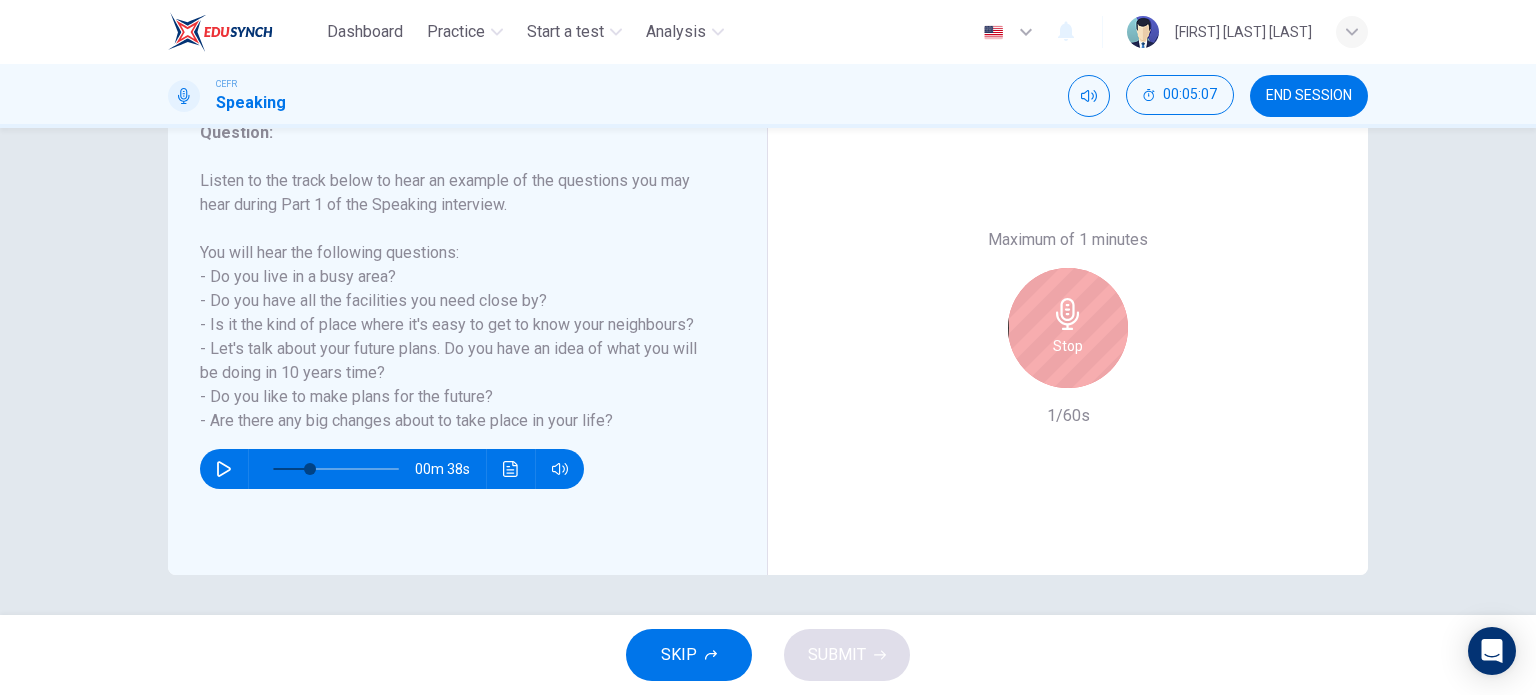 click on "Stop" at bounding box center (1068, 328) 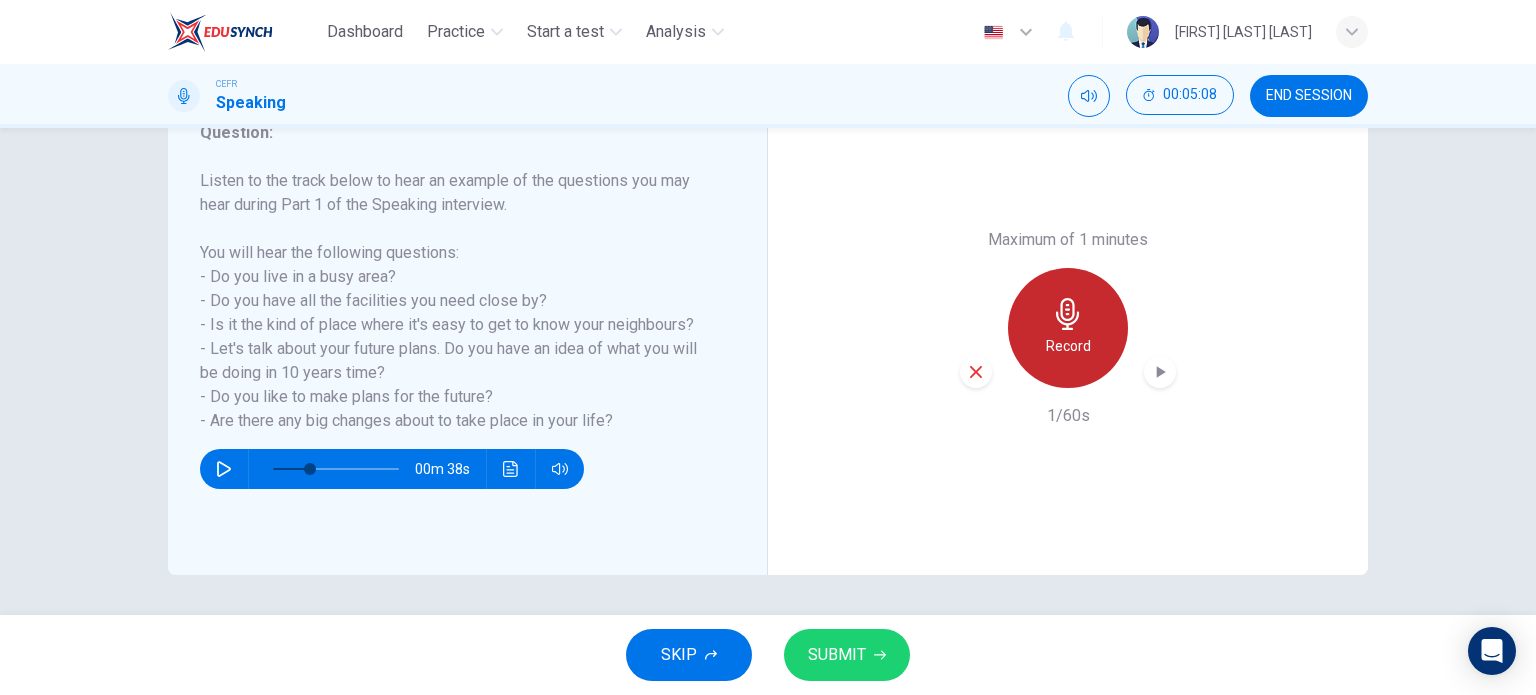 click on "Record" at bounding box center [1068, 346] 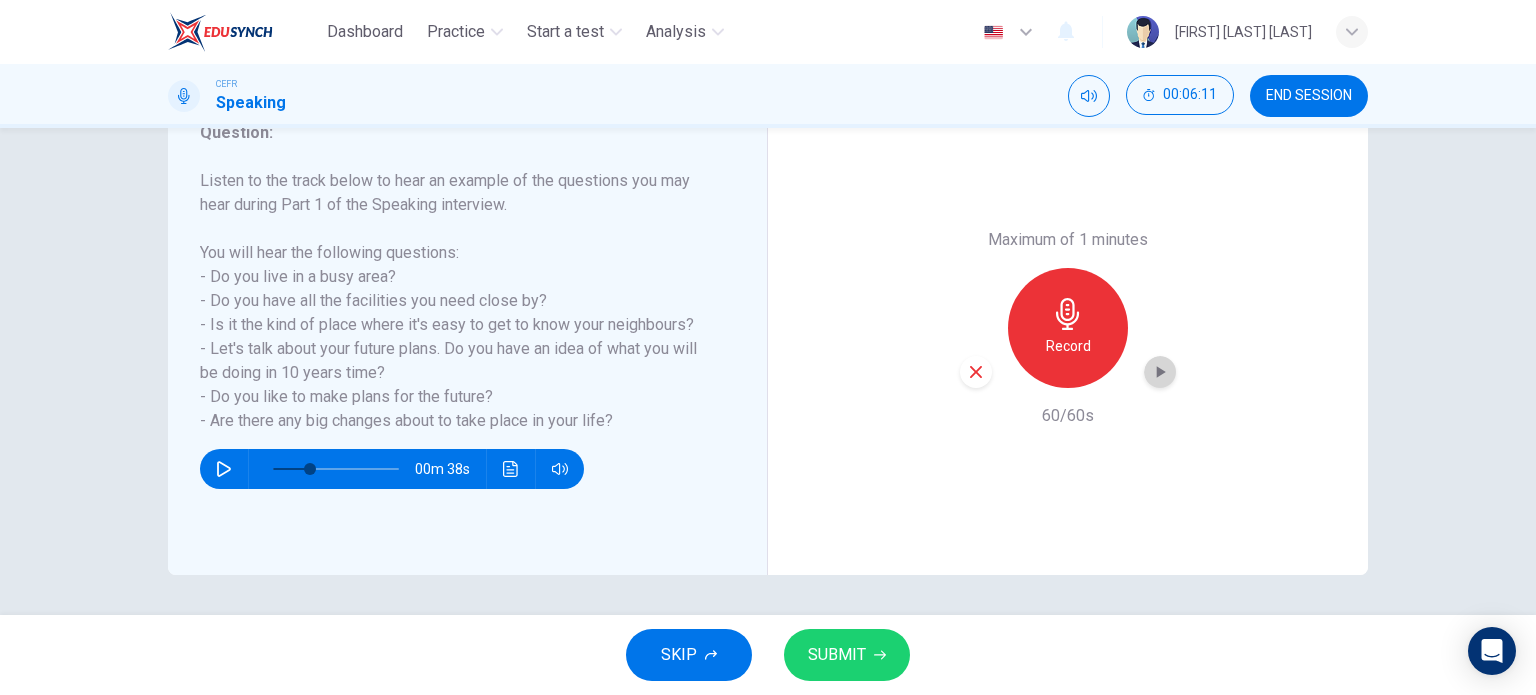 click at bounding box center [1160, 372] 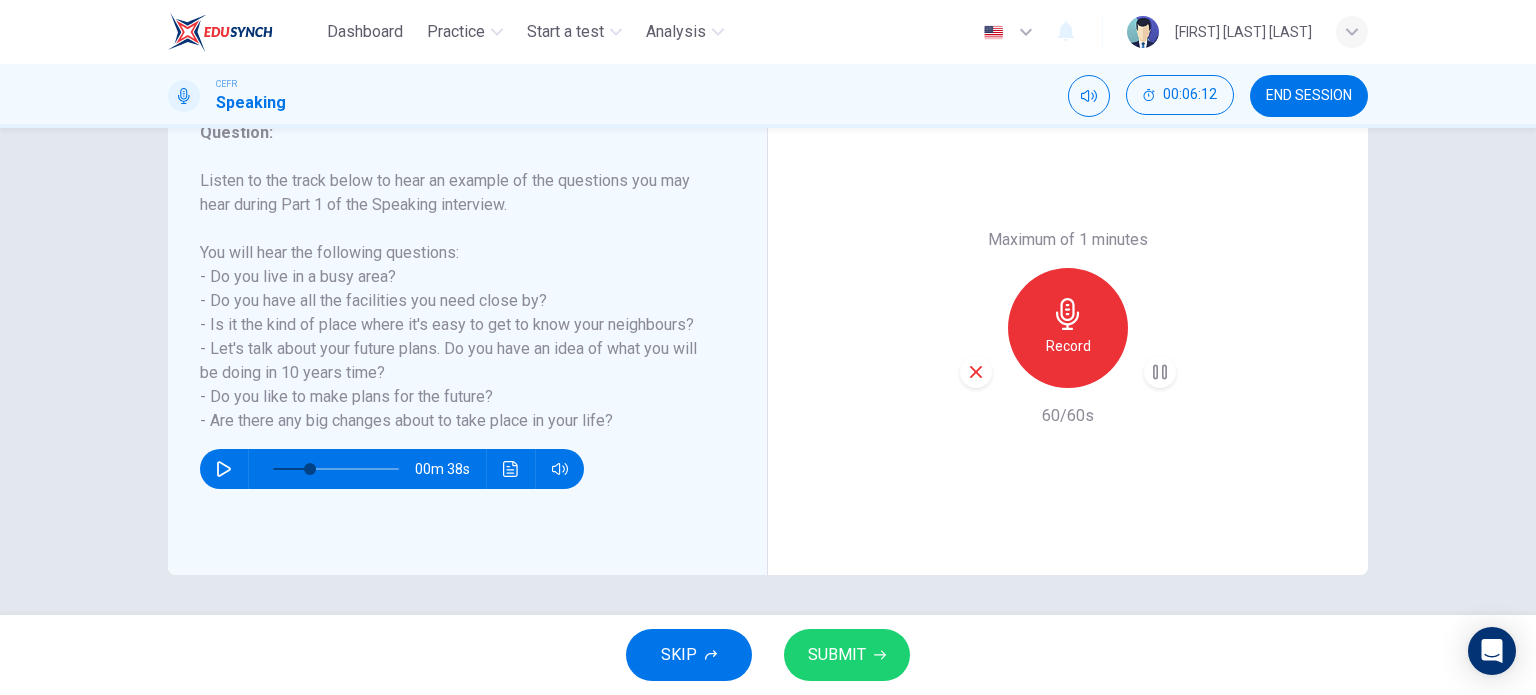 click at bounding box center (1160, 372) 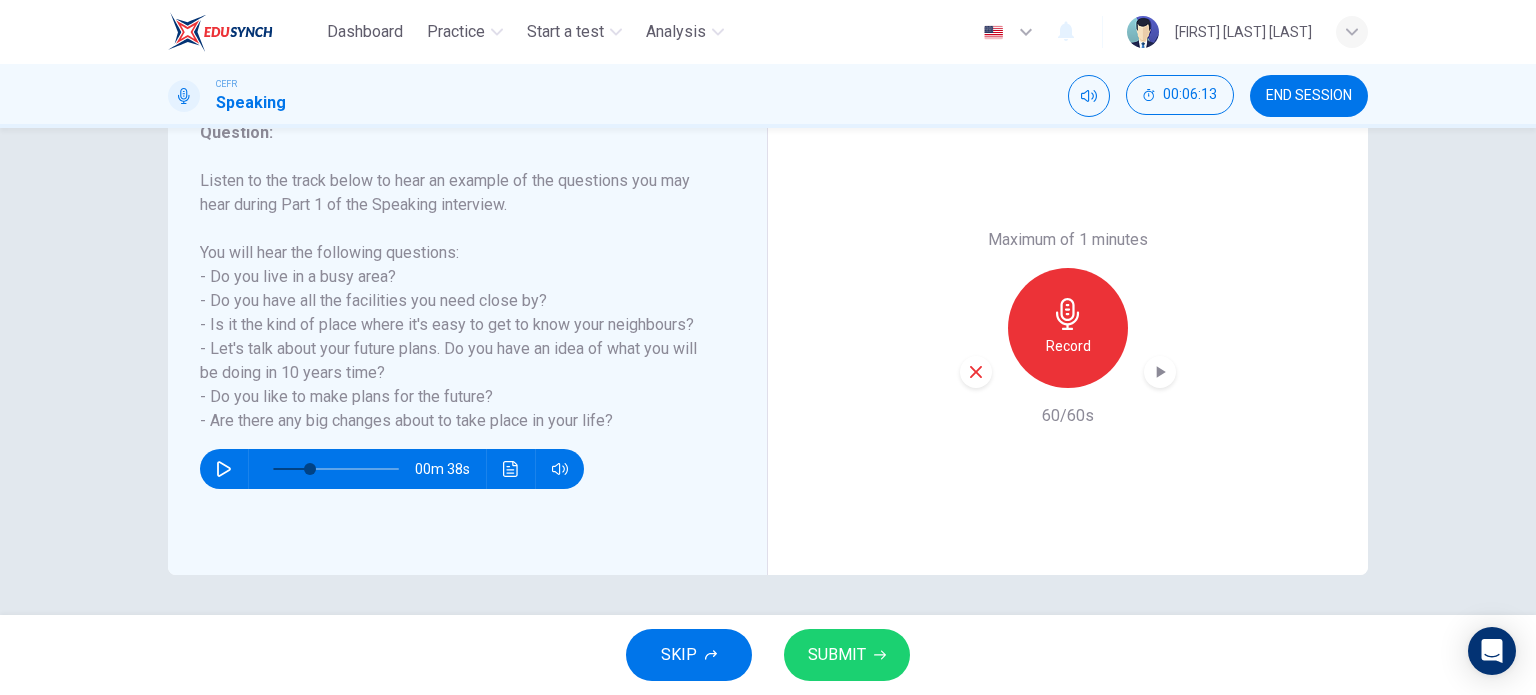 click on "SUBMIT" at bounding box center (837, 655) 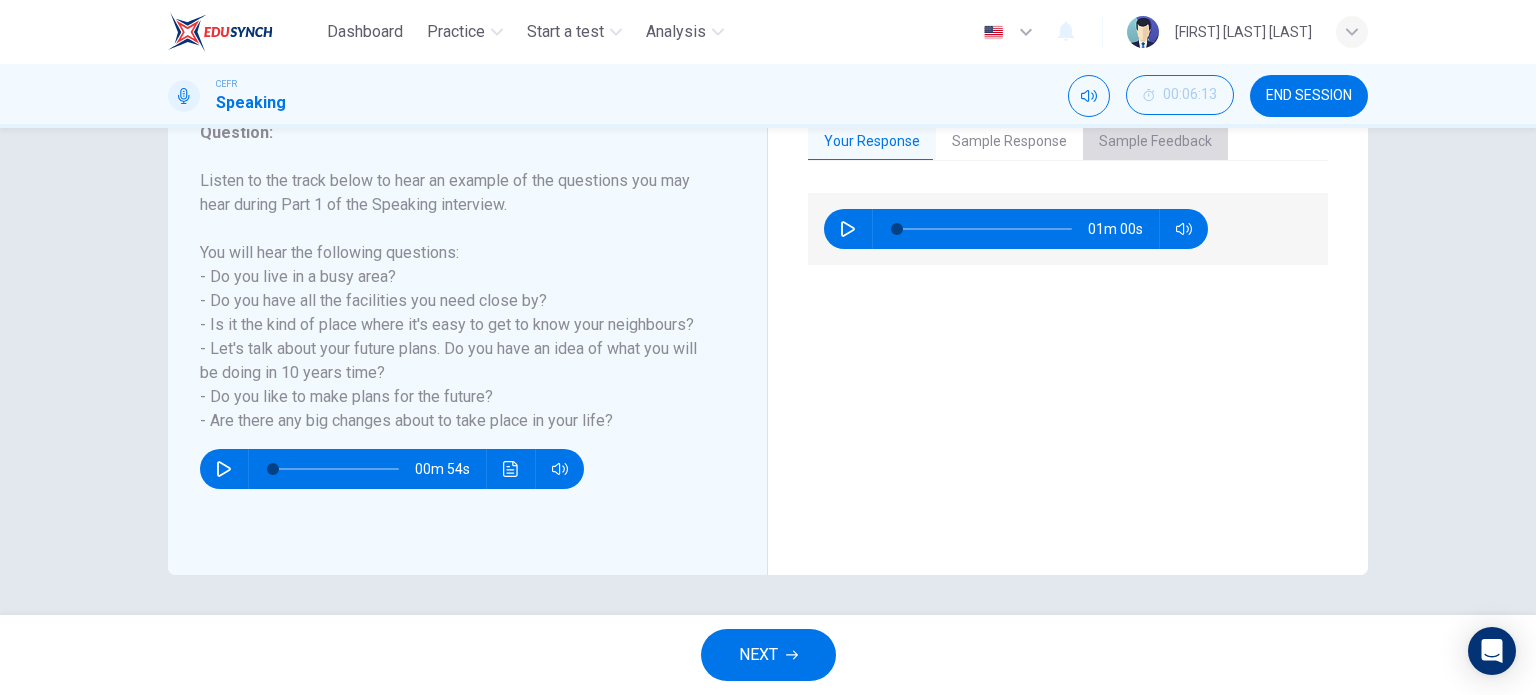 click on "Sample Feedback" at bounding box center (1155, 142) 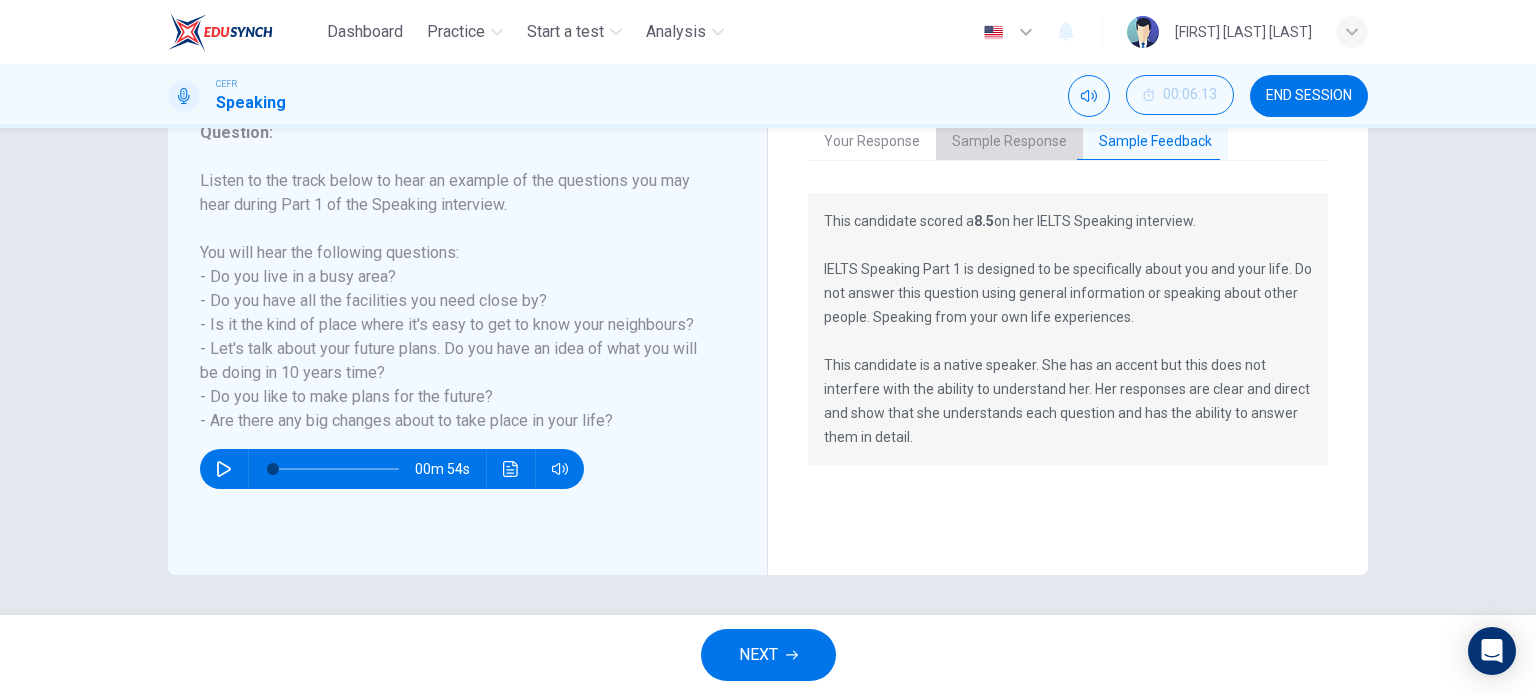 click on "Sample Response" at bounding box center [1009, 142] 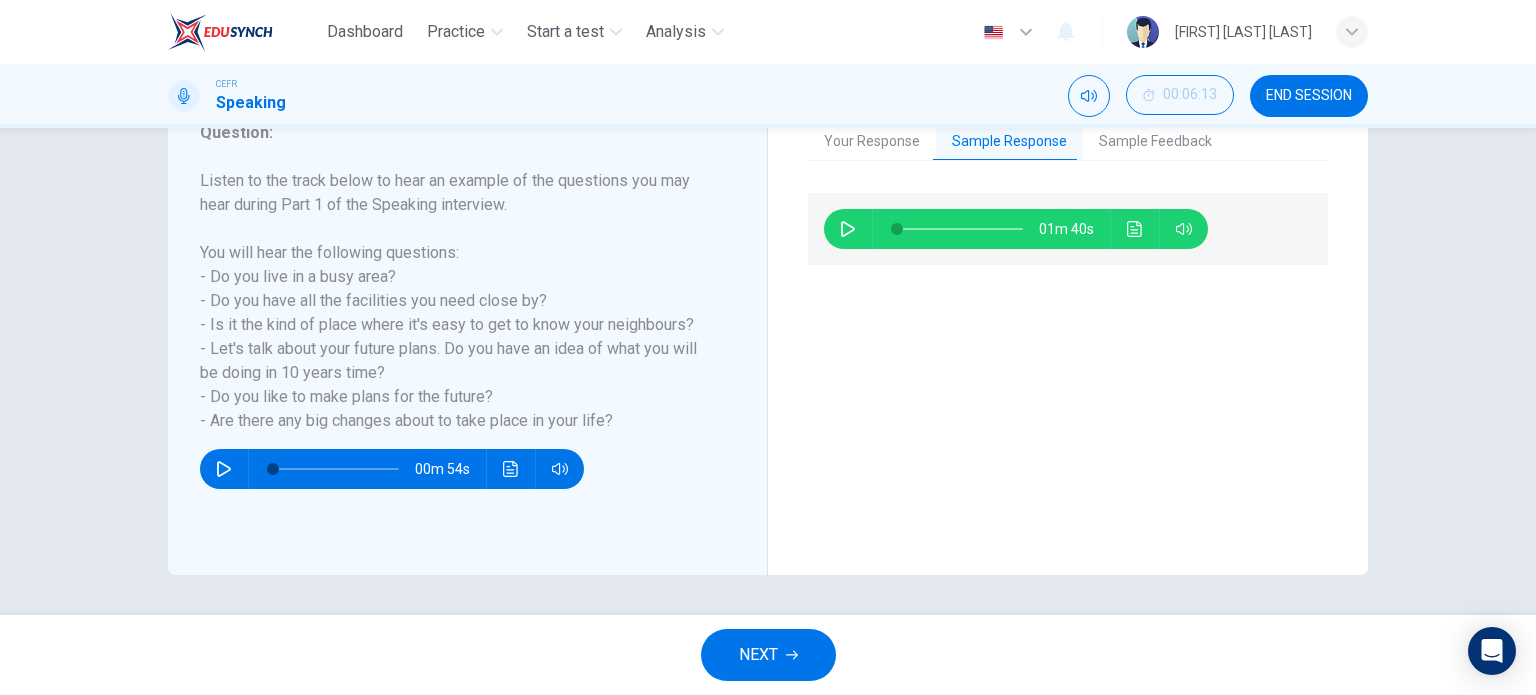 click at bounding box center (848, 229) 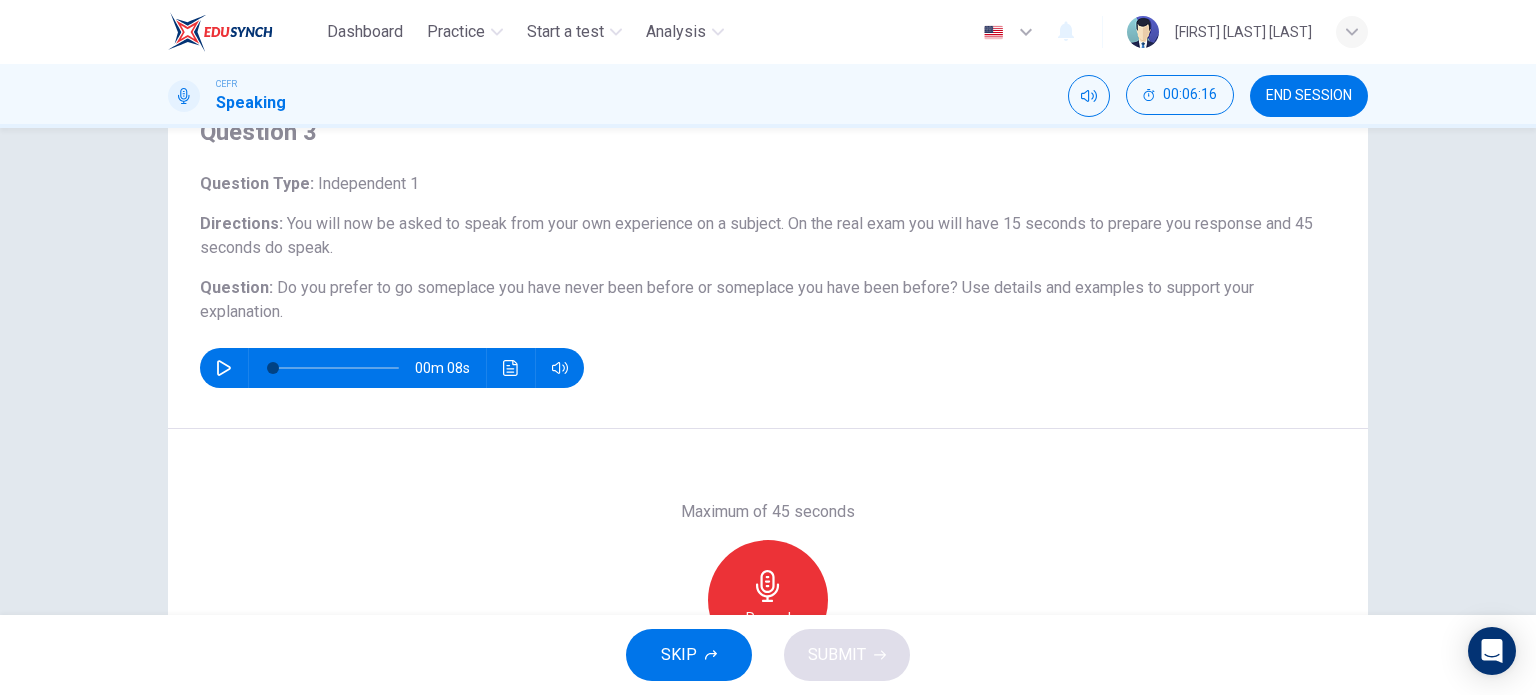 scroll, scrollTop: 100, scrollLeft: 0, axis: vertical 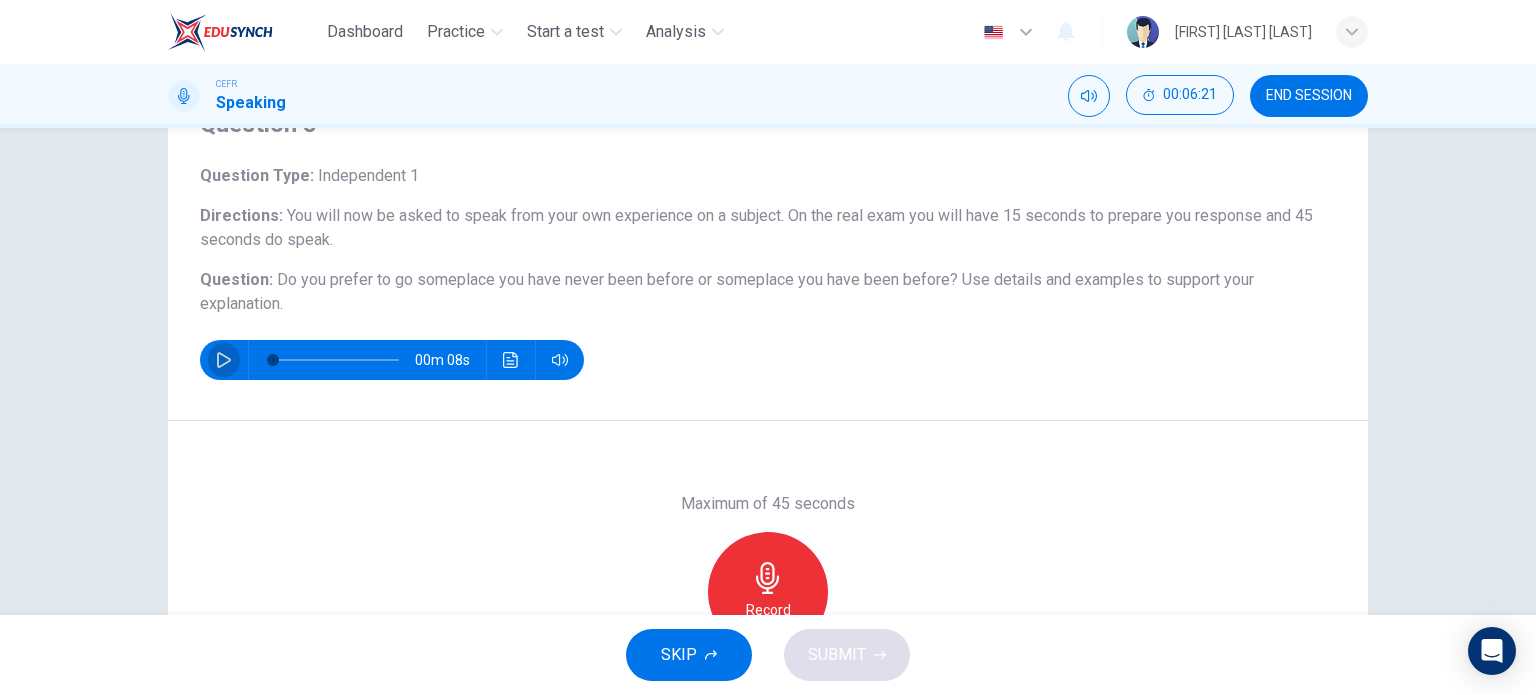 click at bounding box center [224, 360] 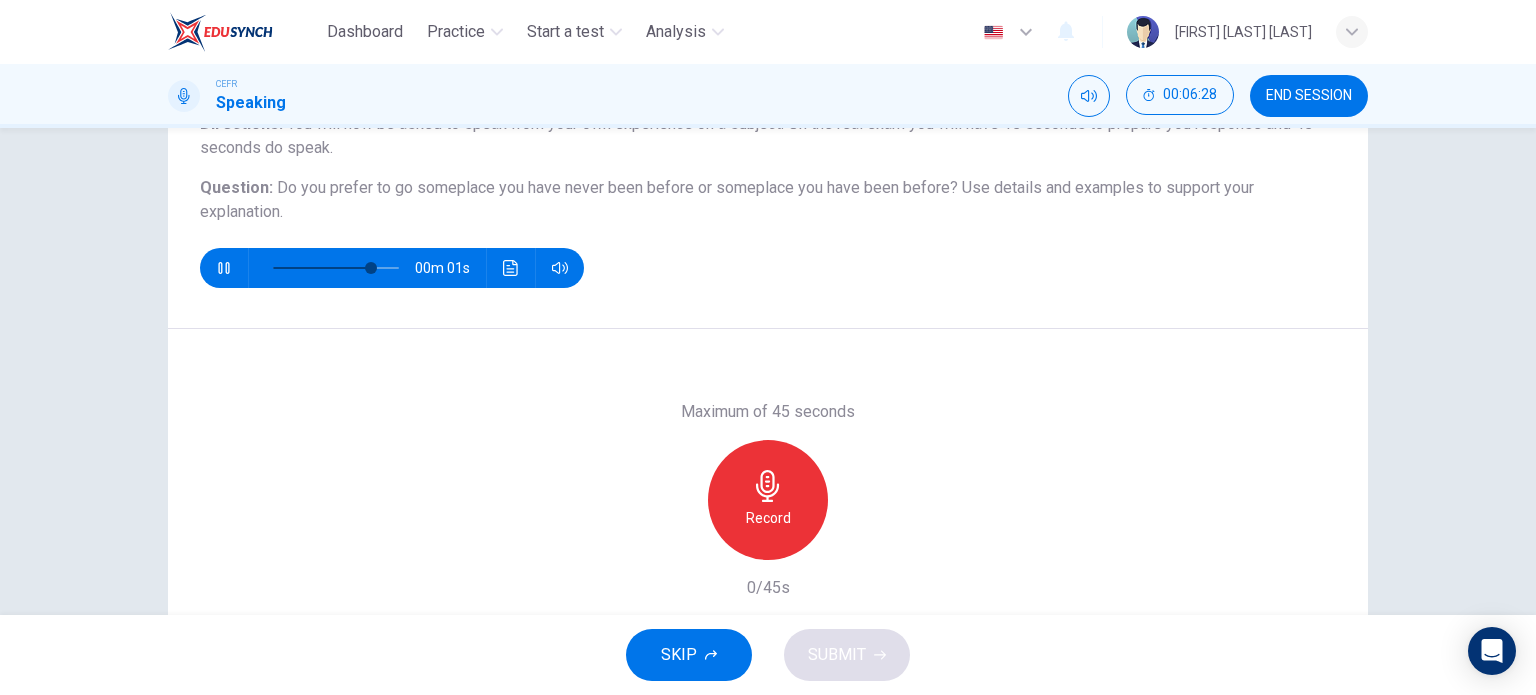 scroll, scrollTop: 200, scrollLeft: 0, axis: vertical 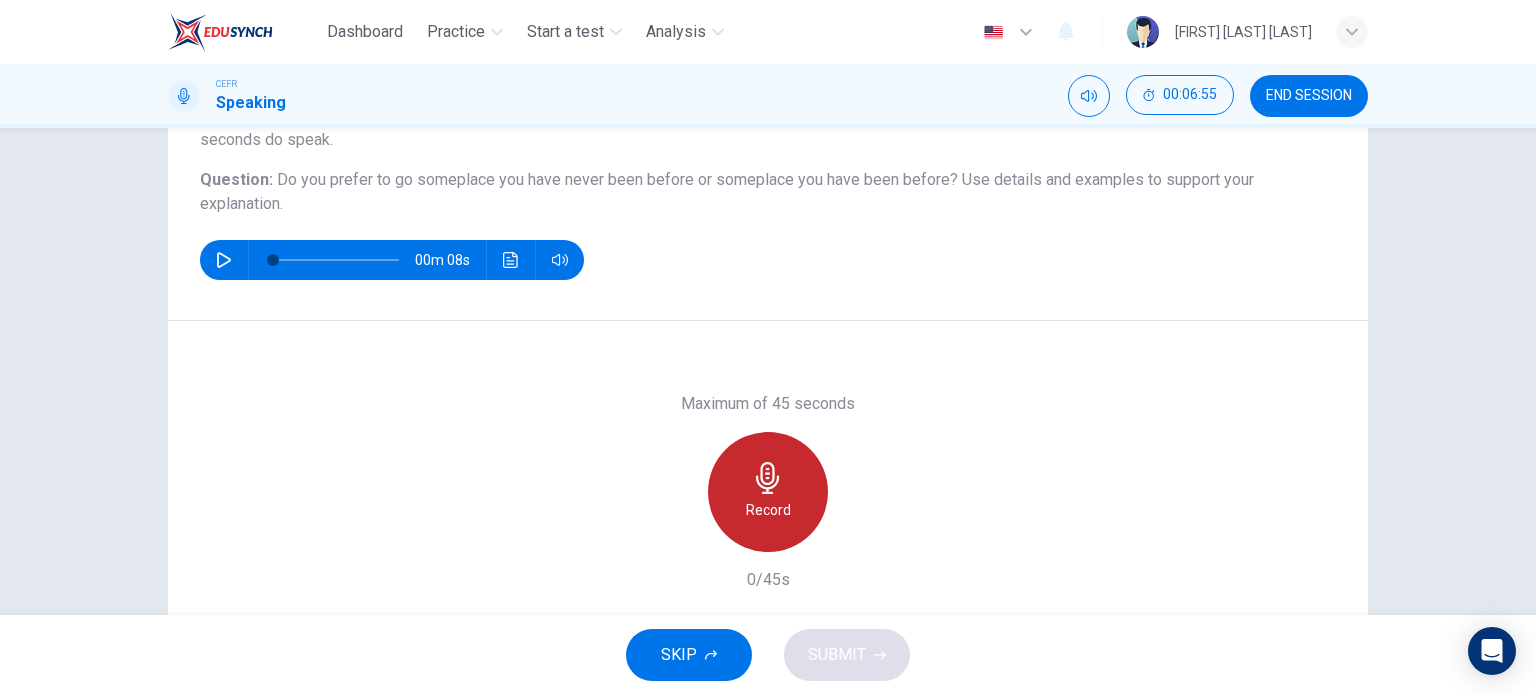 click on "Record" at bounding box center [768, 492] 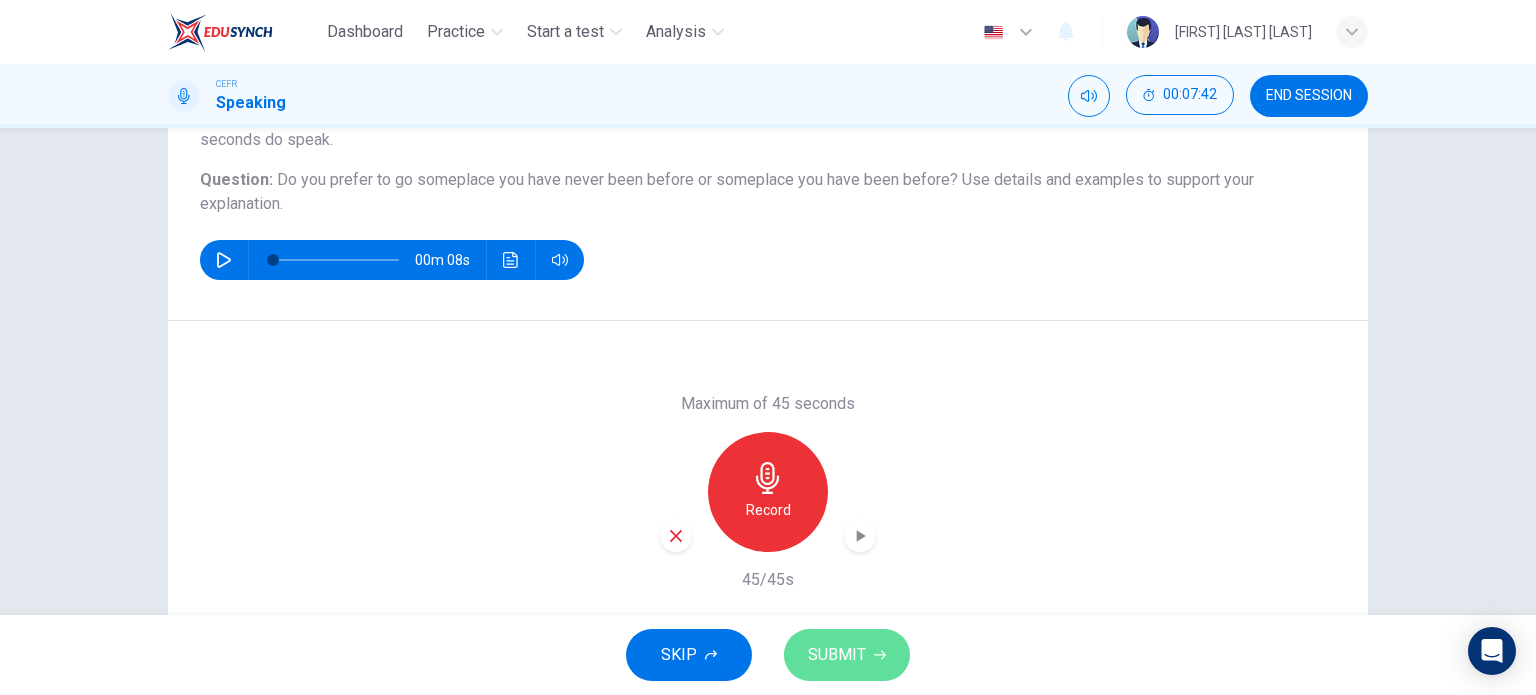 click on "SUBMIT" at bounding box center (837, 655) 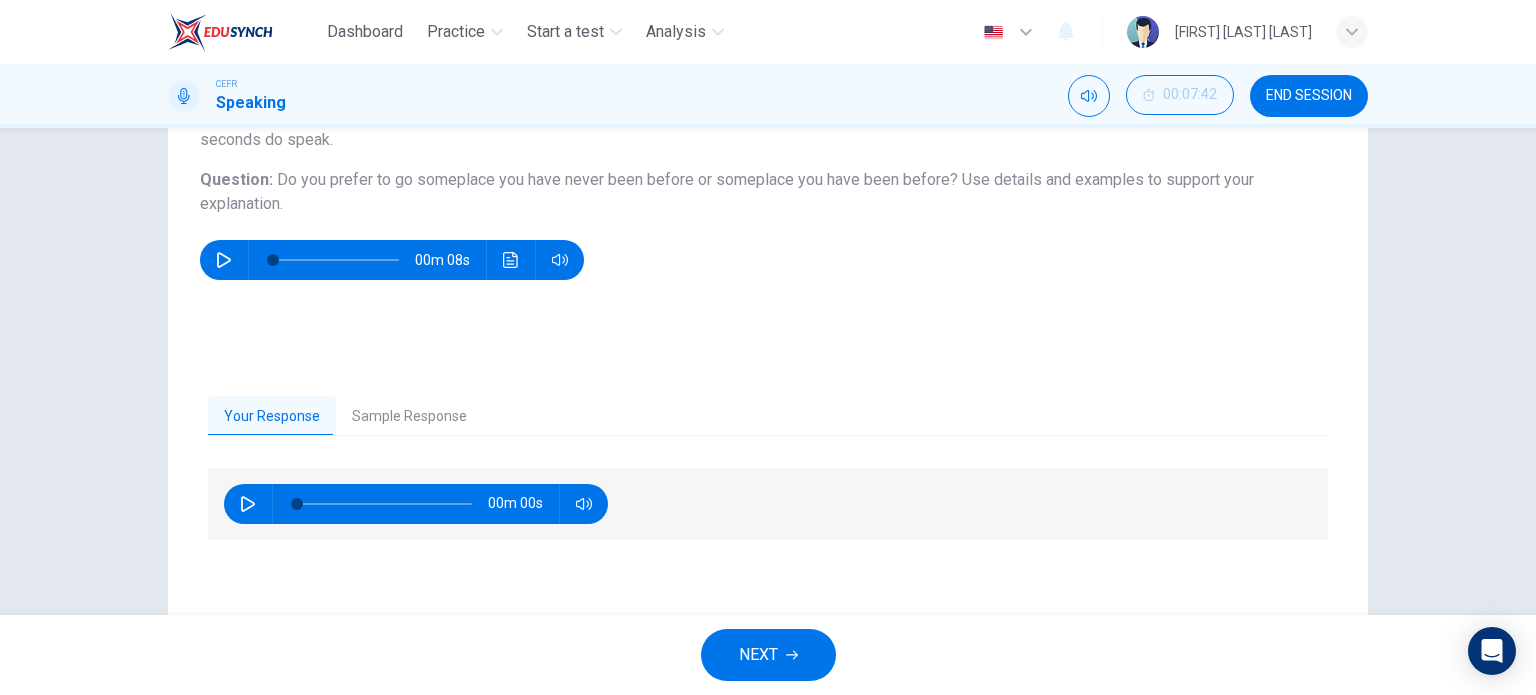 click on "Sample Response" at bounding box center [409, 417] 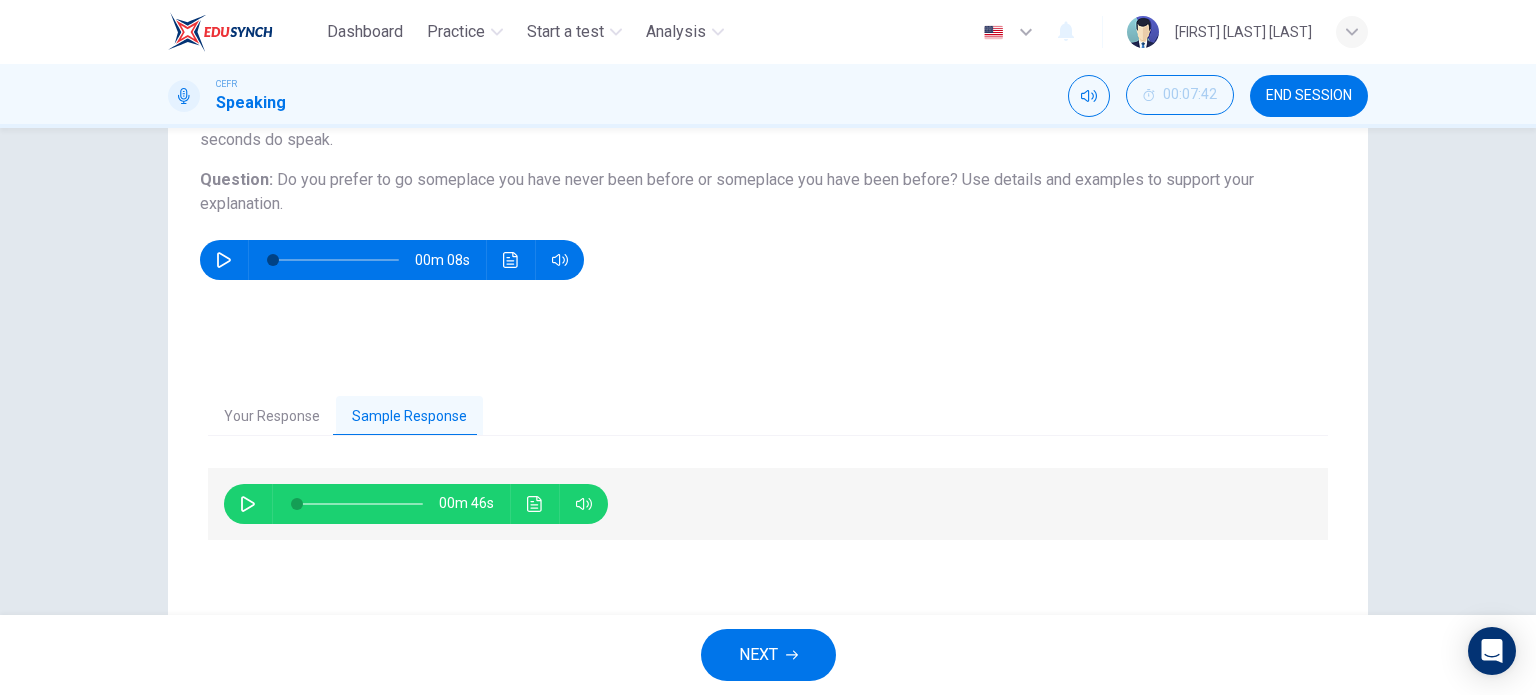 click at bounding box center [248, 504] 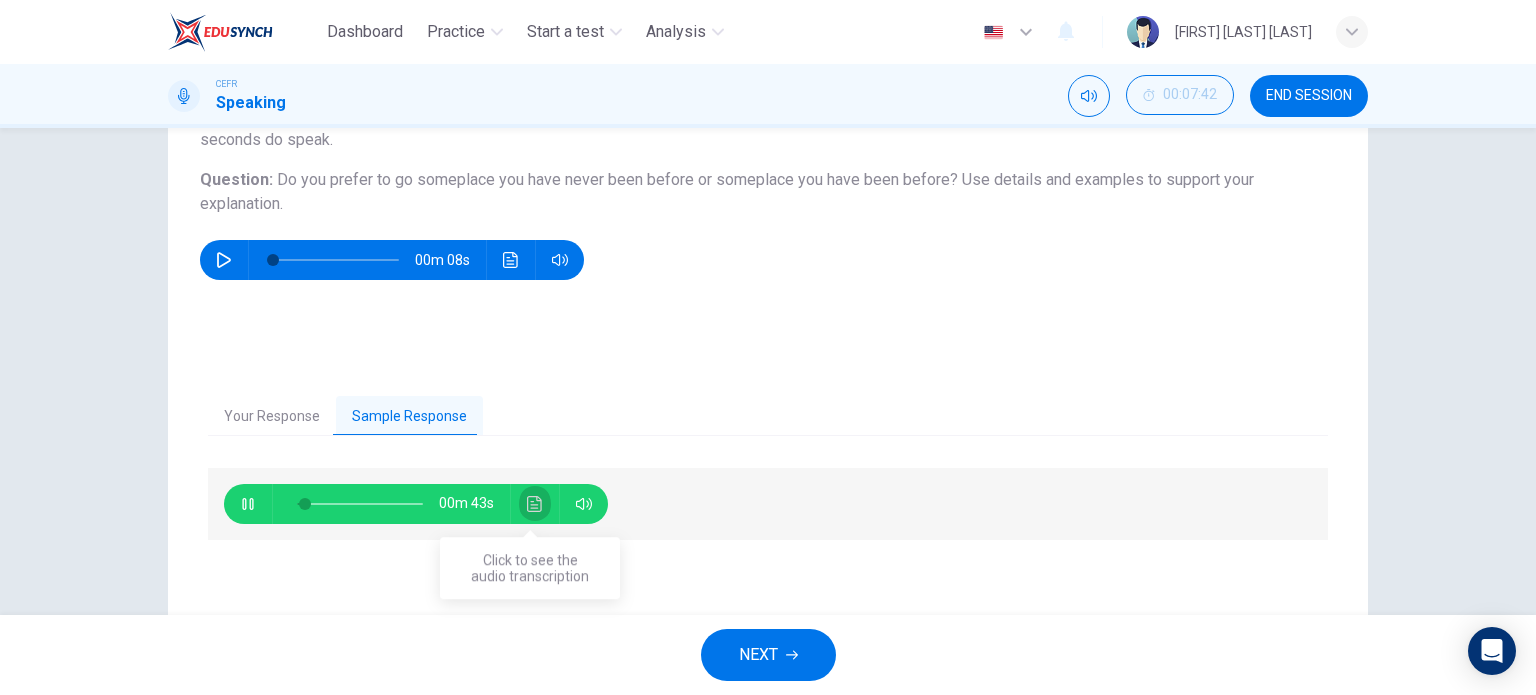 click at bounding box center [535, 504] 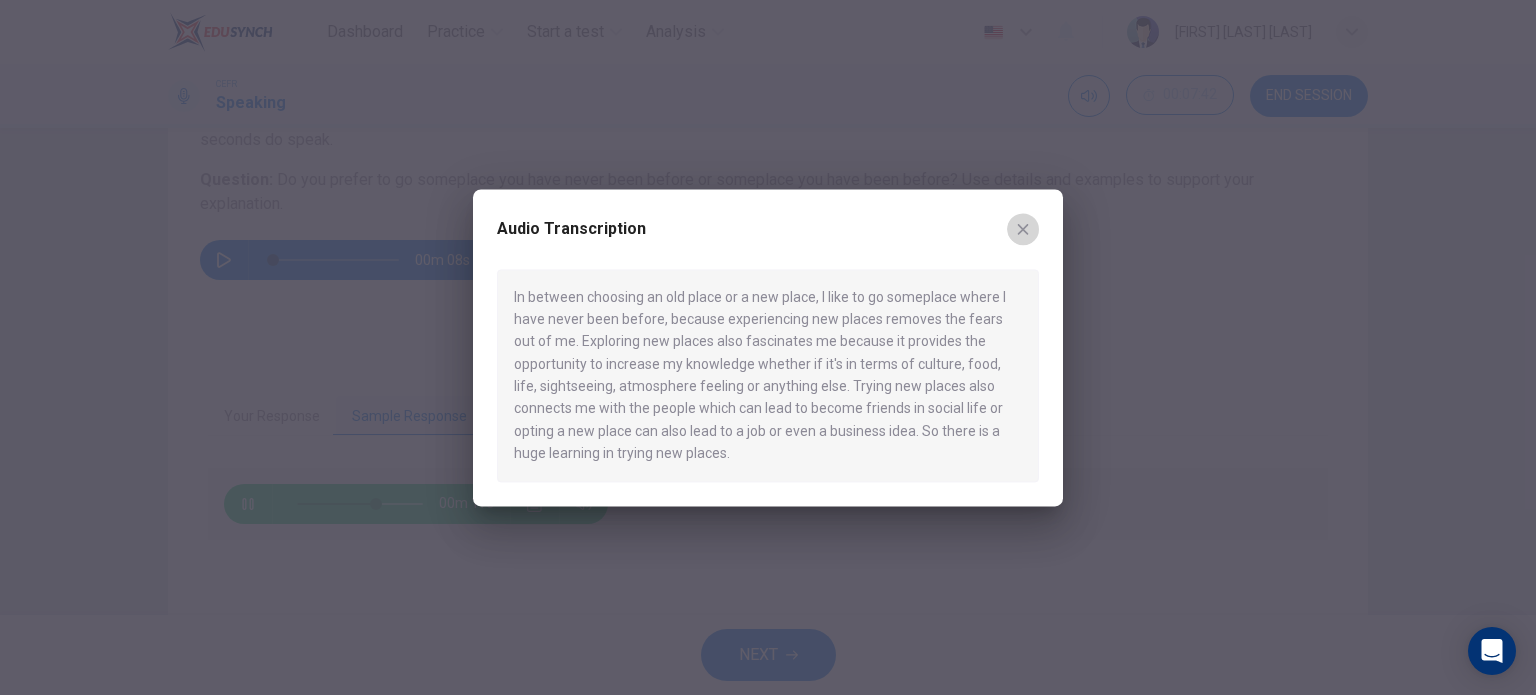 click at bounding box center (1023, 229) 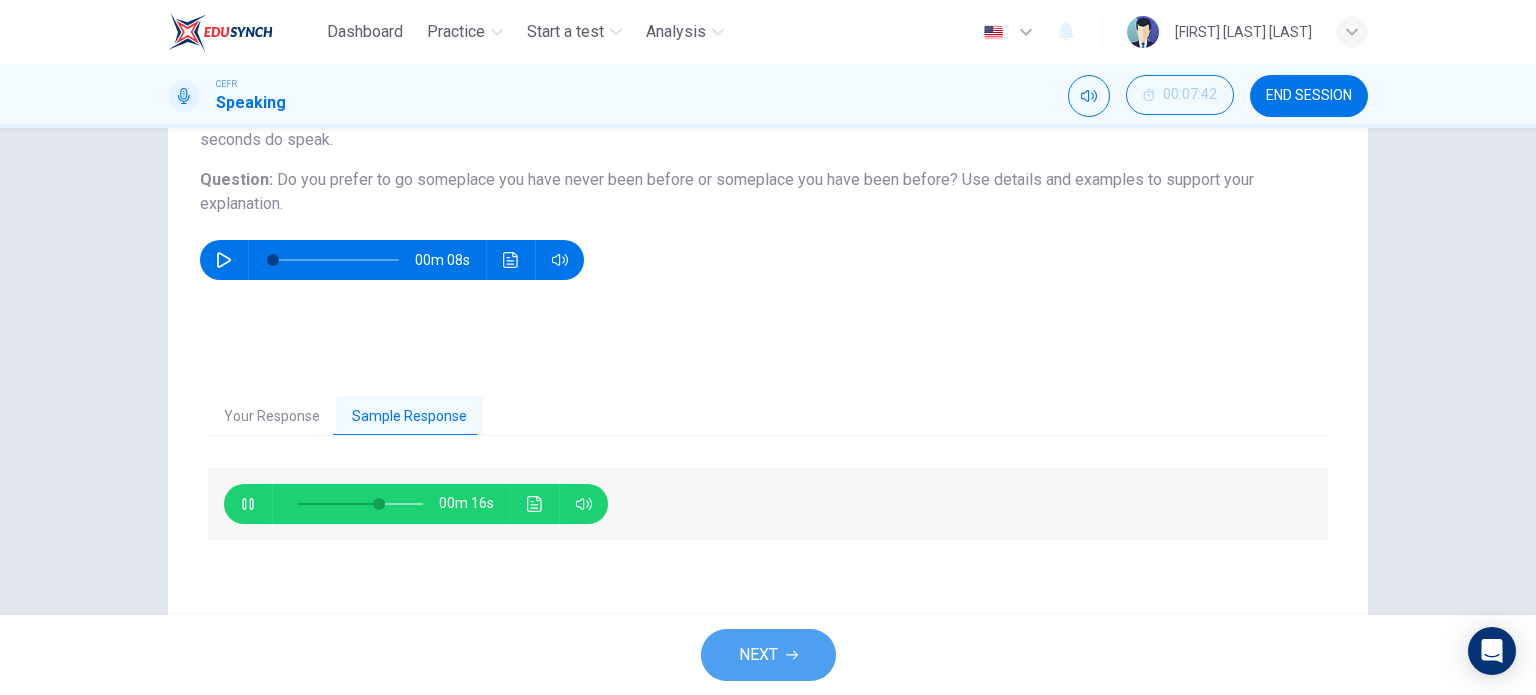 click on "NEXT" at bounding box center [768, 655] 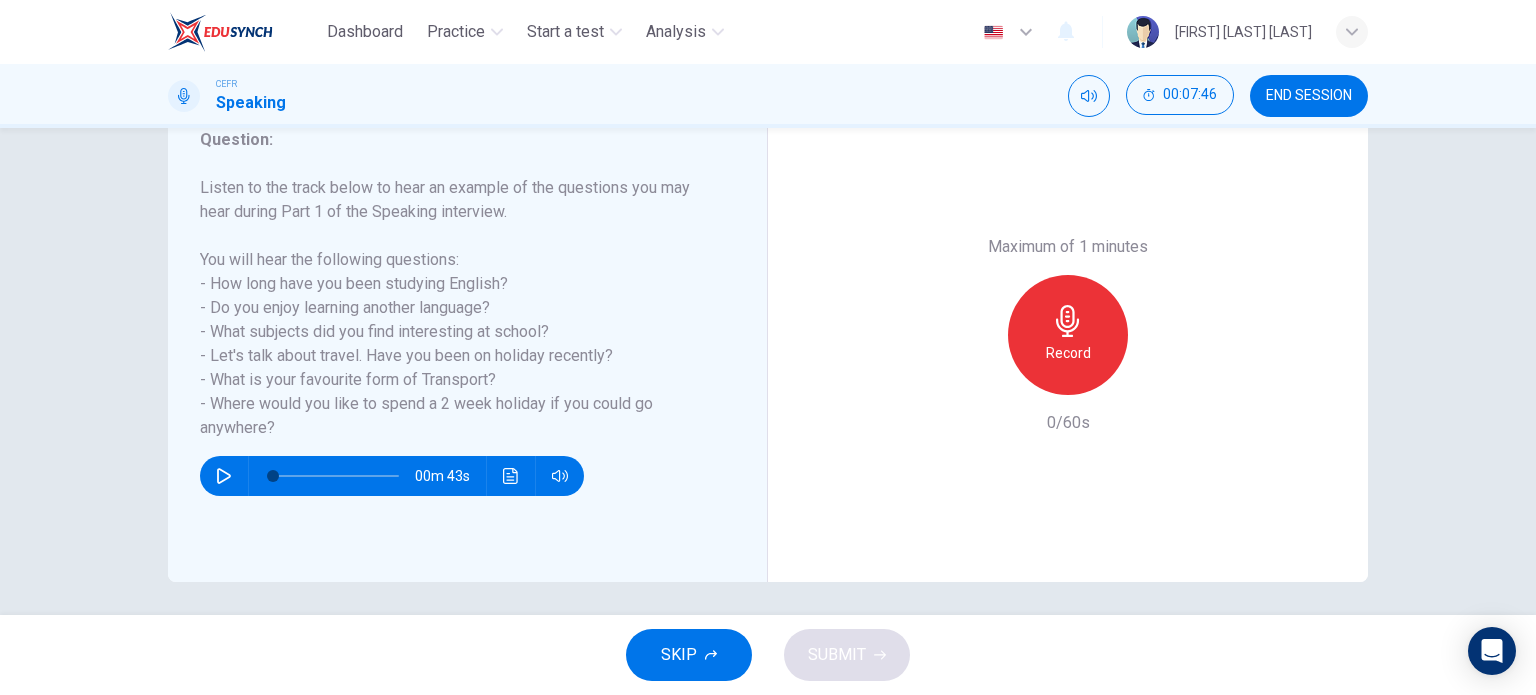 scroll, scrollTop: 288, scrollLeft: 0, axis: vertical 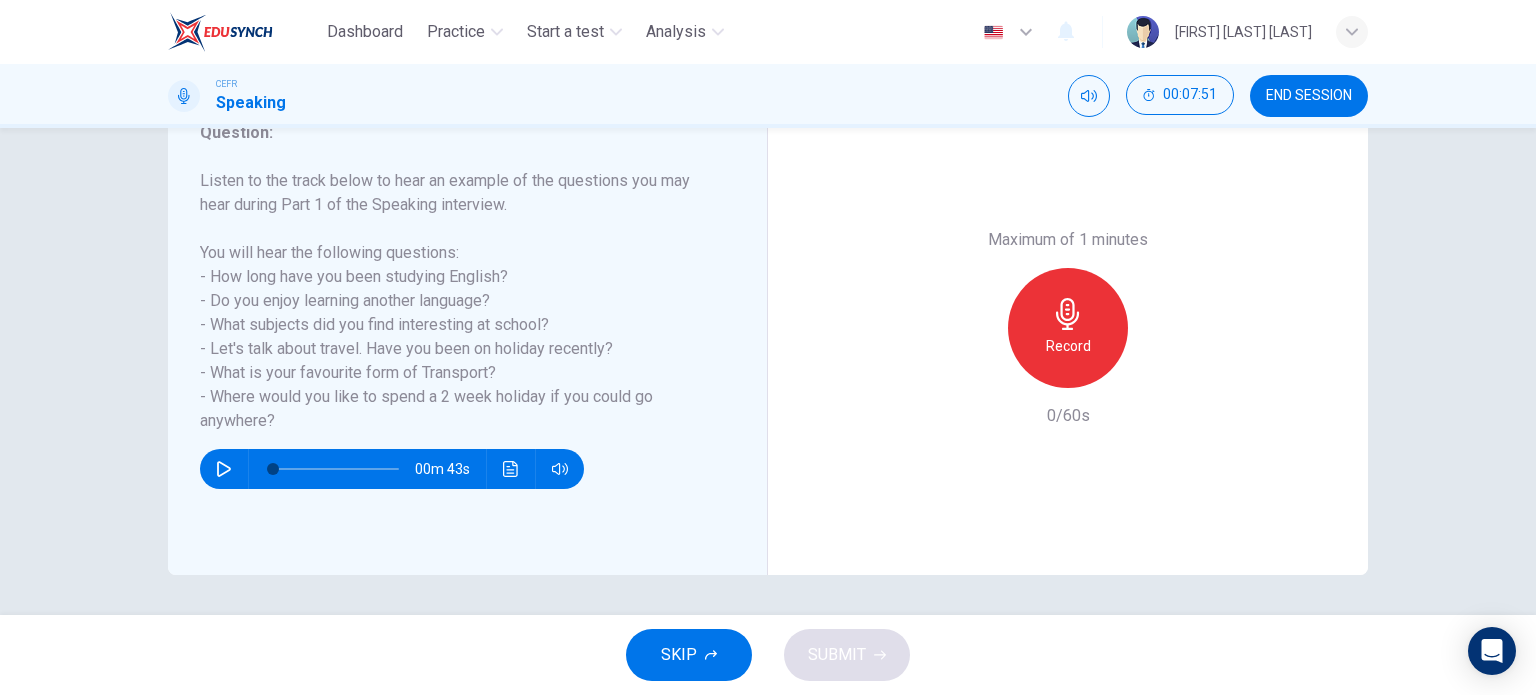 click at bounding box center [1068, 314] 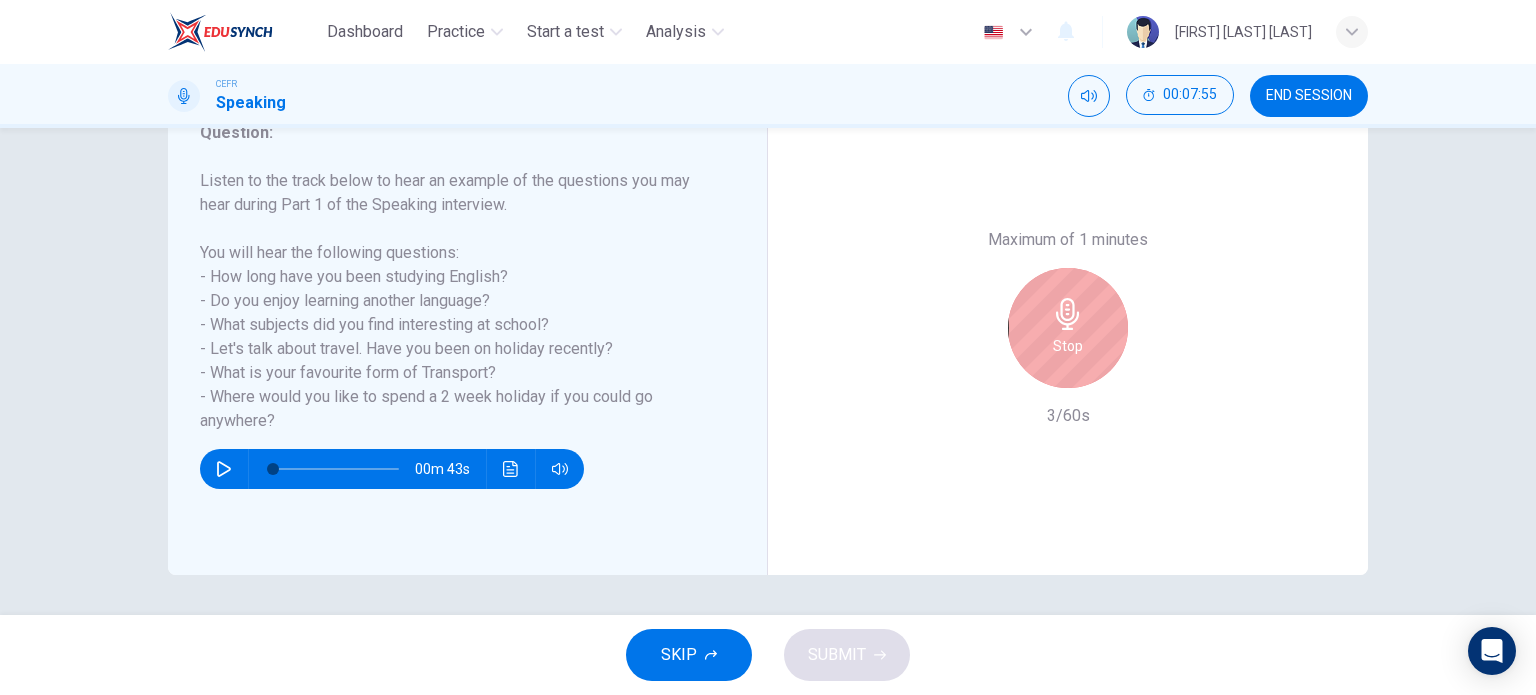 click on "Stop" at bounding box center (1068, 328) 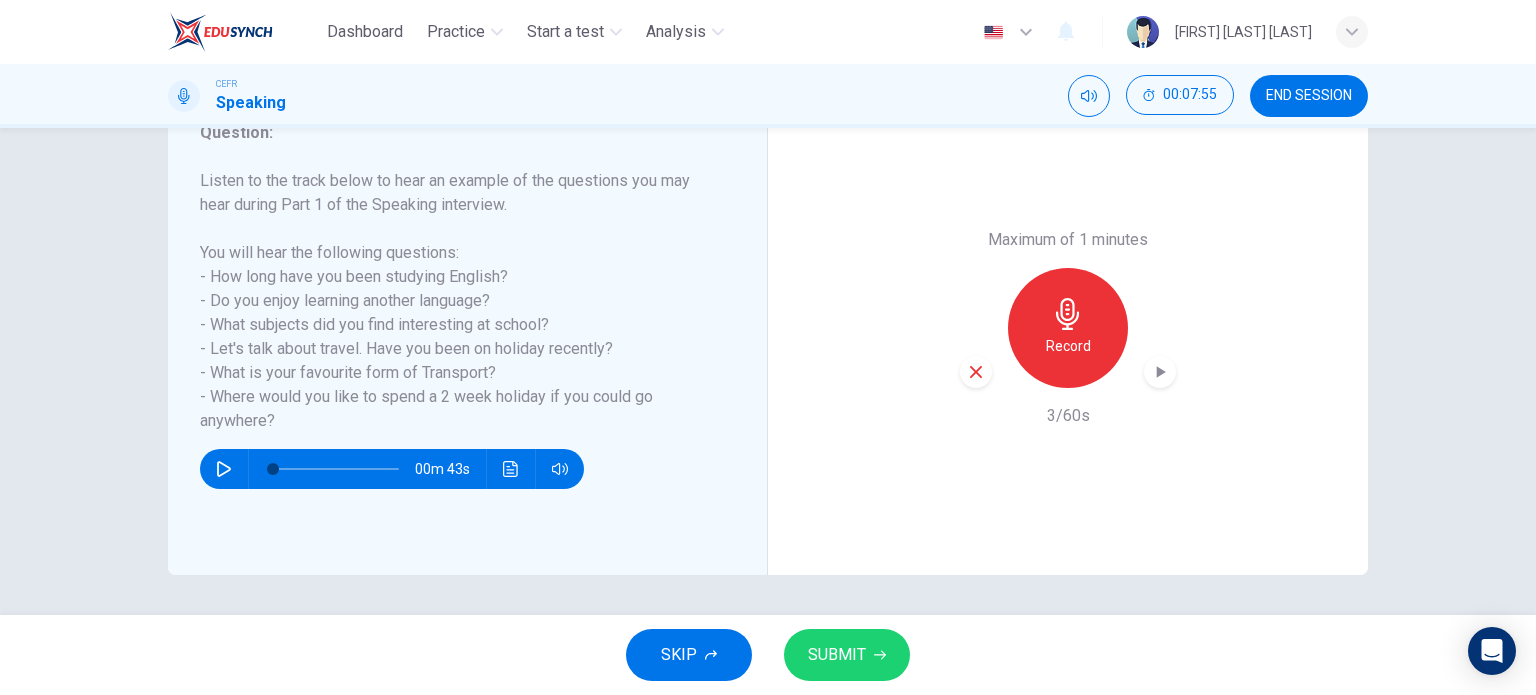 click on "Record" at bounding box center [1068, 328] 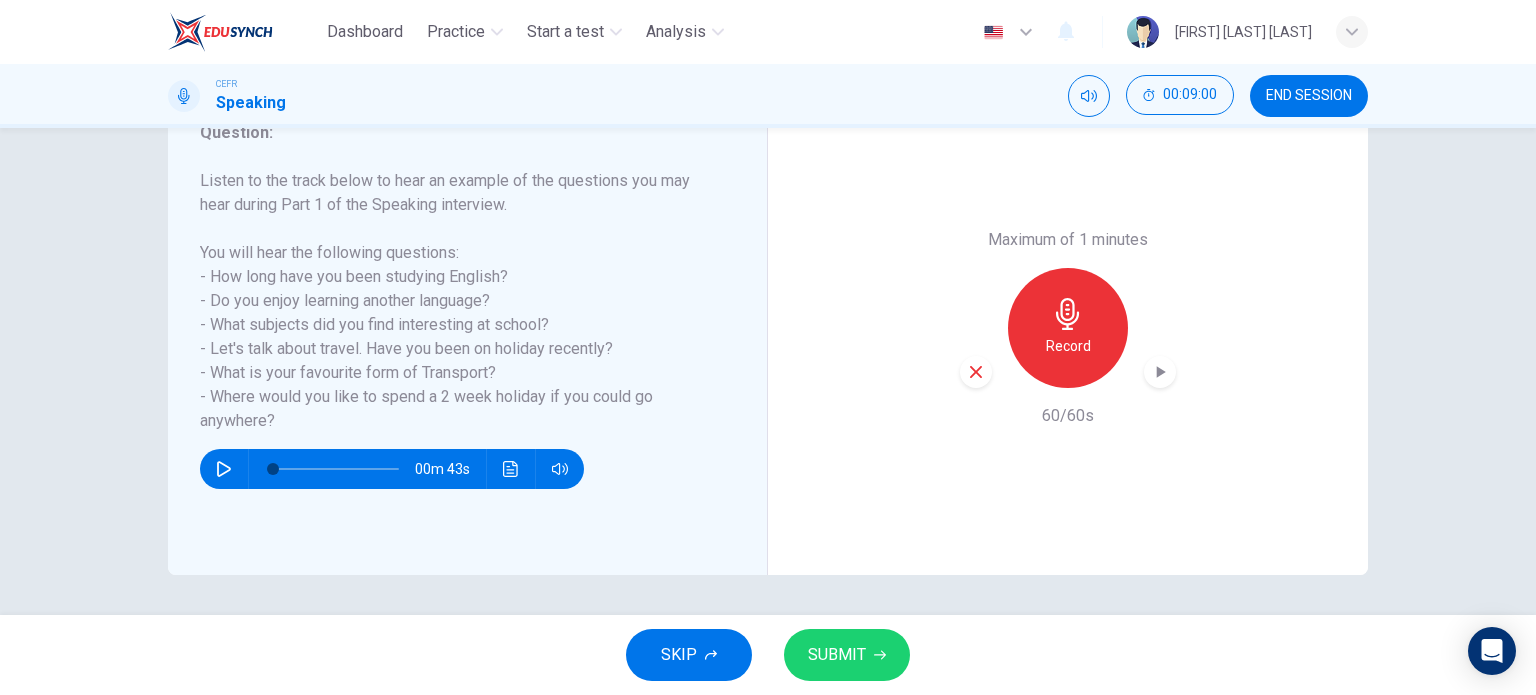 click on "SUBMIT" at bounding box center (837, 655) 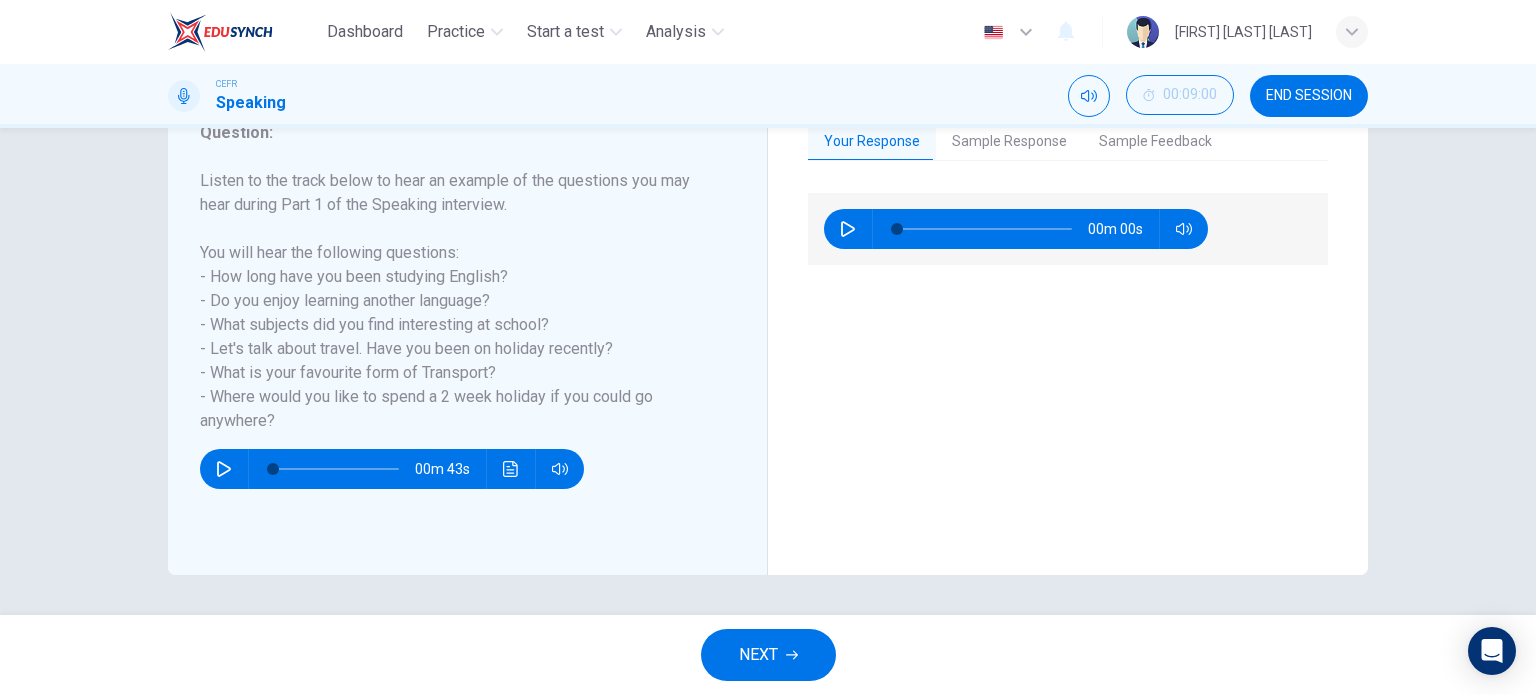 click on "CEFR Speaking 00:09:00 END SESSION" at bounding box center [768, 96] 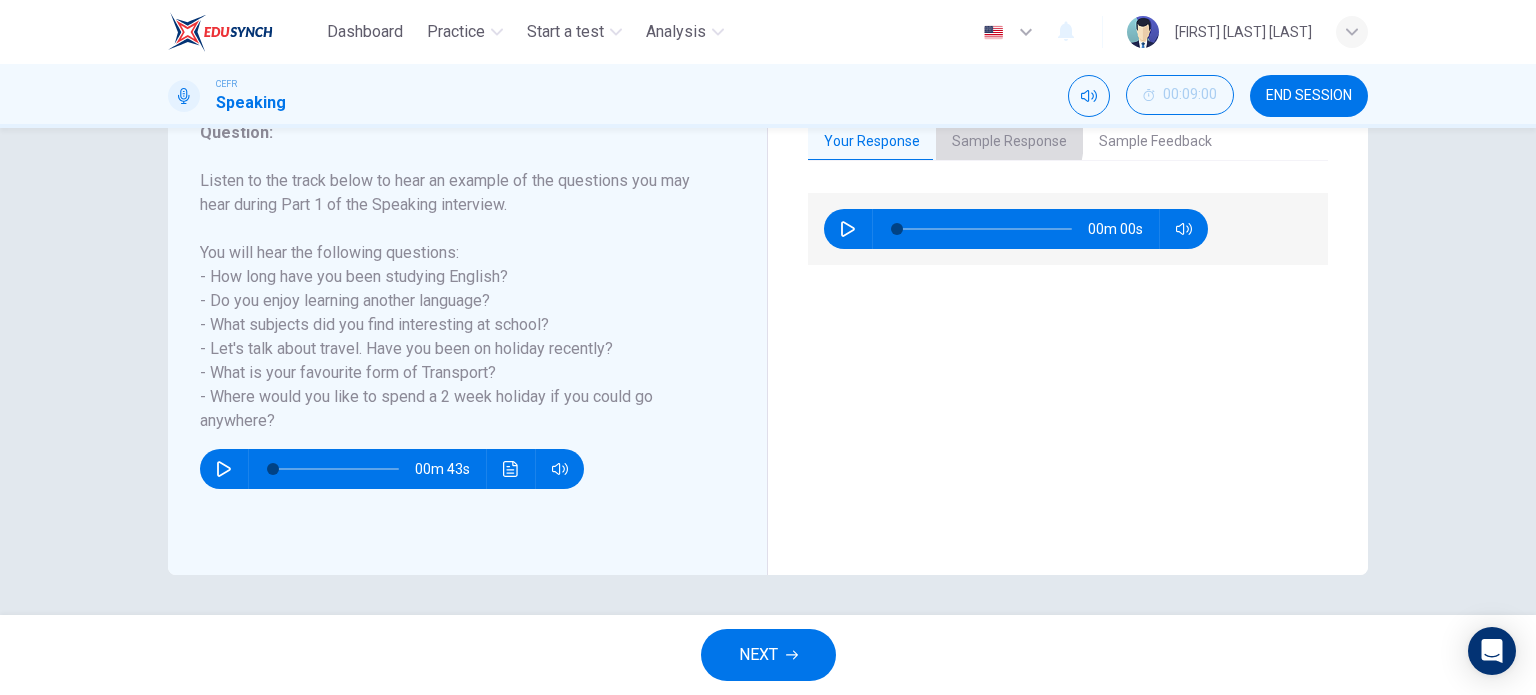 click on "Sample Response" at bounding box center (1009, 142) 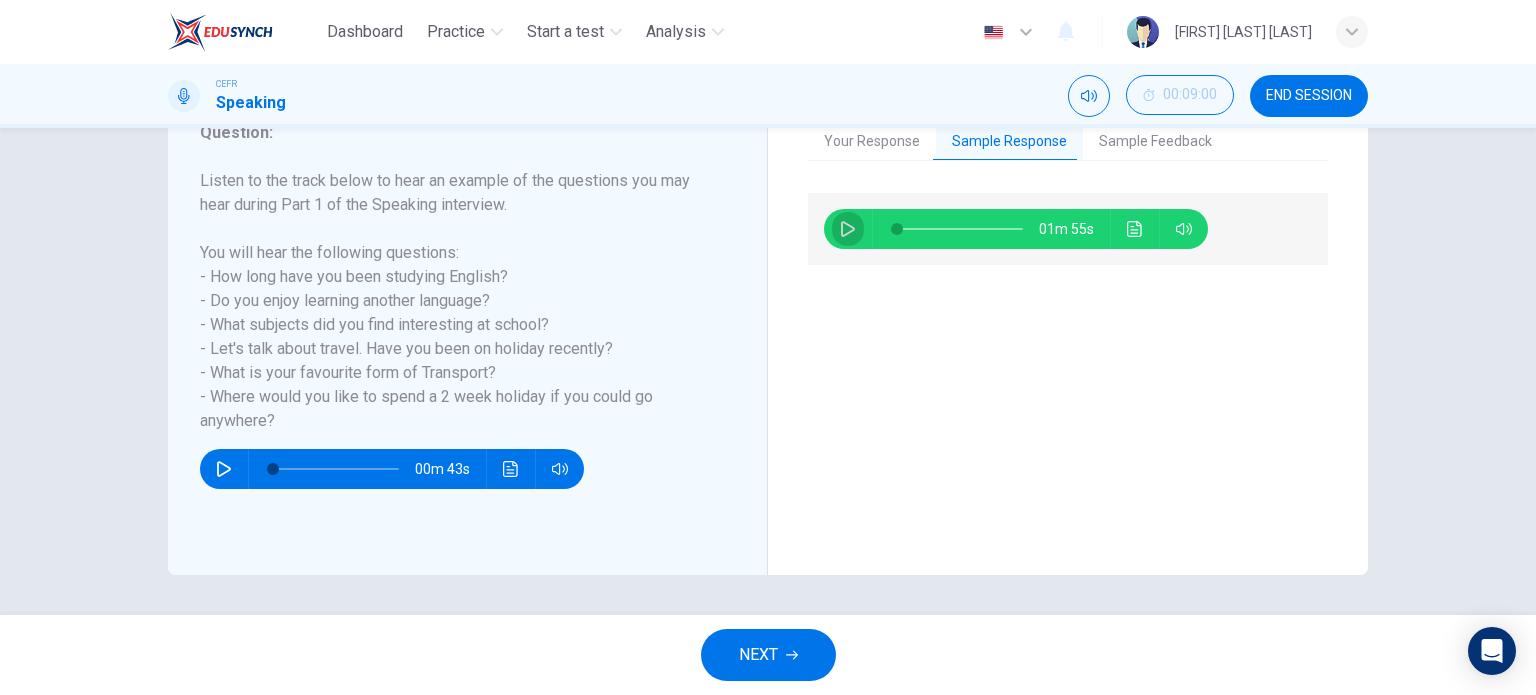 click at bounding box center [848, 229] 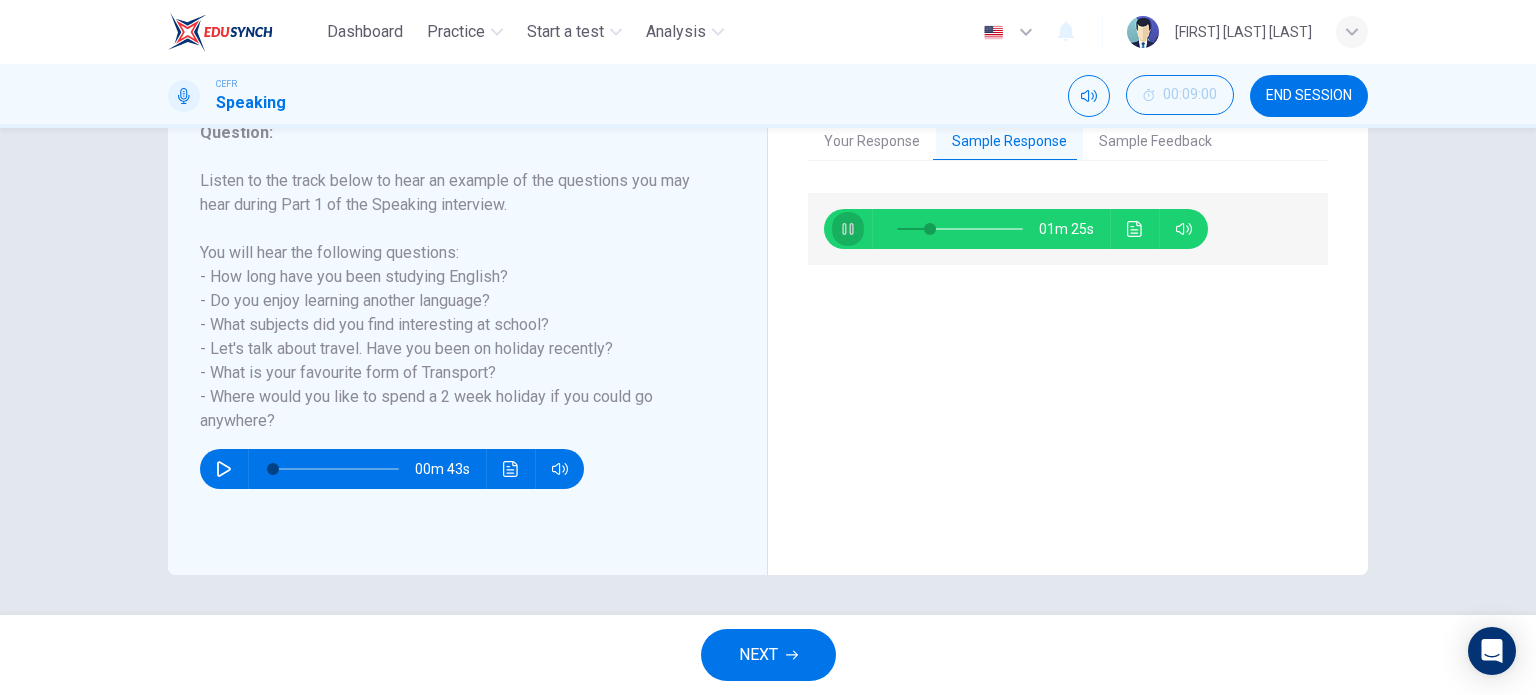 click at bounding box center [848, 229] 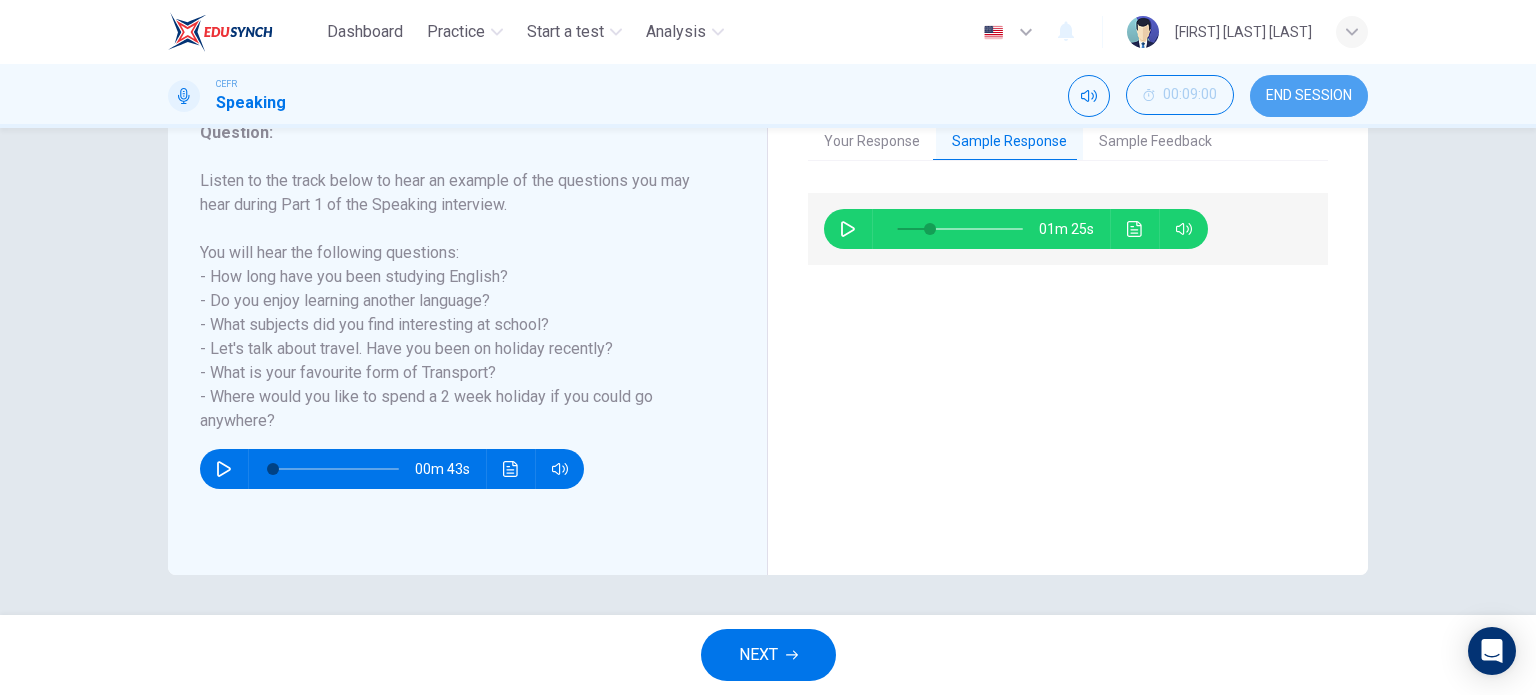 click on "END SESSION" at bounding box center (1309, 96) 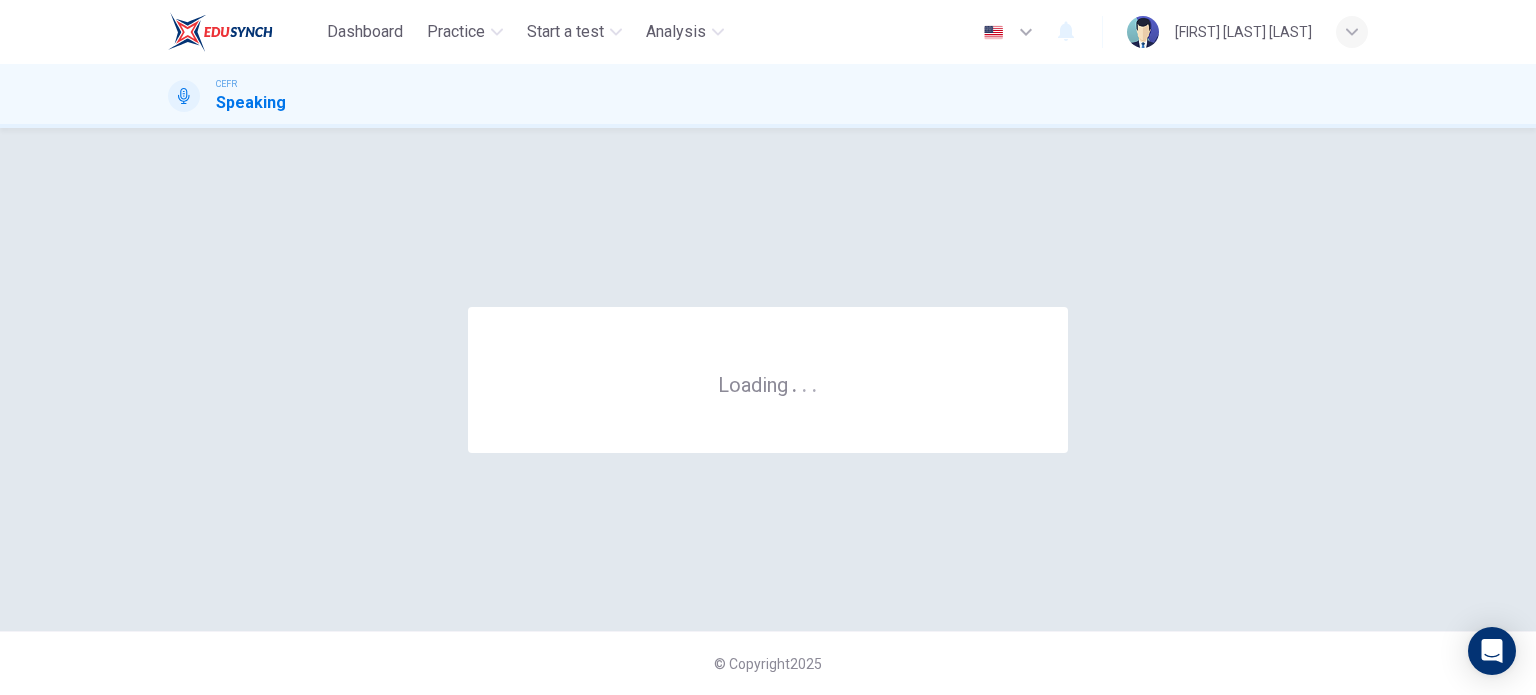 scroll, scrollTop: 0, scrollLeft: 0, axis: both 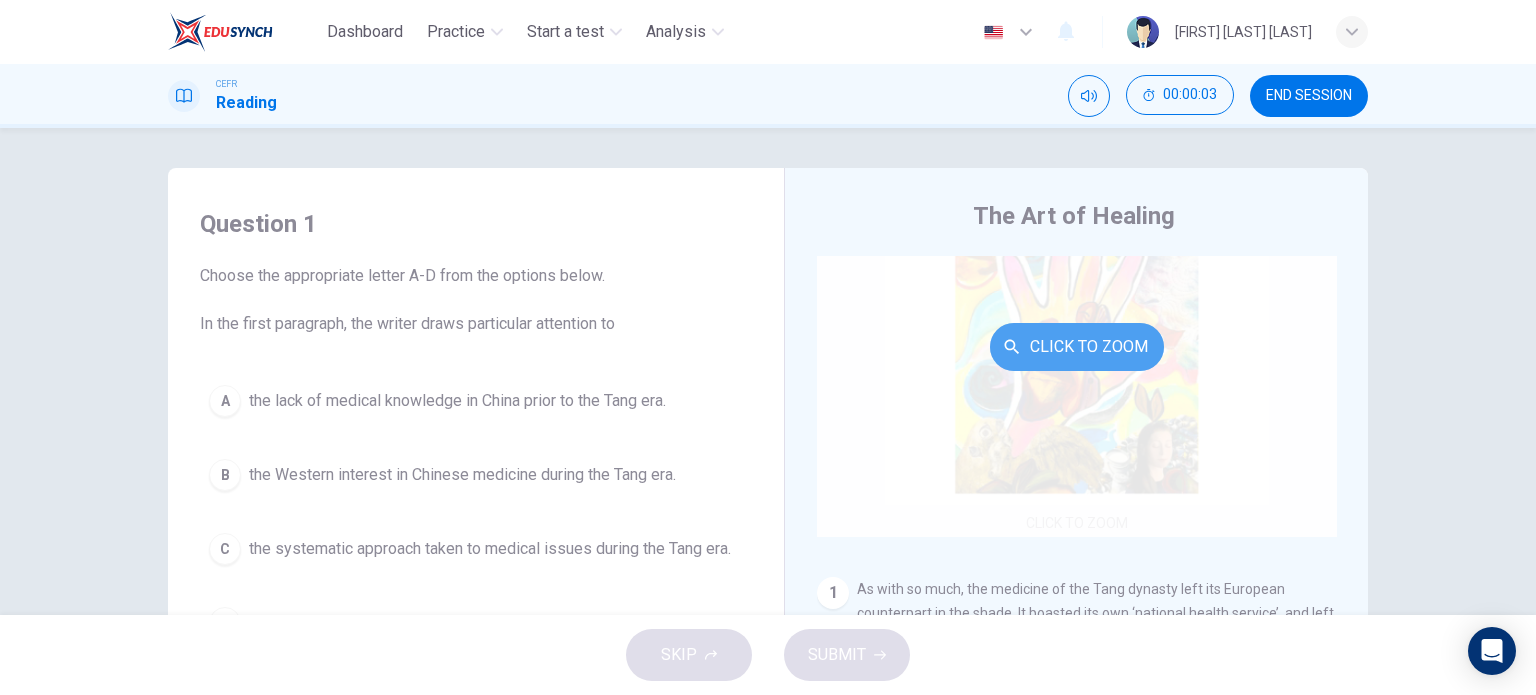 click on "Click to Zoom" at bounding box center [1077, 347] 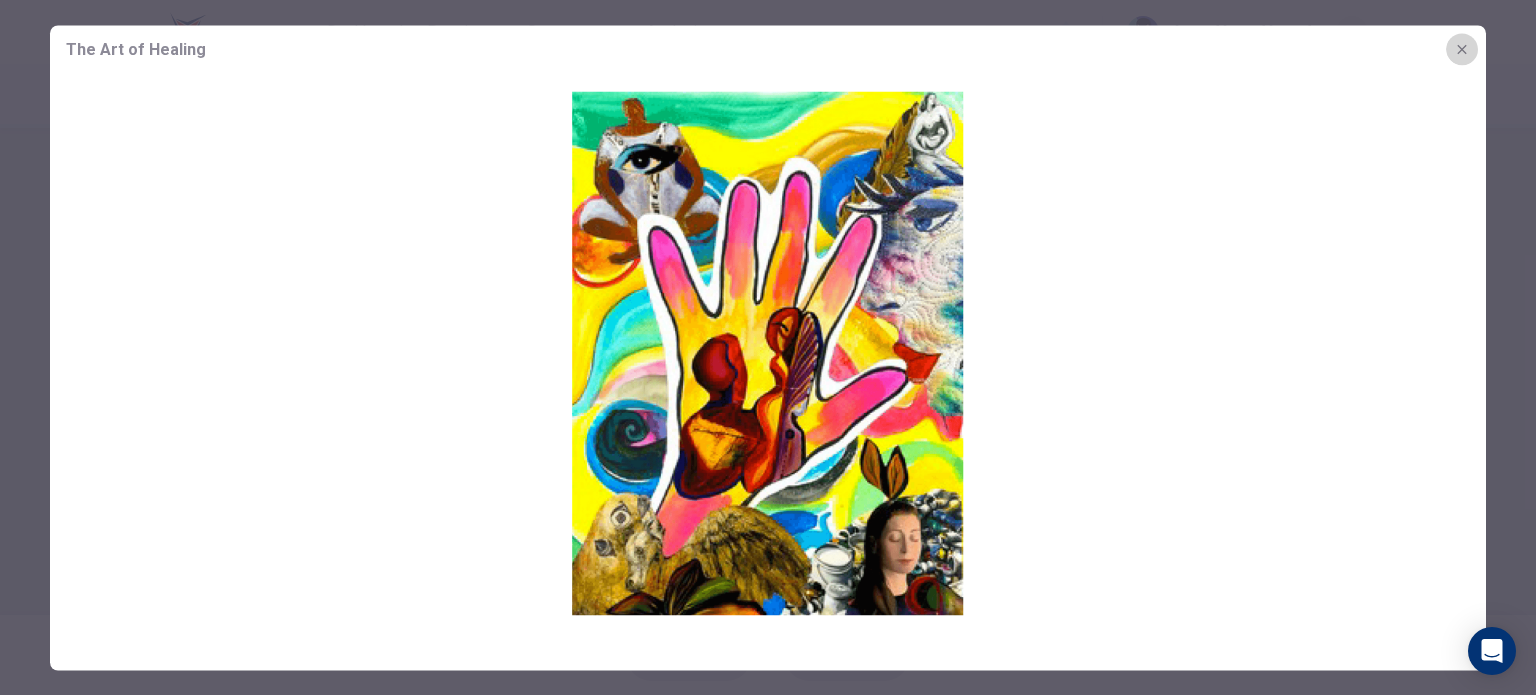 click at bounding box center (1462, 49) 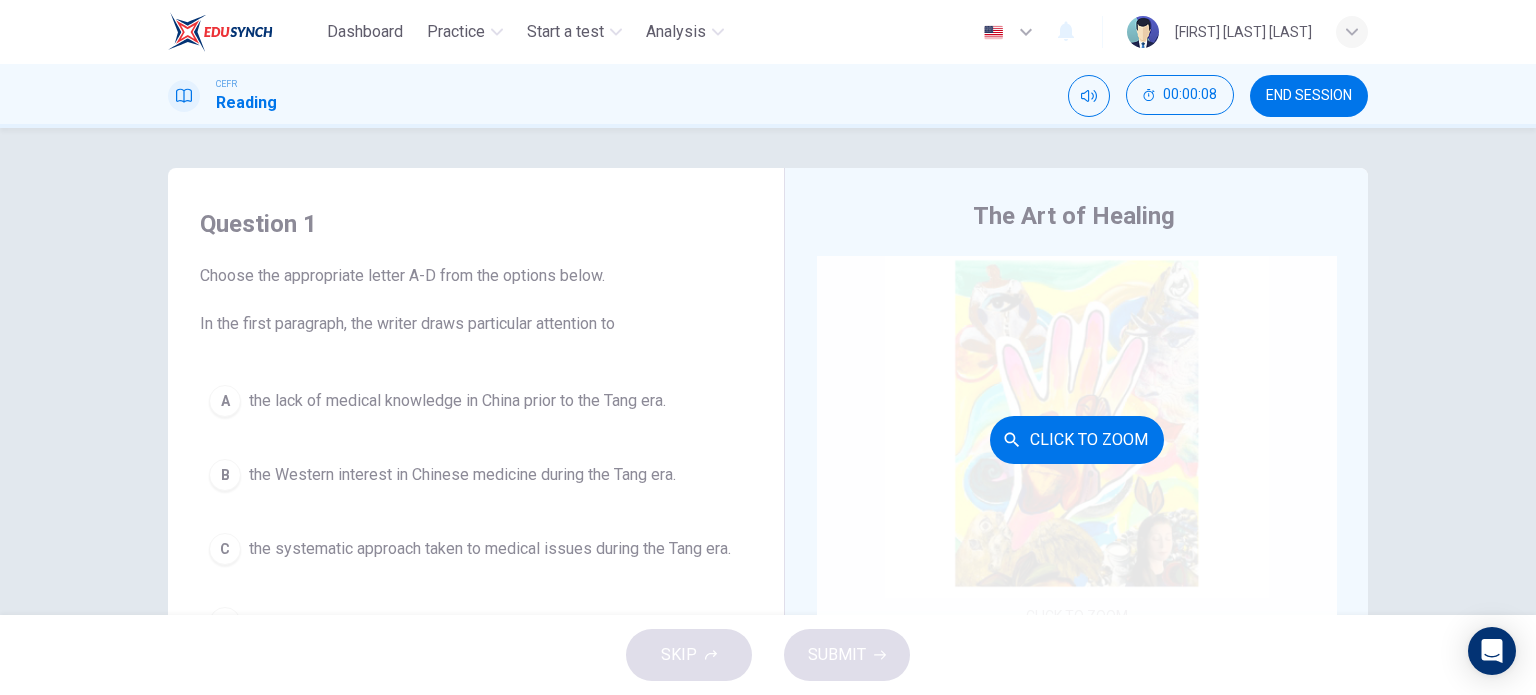 scroll, scrollTop: 0, scrollLeft: 0, axis: both 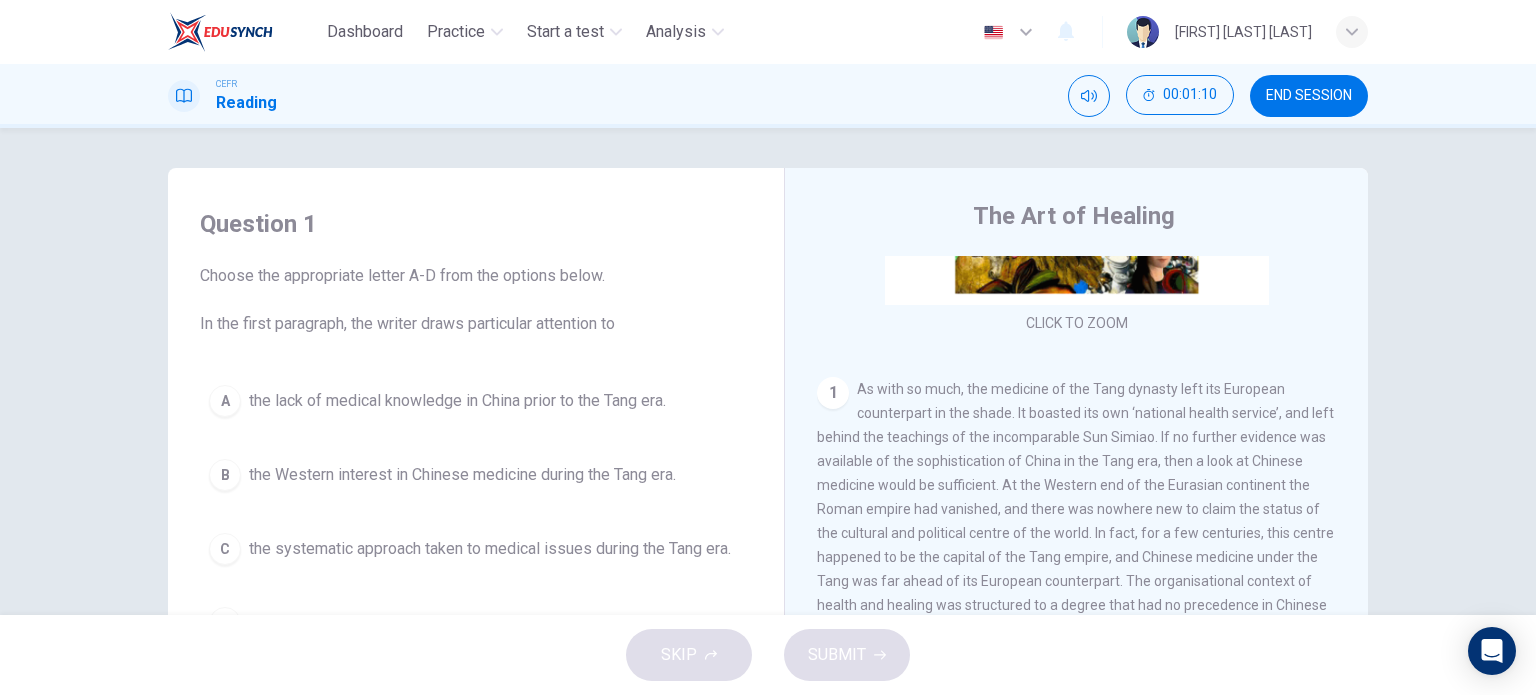 click at bounding box center [220, 32] 